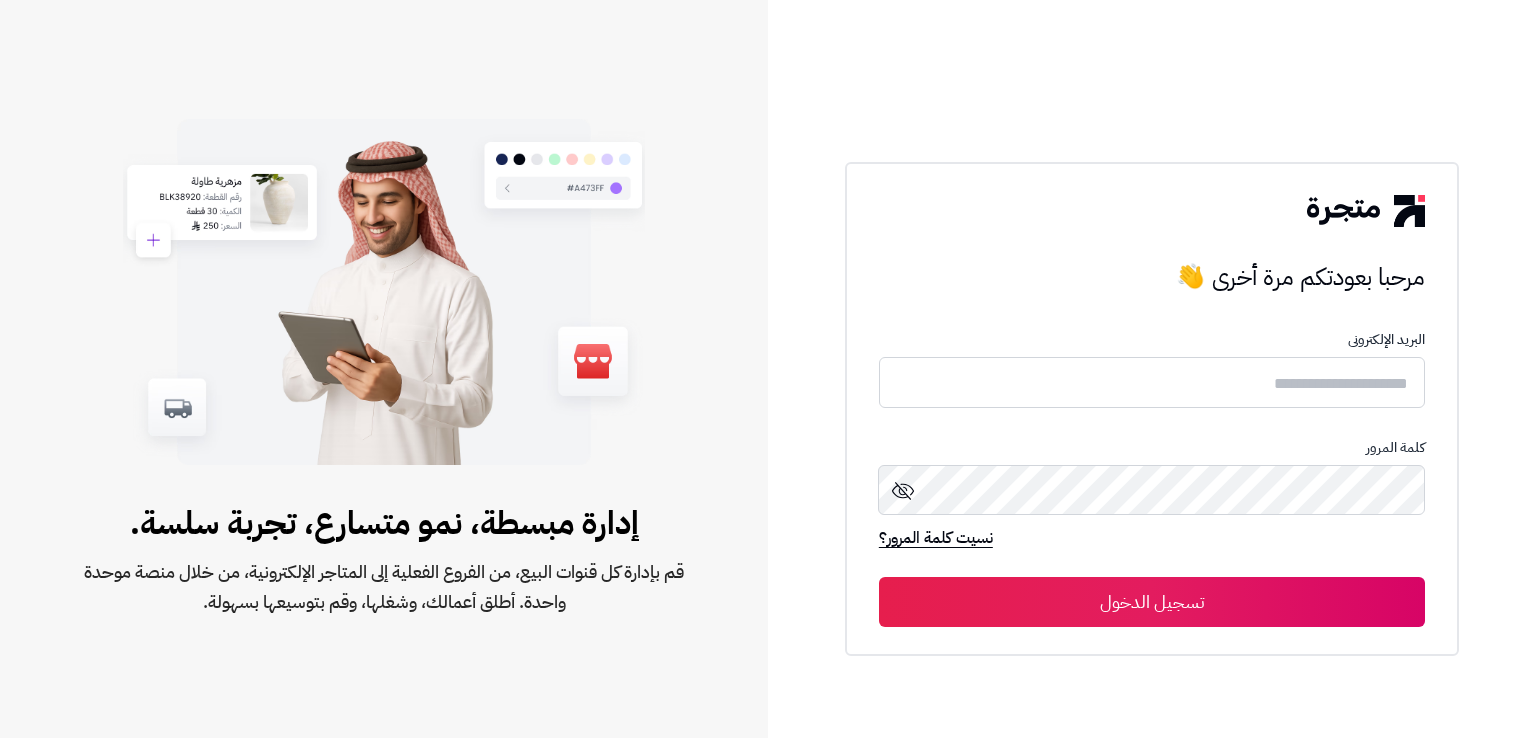 scroll, scrollTop: 0, scrollLeft: 0, axis: both 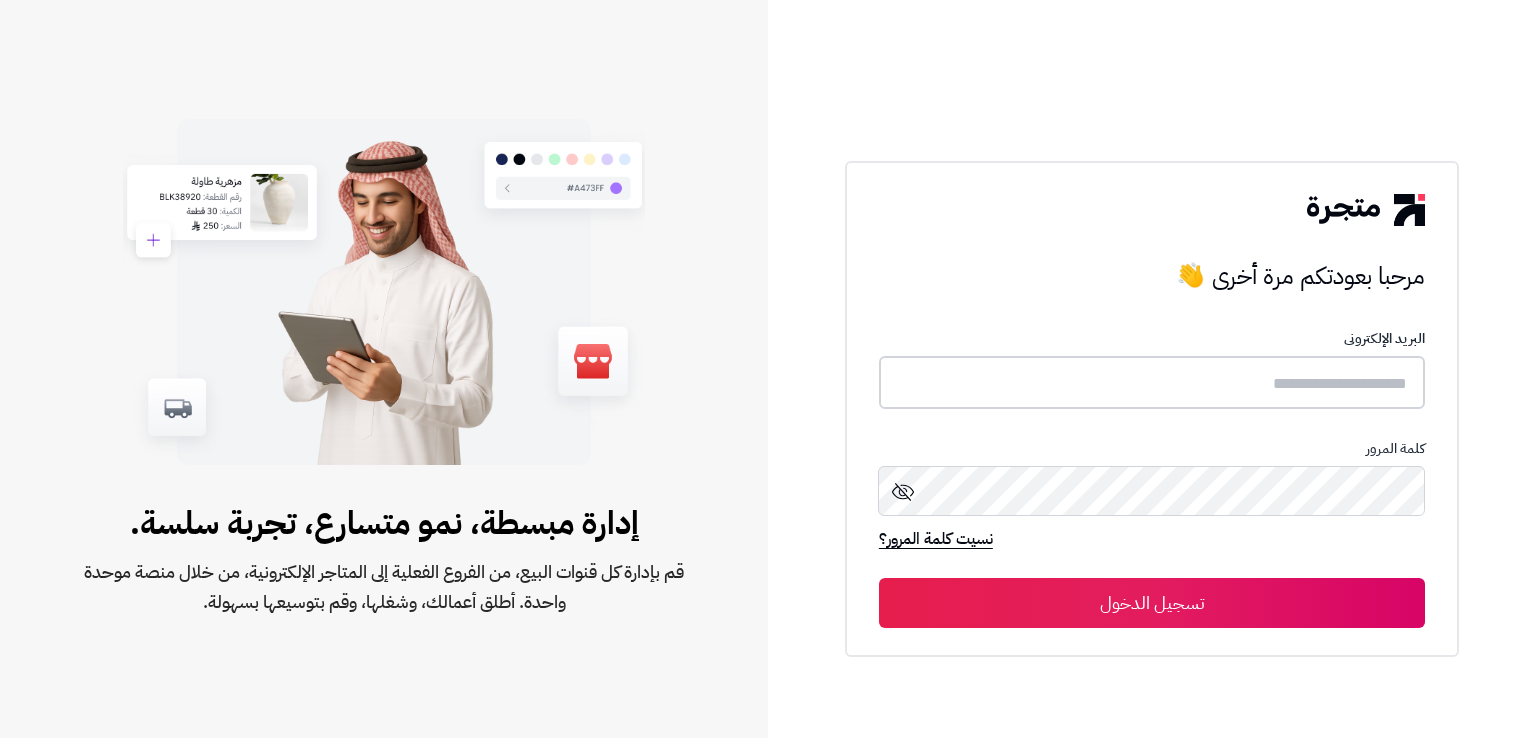 click at bounding box center (1152, 382) 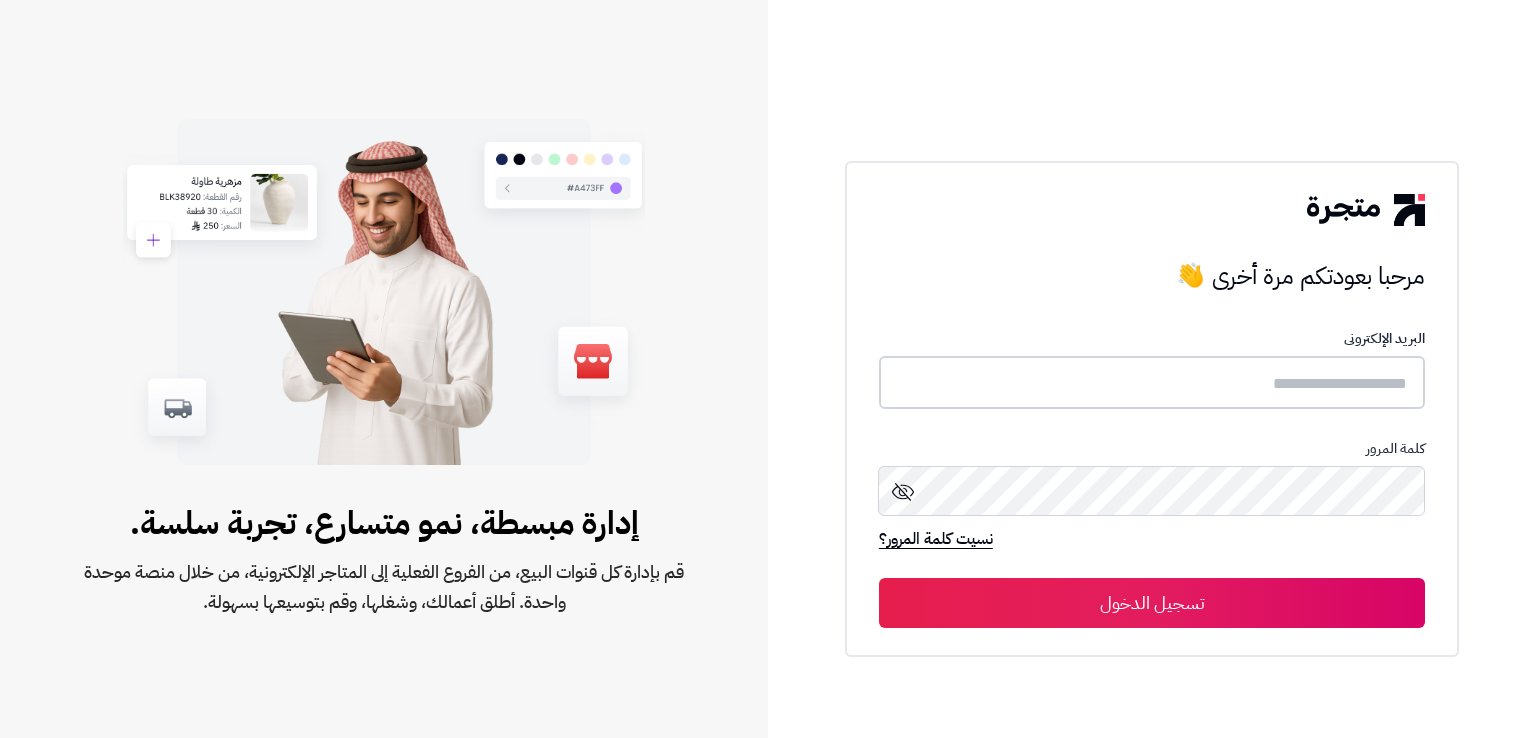 type on "**********" 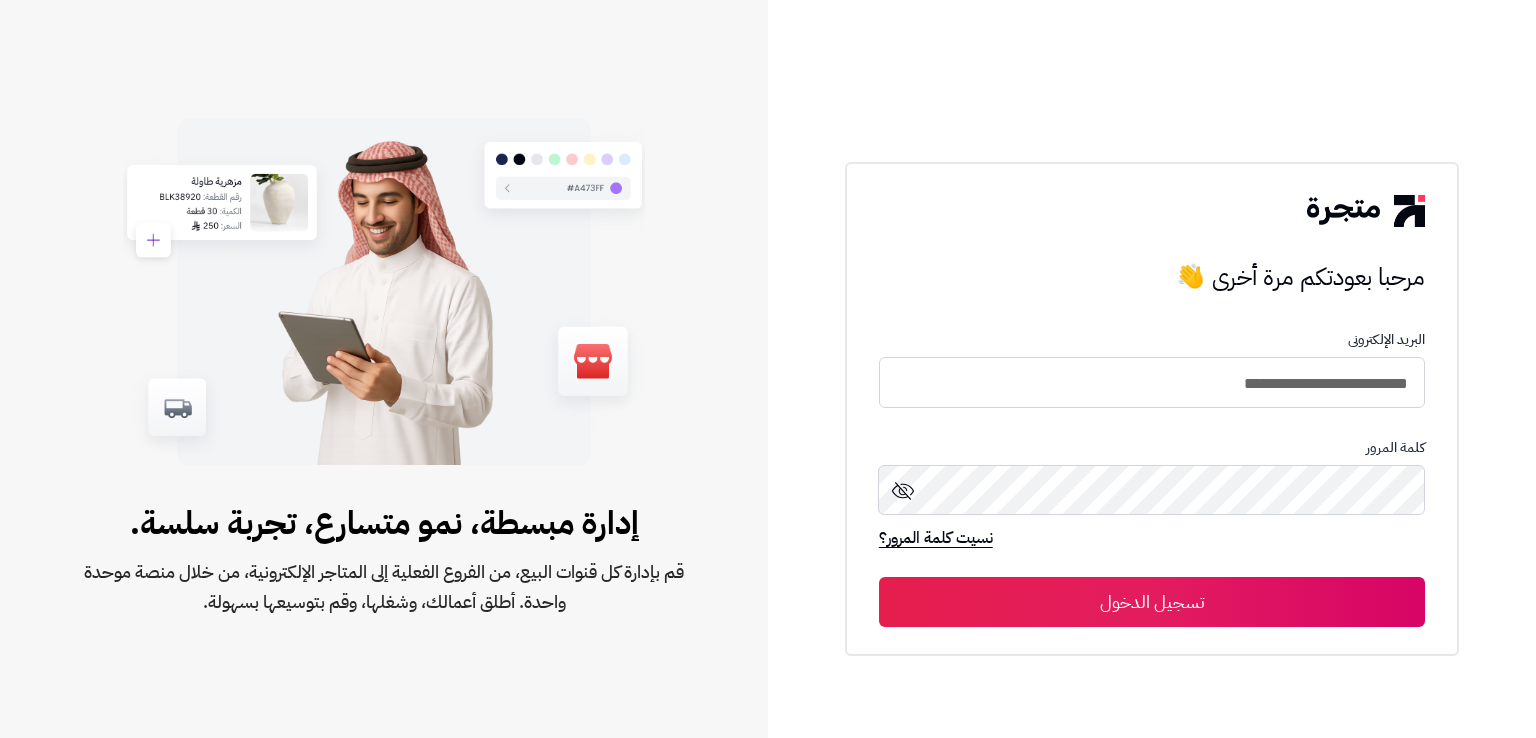 click 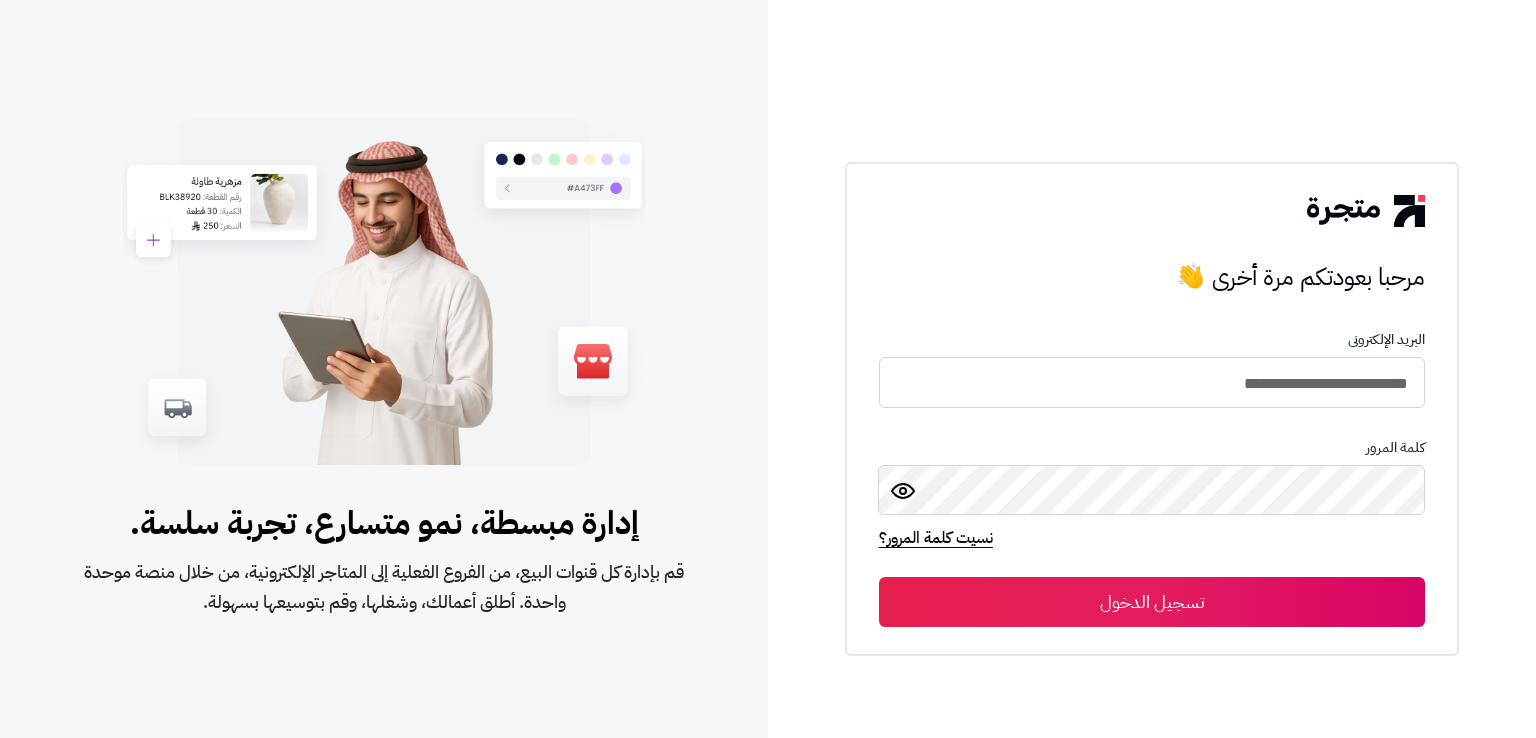 click on "تسجيل الدخول" at bounding box center (1152, 602) 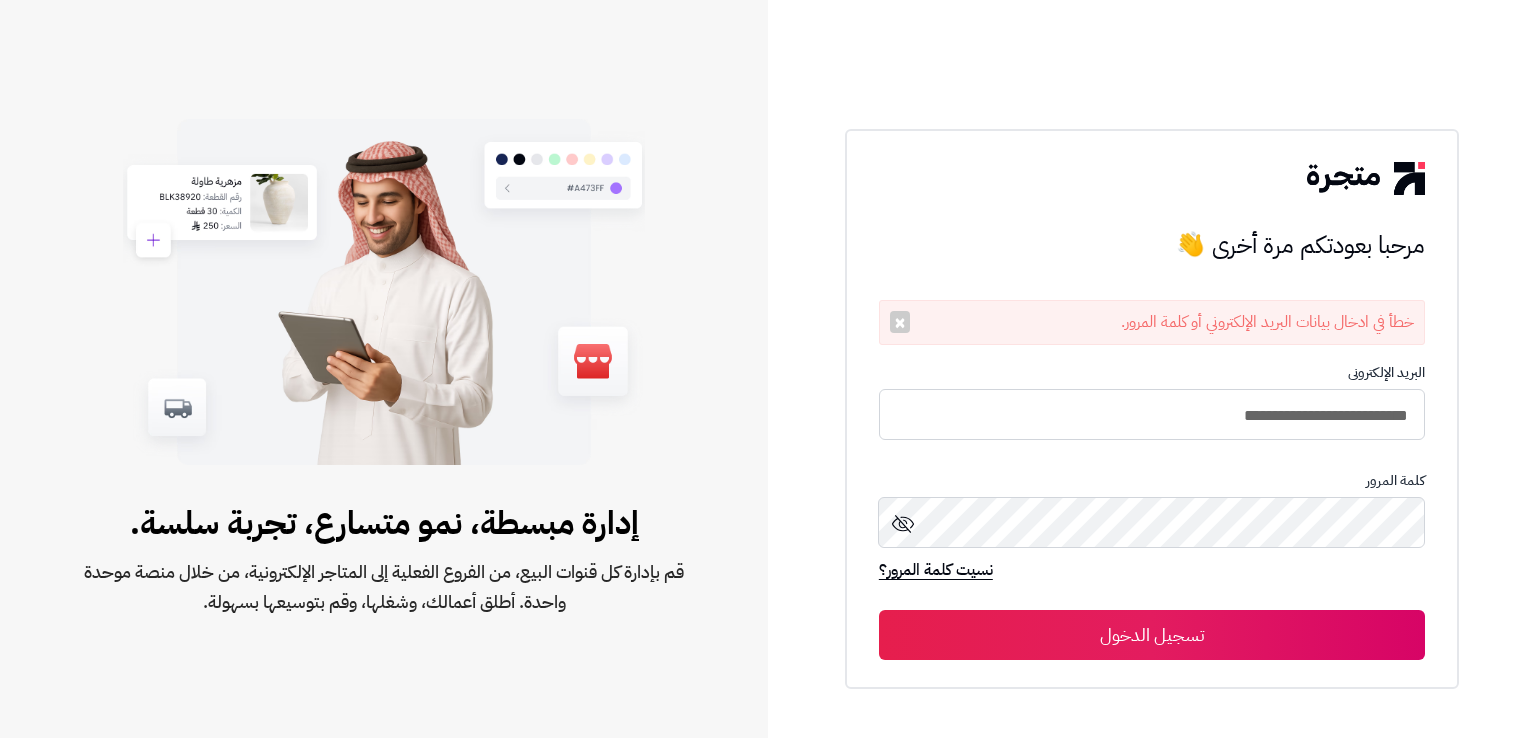 scroll, scrollTop: 0, scrollLeft: 0, axis: both 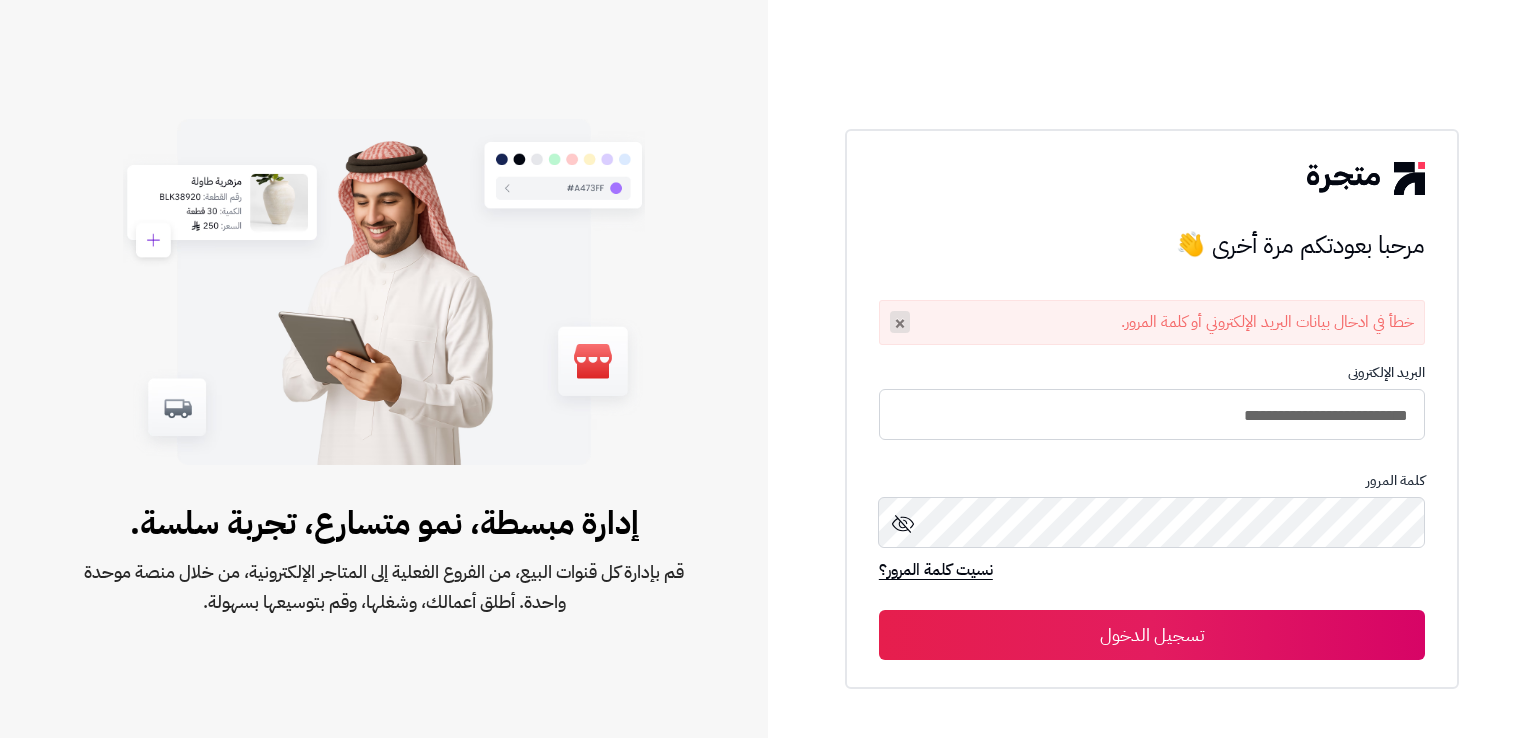 click on "×" at bounding box center (900, 322) 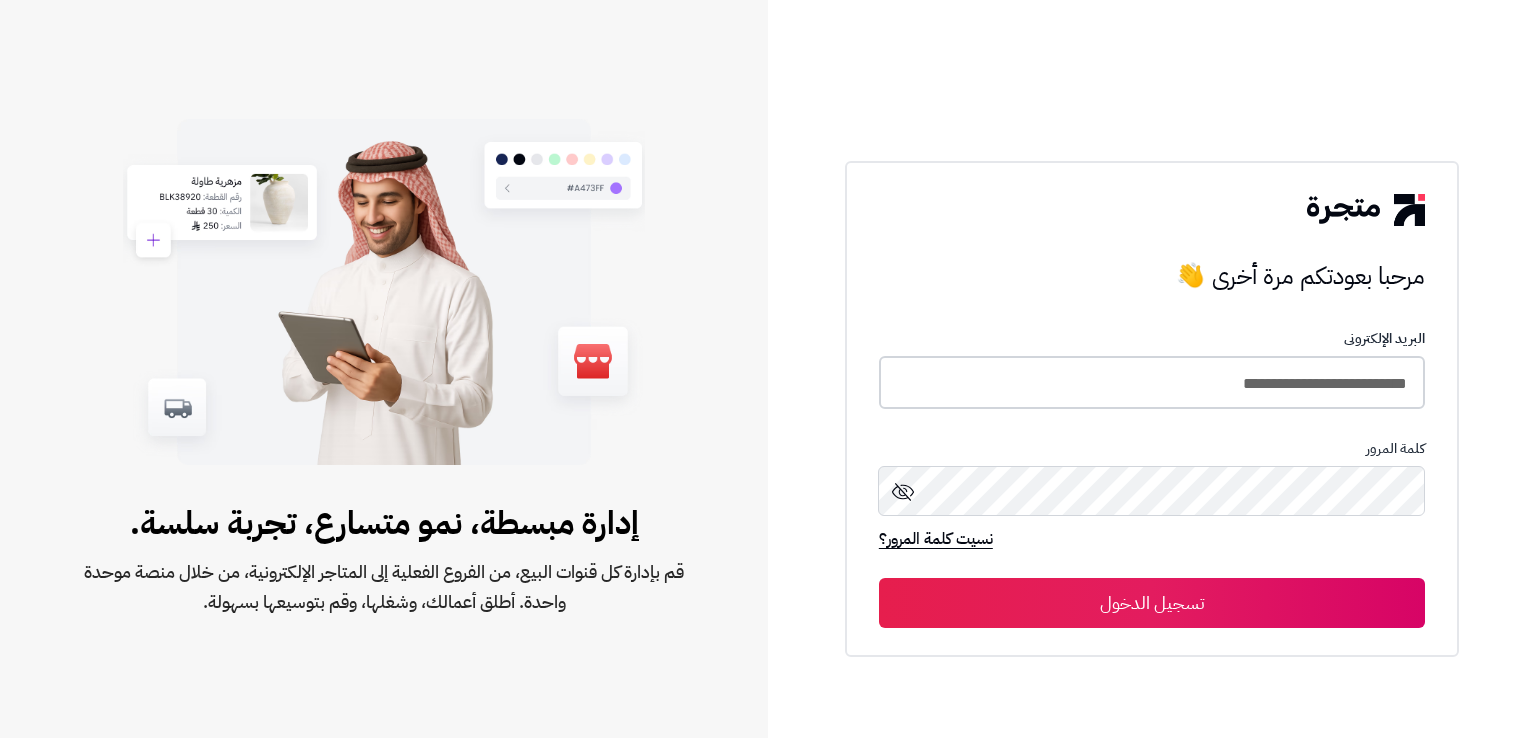 click on "**********" at bounding box center [1152, 382] 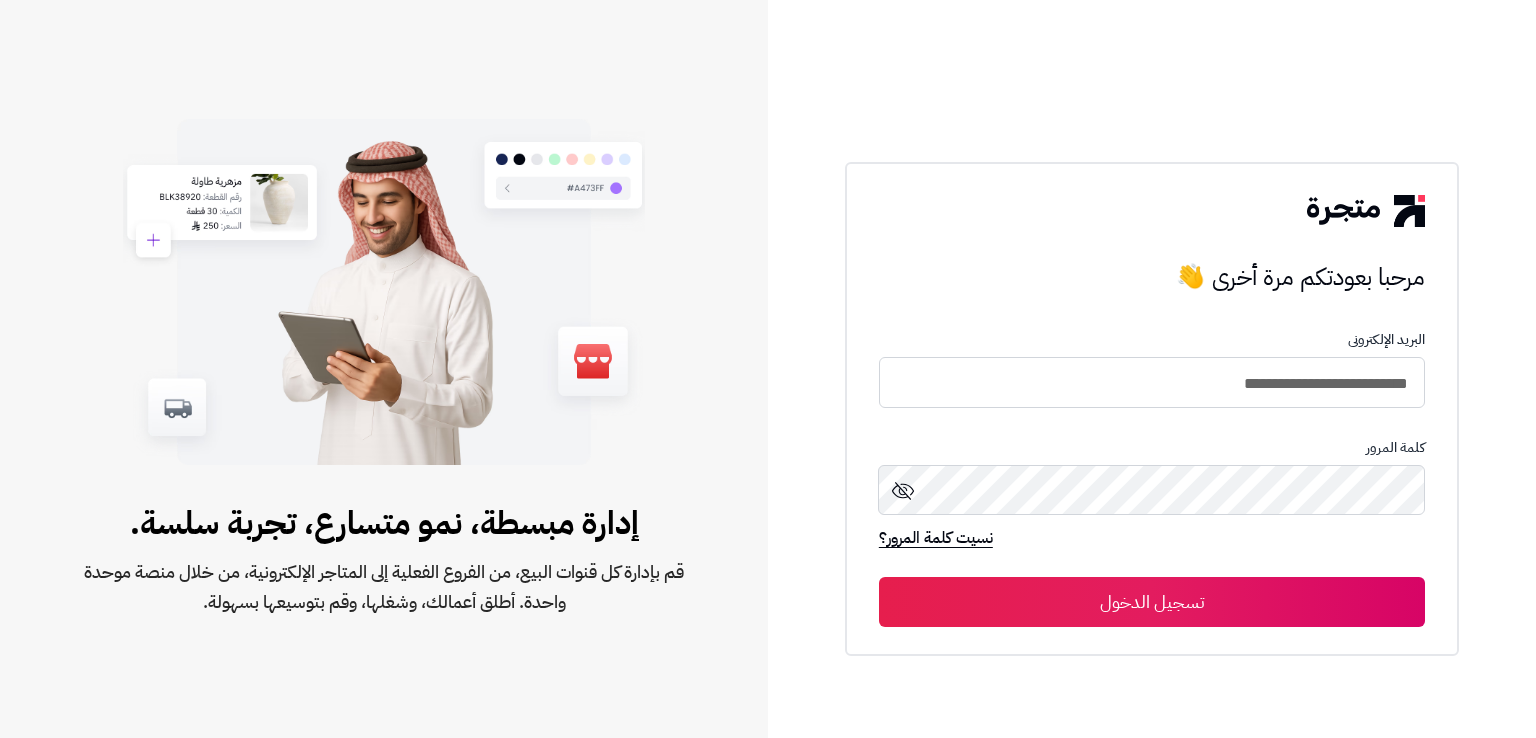 click on "تسجيل الدخول" at bounding box center [1152, 602] 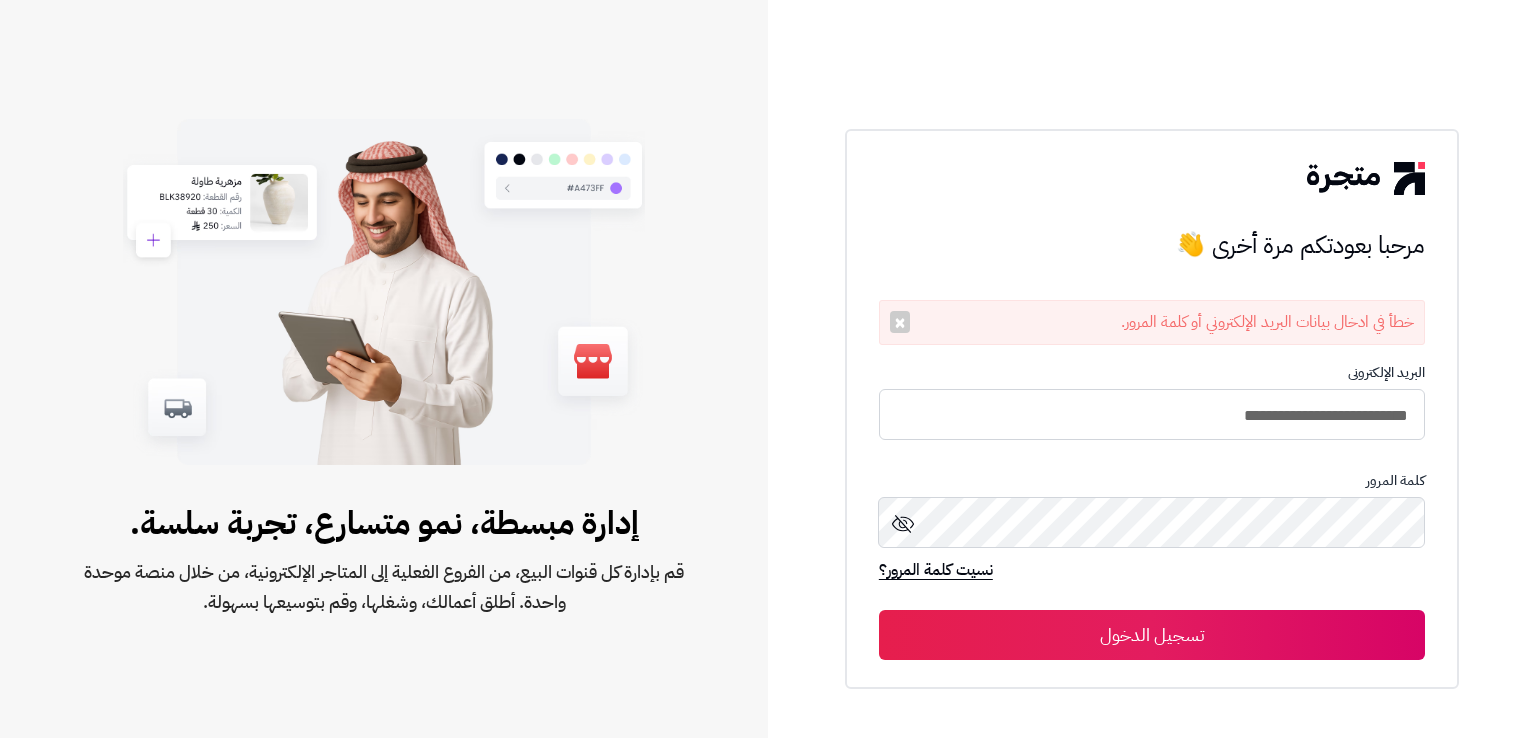 scroll, scrollTop: 0, scrollLeft: 0, axis: both 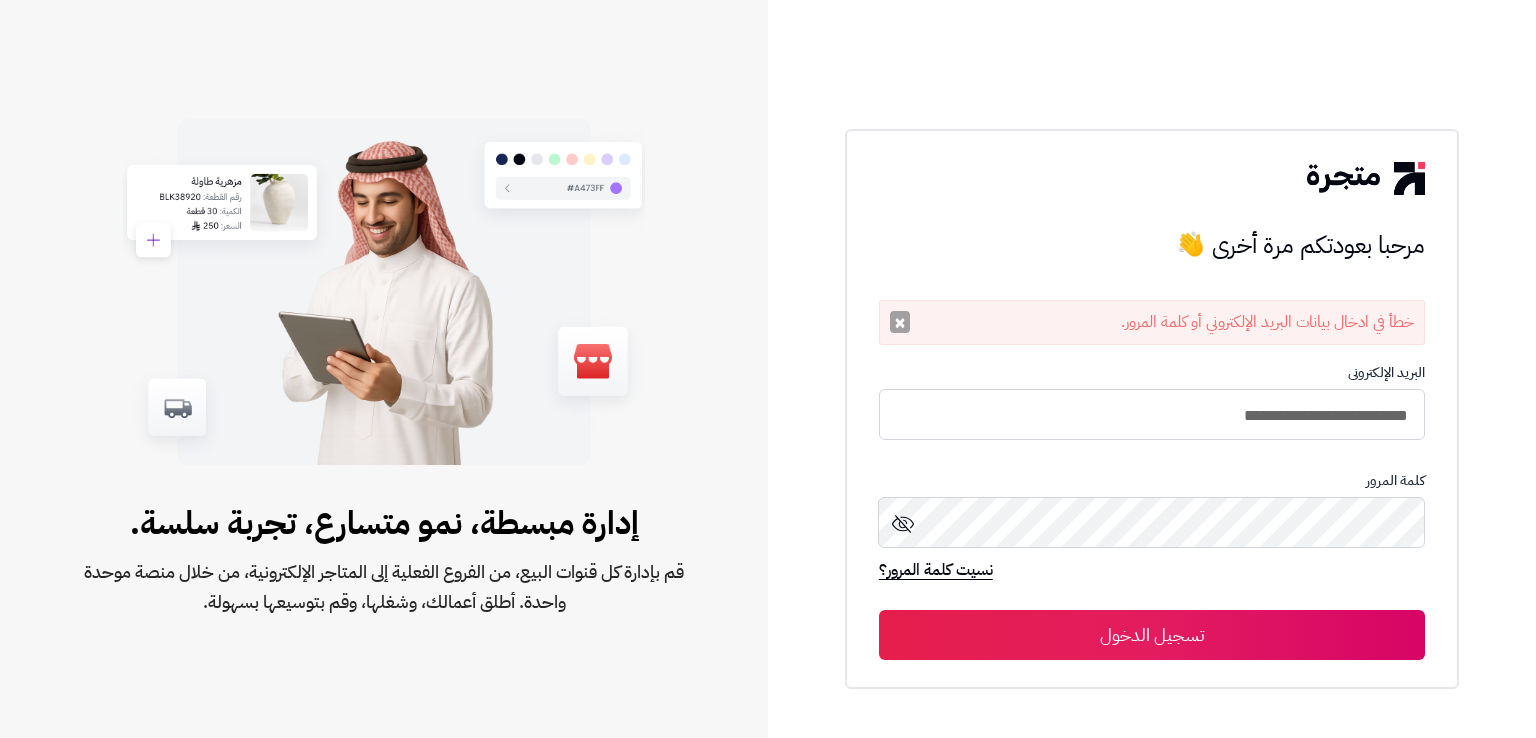 click on "×" at bounding box center (900, 322) 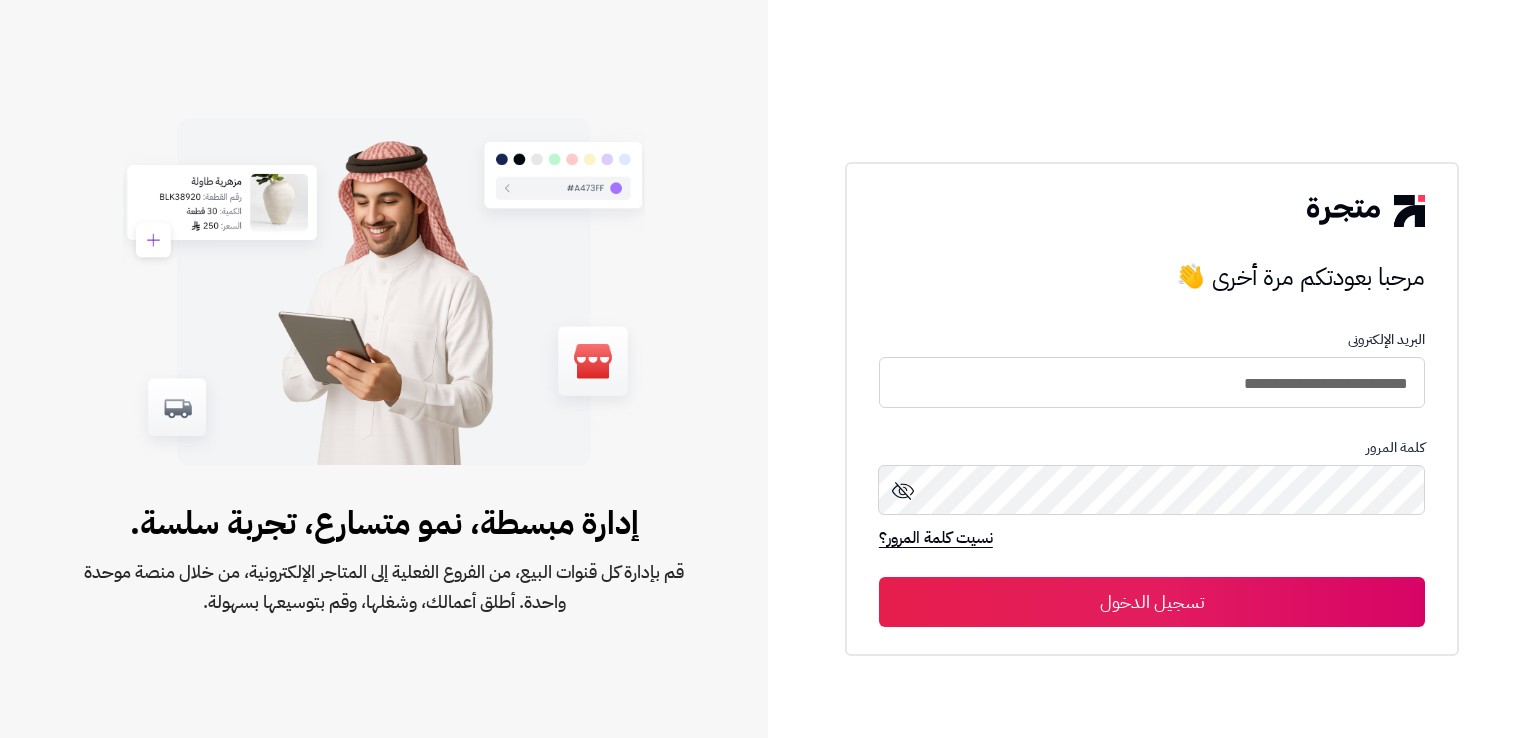 click on "تسجيل الدخول" at bounding box center [1152, 602] 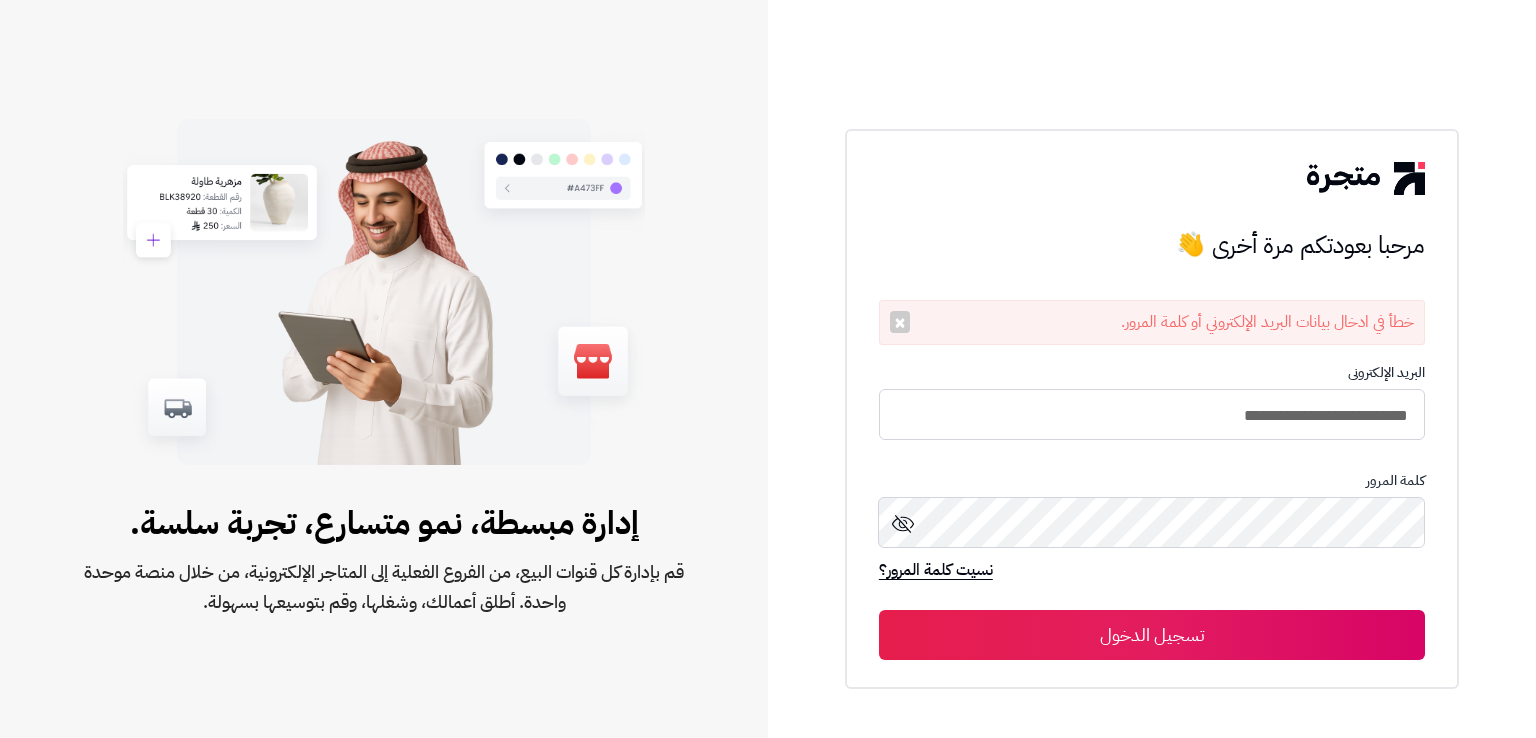 scroll, scrollTop: 0, scrollLeft: 0, axis: both 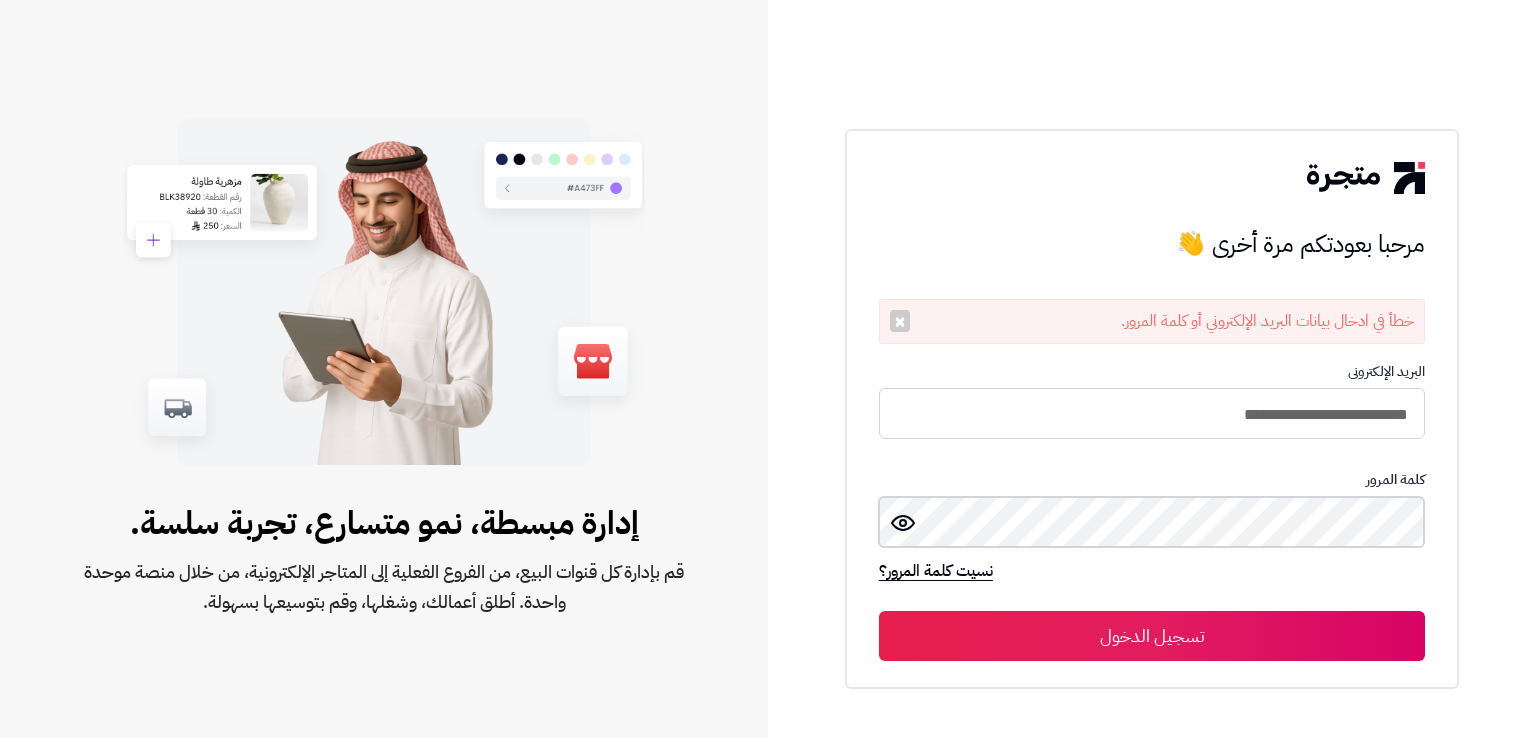 click on "**********" at bounding box center (1152, 369) 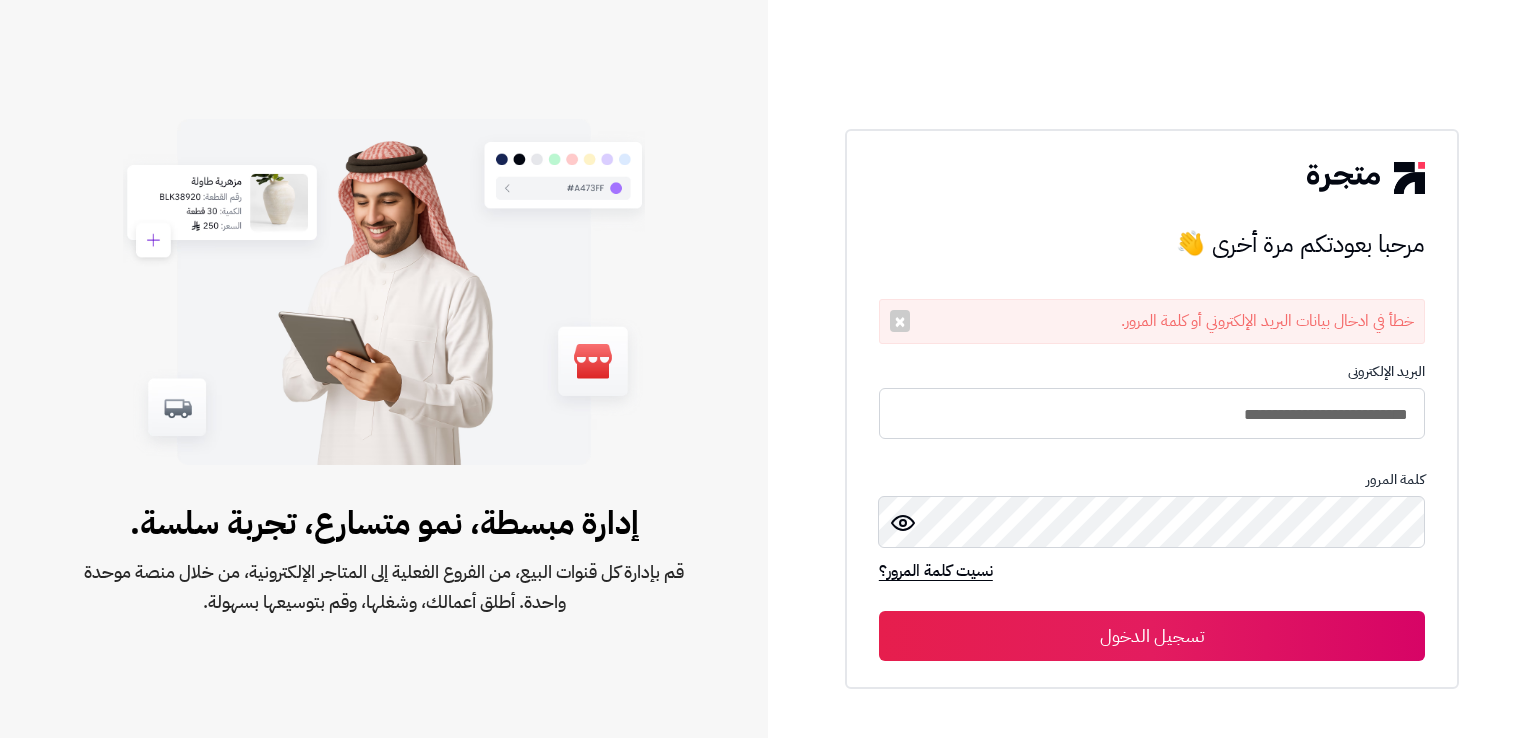 click on "تسجيل الدخول" at bounding box center [1152, 636] 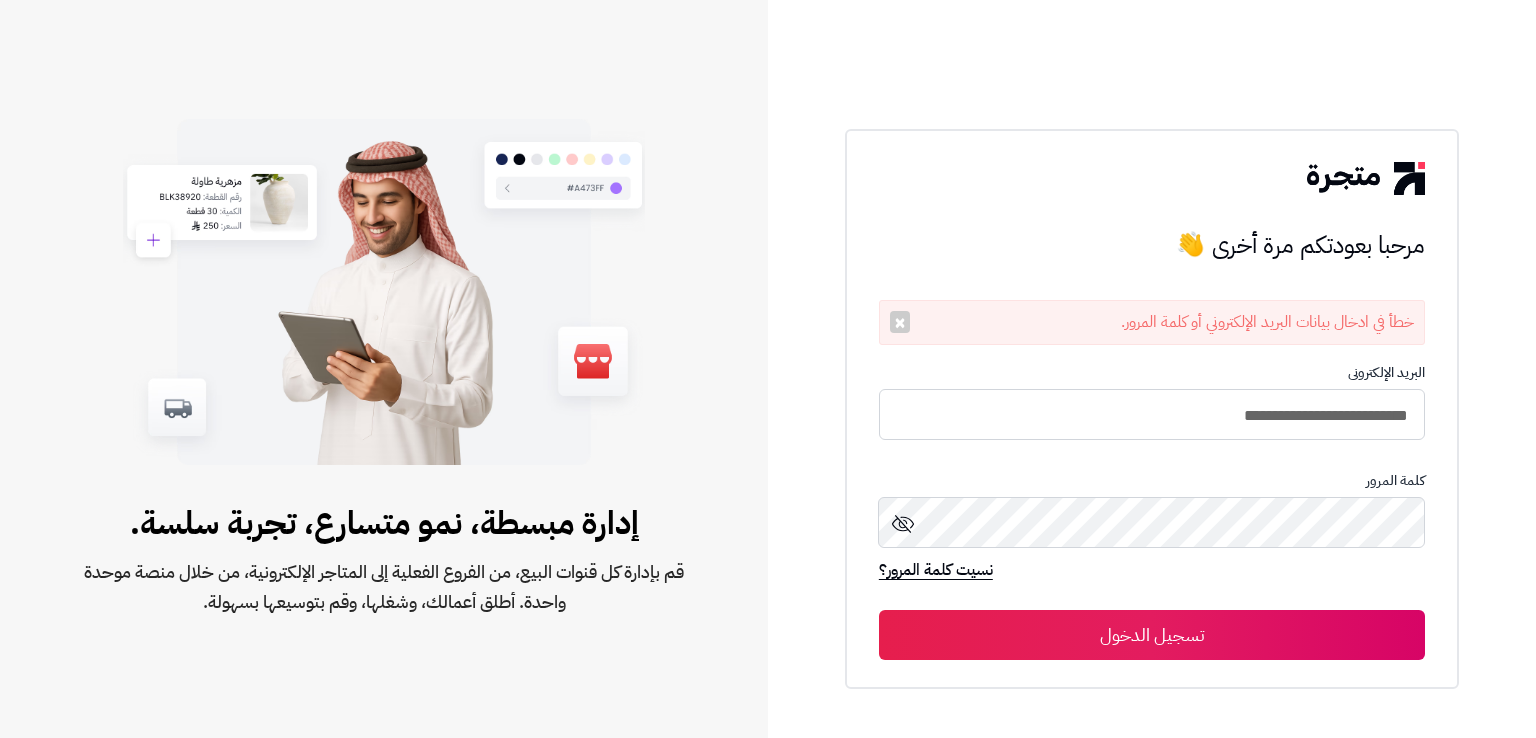 scroll, scrollTop: 0, scrollLeft: 0, axis: both 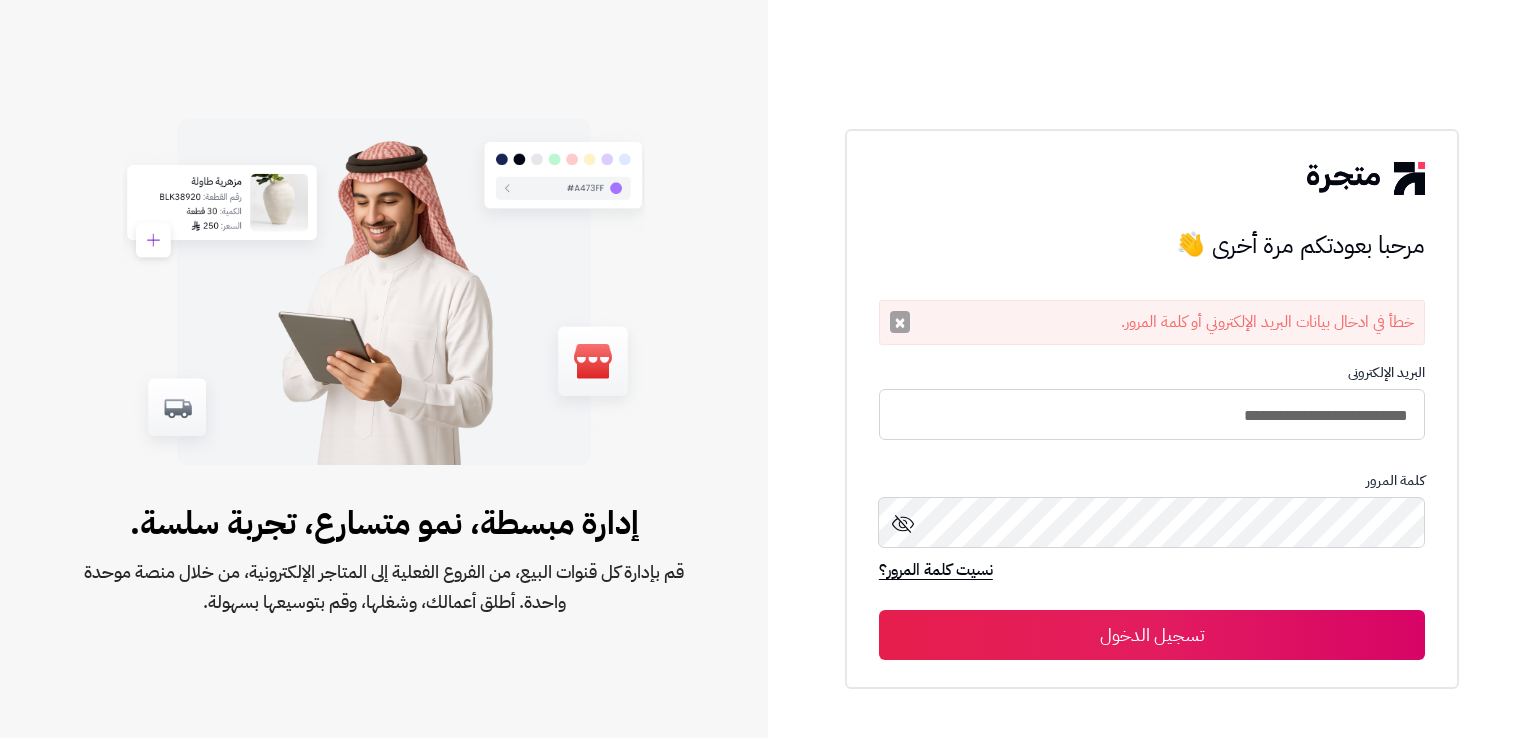 click on "×" at bounding box center (900, 322) 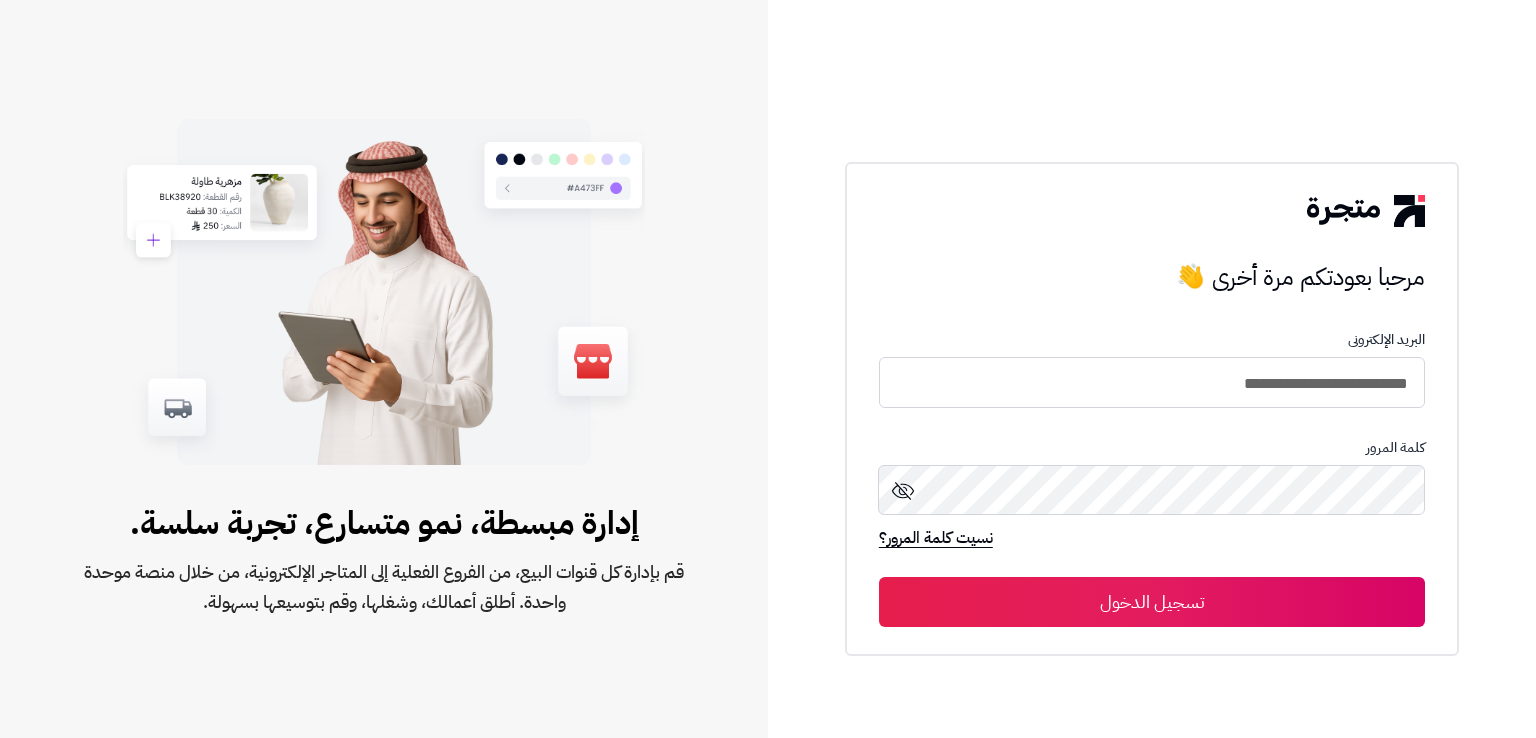click 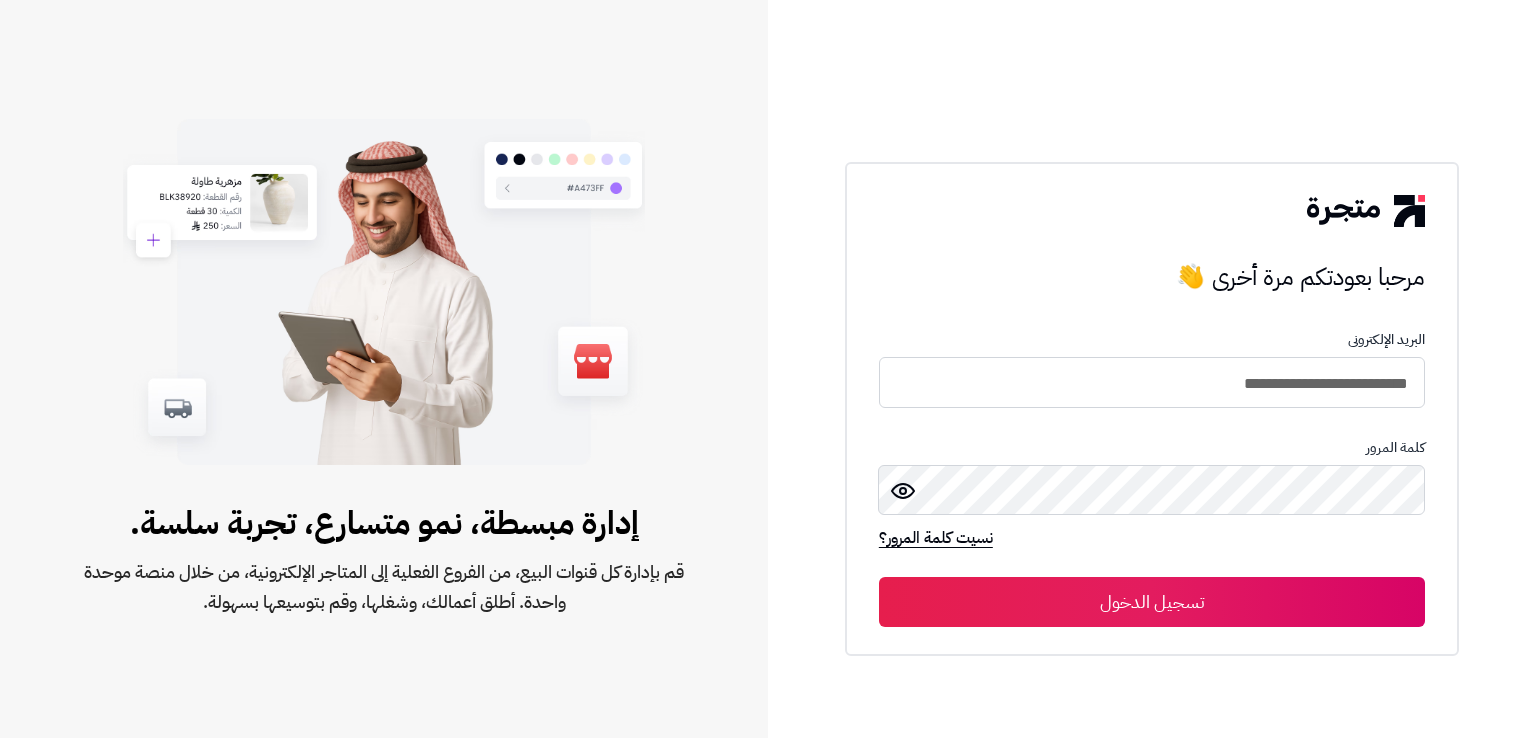 click on "تسجيل الدخول" at bounding box center (1152, 602) 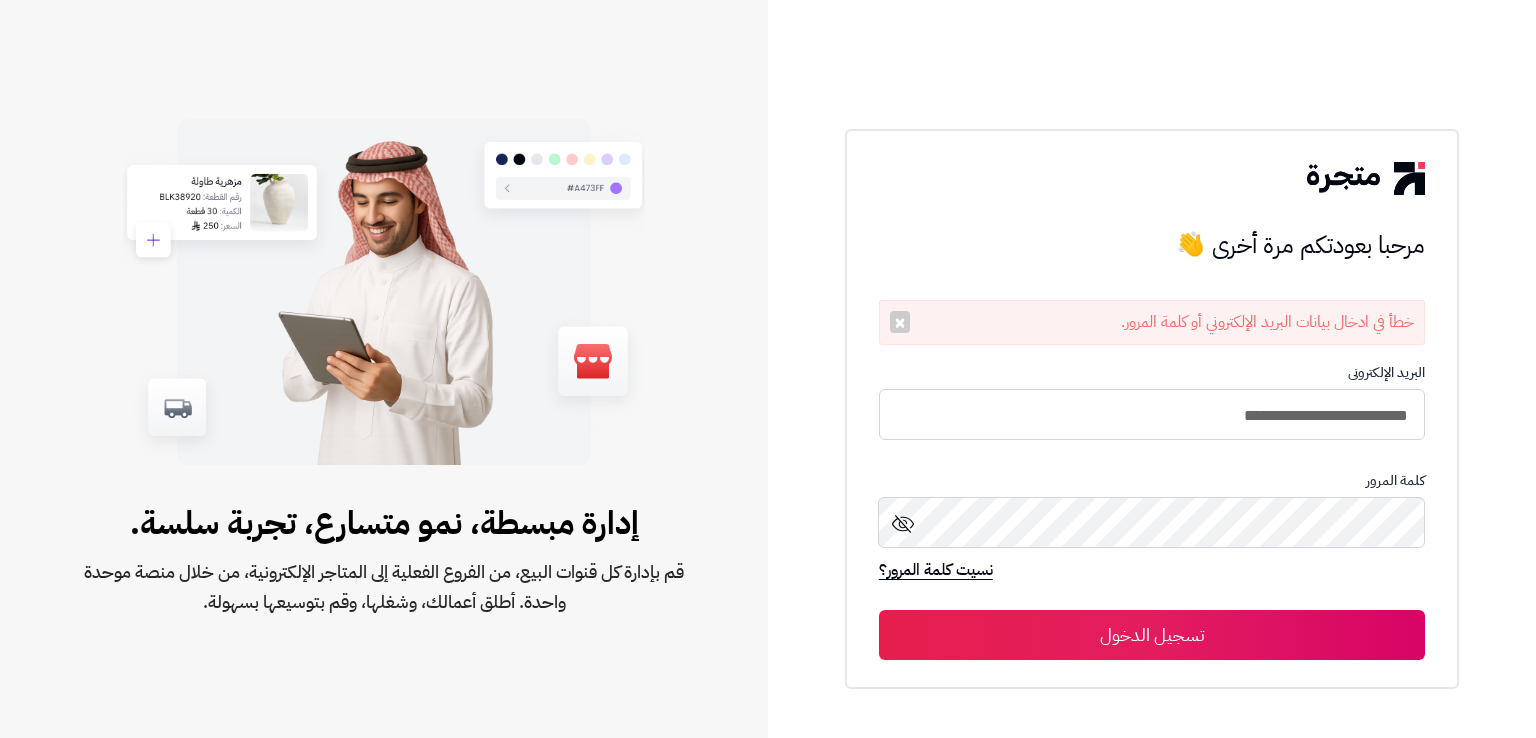 scroll, scrollTop: 0, scrollLeft: 0, axis: both 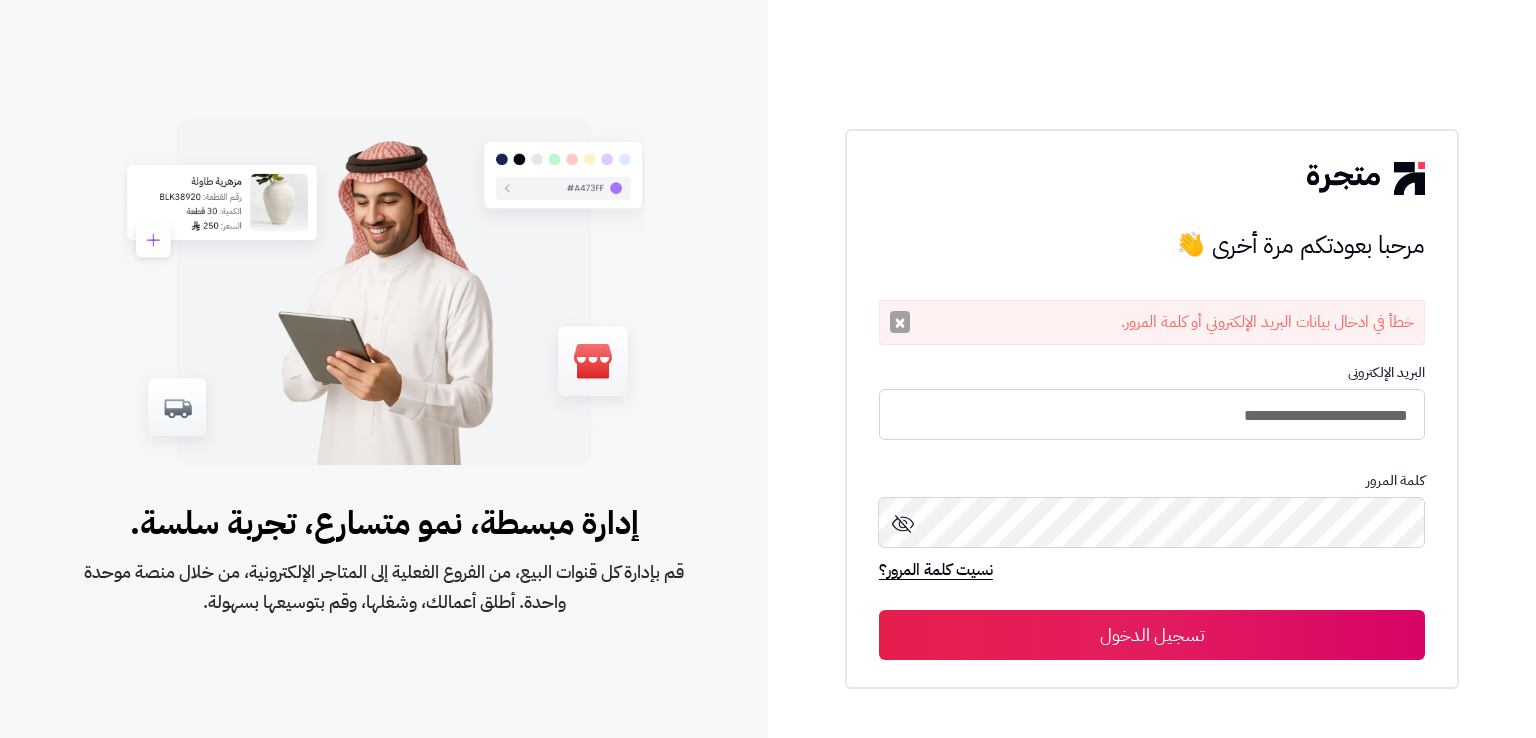 click on "×" at bounding box center (900, 322) 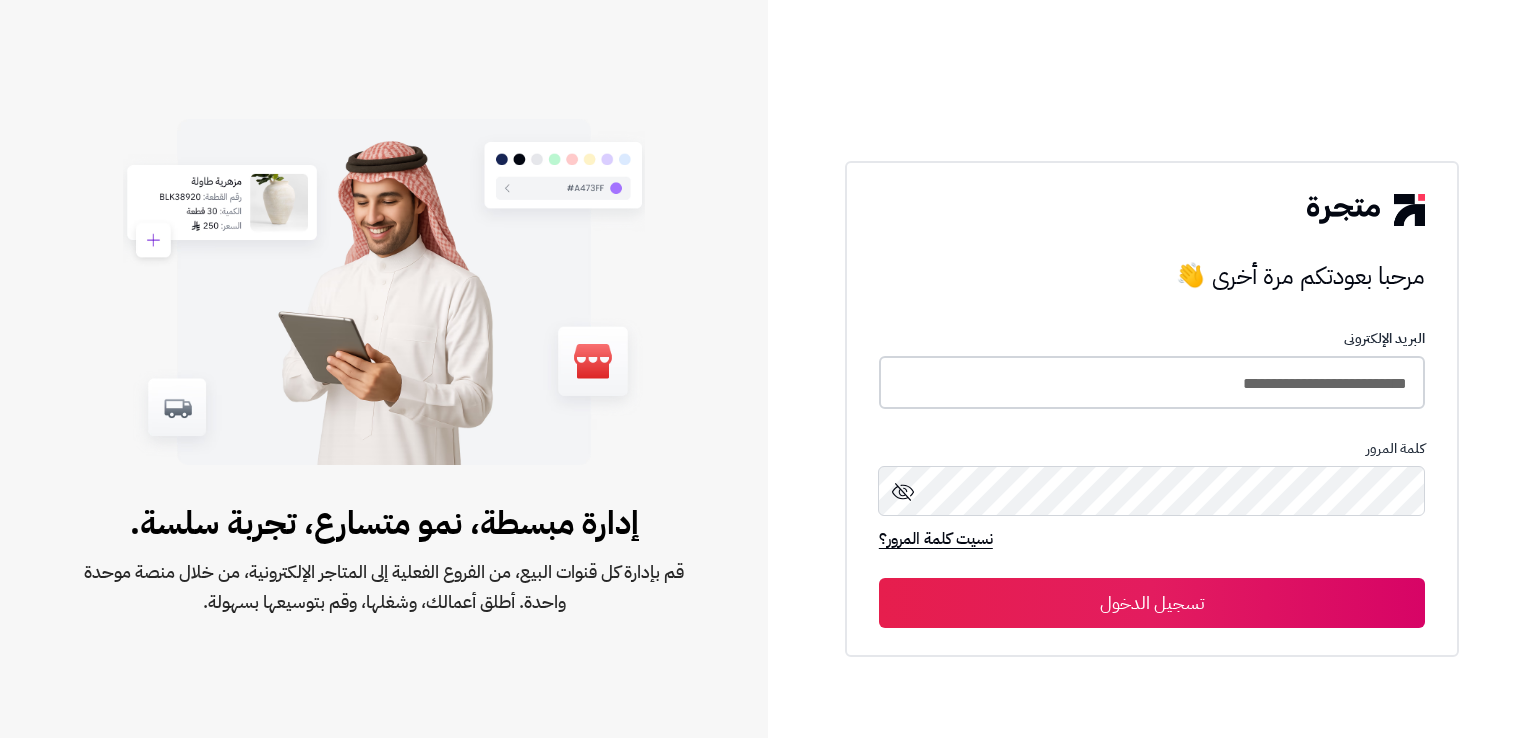 click on "**********" at bounding box center (1152, 382) 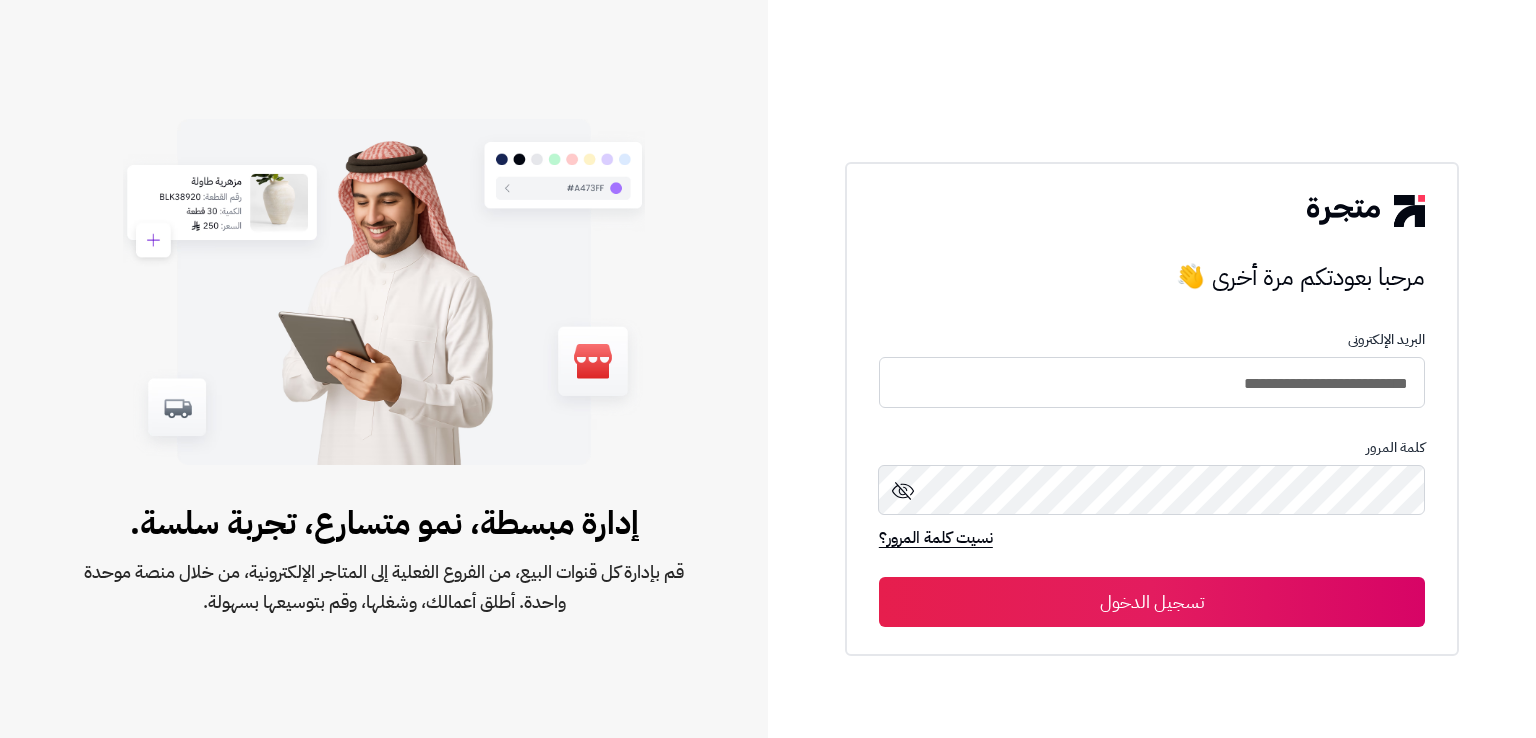 click on "**********" at bounding box center [1152, 369] 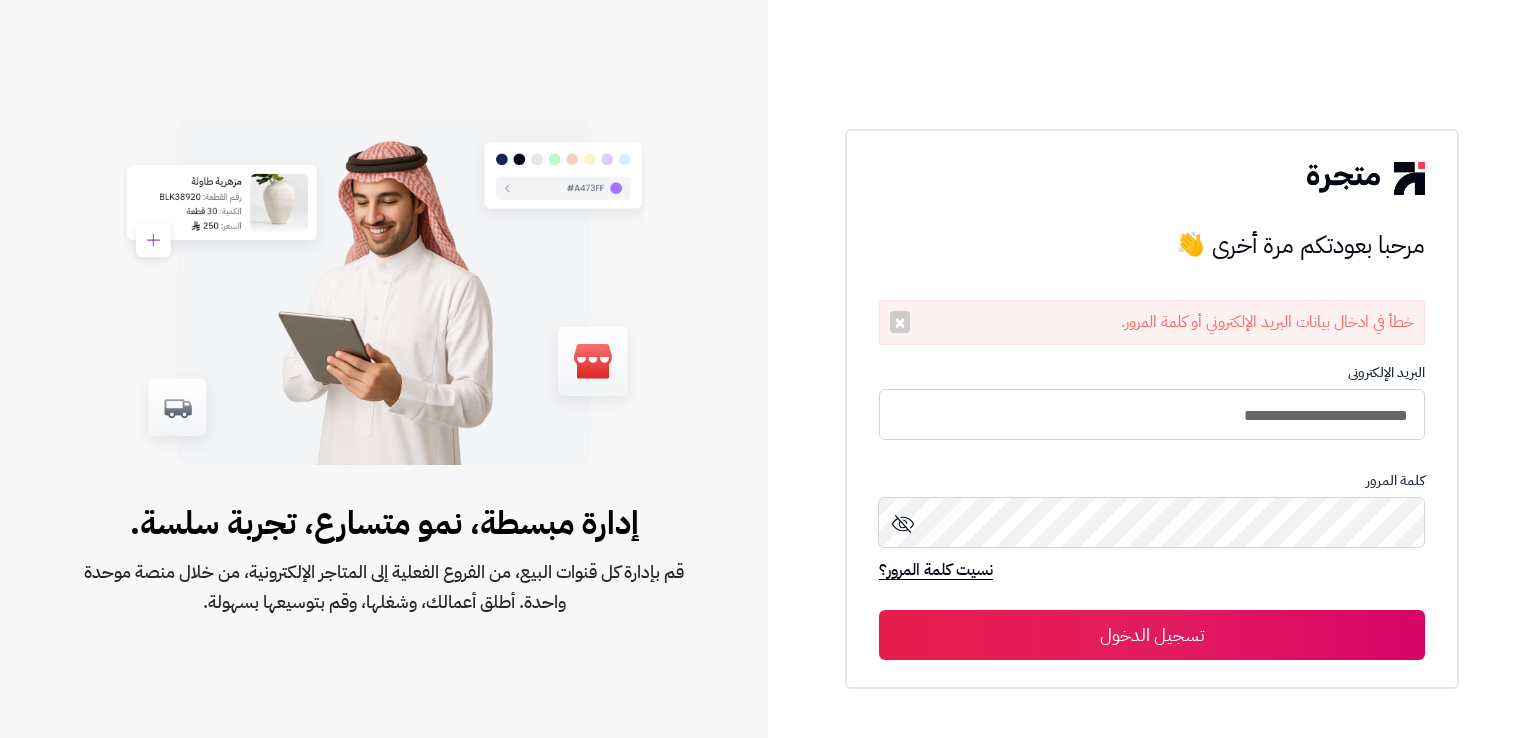scroll, scrollTop: 0, scrollLeft: 0, axis: both 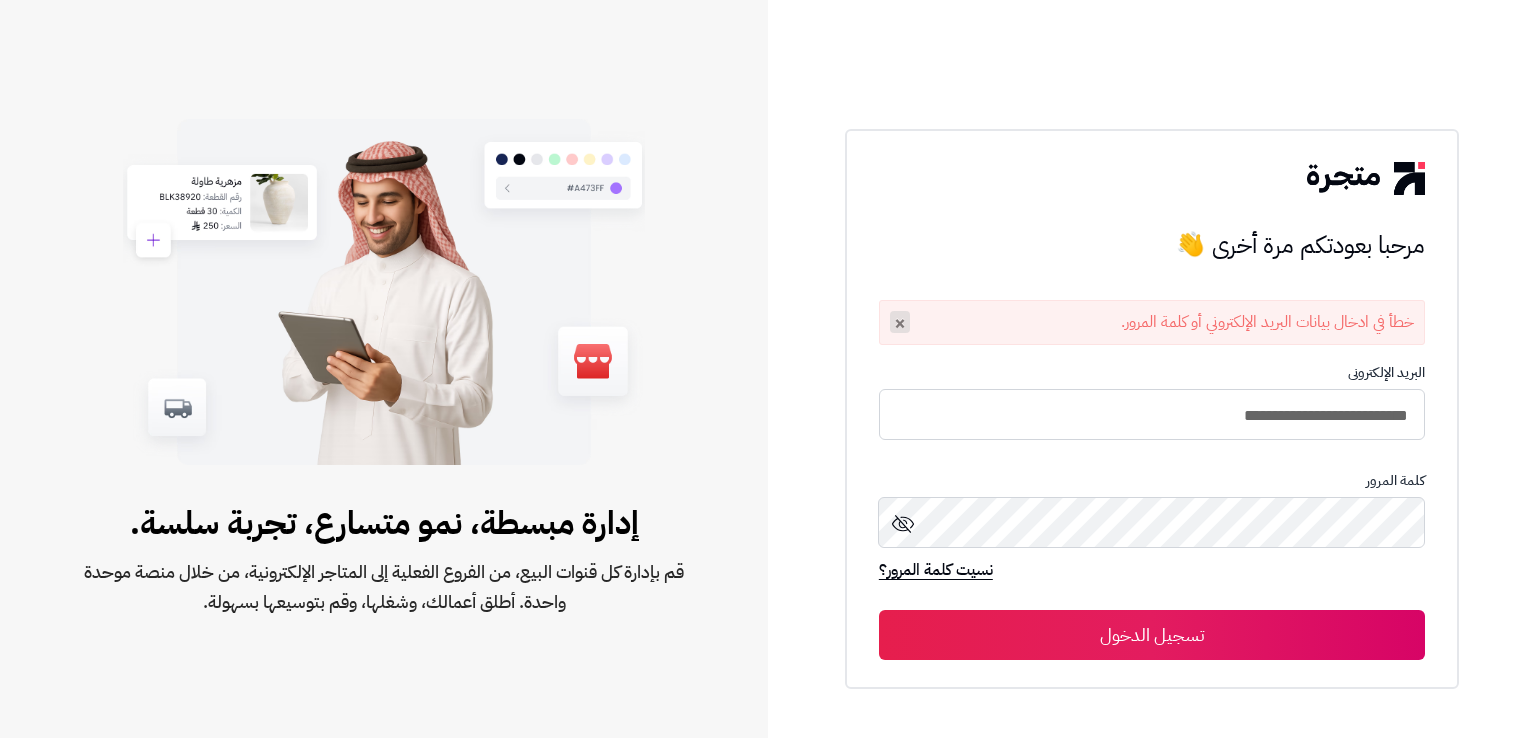 click on "×" at bounding box center [900, 322] 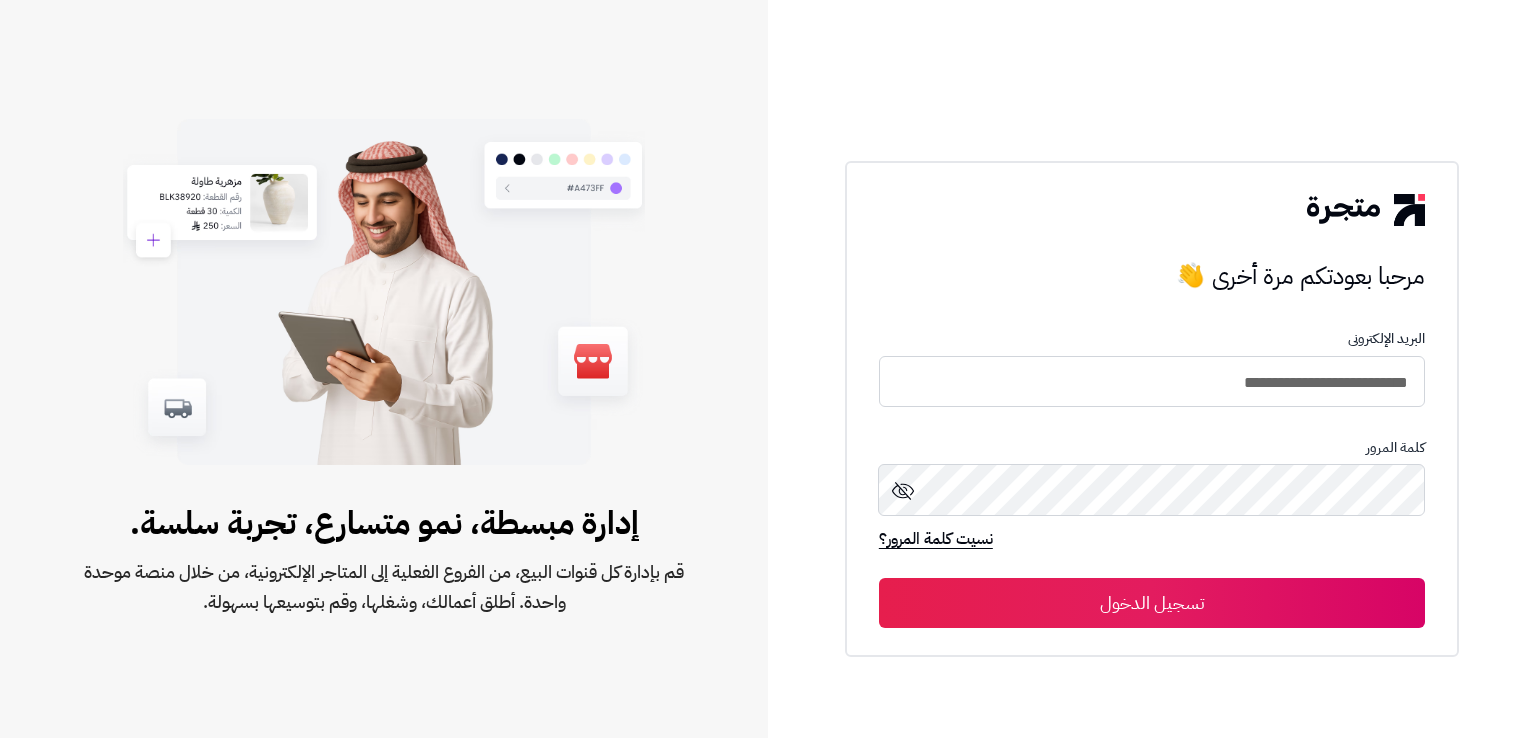 click on "تسجيل الدخول" at bounding box center (1152, 603) 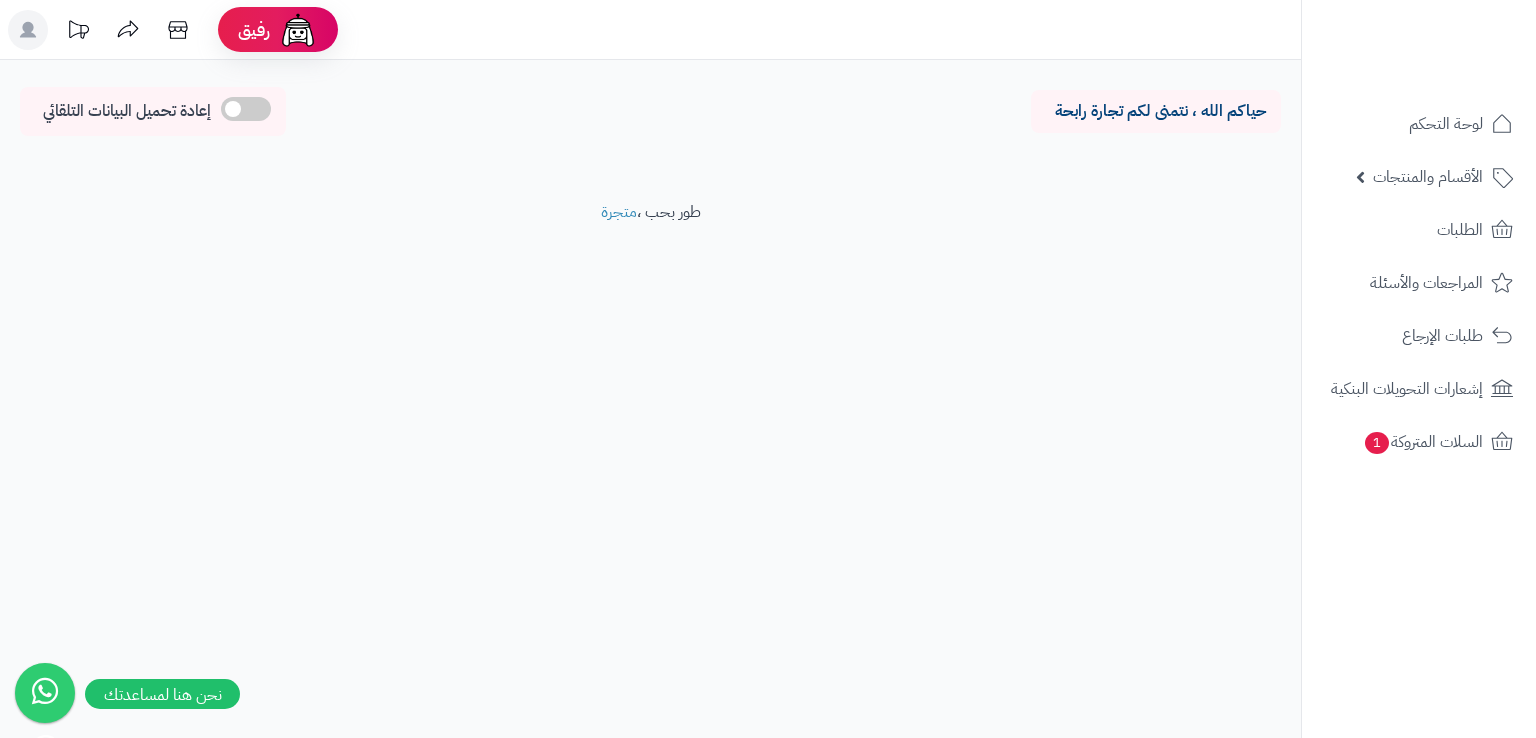 scroll, scrollTop: 0, scrollLeft: 0, axis: both 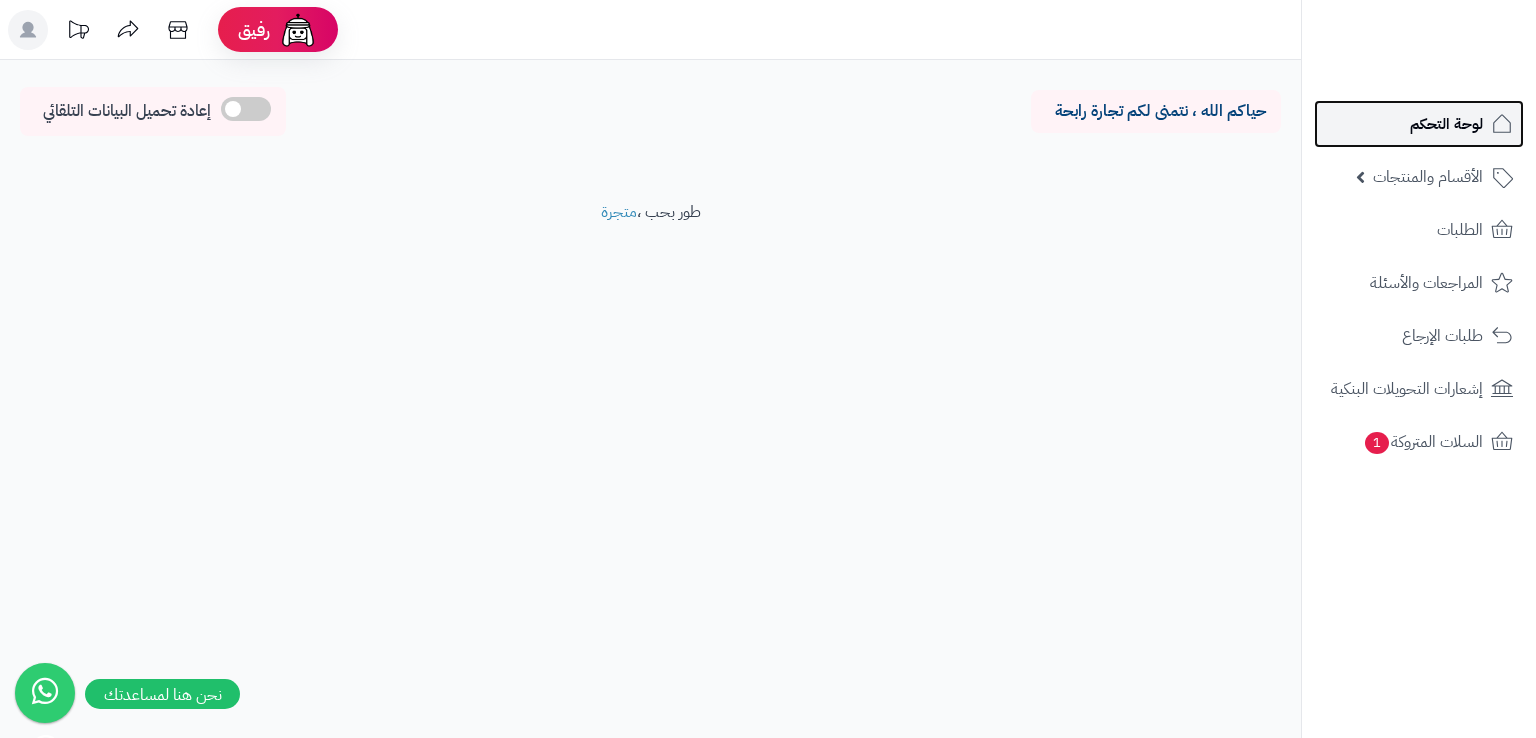 click on "لوحة التحكم" at bounding box center (1446, 124) 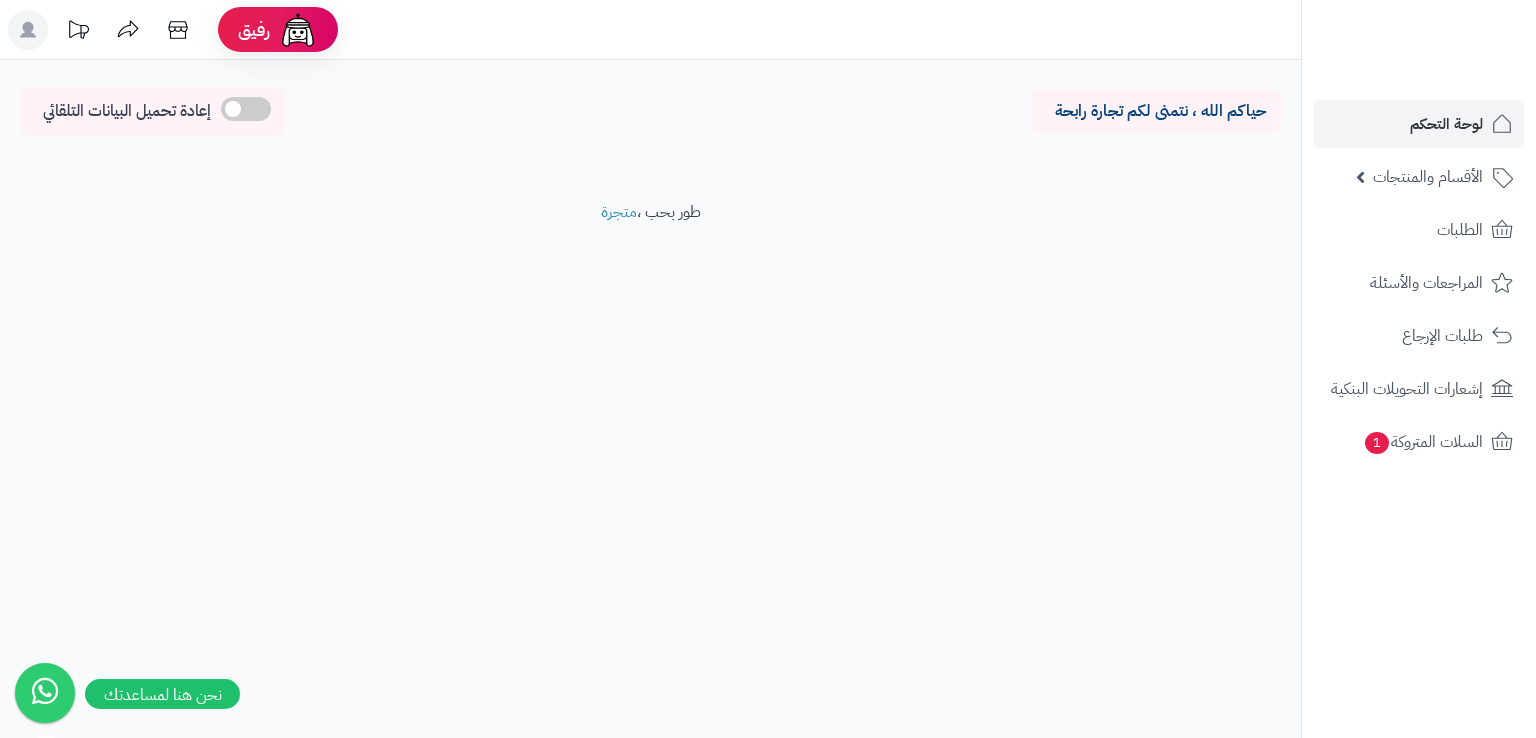 scroll, scrollTop: 0, scrollLeft: 0, axis: both 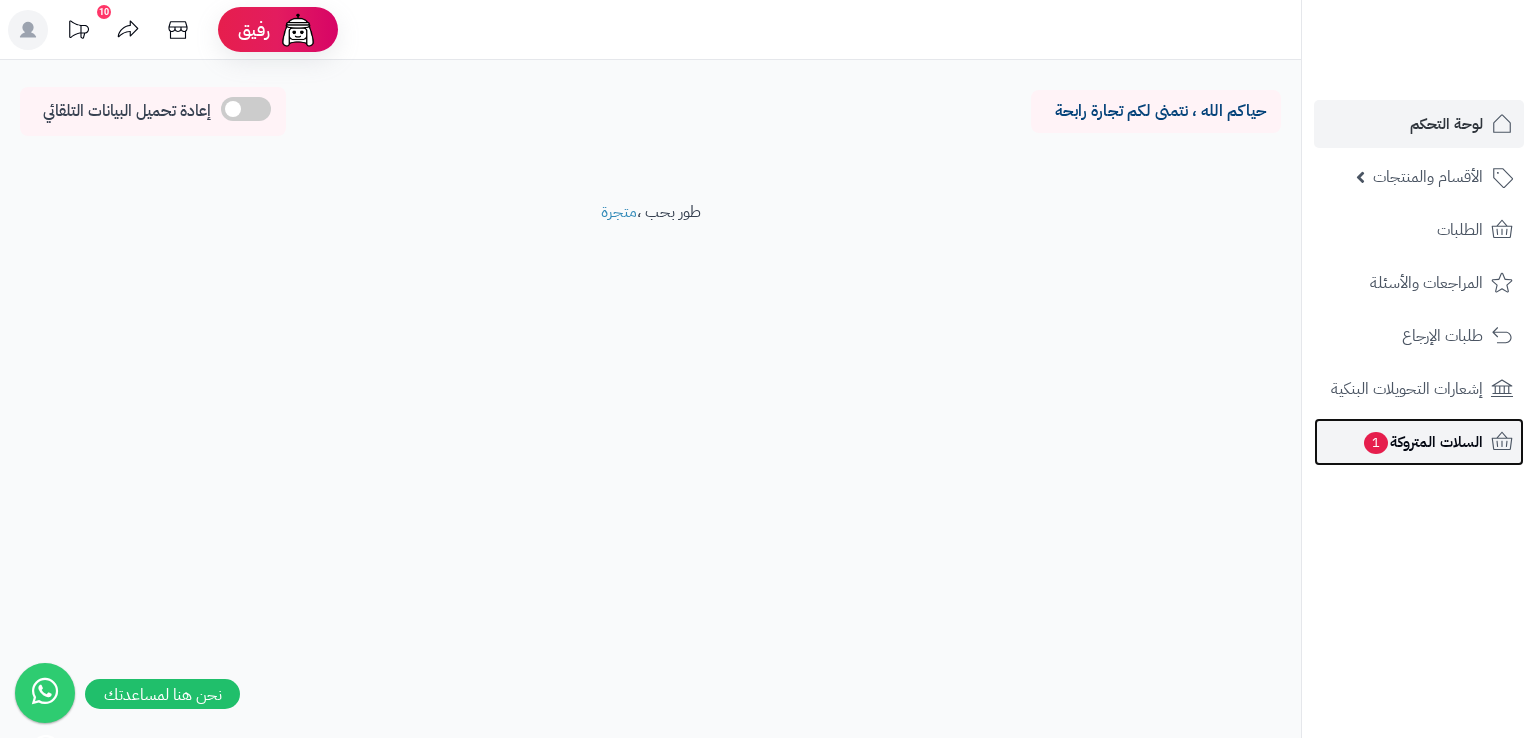 click on "السلات المتروكة  1" at bounding box center [1422, 442] 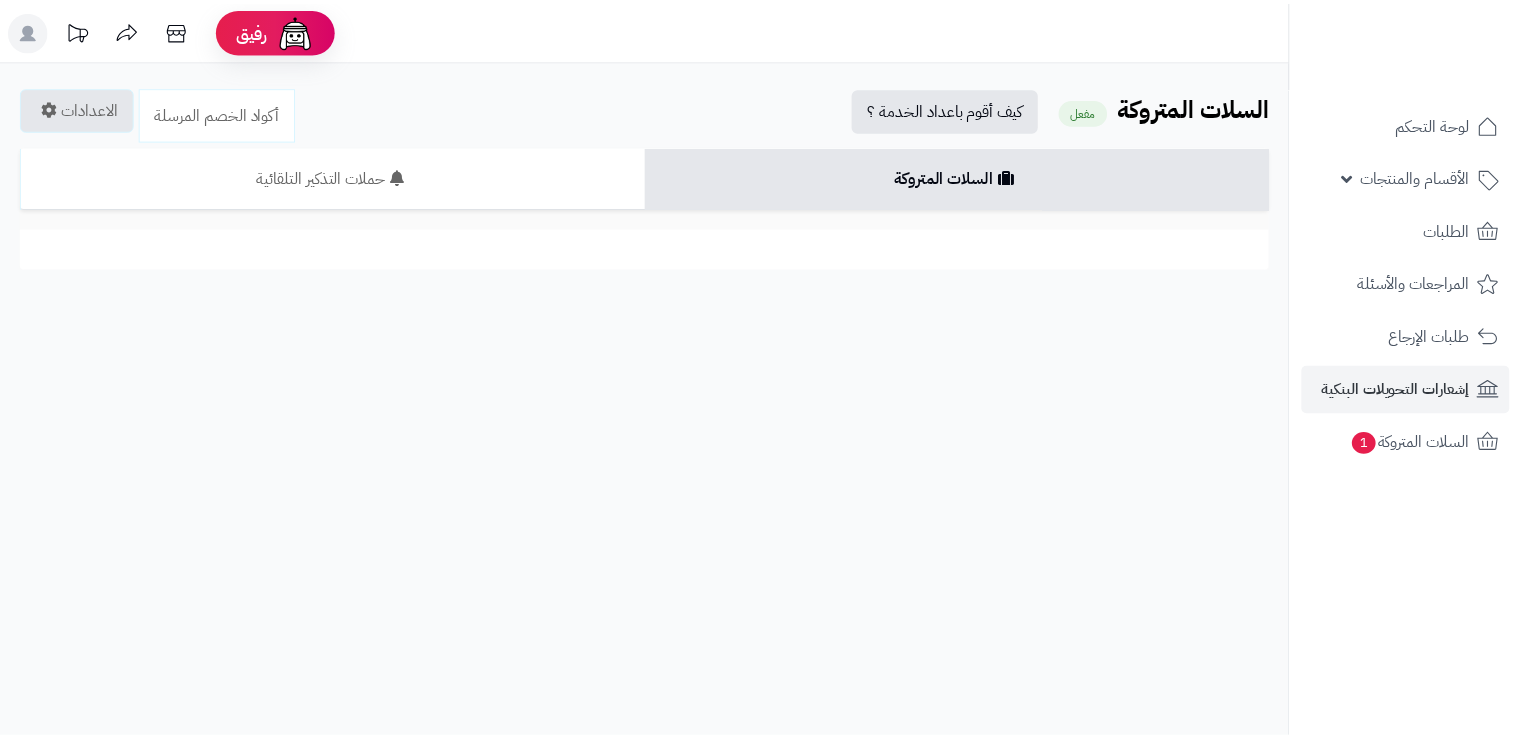 scroll, scrollTop: 0, scrollLeft: 0, axis: both 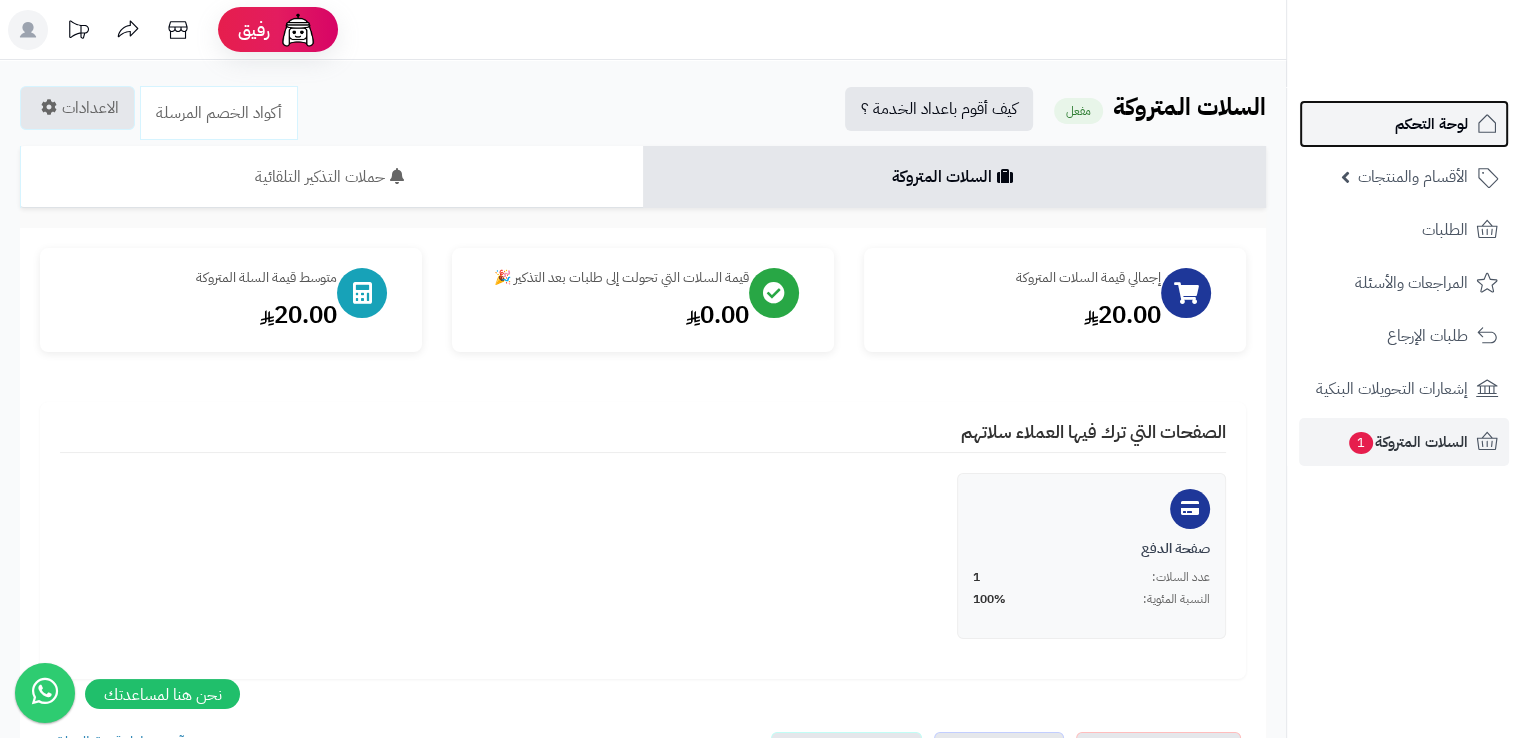 click on "لوحة التحكم" at bounding box center [1431, 124] 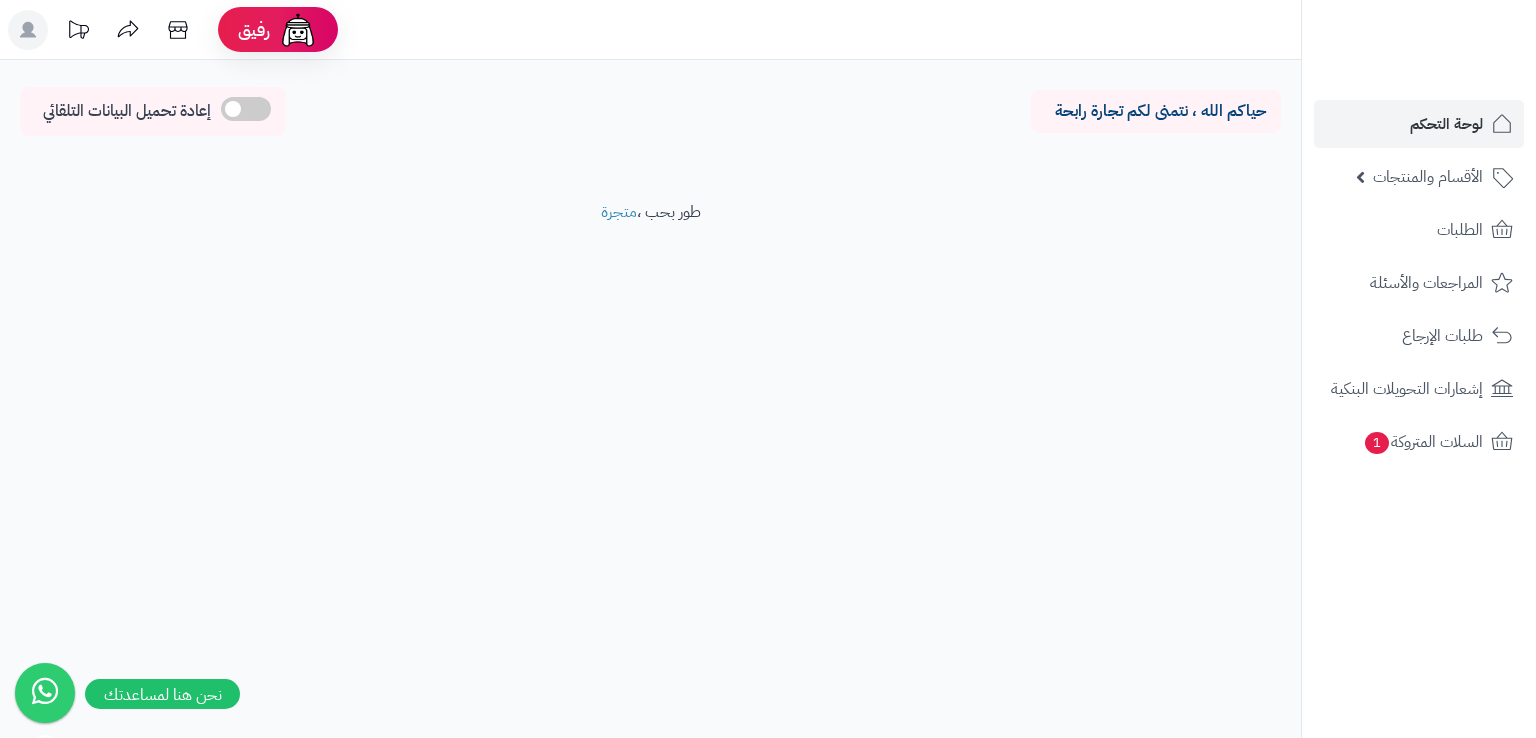 scroll, scrollTop: 0, scrollLeft: 0, axis: both 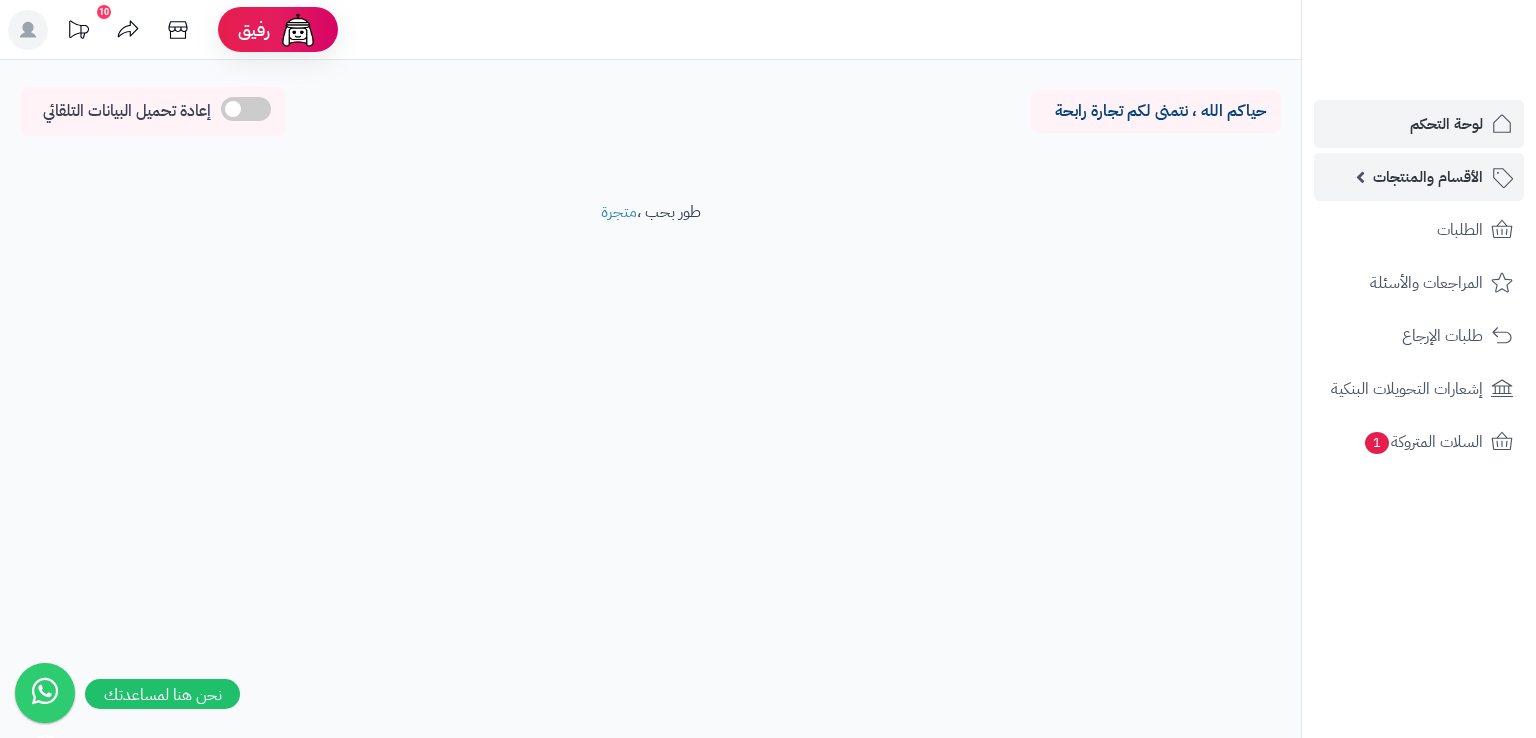 click on "الأقسام والمنتجات" at bounding box center [1428, 177] 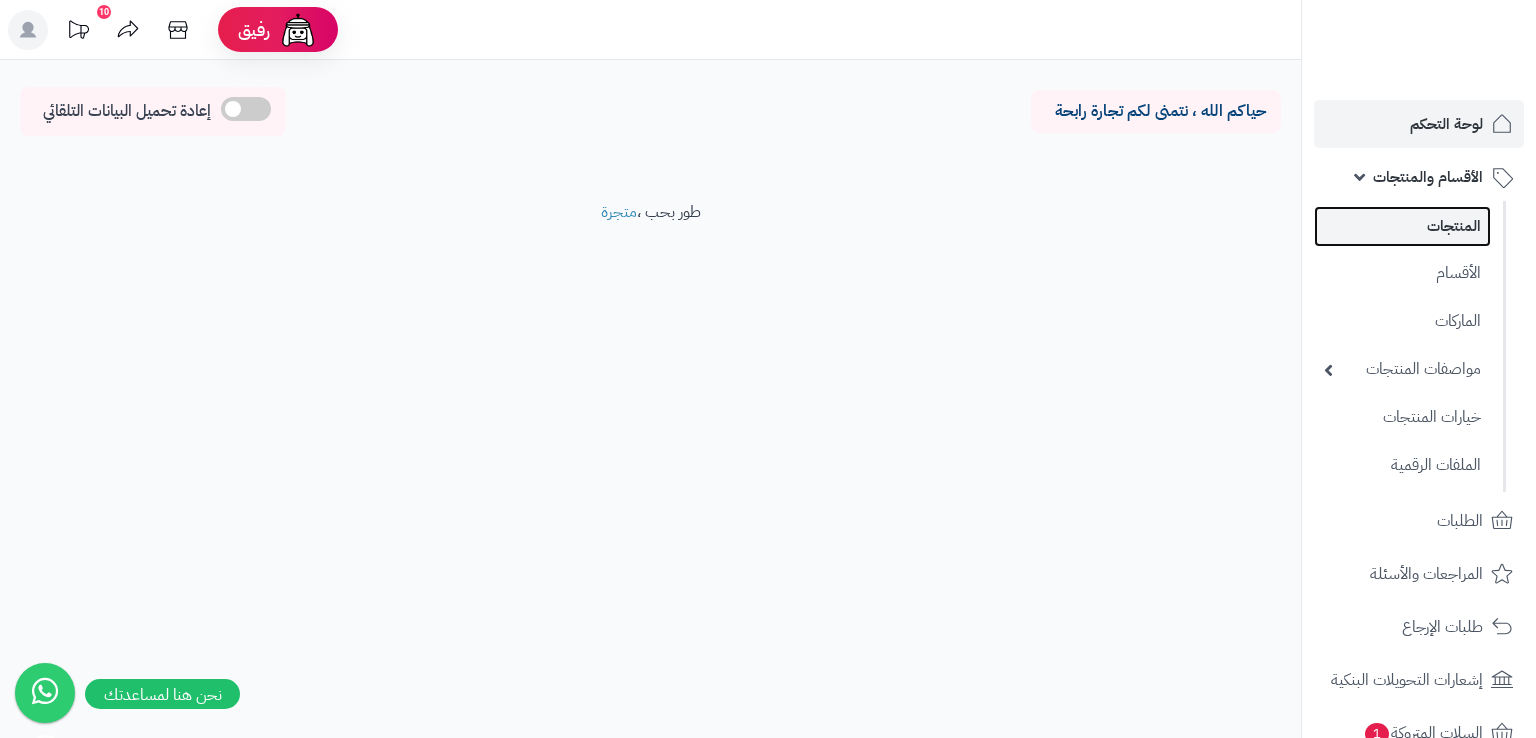 click on "المنتجات" at bounding box center [1402, 226] 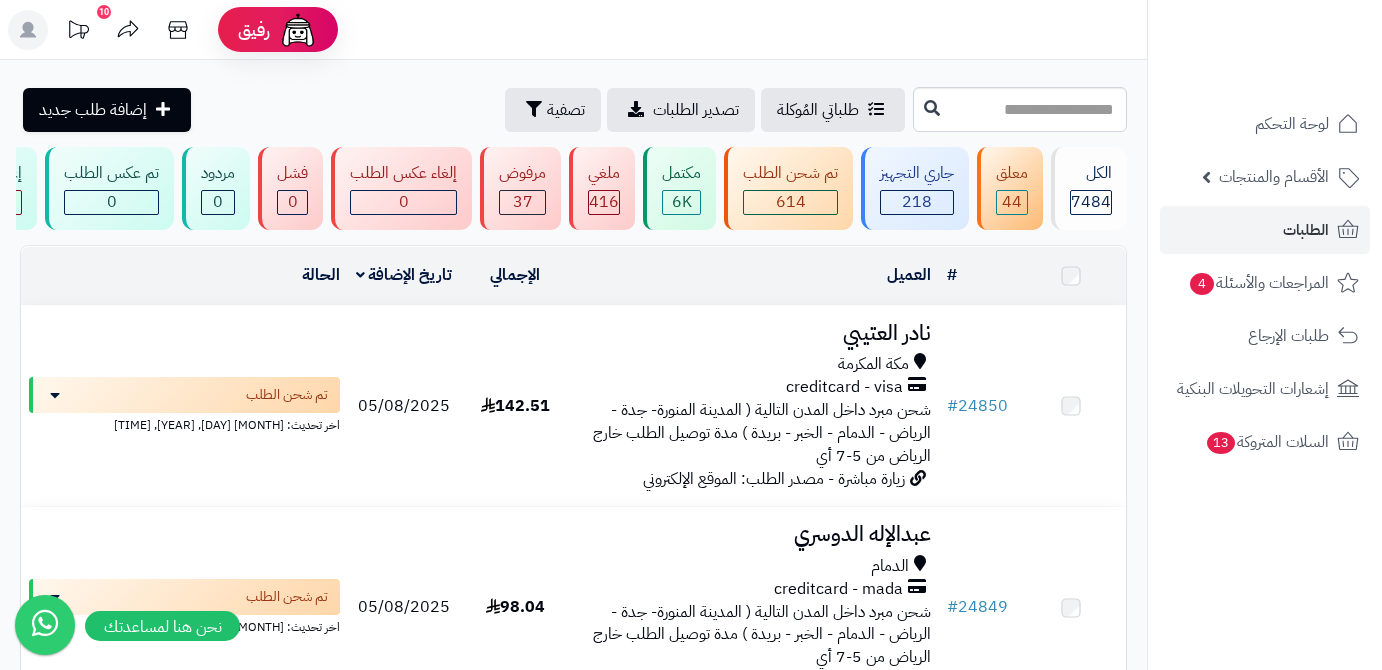 scroll, scrollTop: 0, scrollLeft: 0, axis: both 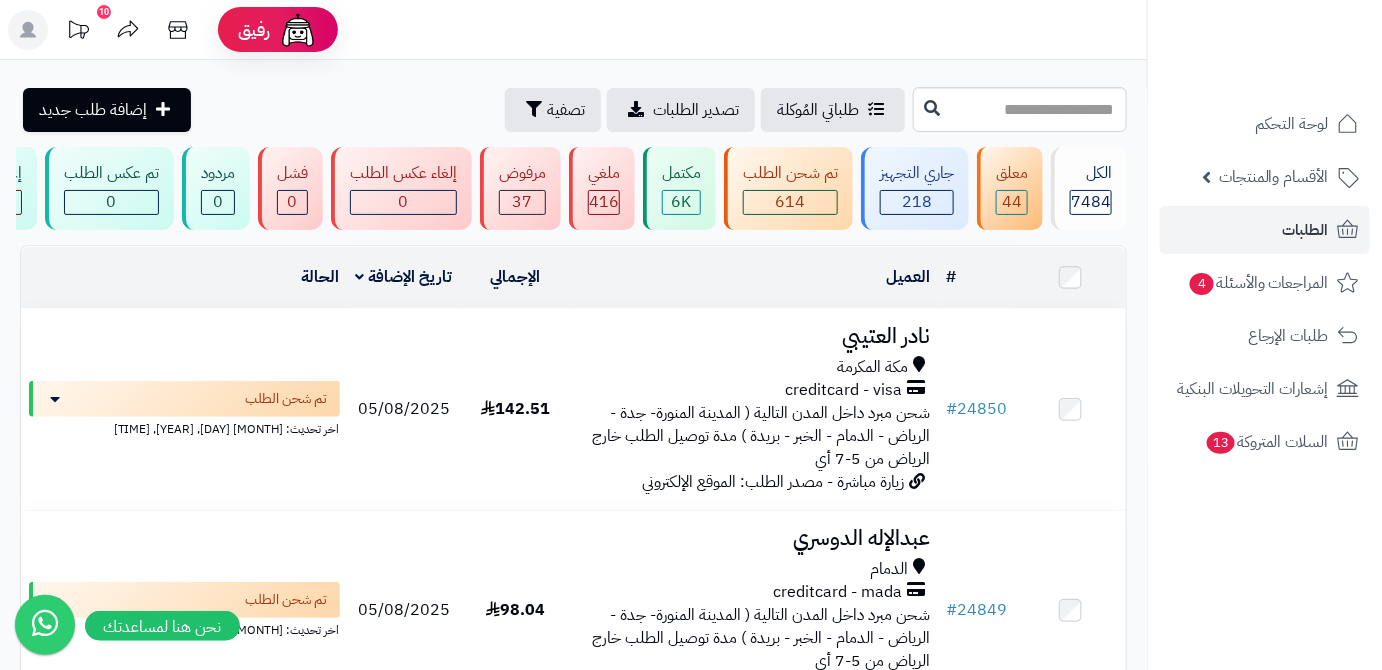 click on "رفيق !
10   الطلبات معالجة مكتمل إرجاع المنتجات العملاء المتواجدون الان 9860 عملاء منتظرين موافقة التسجيل المنتجات غير متوفر
OMNIA  KHALED Omnia khald برجاء تجديد الاشتراك
الباقة المتقدمة
تسجيل الخروج" at bounding box center [691, 30] 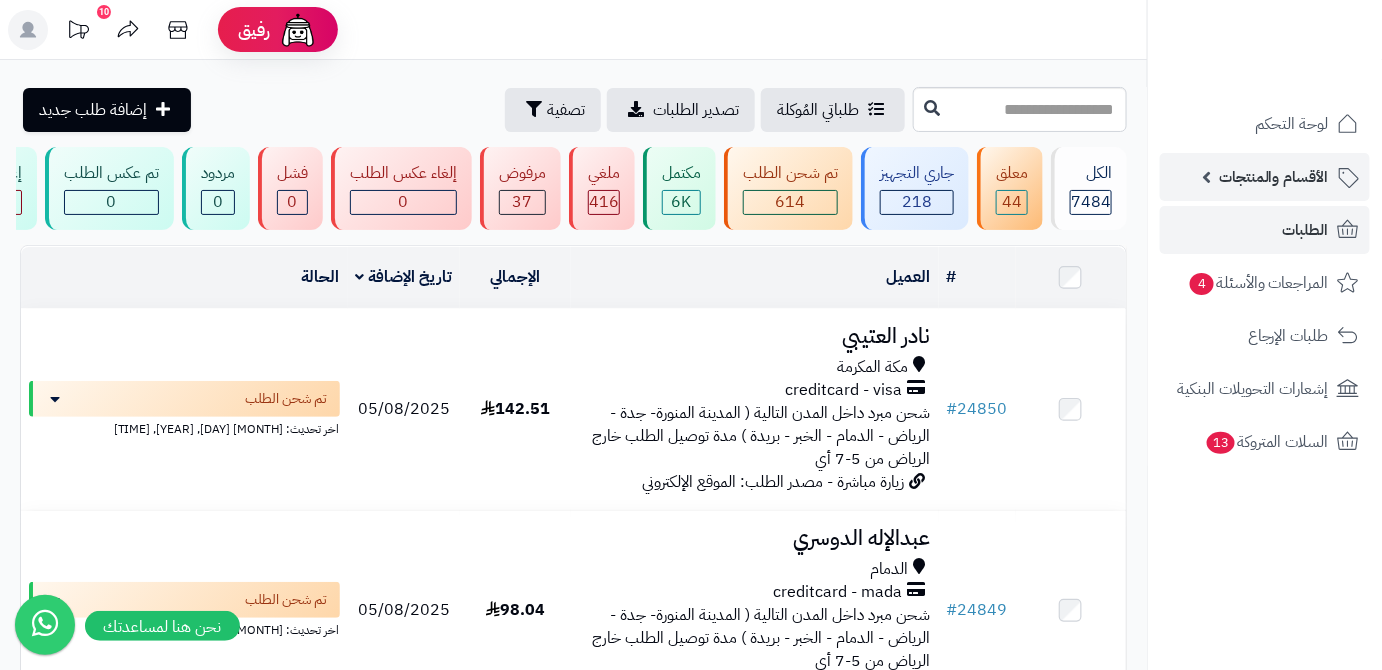 click on "الأقسام والمنتجات" at bounding box center (1274, 177) 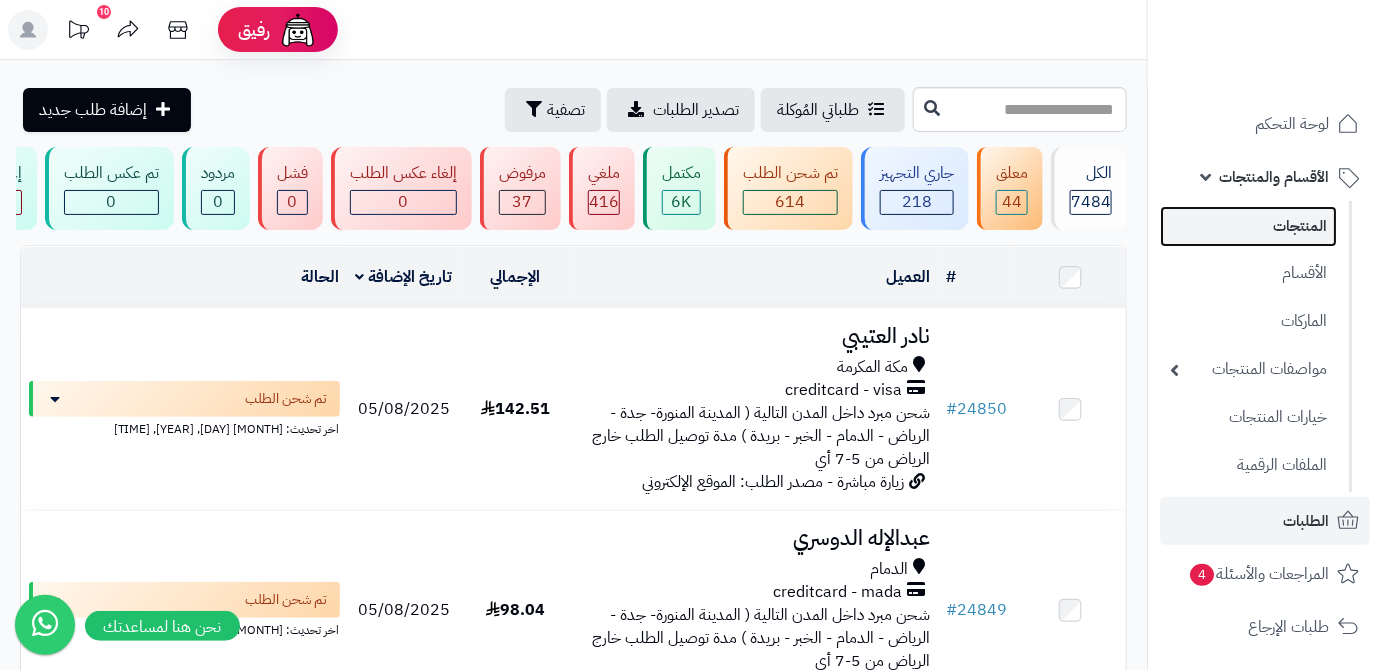 click on "المنتجات" at bounding box center [1248, 226] 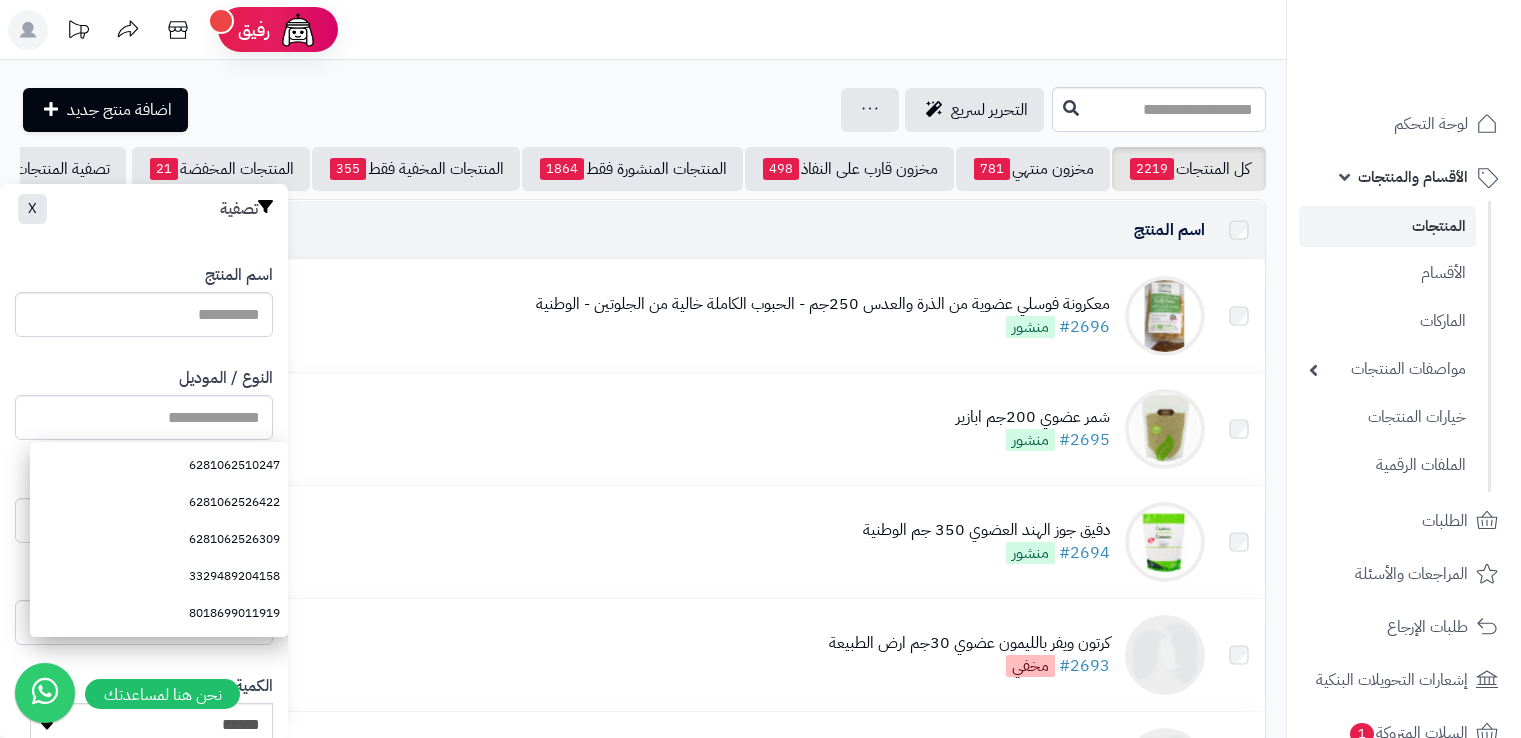 scroll, scrollTop: 0, scrollLeft: 0, axis: both 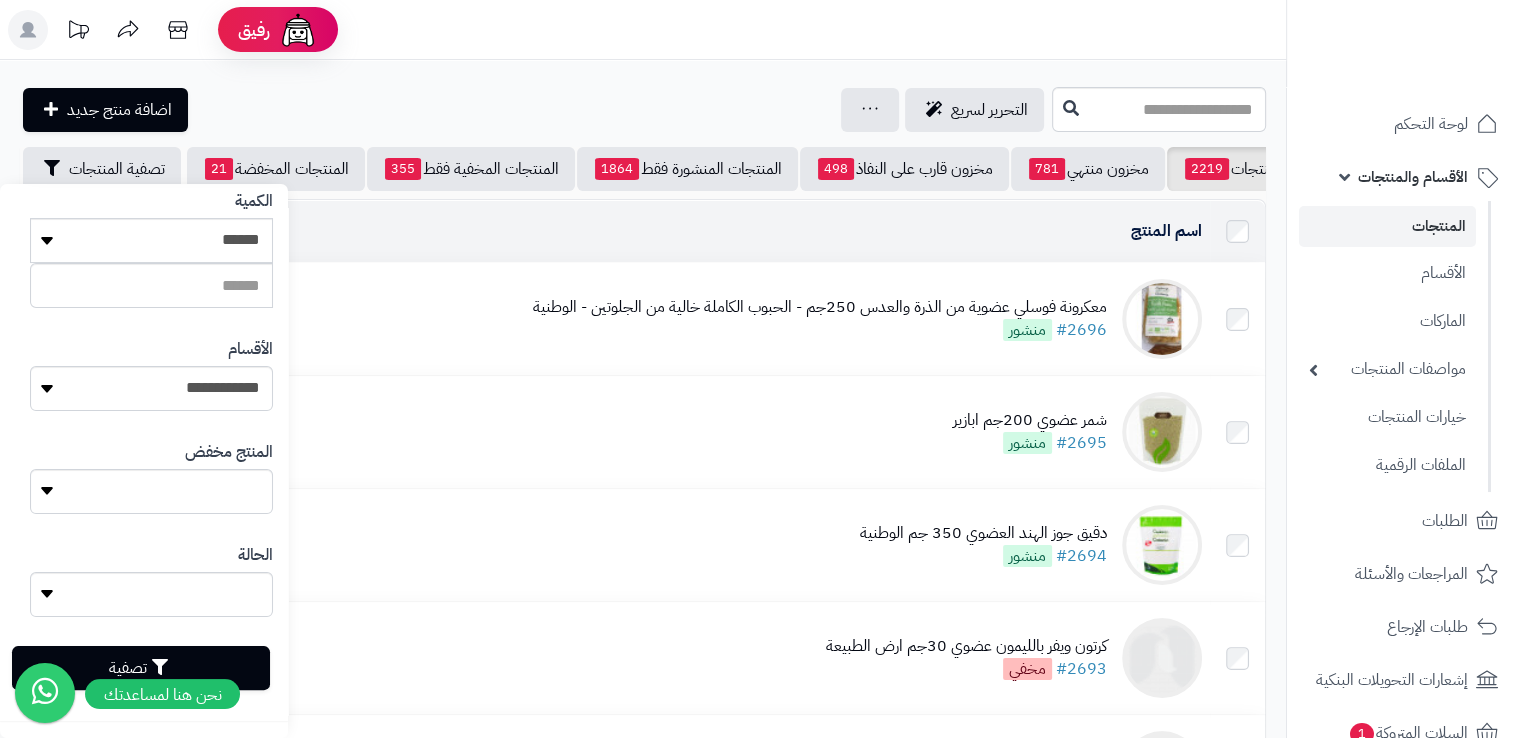 type on "**********" 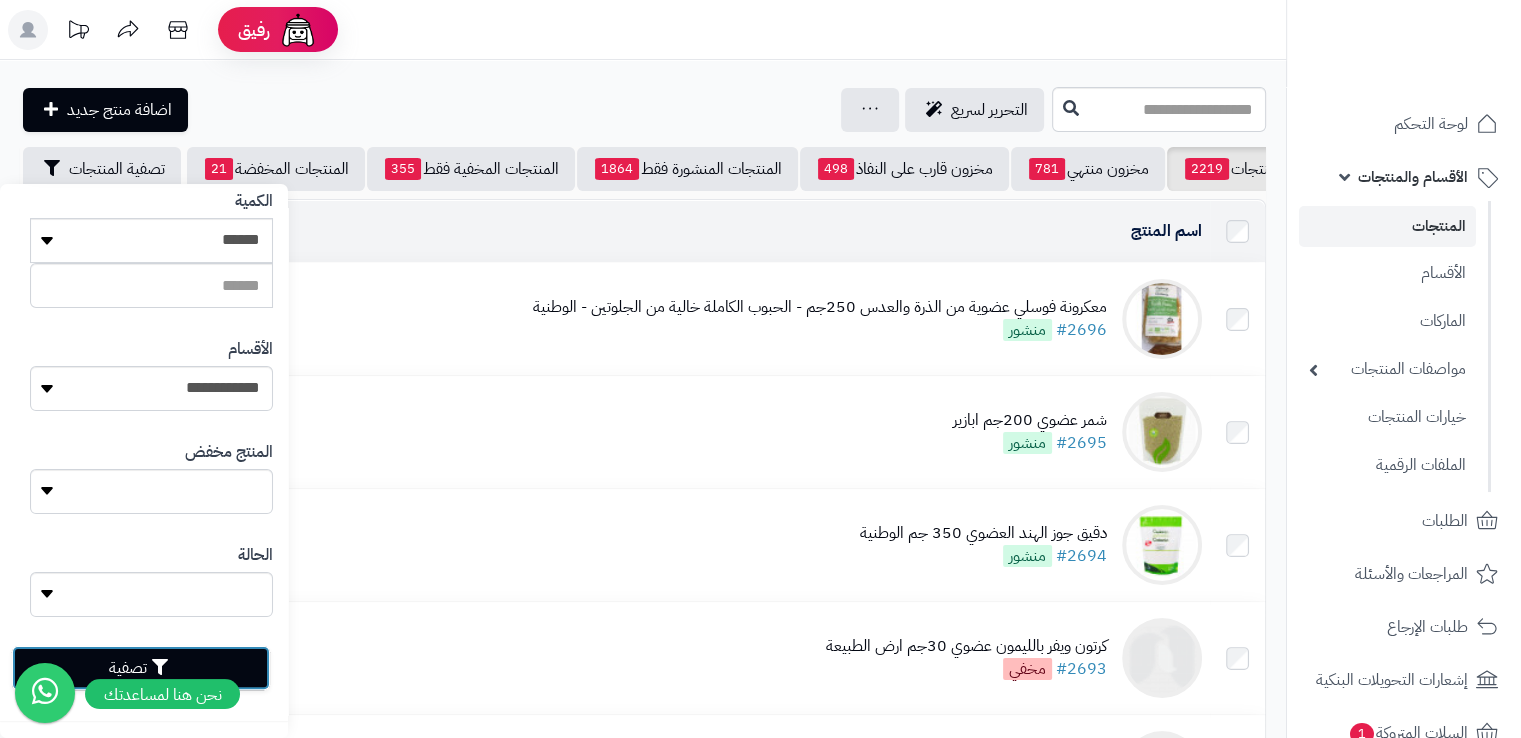 click on "تصفية" at bounding box center (141, 668) 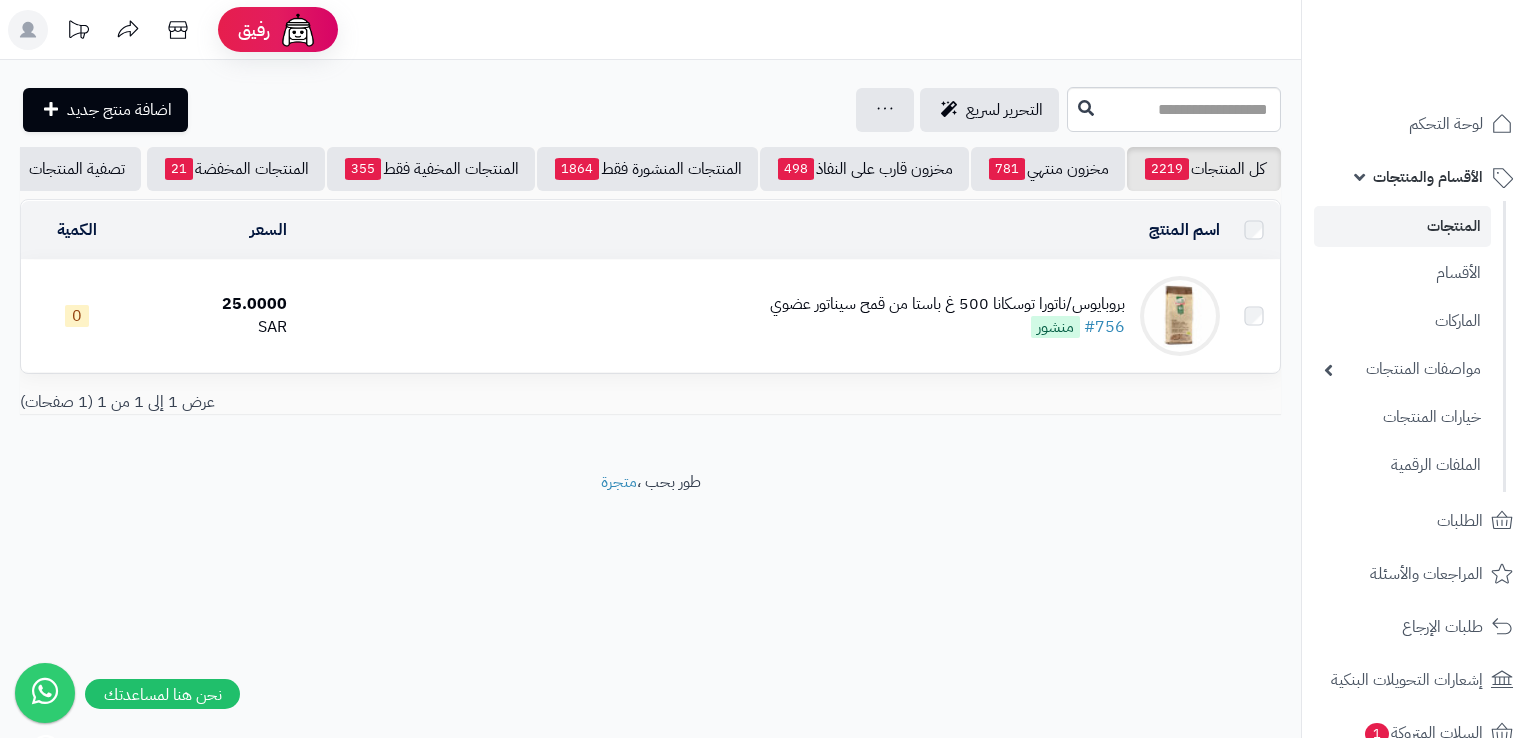 scroll, scrollTop: 0, scrollLeft: 0, axis: both 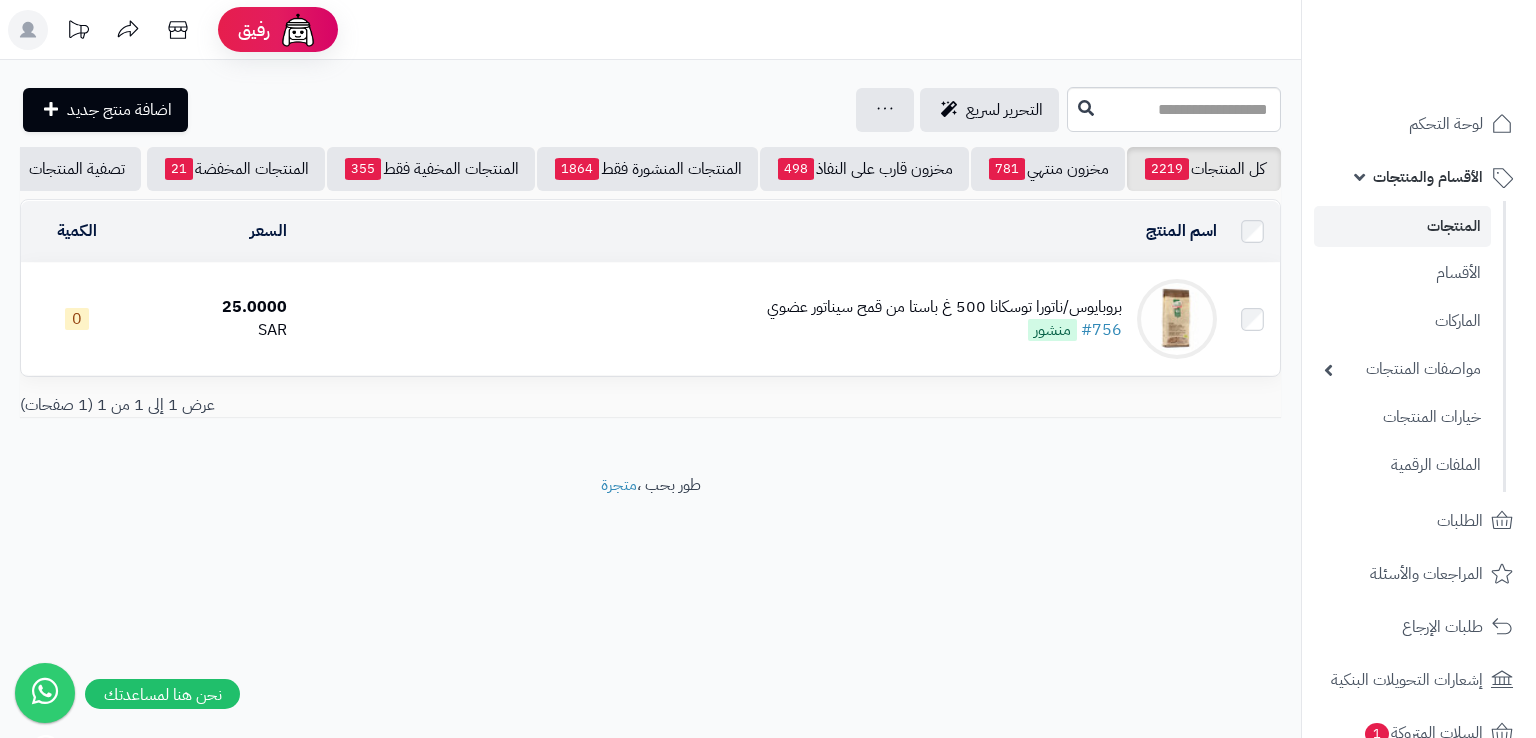 click on "بروبايوس/ناتورا توسكانا 500 غ باستا من قمح سيناتور عضوي
#756
منشور" at bounding box center (944, 319) 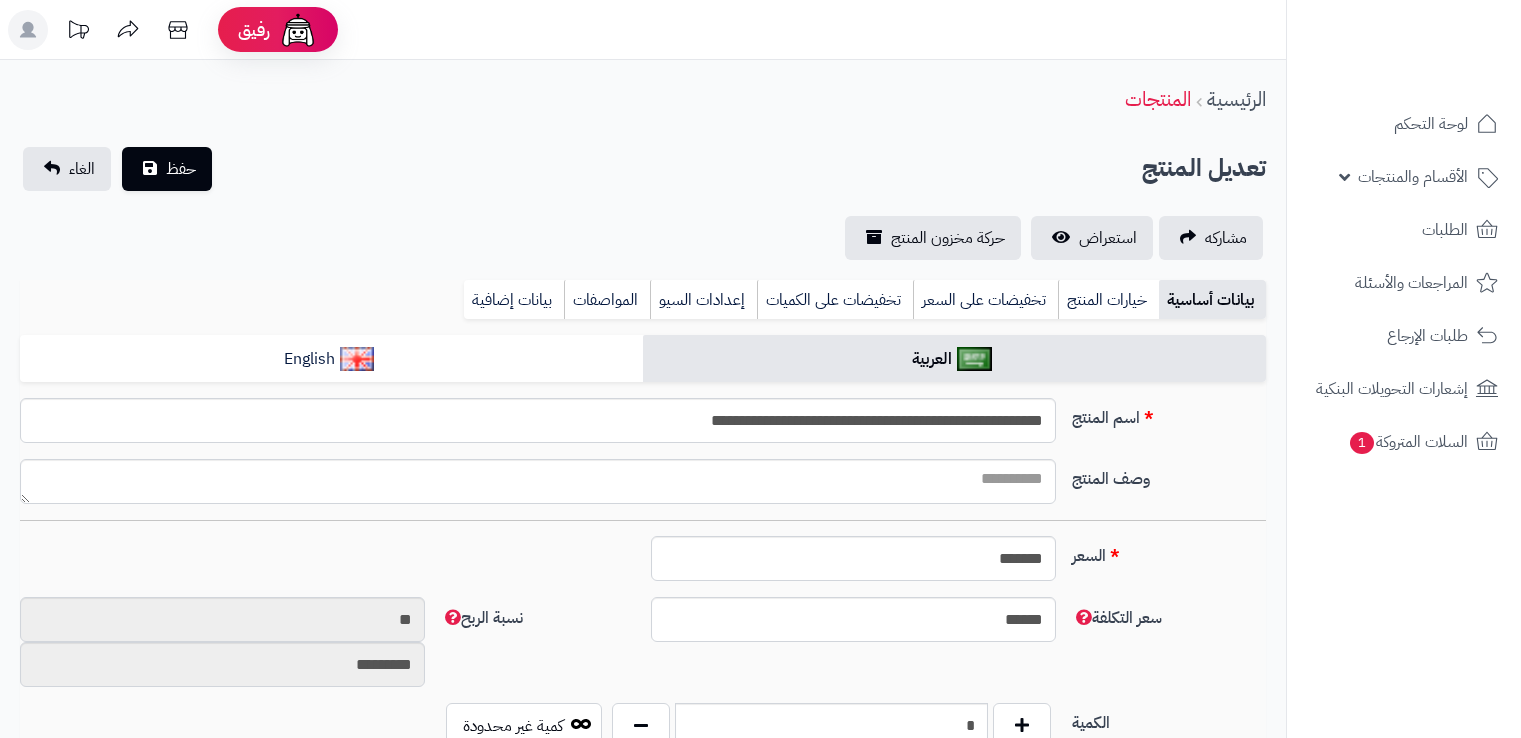 type on "*****" 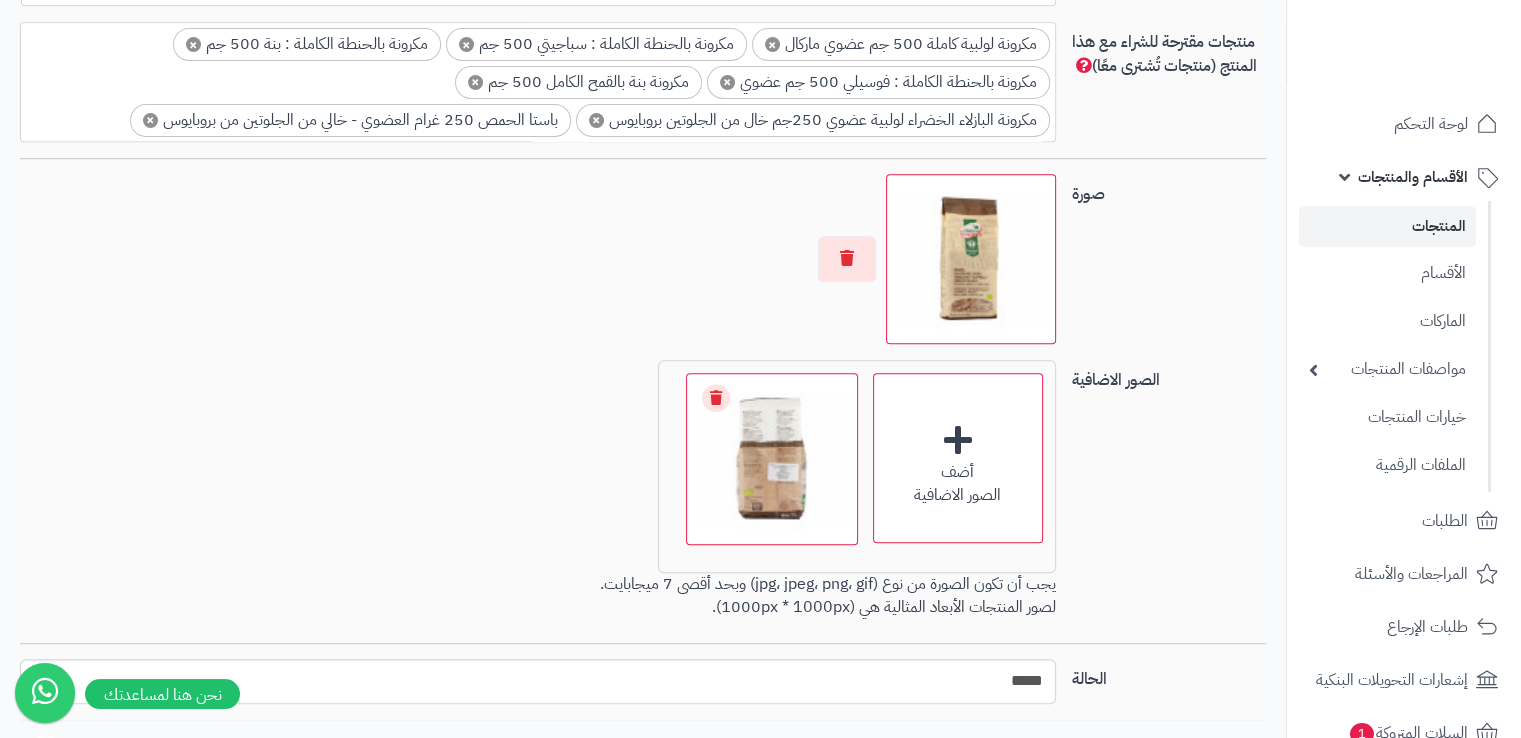 scroll, scrollTop: 1428, scrollLeft: 0, axis: vertical 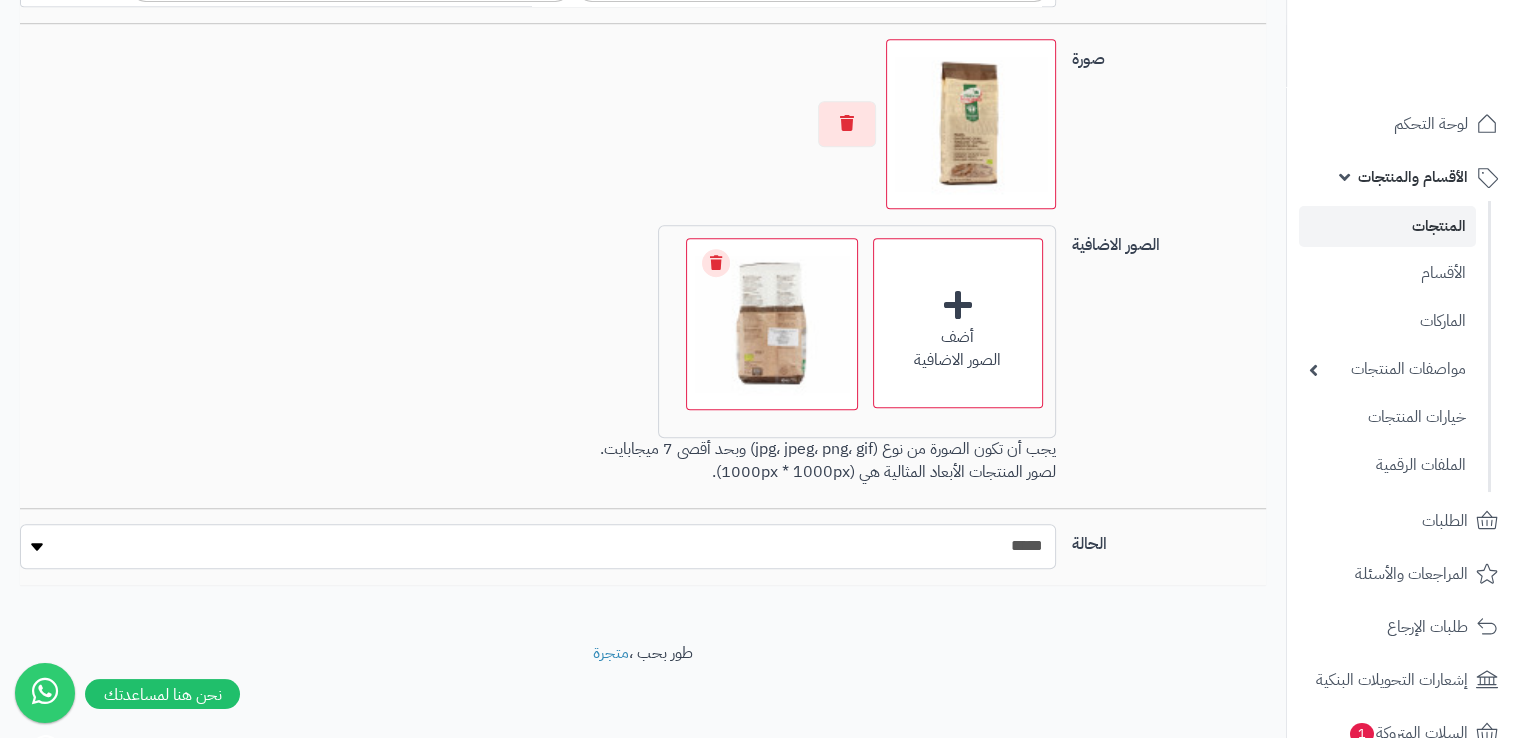 click on "***** ****" at bounding box center (537, 546) 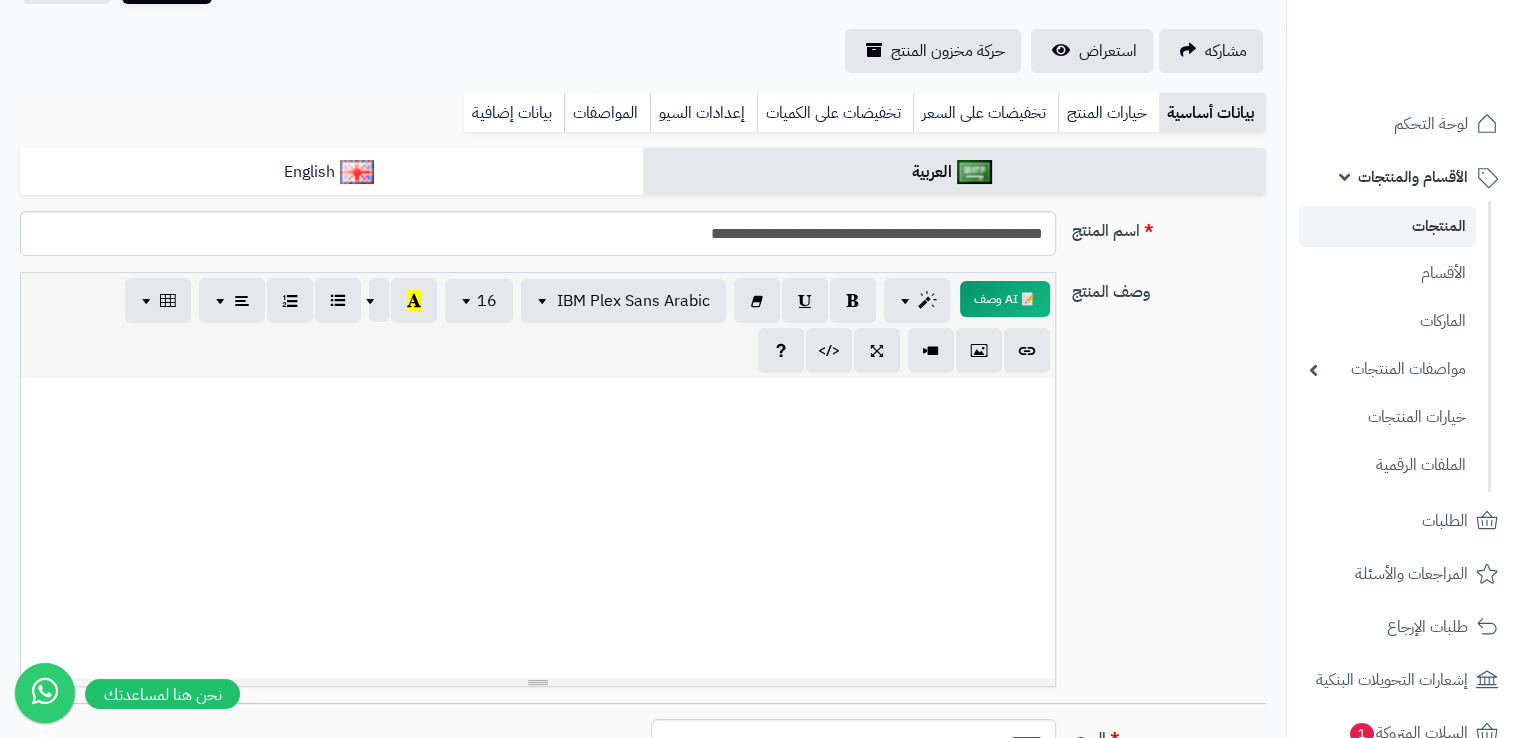 scroll, scrollTop: 28, scrollLeft: 0, axis: vertical 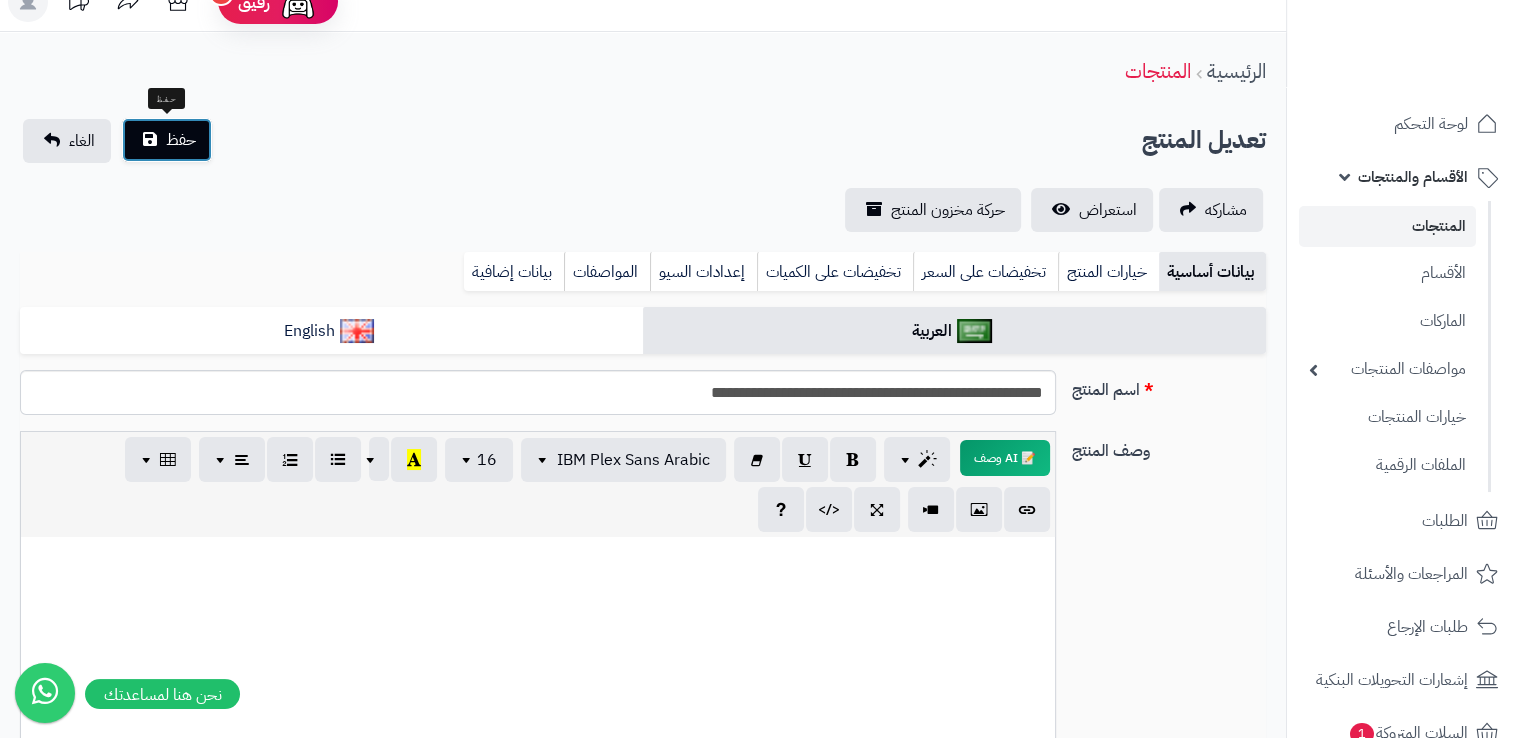click on "حفظ" at bounding box center [167, 140] 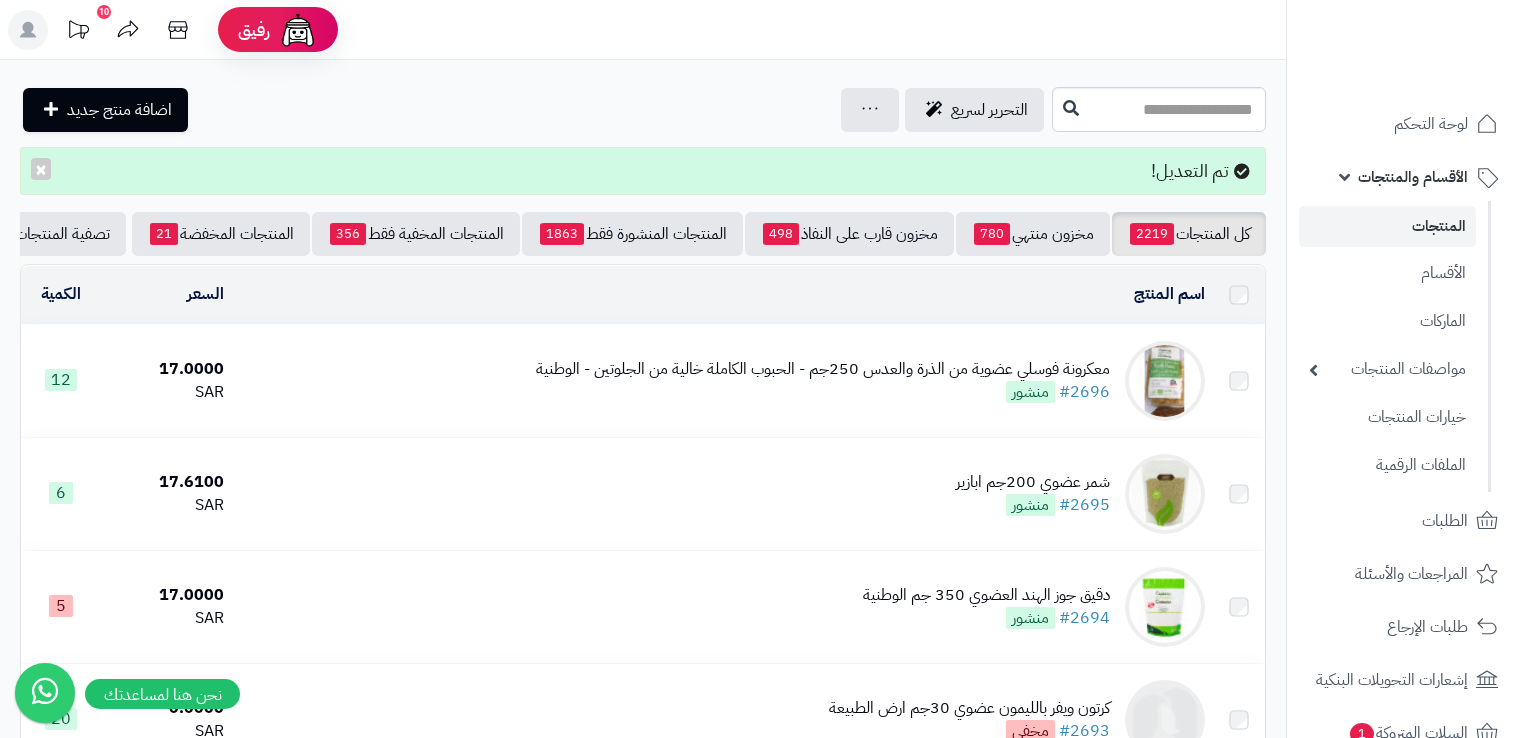 scroll, scrollTop: 0, scrollLeft: 0, axis: both 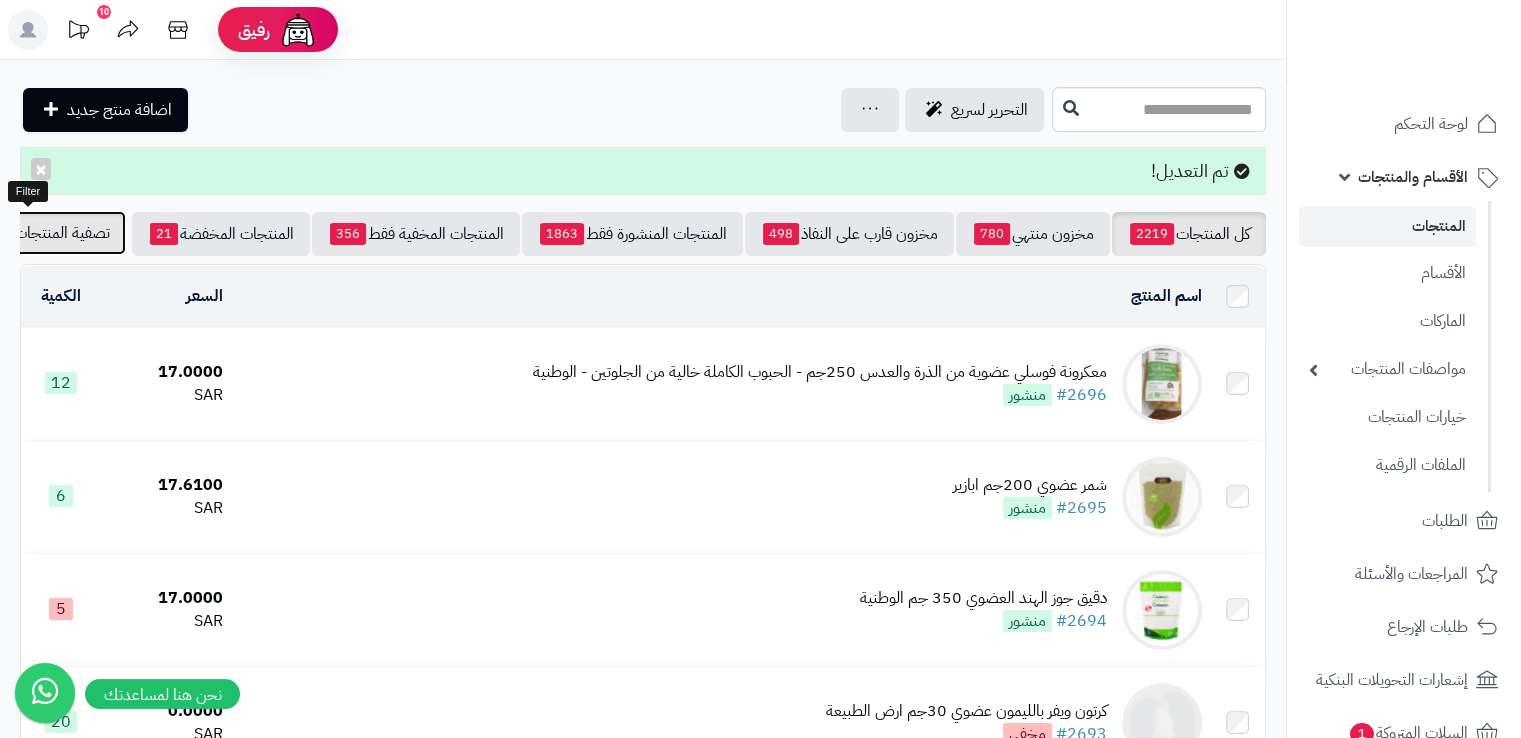 click on "تصفية المنتجات" at bounding box center [62, 233] 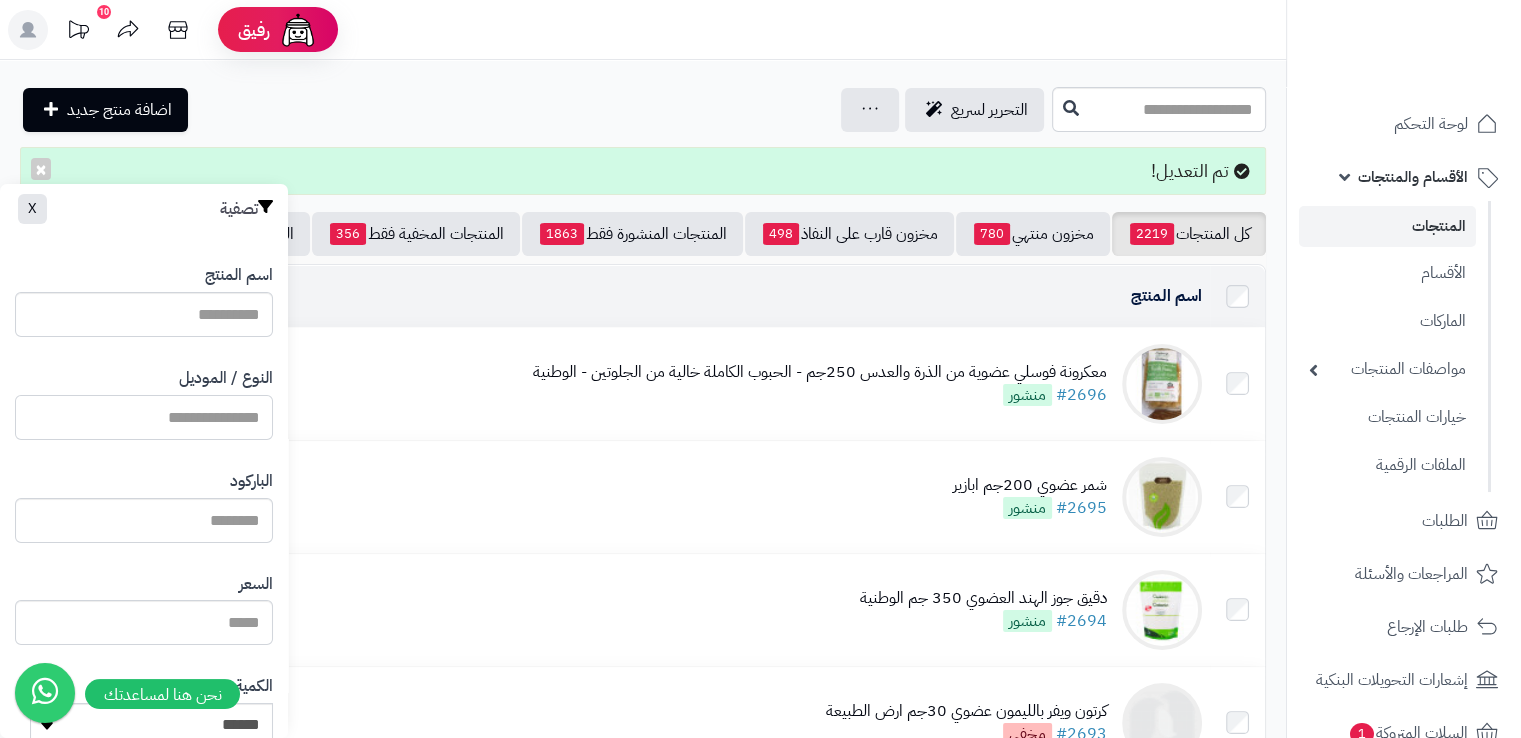 paste on "**********" 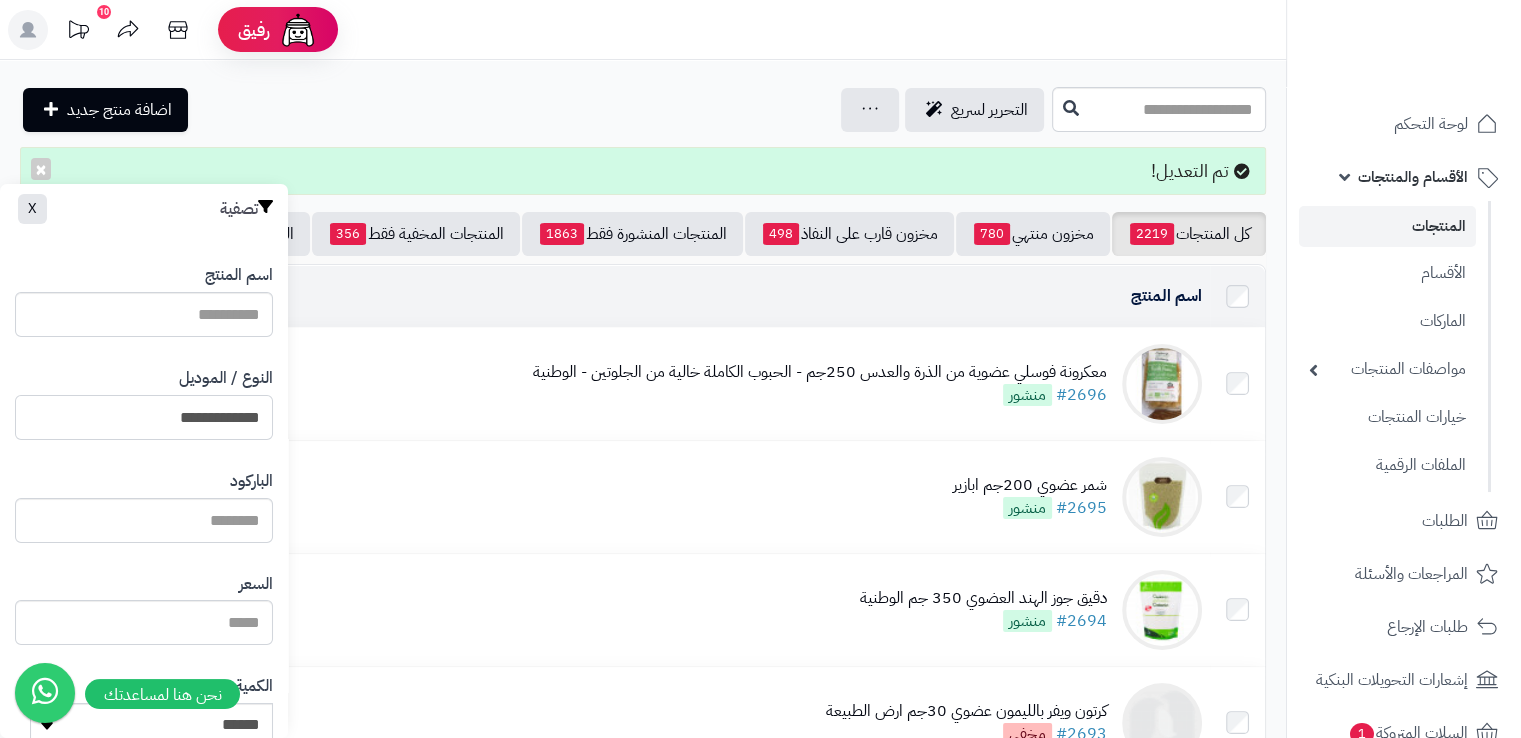 scroll, scrollTop: 485, scrollLeft: 0, axis: vertical 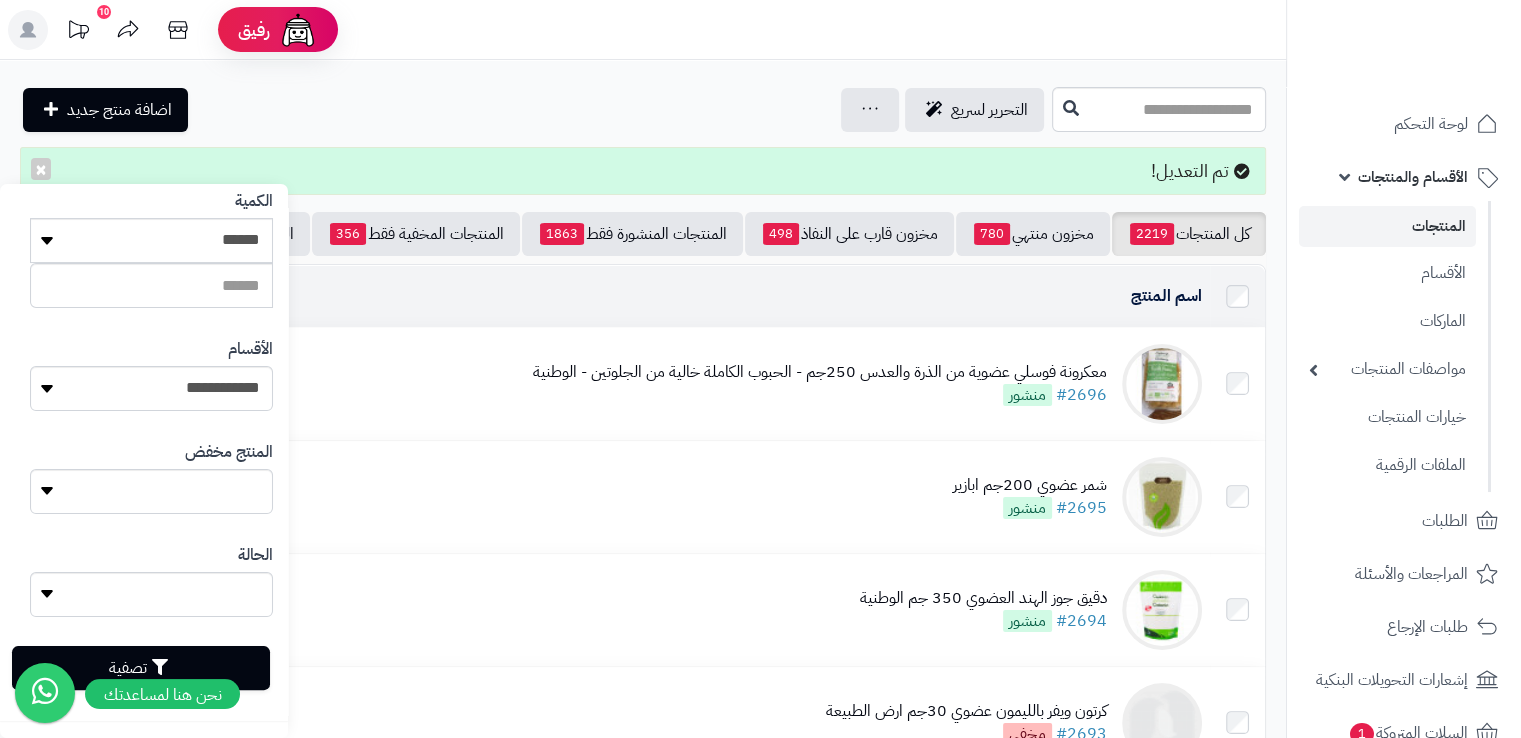 type on "**********" 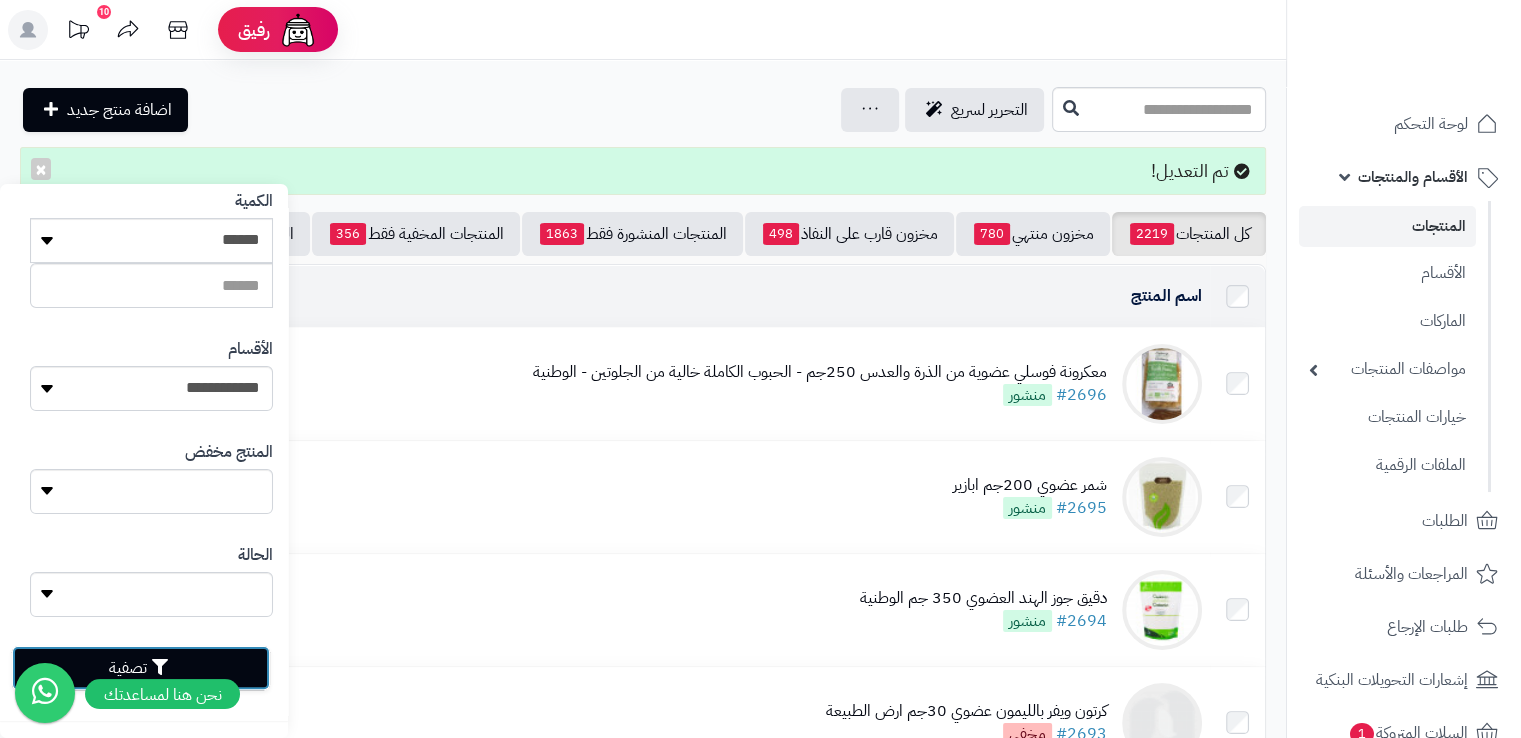 click on "تصفية" at bounding box center [141, 668] 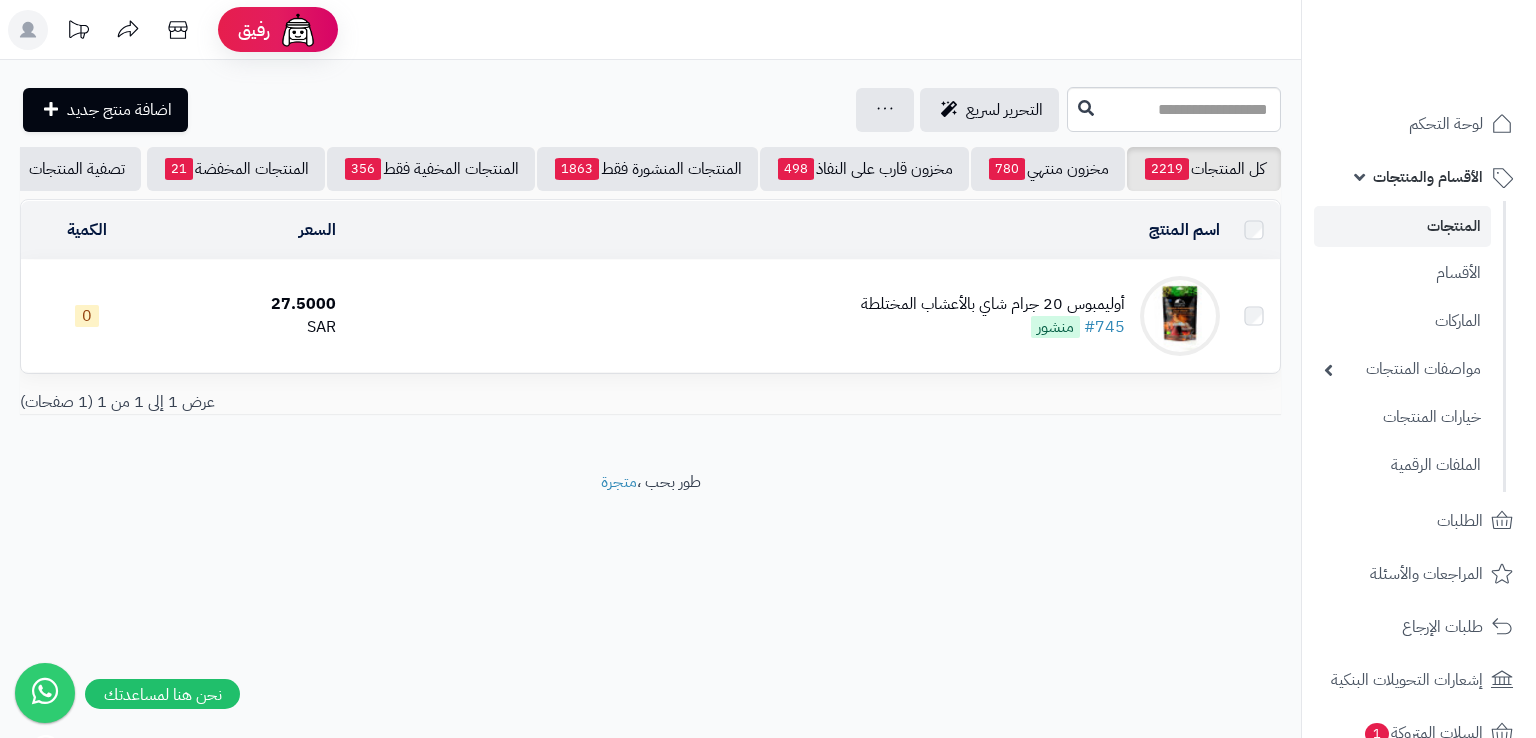 scroll, scrollTop: 0, scrollLeft: 0, axis: both 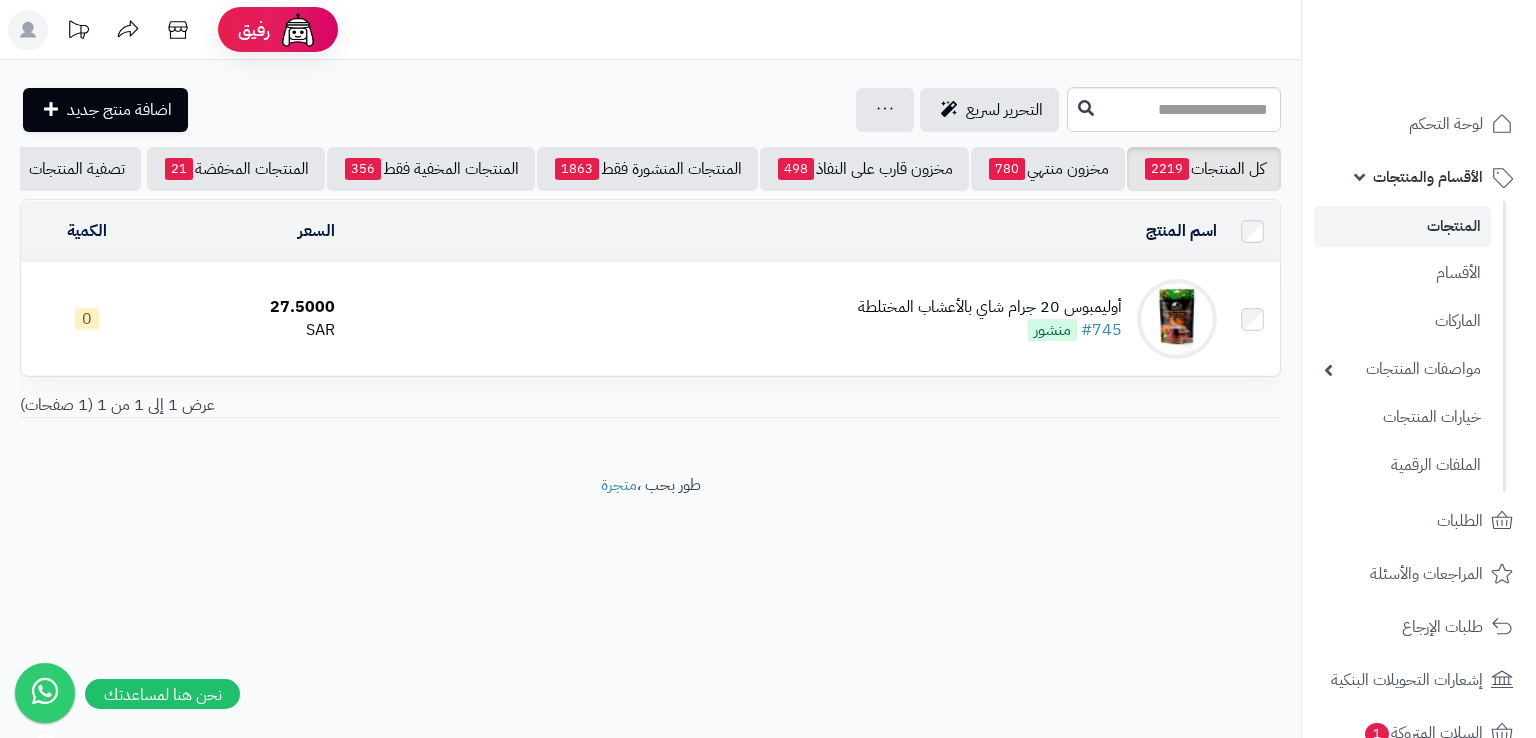 click on "أوليمبوس 20 جرام شاي بالأعشاب المختلطة" at bounding box center (990, 307) 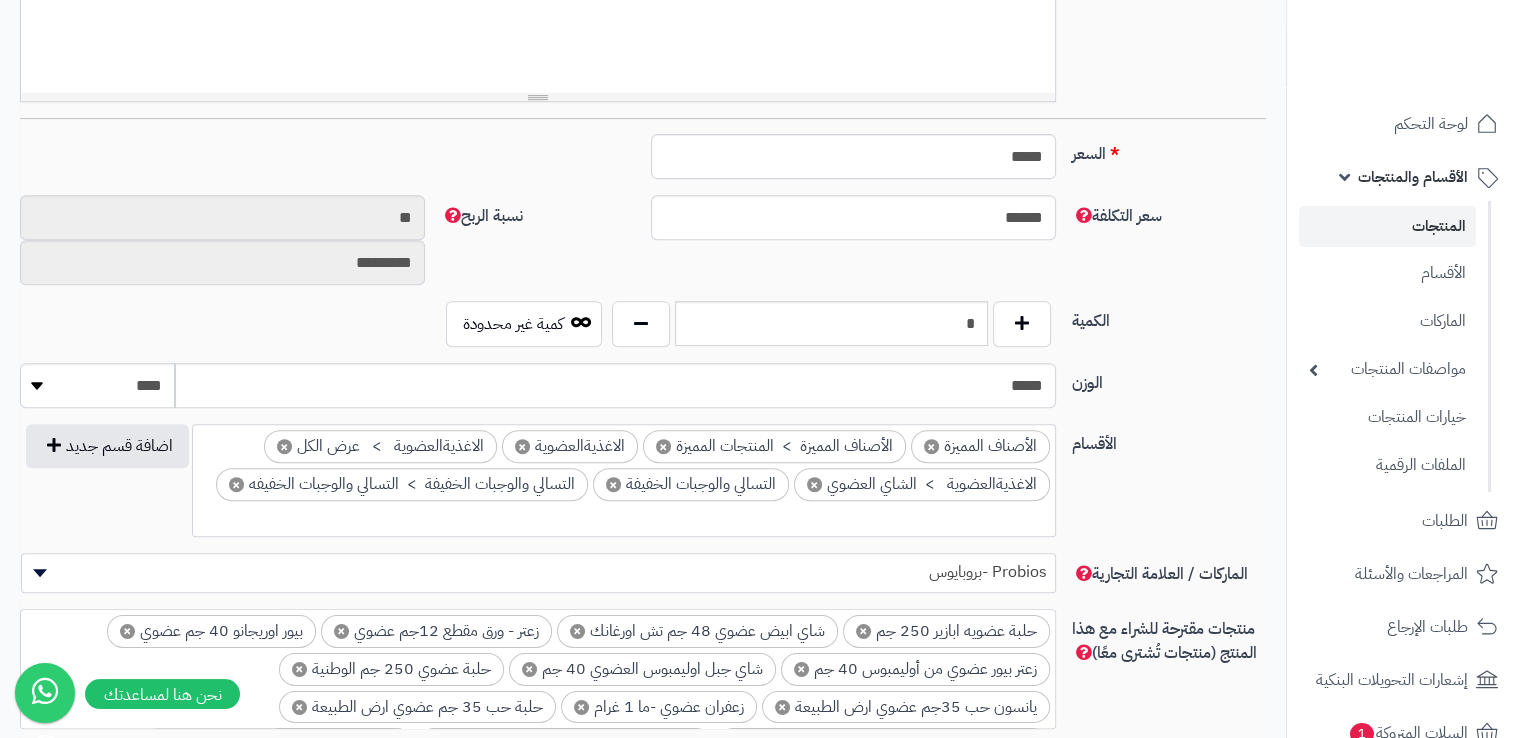 scroll, scrollTop: 900, scrollLeft: 0, axis: vertical 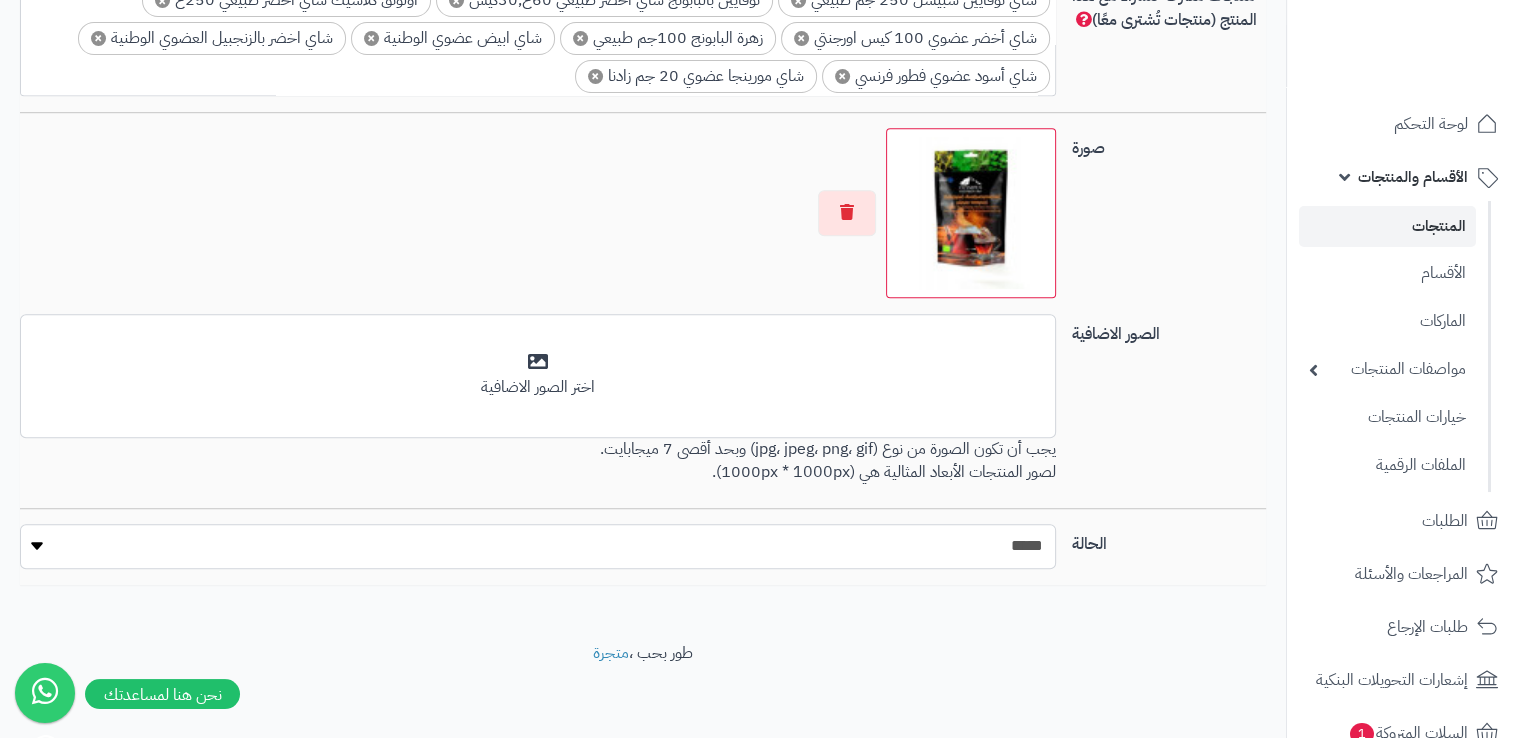 click on "***** ****" at bounding box center (537, 546) 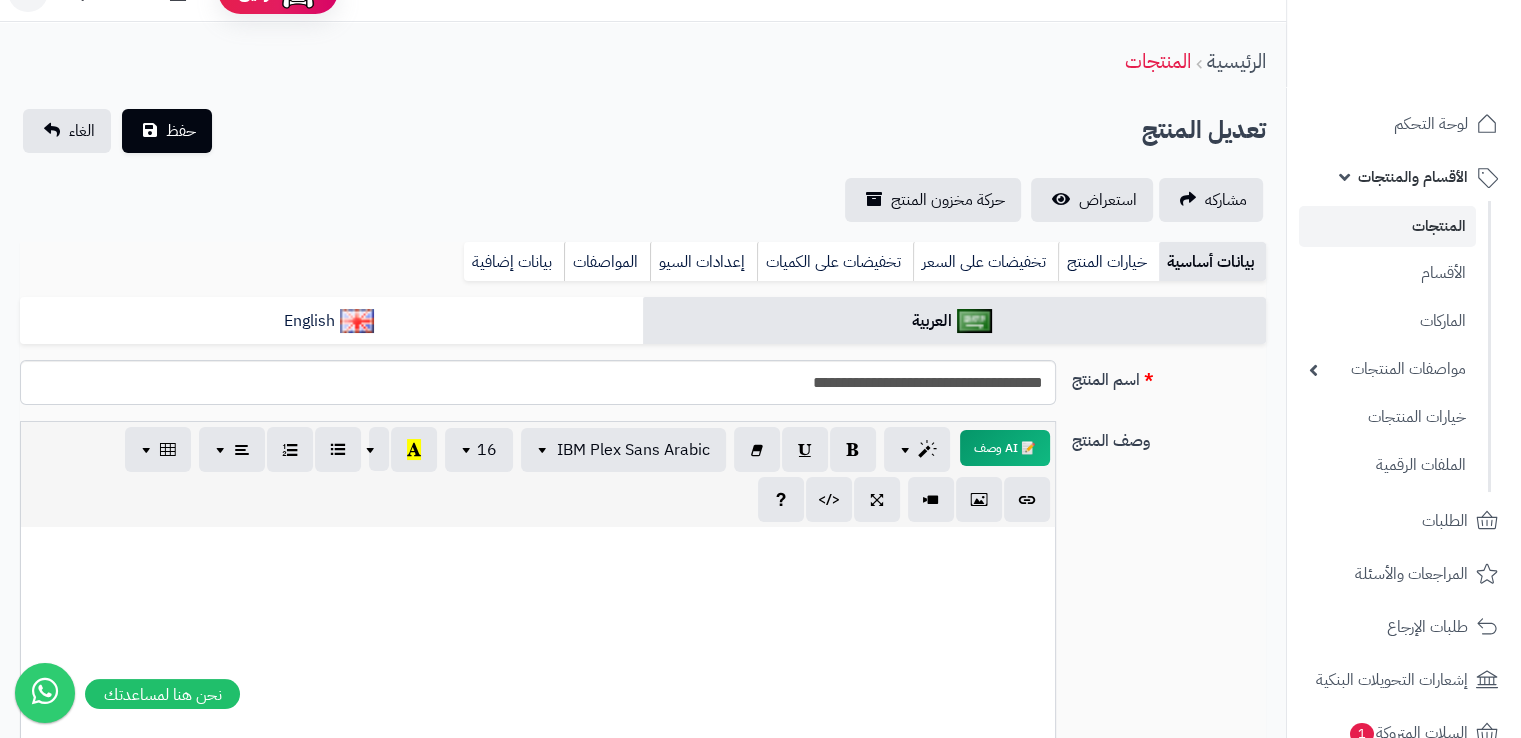 scroll, scrollTop: 0, scrollLeft: 0, axis: both 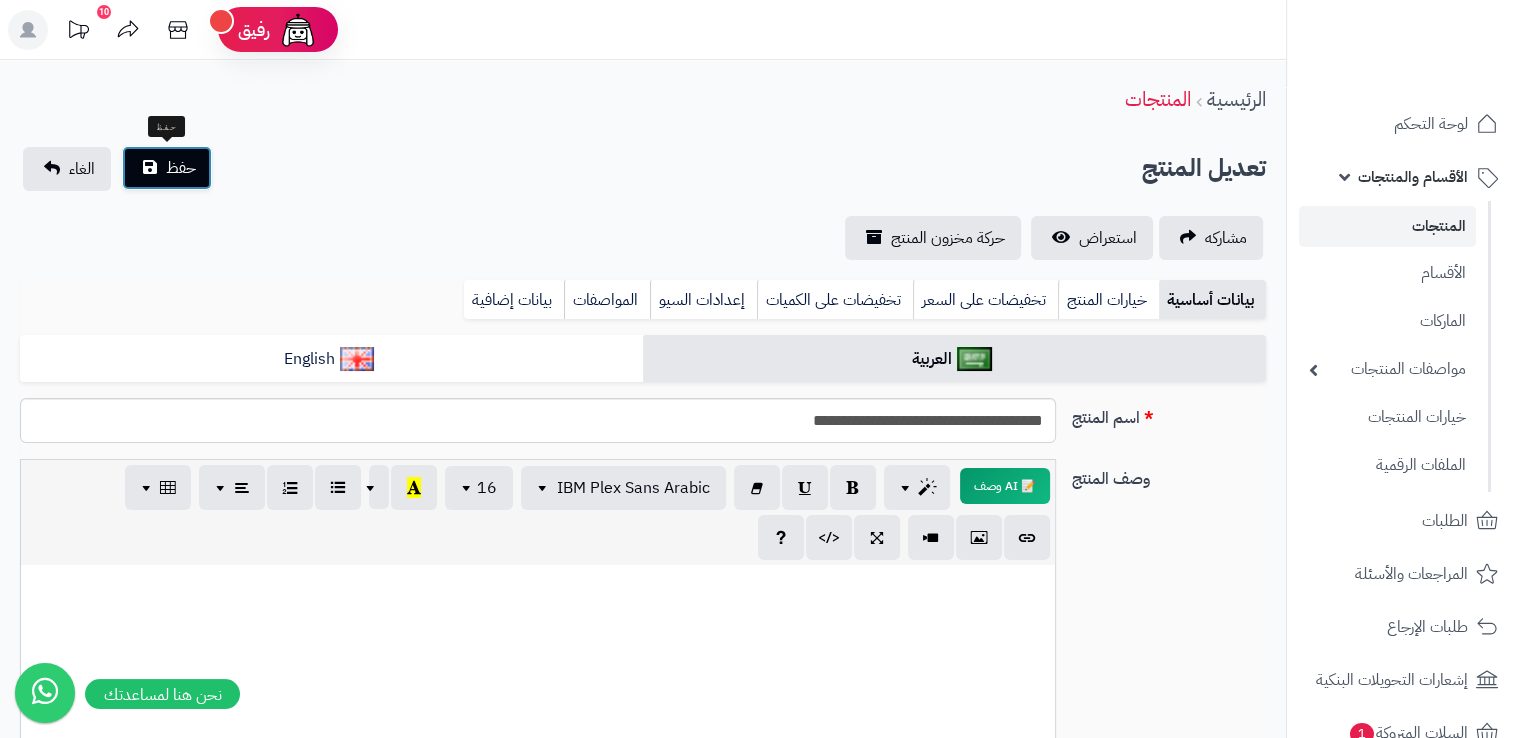 click on "حفظ" at bounding box center [167, 168] 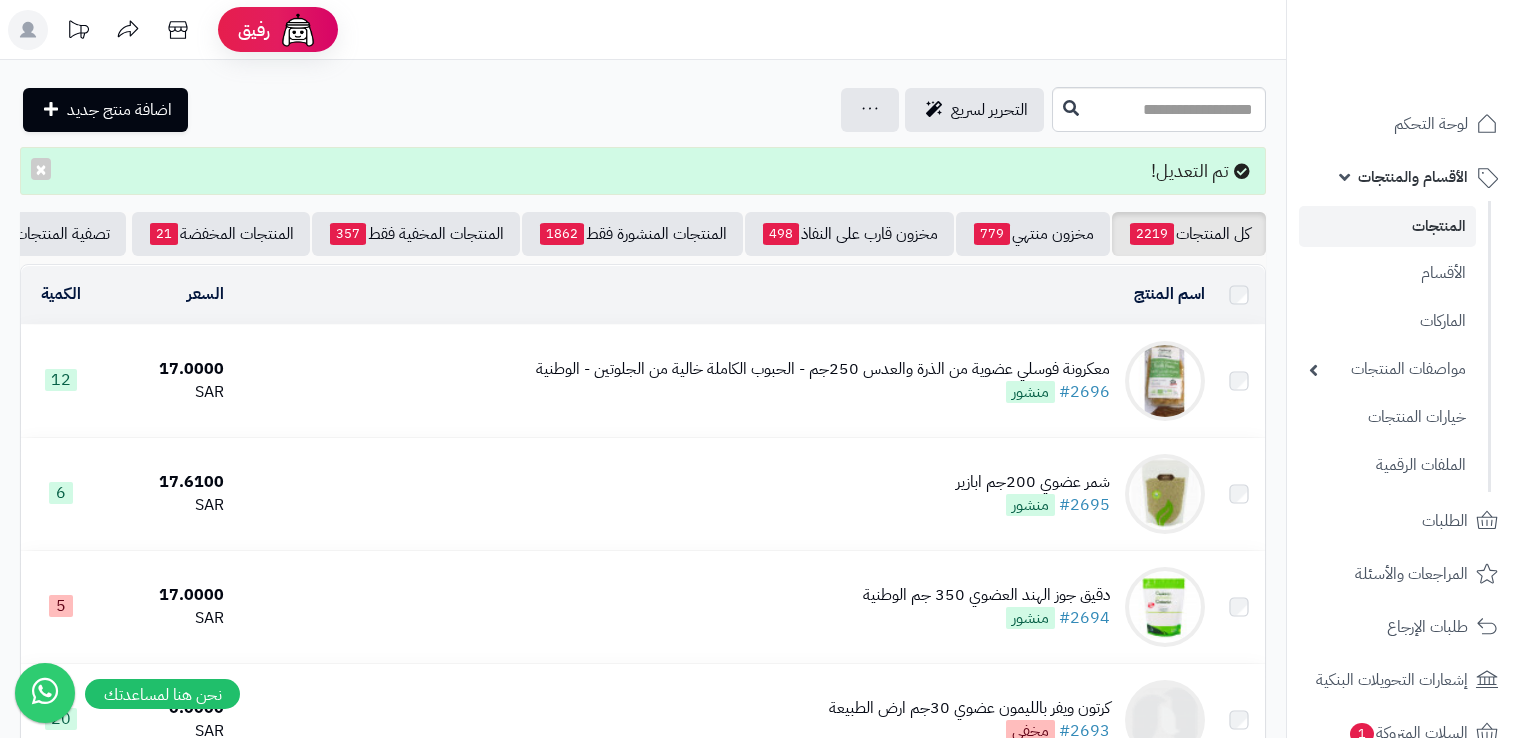 scroll, scrollTop: 0, scrollLeft: 0, axis: both 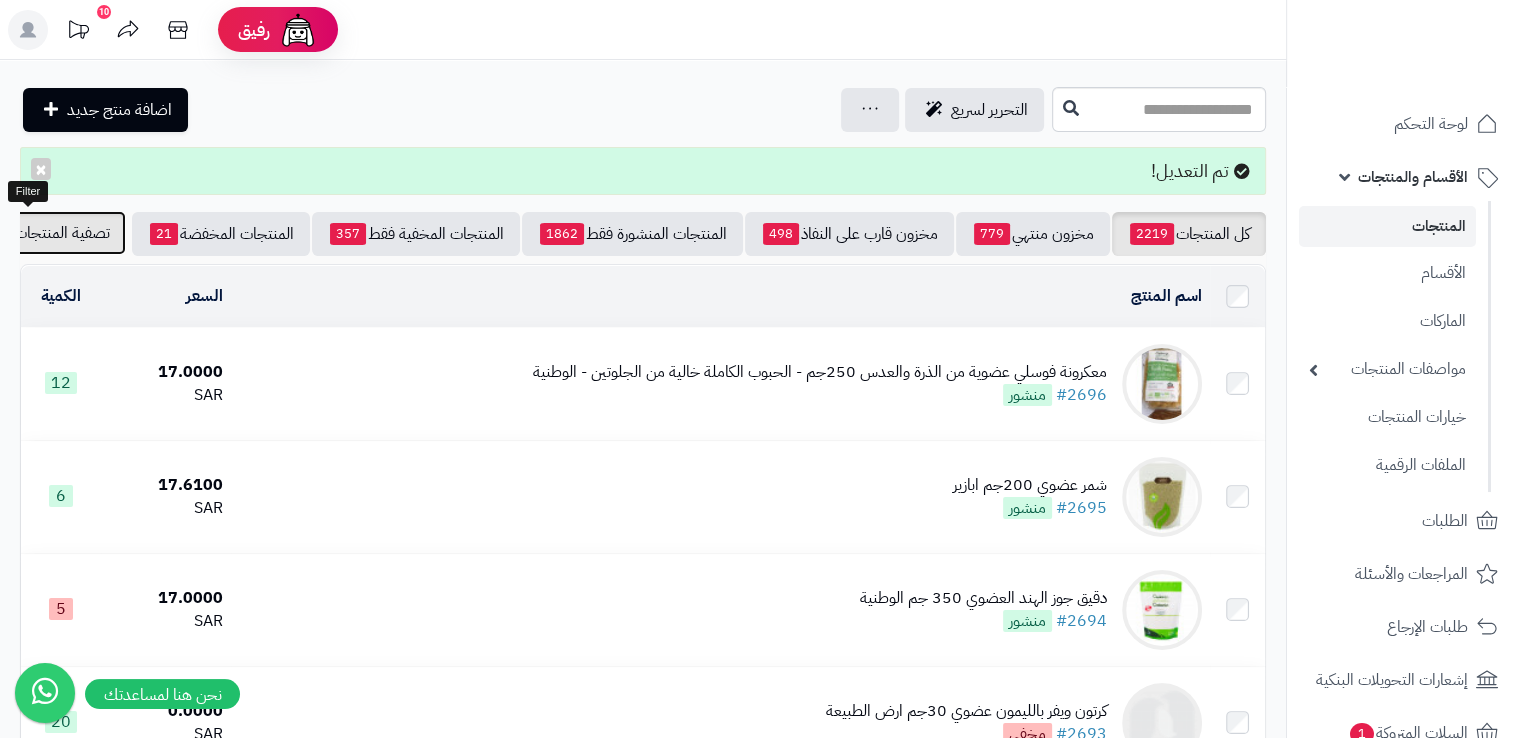 click on "تصفية المنتجات" at bounding box center [62, 233] 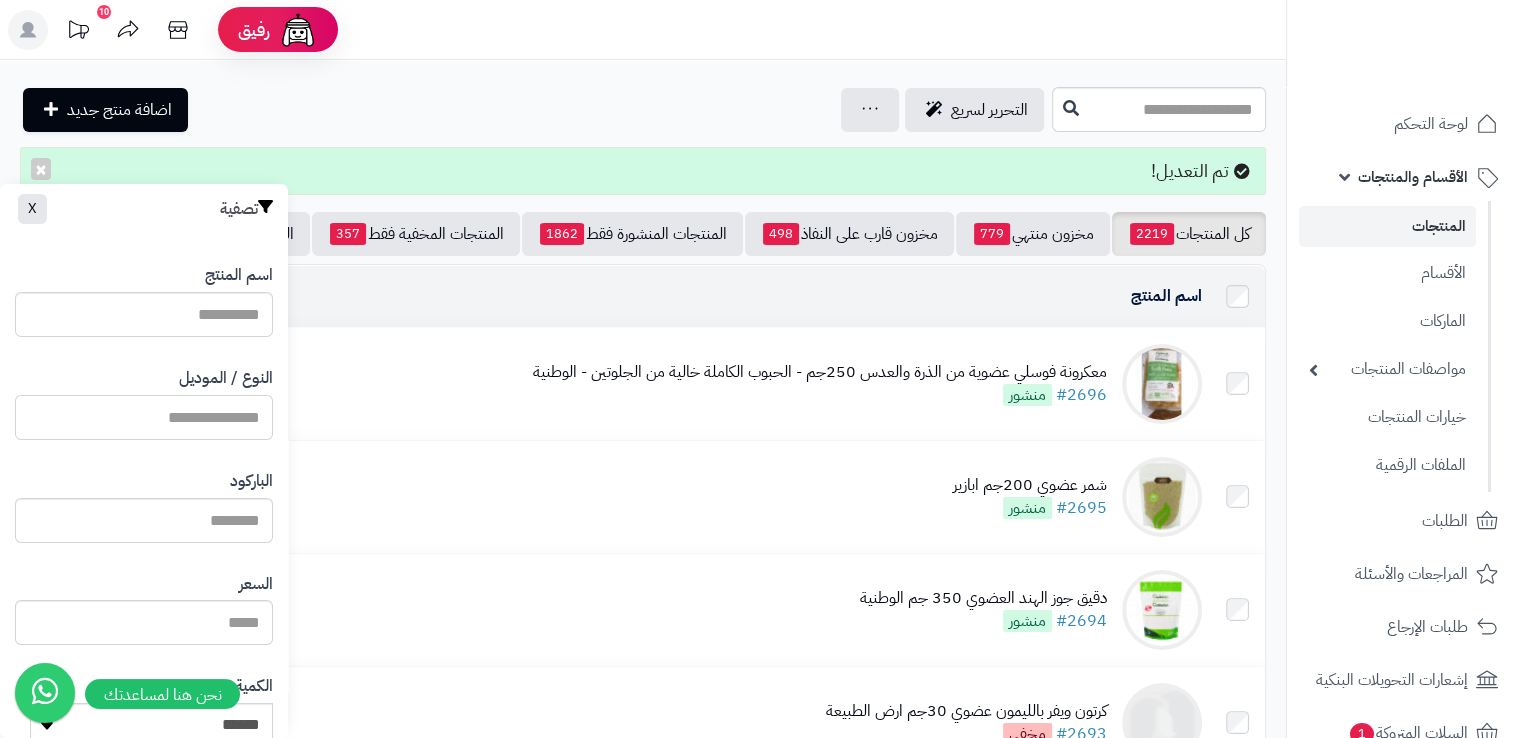 paste on "**********" 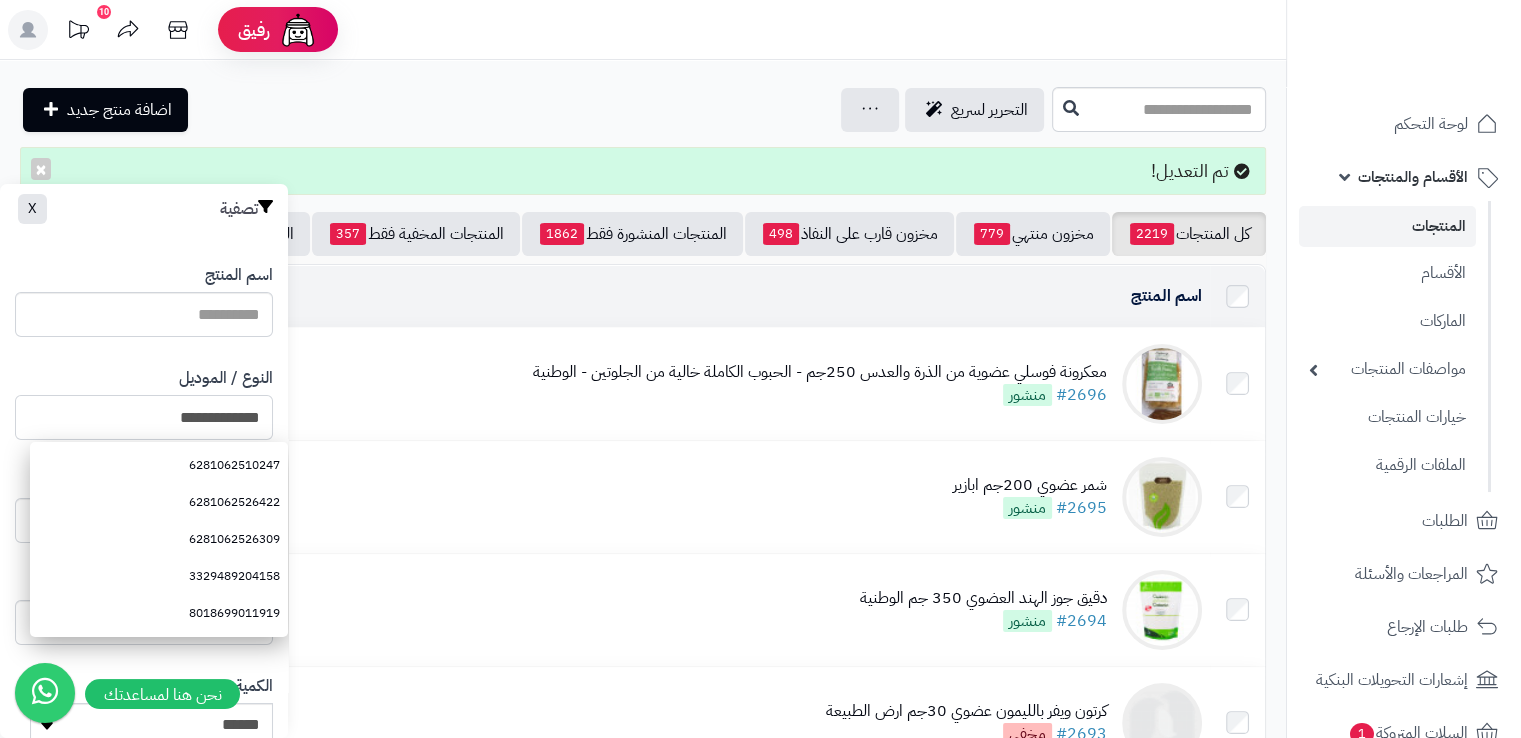 scroll, scrollTop: 485, scrollLeft: 0, axis: vertical 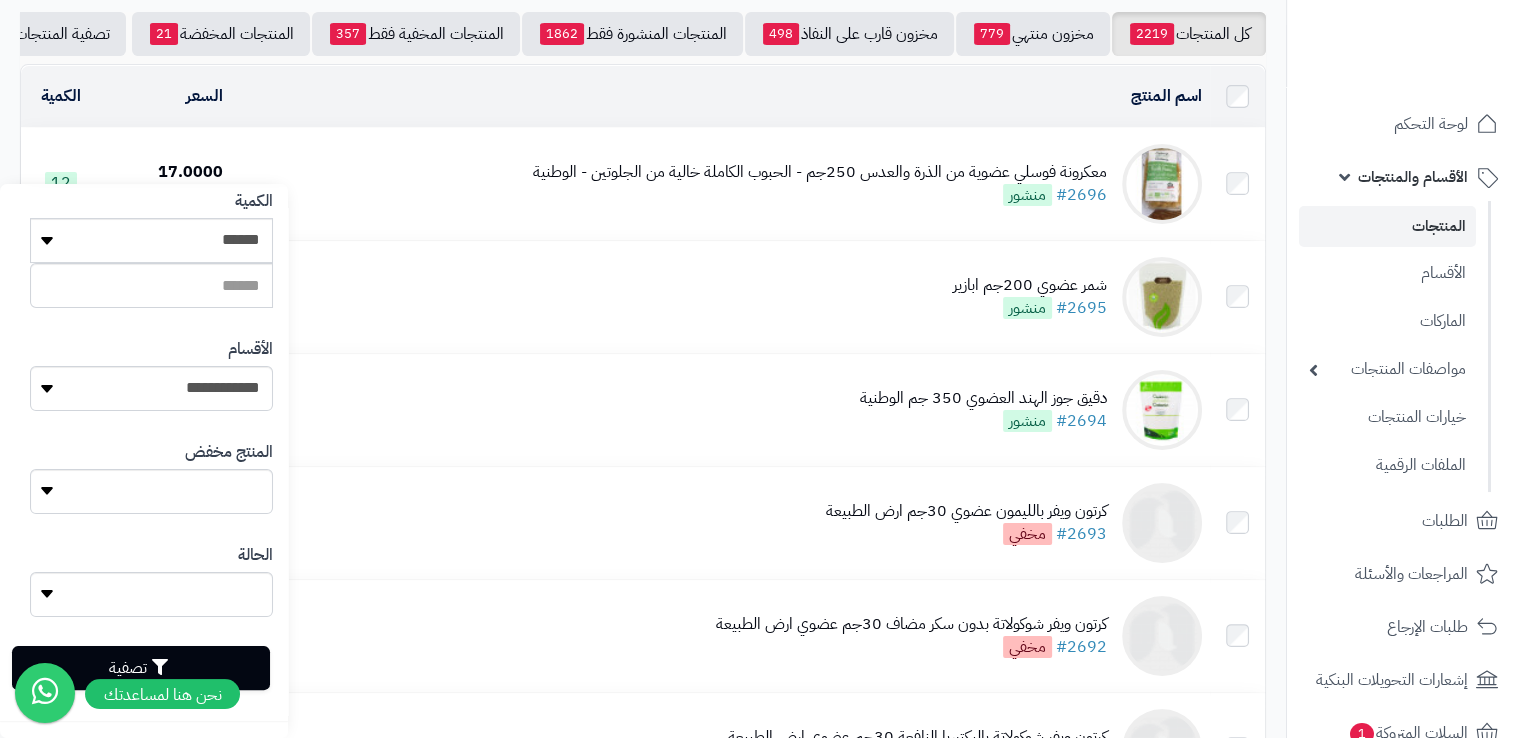 type on "**********" 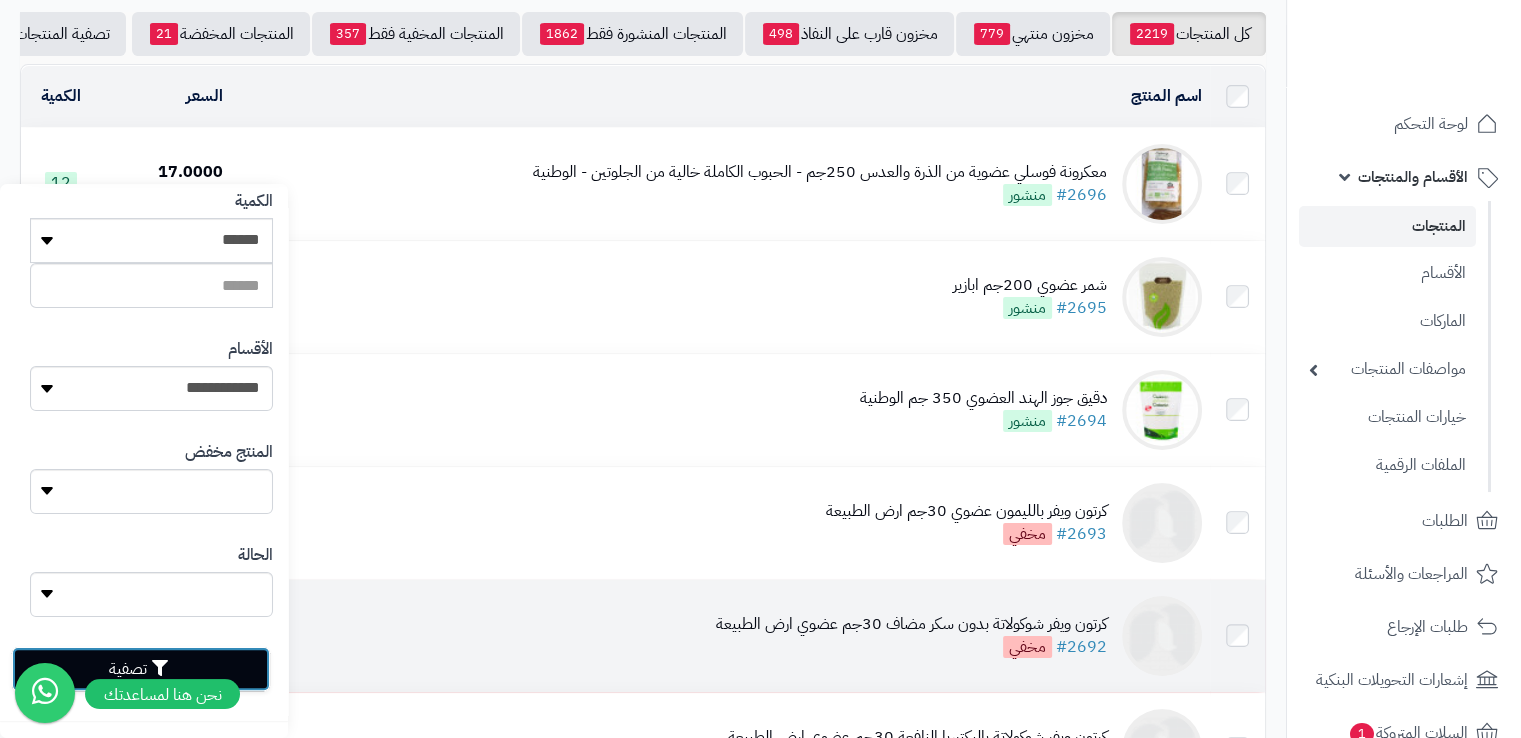 drag, startPoint x: 240, startPoint y: 664, endPoint x: 296, endPoint y: 646, distance: 58.821766 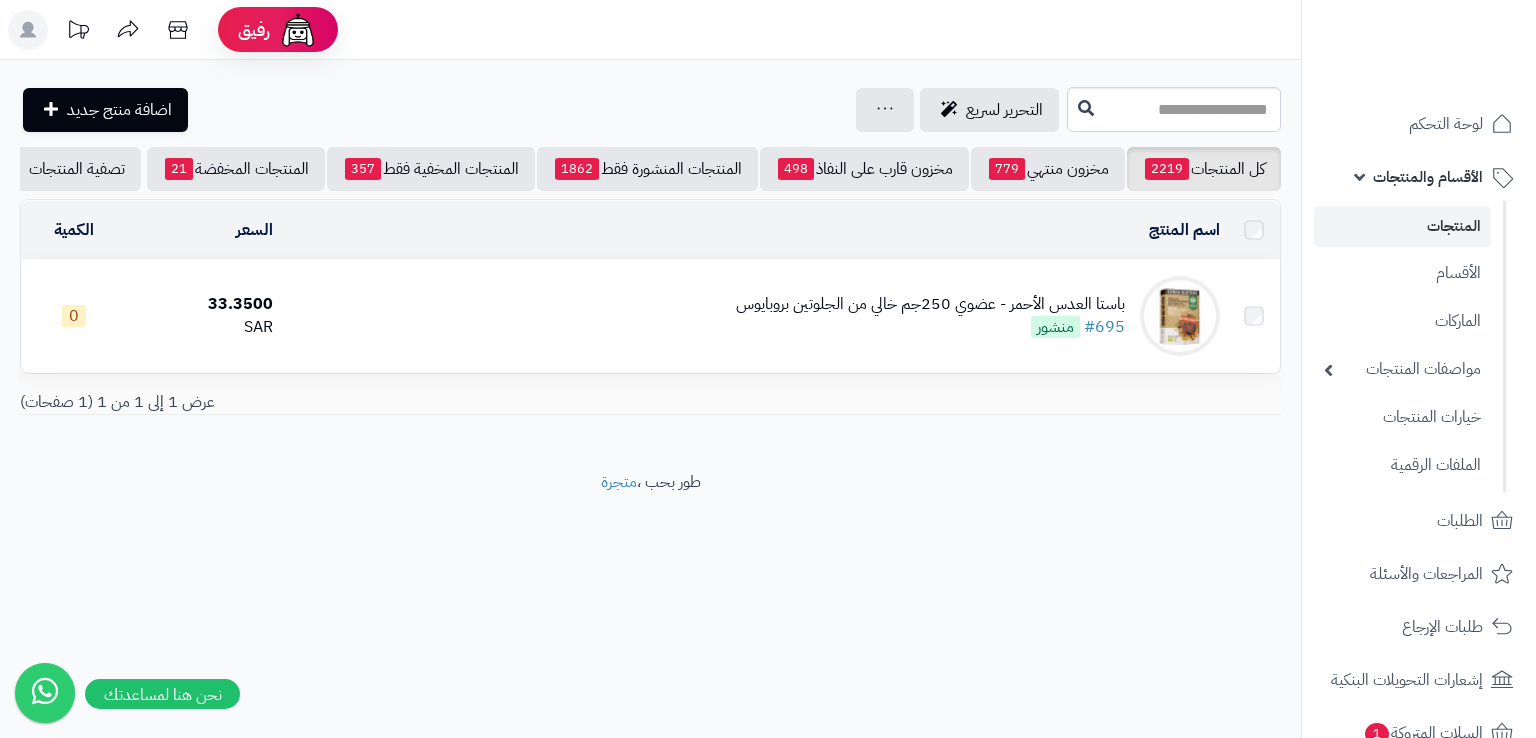 scroll, scrollTop: 0, scrollLeft: 0, axis: both 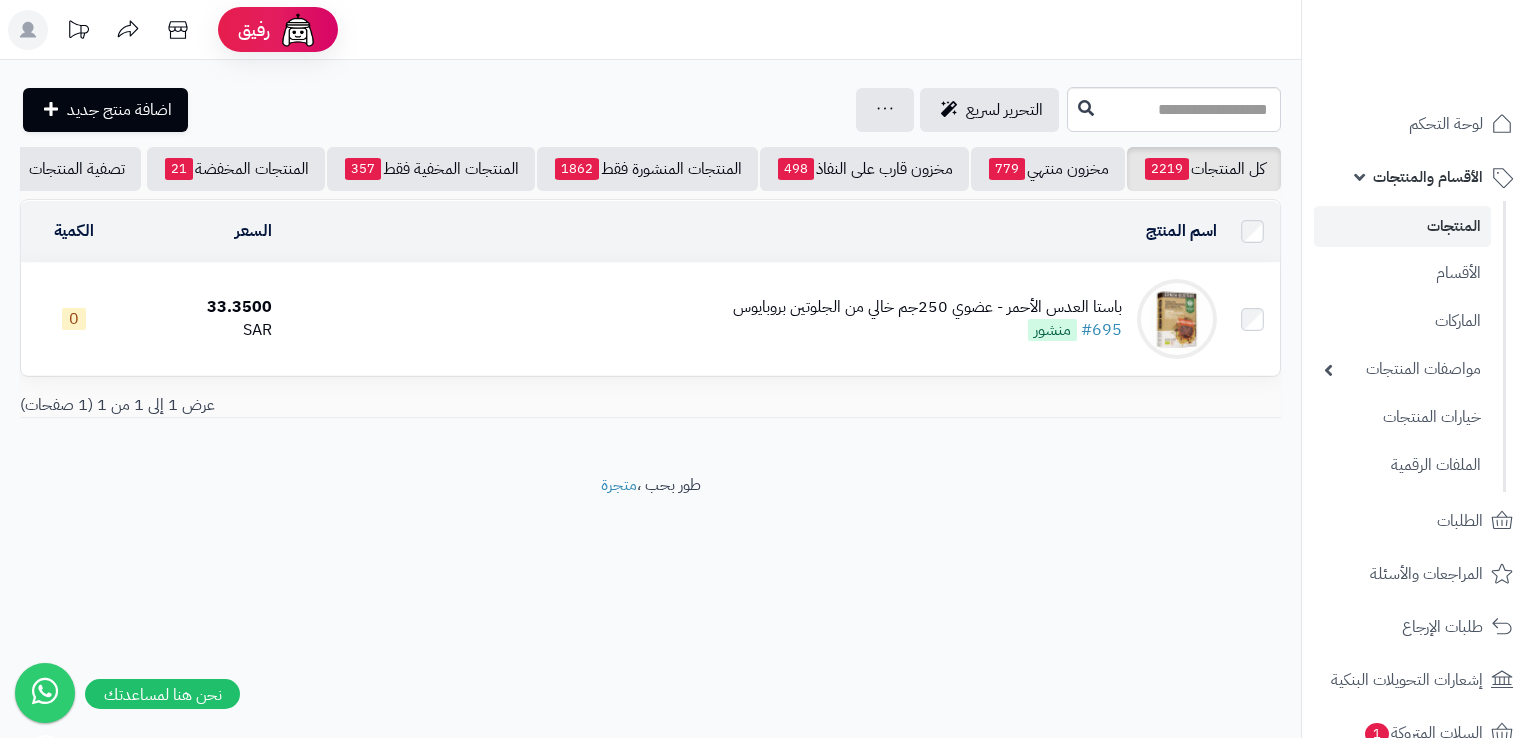 click on "باستا العدس الأحمر - عضوي 250جم خالي من الجلوتين بروبايوس" at bounding box center (927, 307) 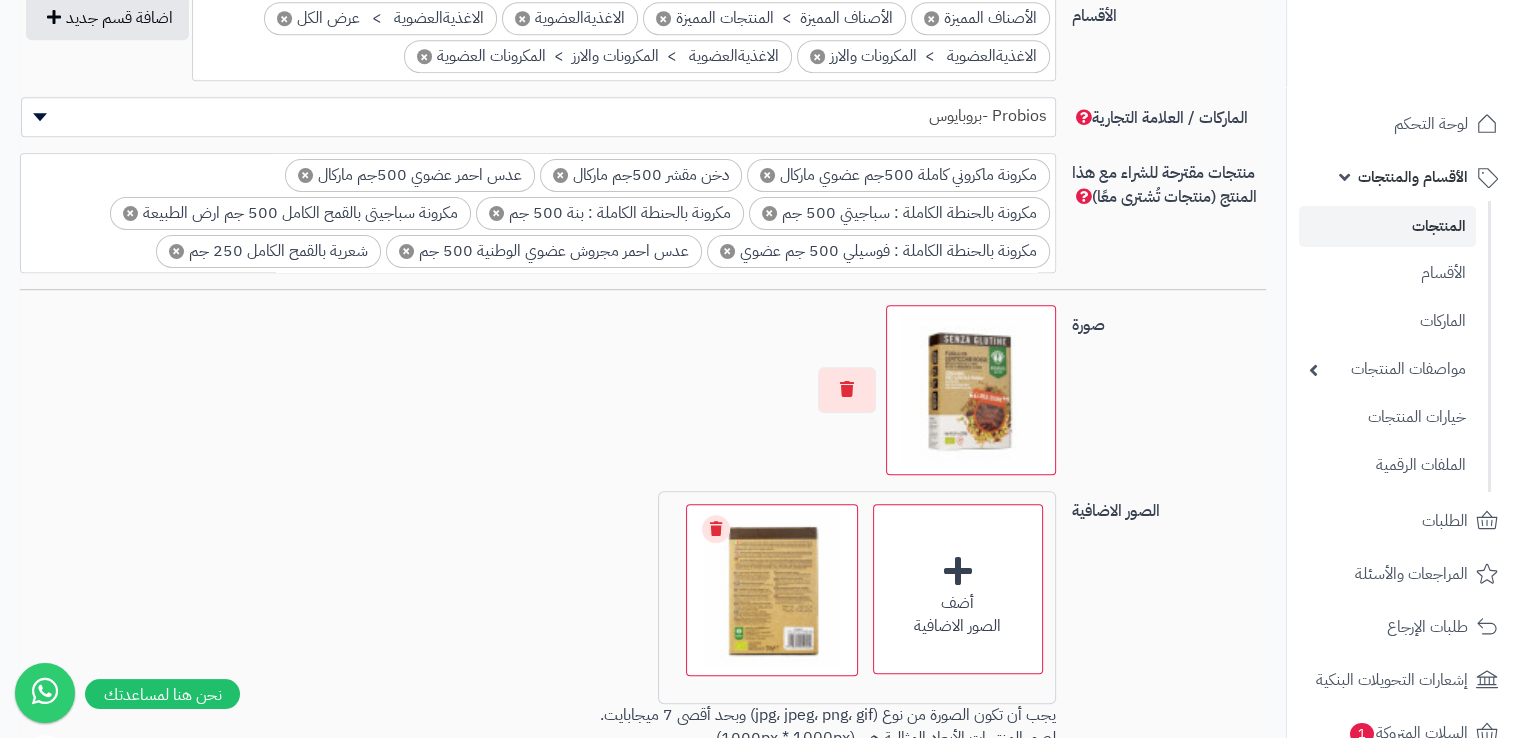 scroll, scrollTop: 1466, scrollLeft: 0, axis: vertical 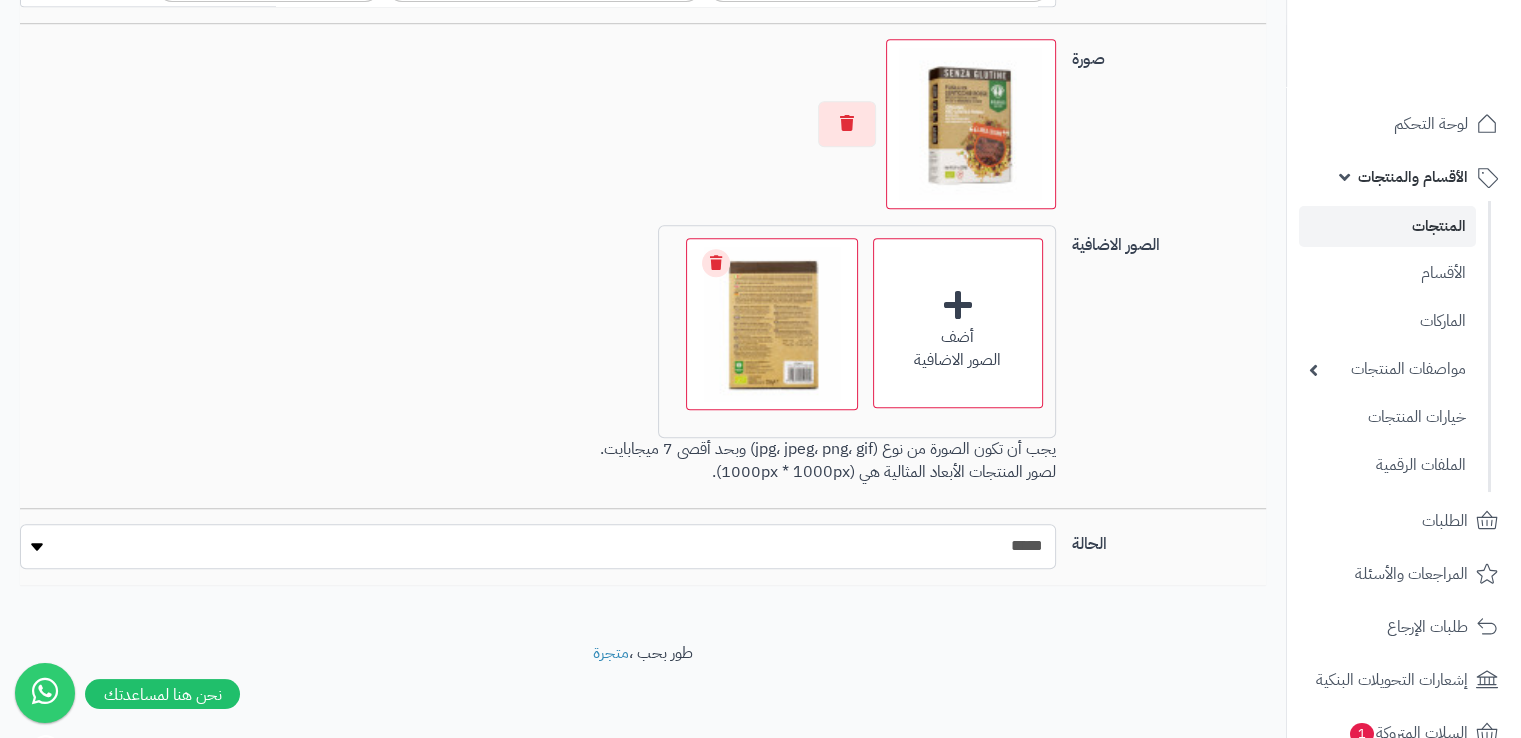 drag, startPoint x: 1028, startPoint y: 540, endPoint x: 1028, endPoint y: 560, distance: 20 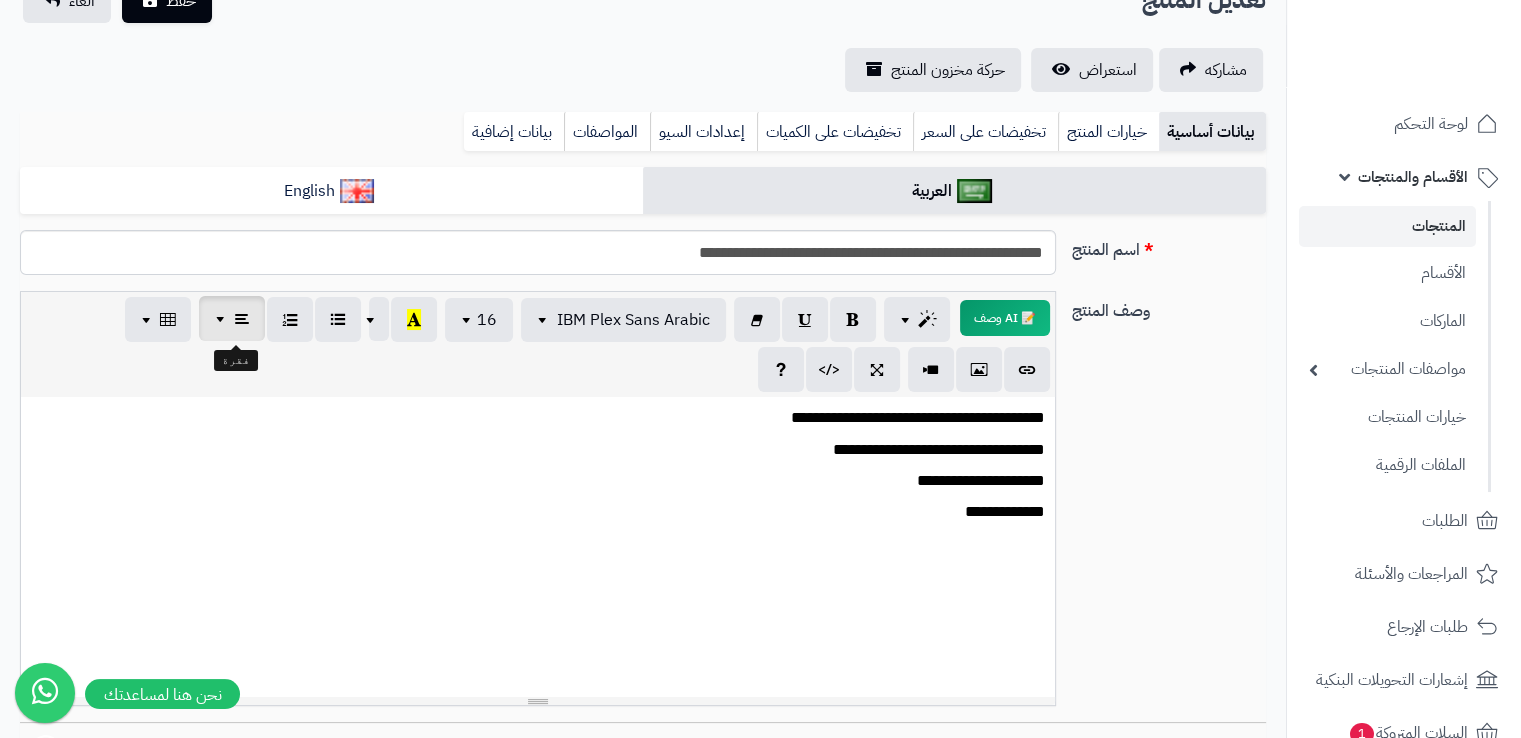 scroll, scrollTop: 66, scrollLeft: 0, axis: vertical 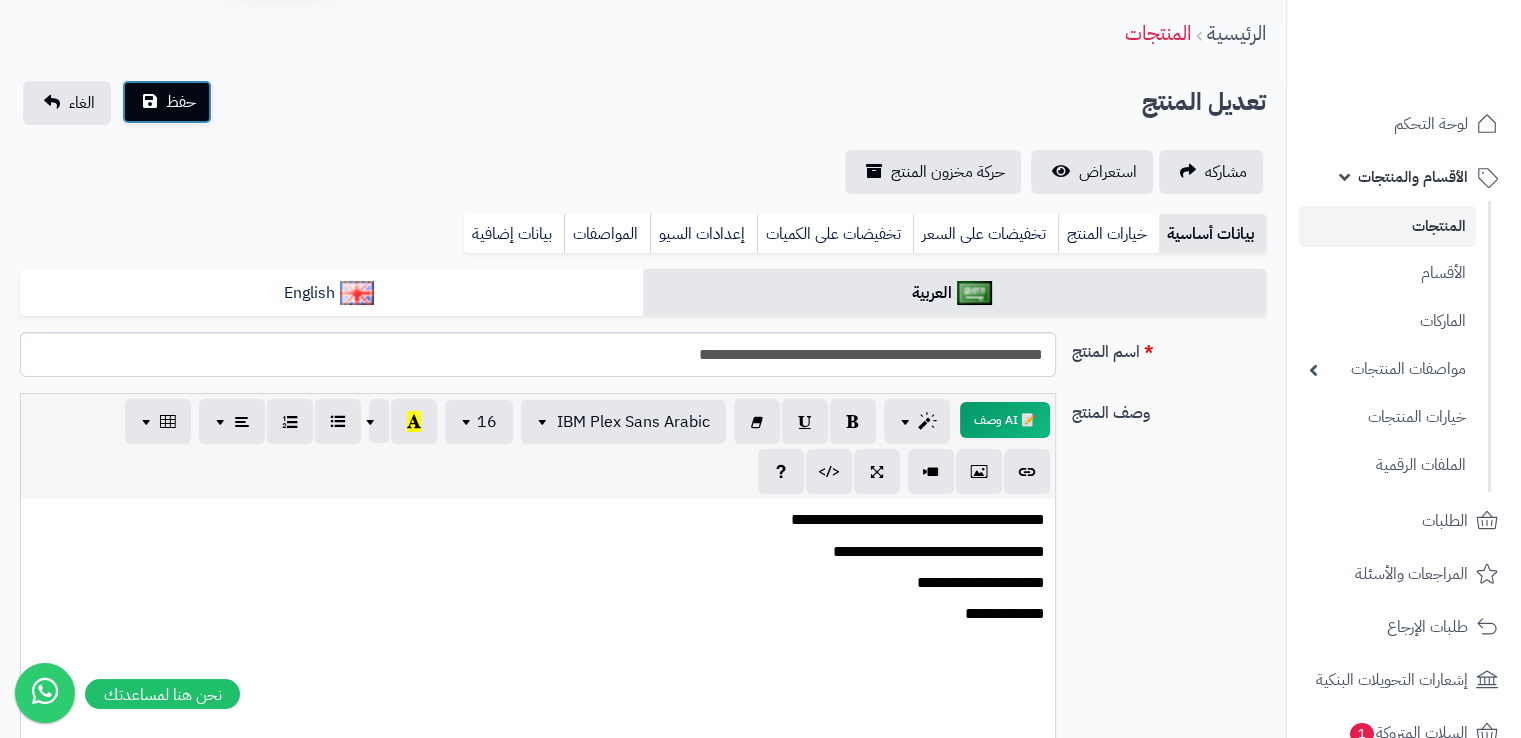 click on "حفظ" at bounding box center [167, 102] 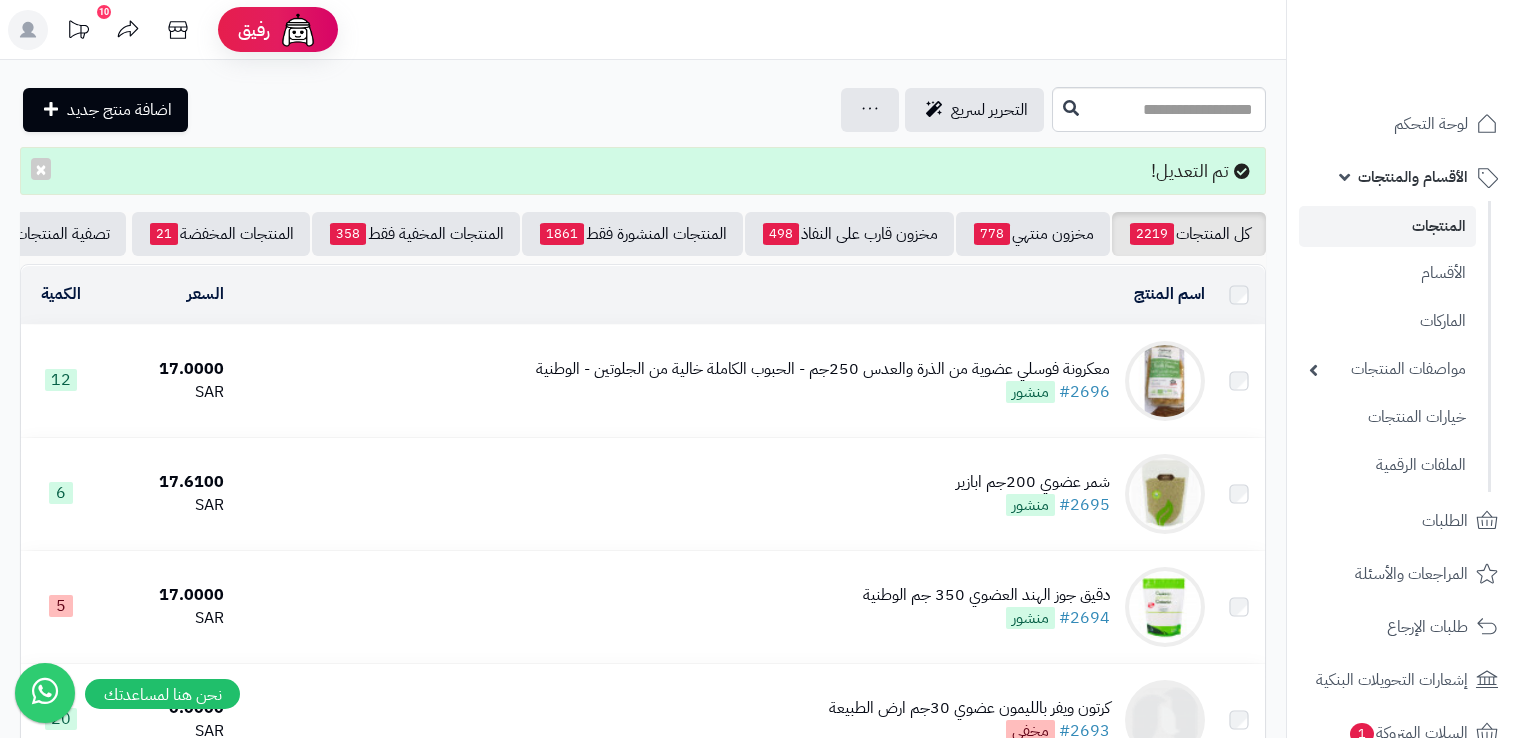 scroll, scrollTop: 0, scrollLeft: 0, axis: both 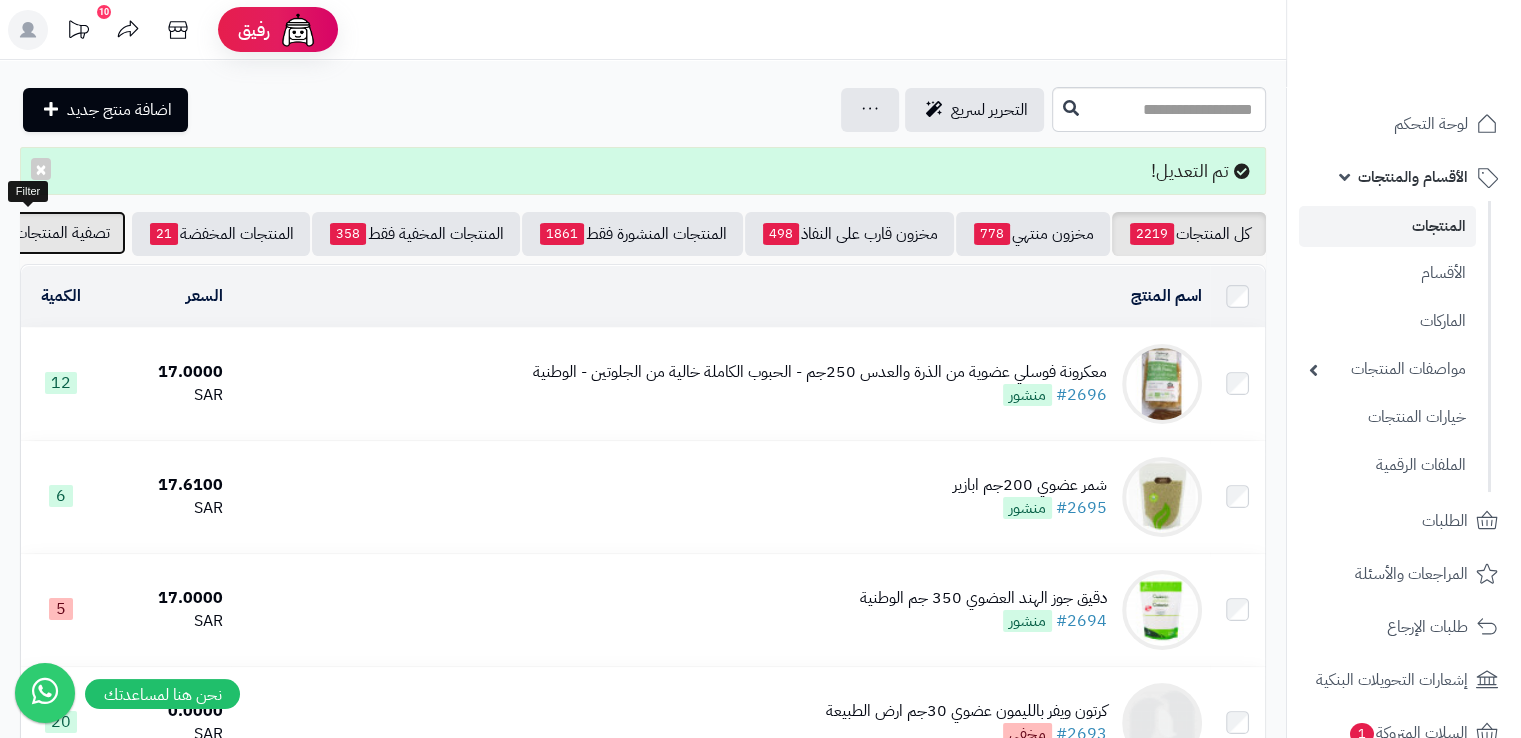 click on "تصفية المنتجات" at bounding box center (62, 233) 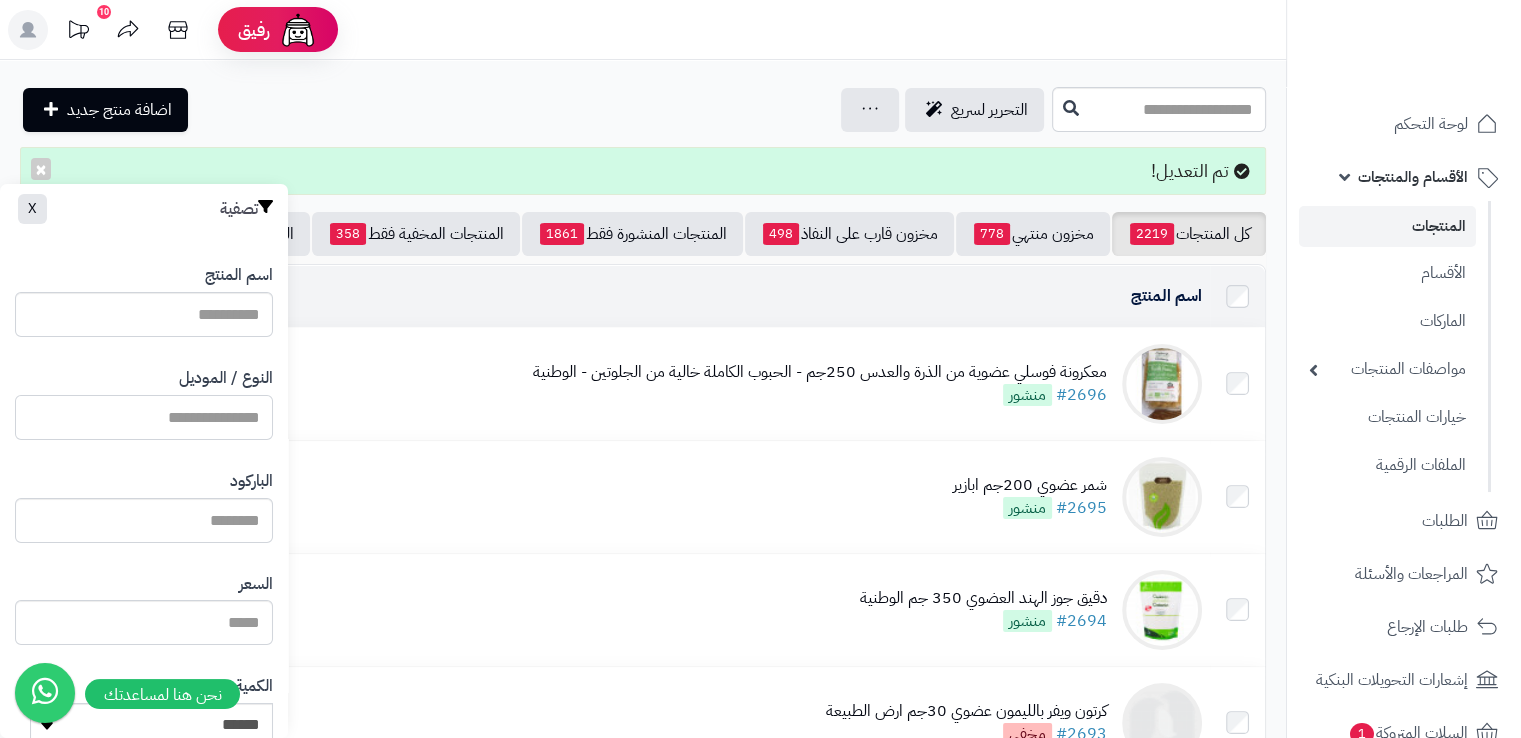 paste on "**********" 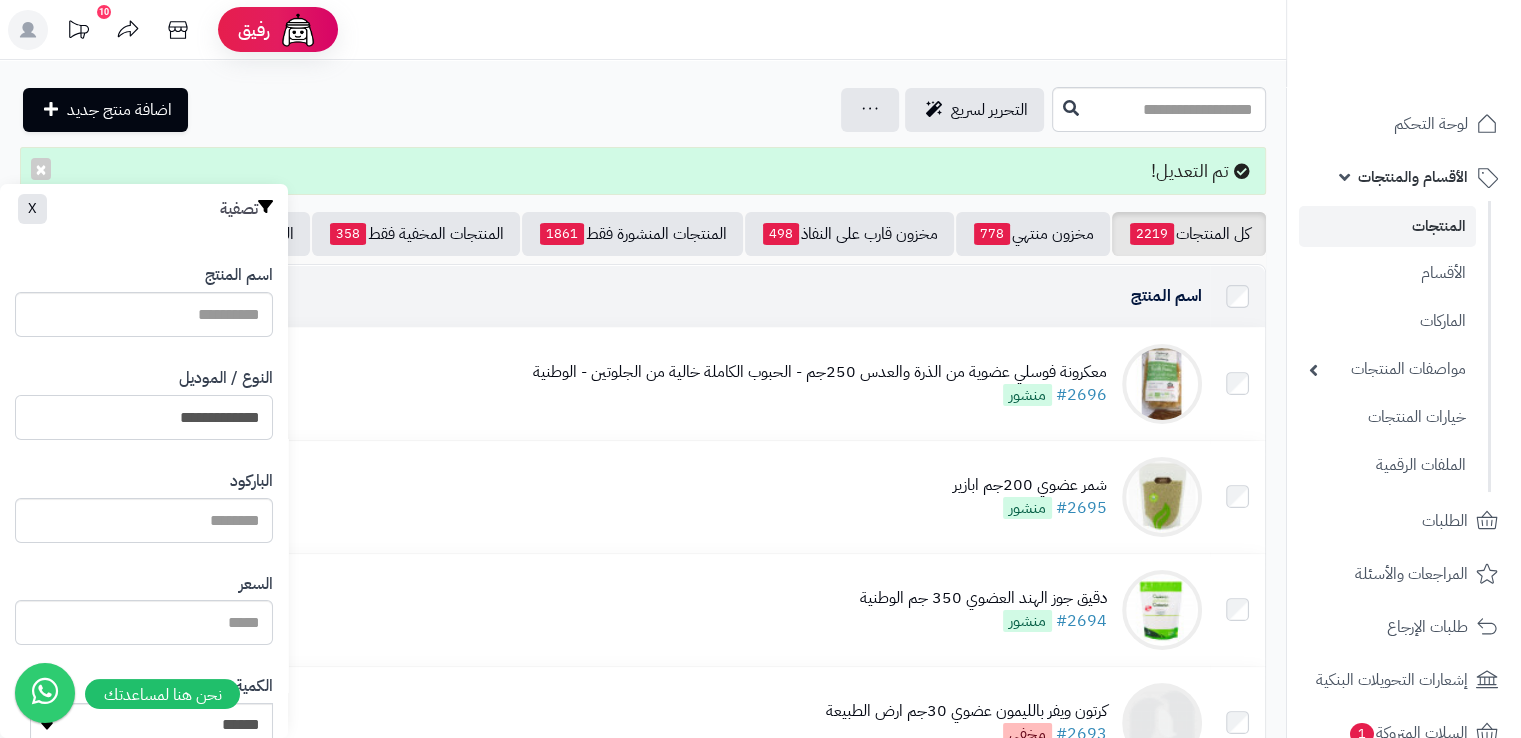 scroll, scrollTop: 485, scrollLeft: 0, axis: vertical 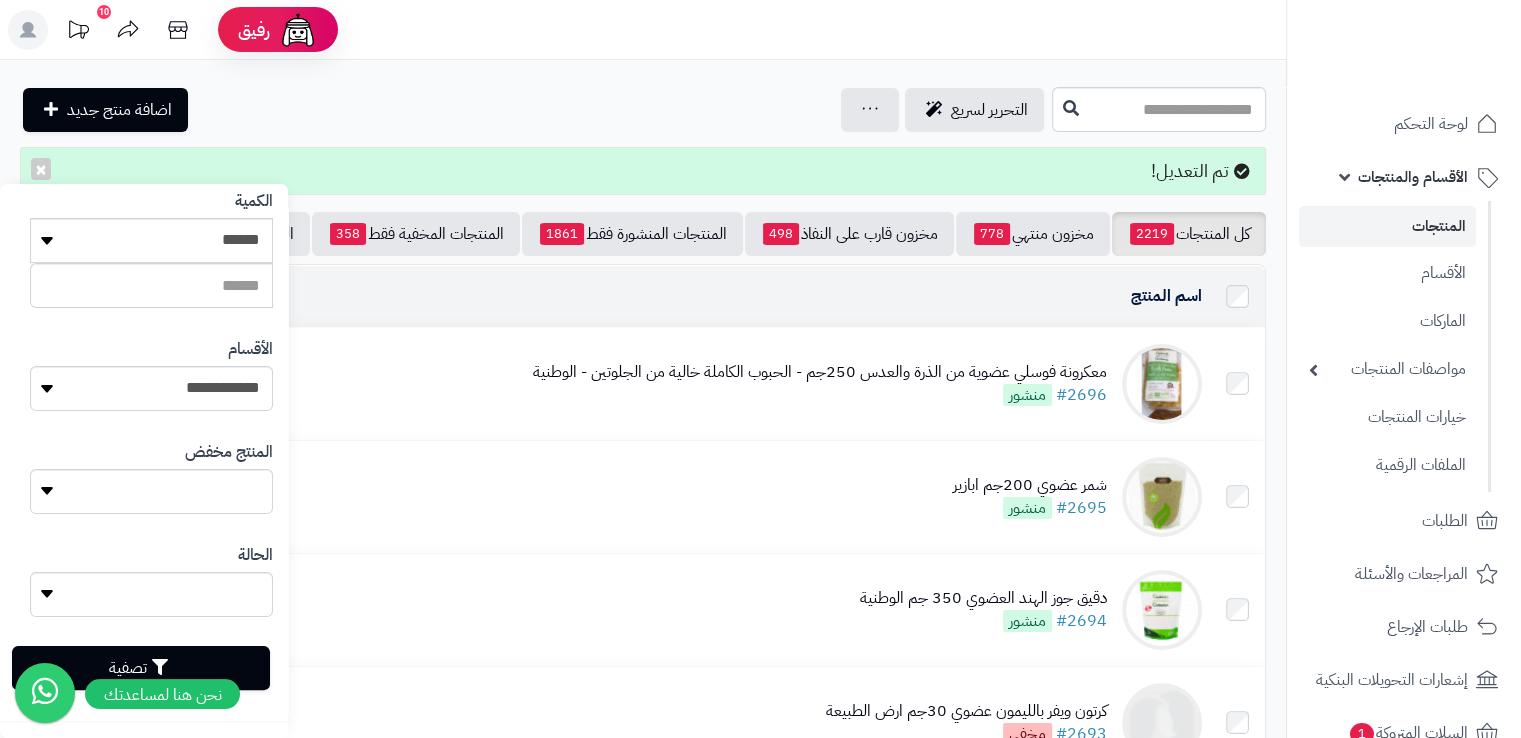type on "**********" 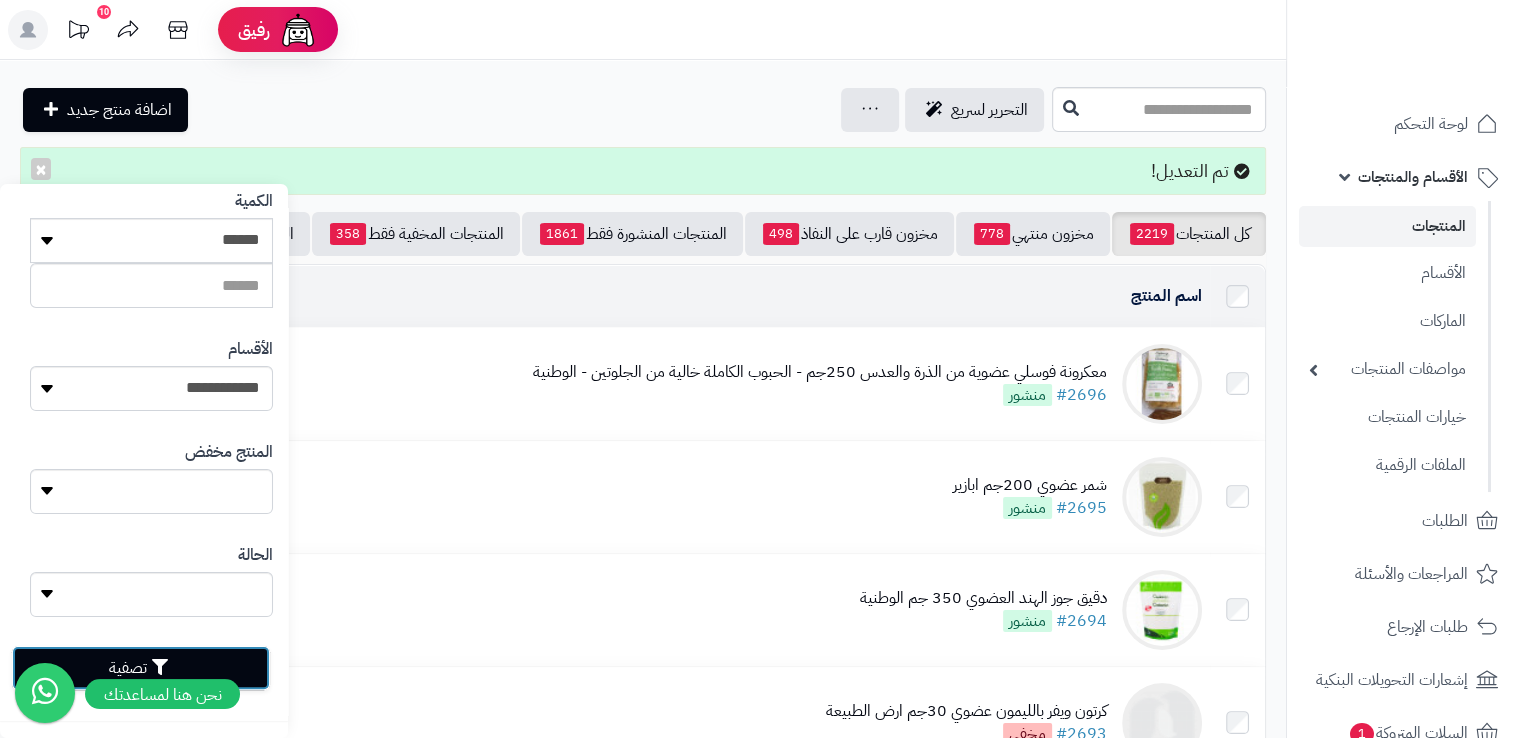 click on "تصفية" at bounding box center [141, 668] 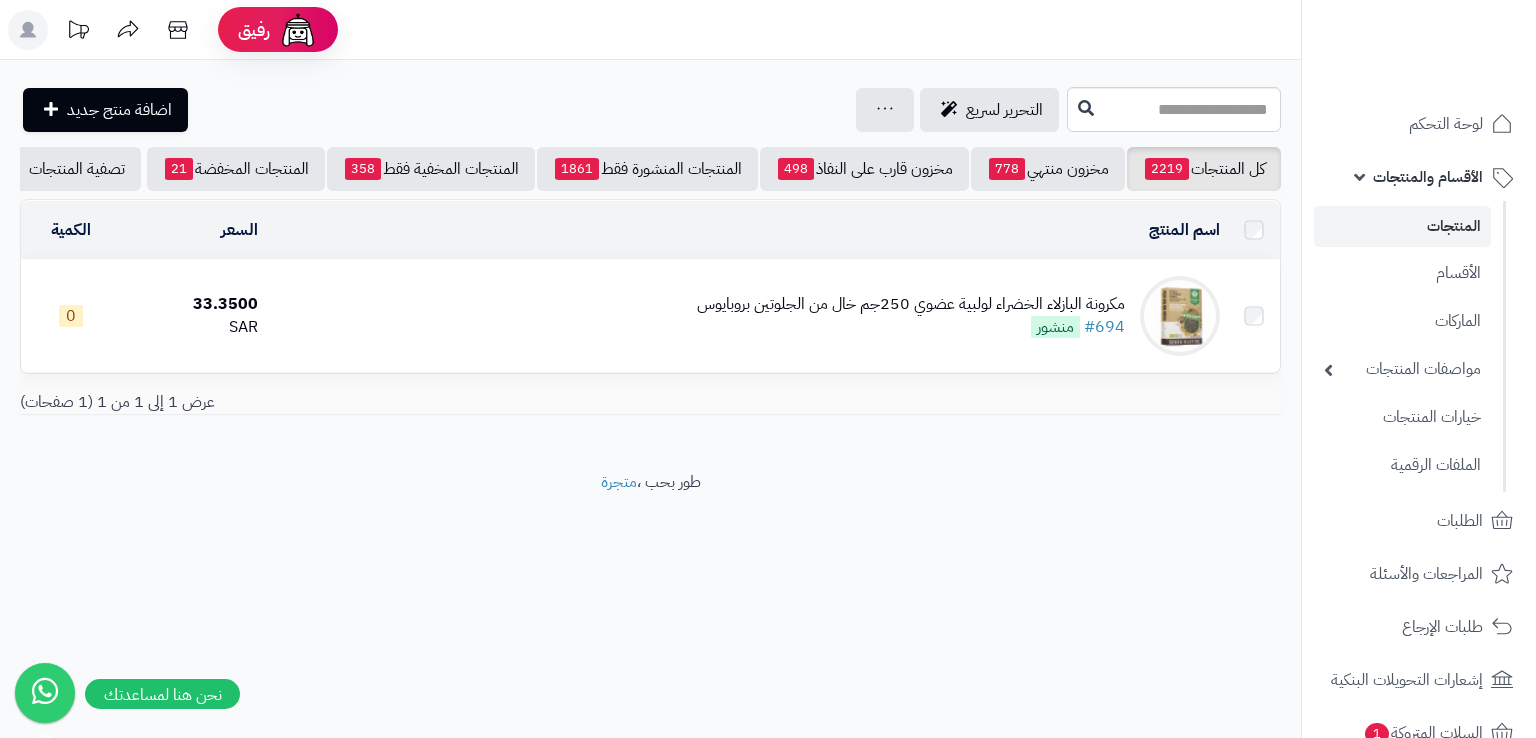 scroll, scrollTop: 0, scrollLeft: 0, axis: both 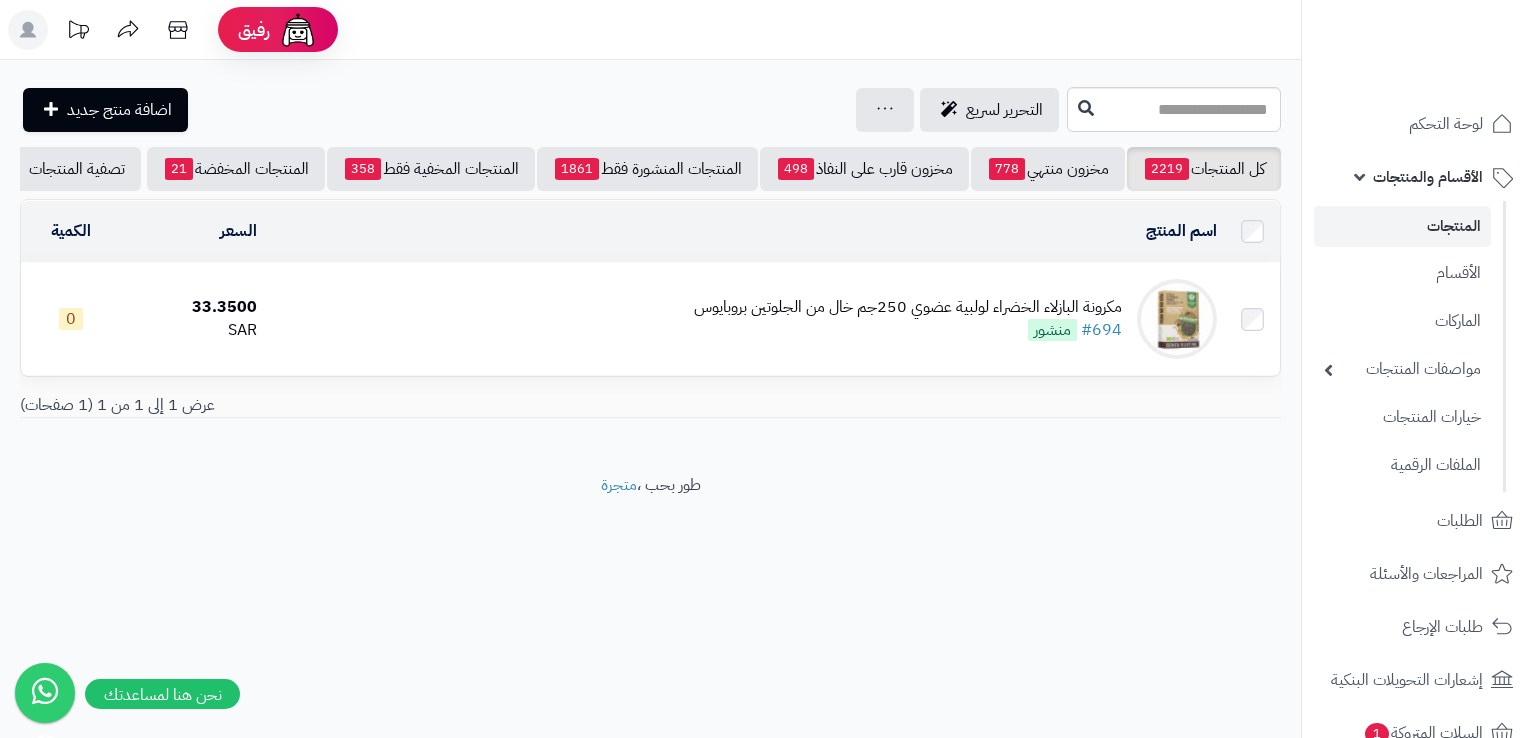 click on "مكرونة البازلاء الخضراء لولبية عضوي 250جم خال من الجلوتين بروبايوس" at bounding box center (908, 307) 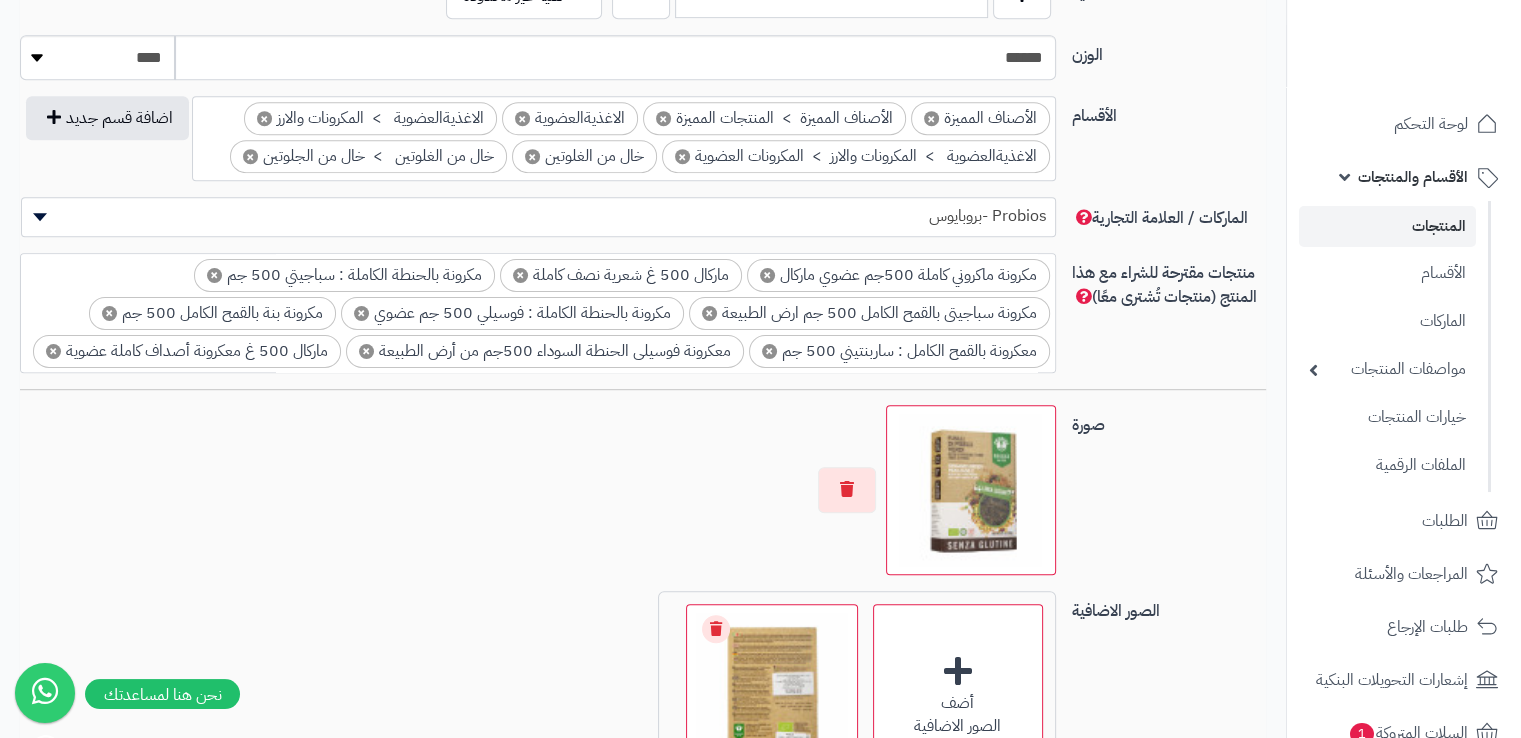 scroll, scrollTop: 1466, scrollLeft: 0, axis: vertical 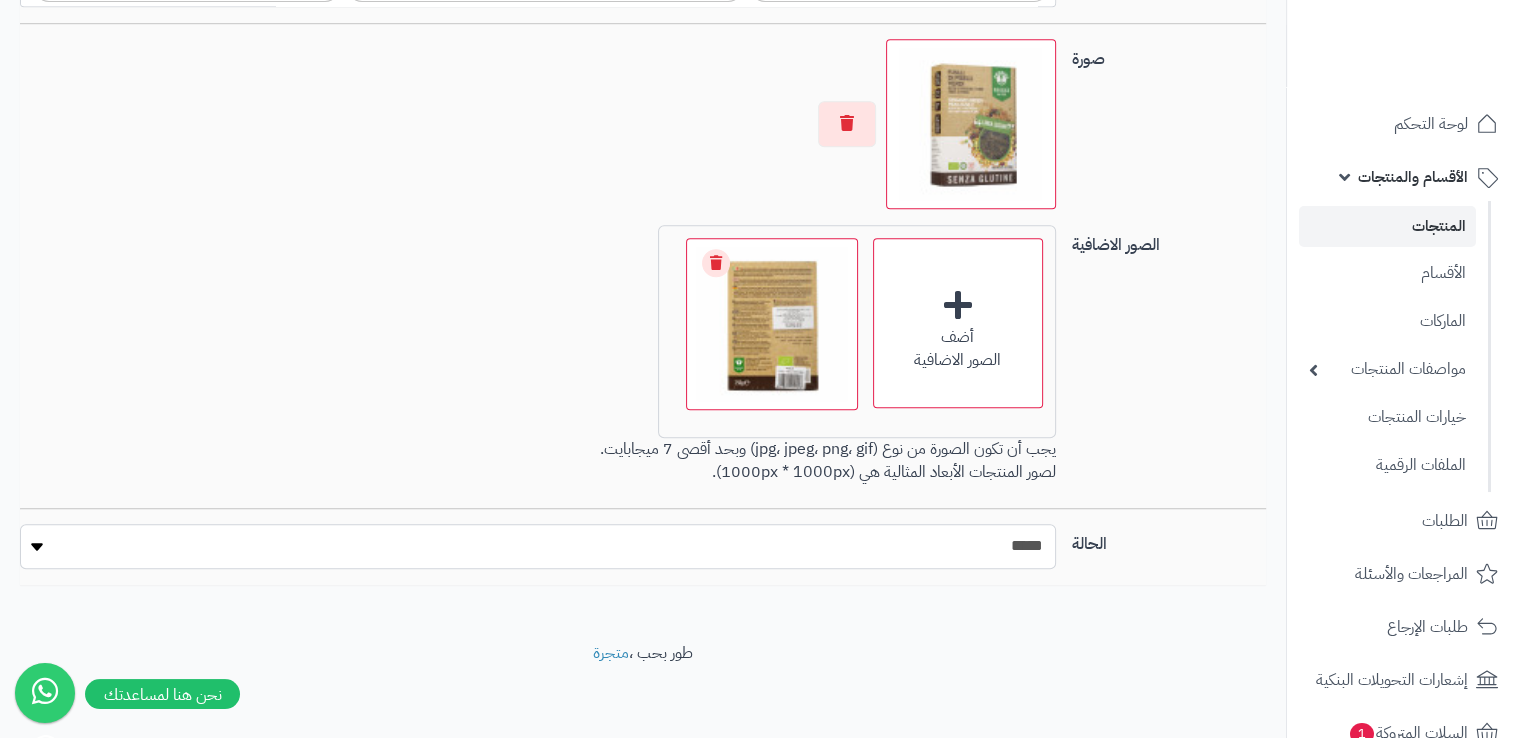 click on "***** ****" at bounding box center (537, 546) 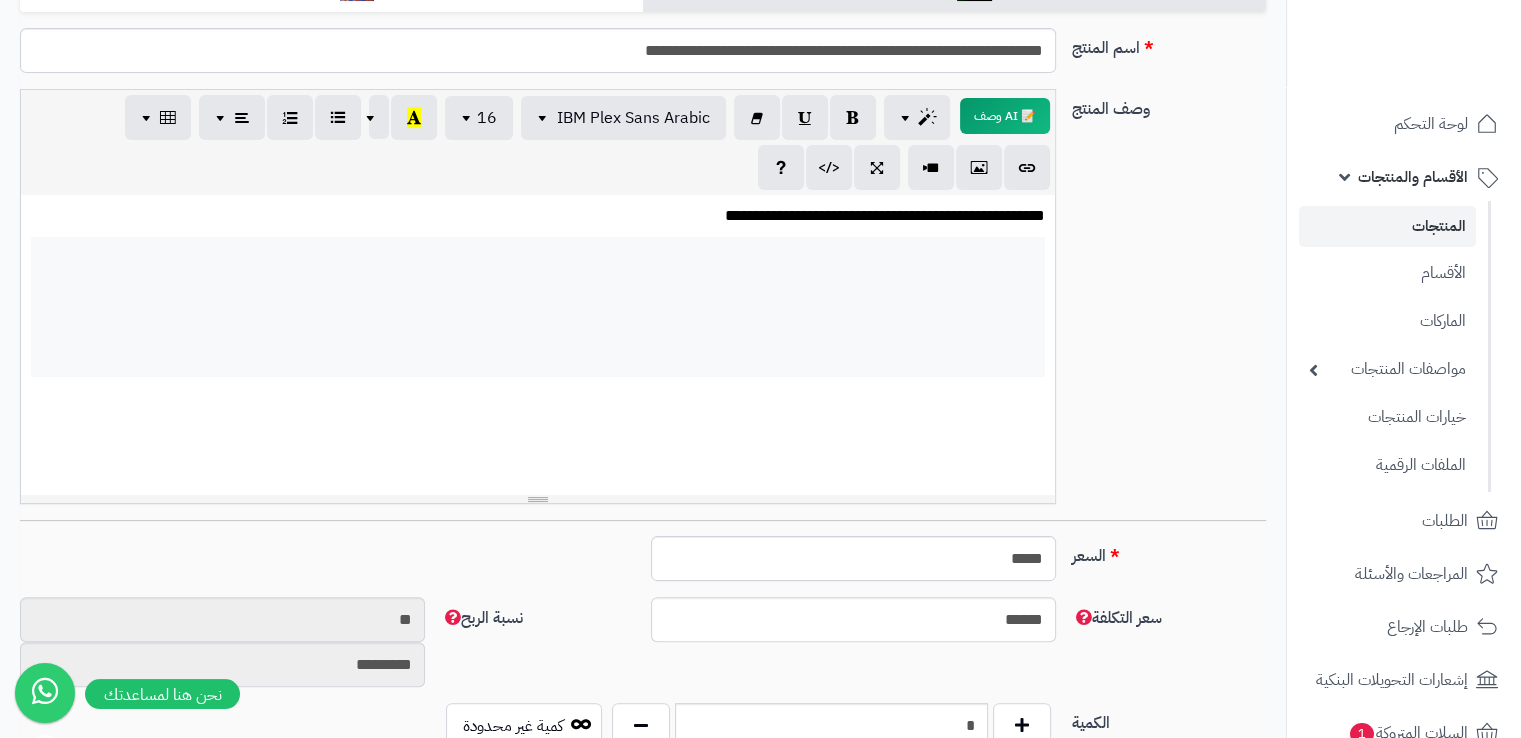 scroll, scrollTop: 166, scrollLeft: 0, axis: vertical 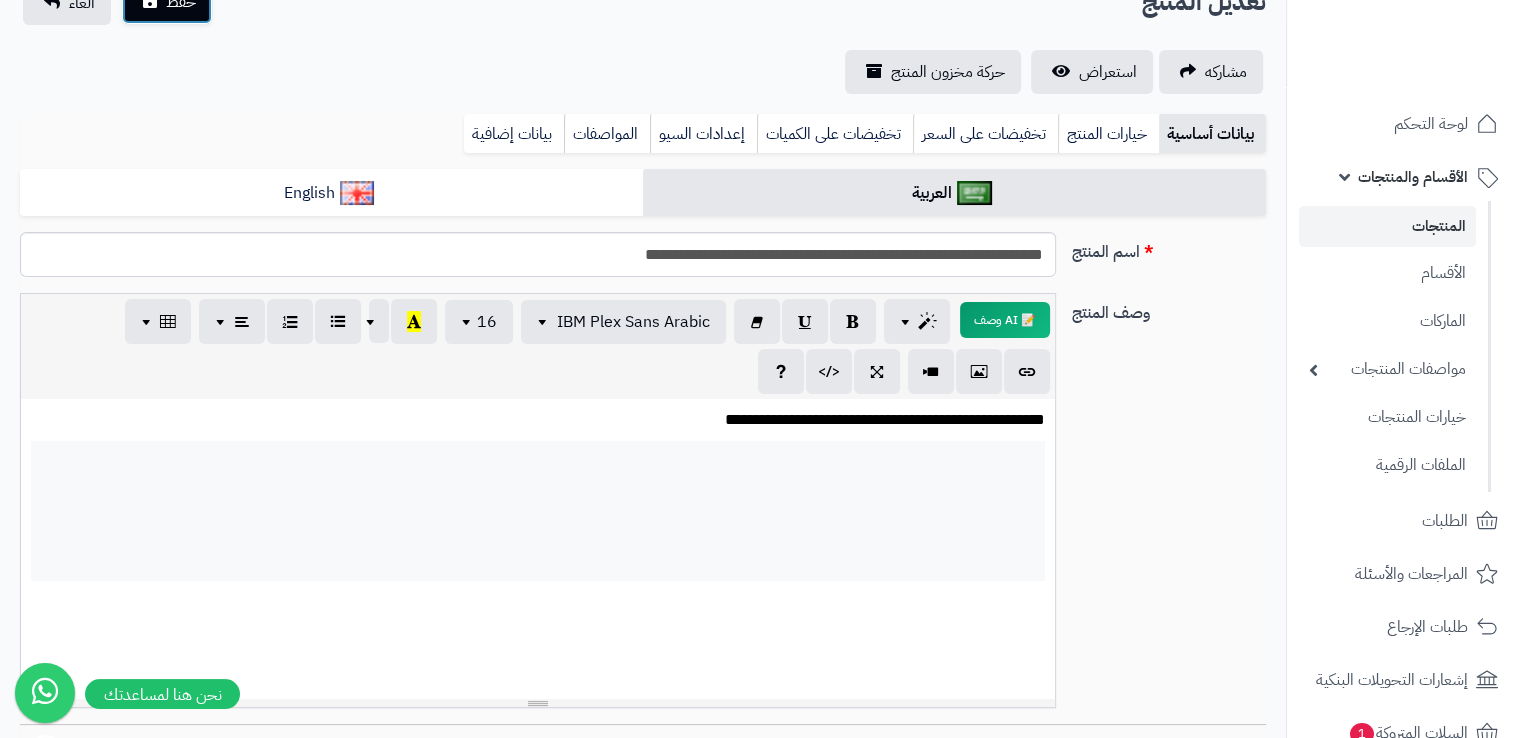 click on "حفظ" at bounding box center (167, 2) 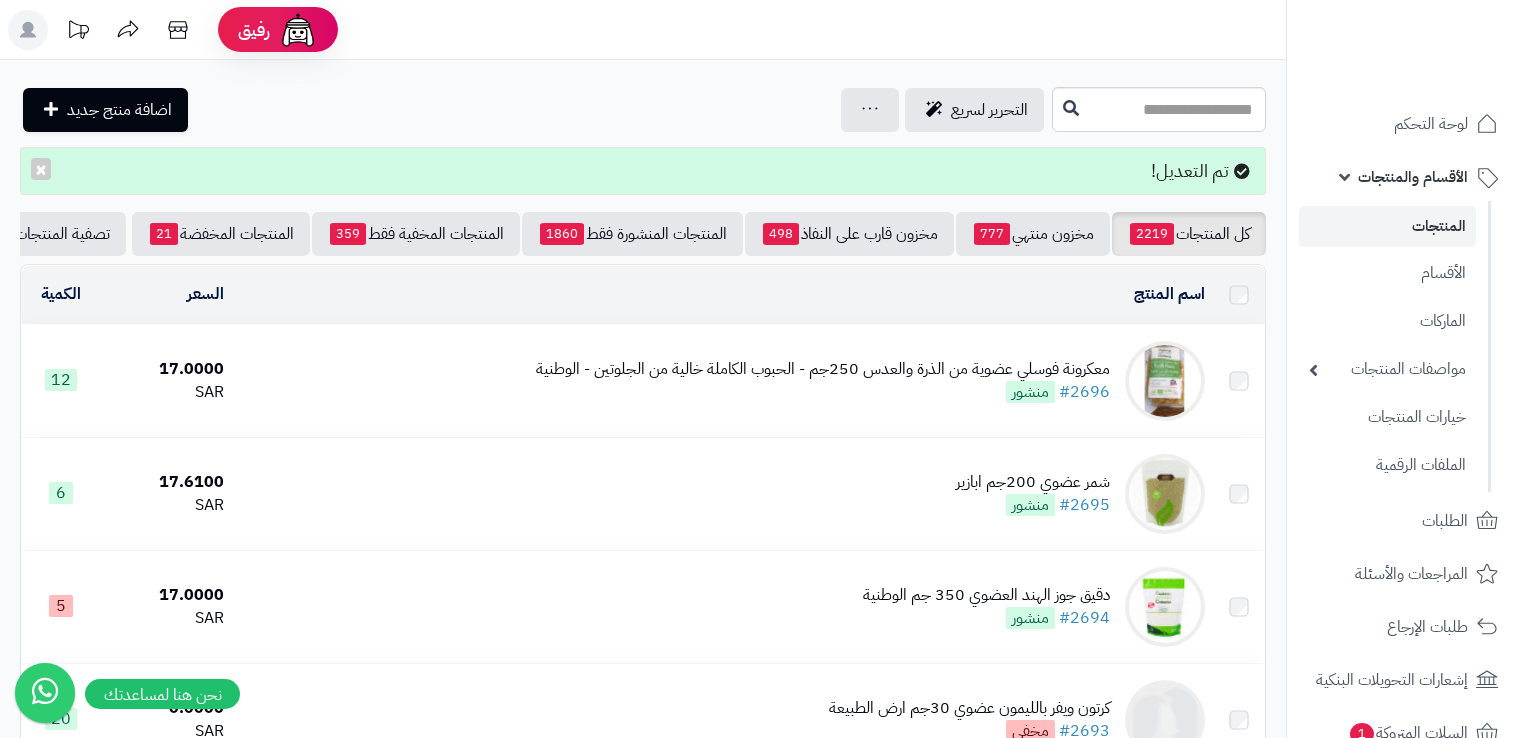 scroll, scrollTop: 0, scrollLeft: 0, axis: both 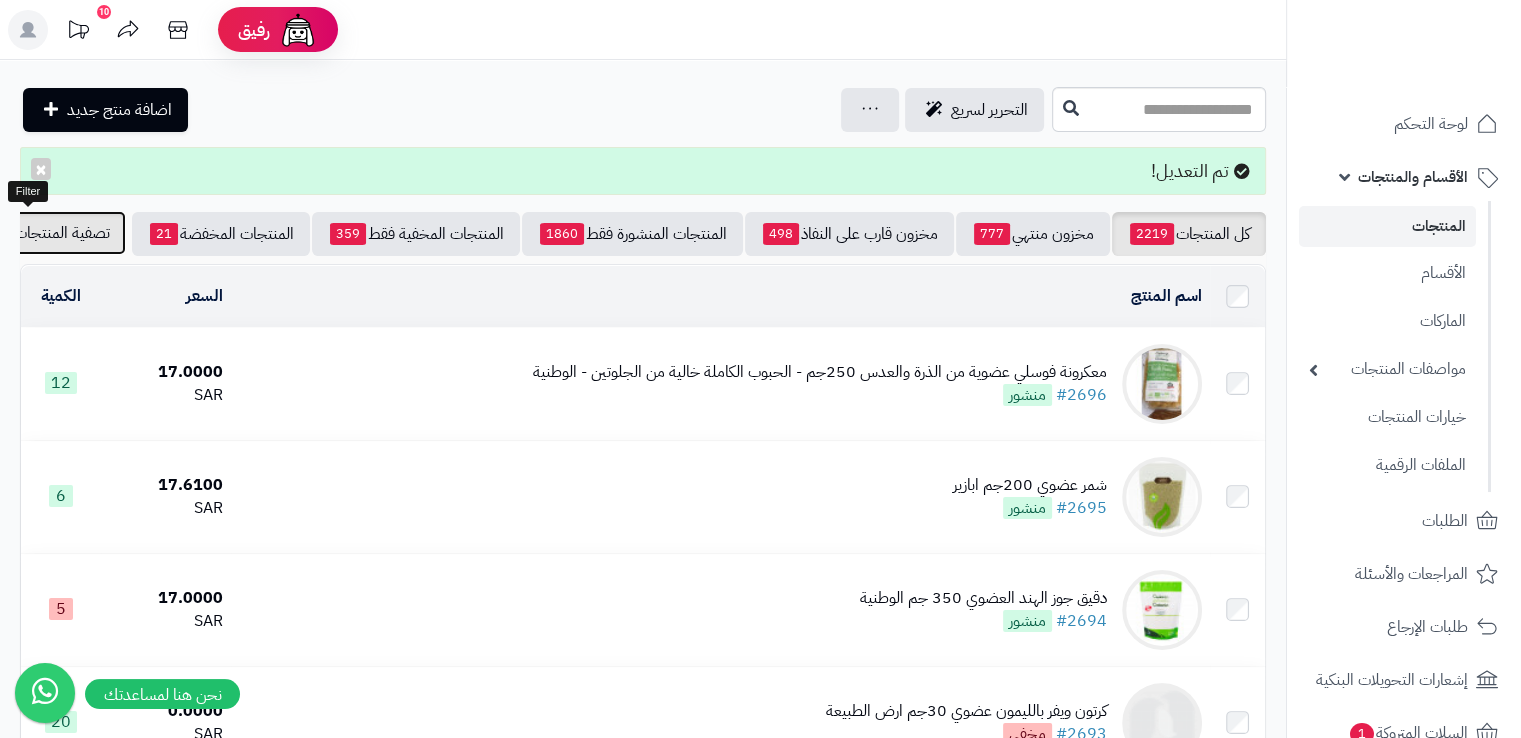 click on "تصفية المنتجات" at bounding box center (62, 233) 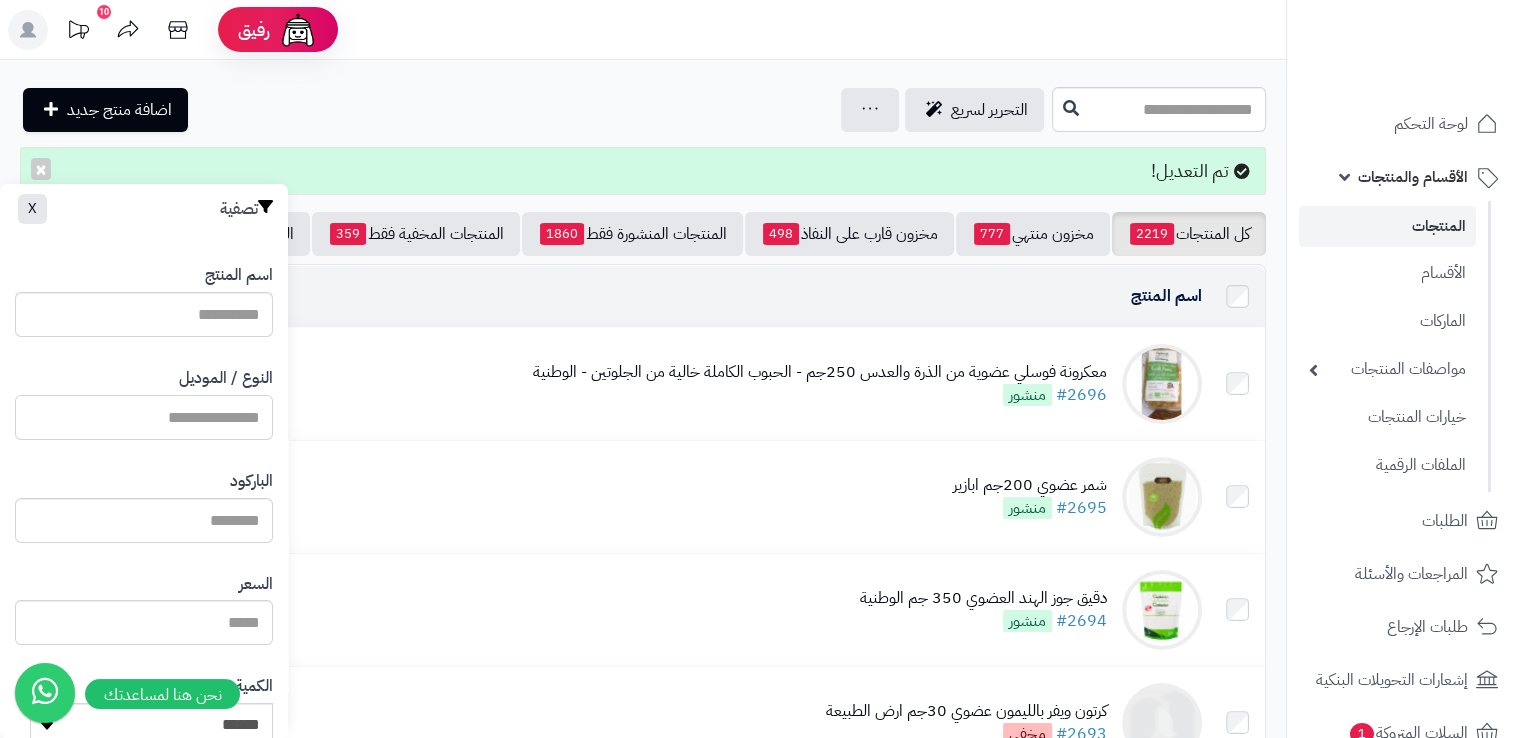 paste on "**********" 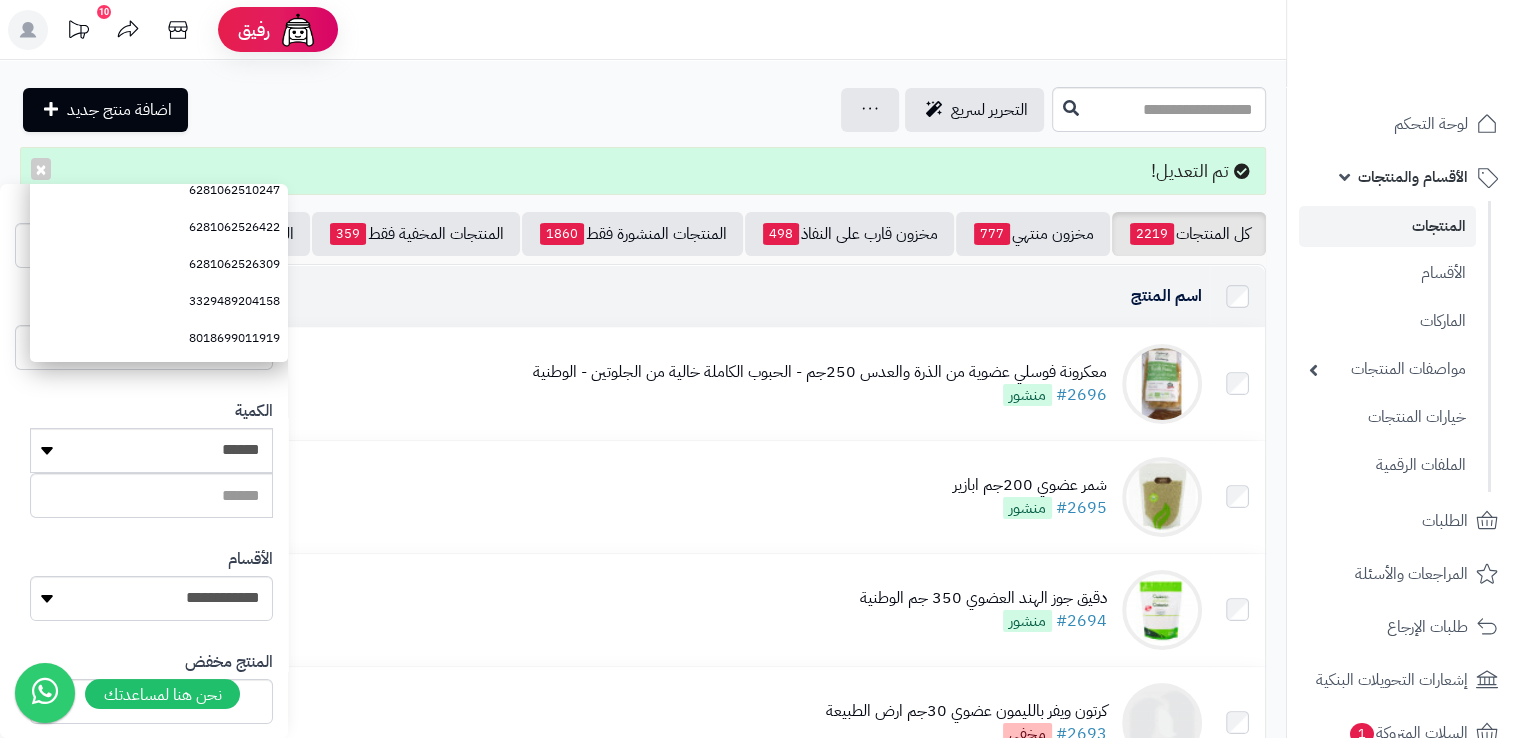 scroll, scrollTop: 485, scrollLeft: 0, axis: vertical 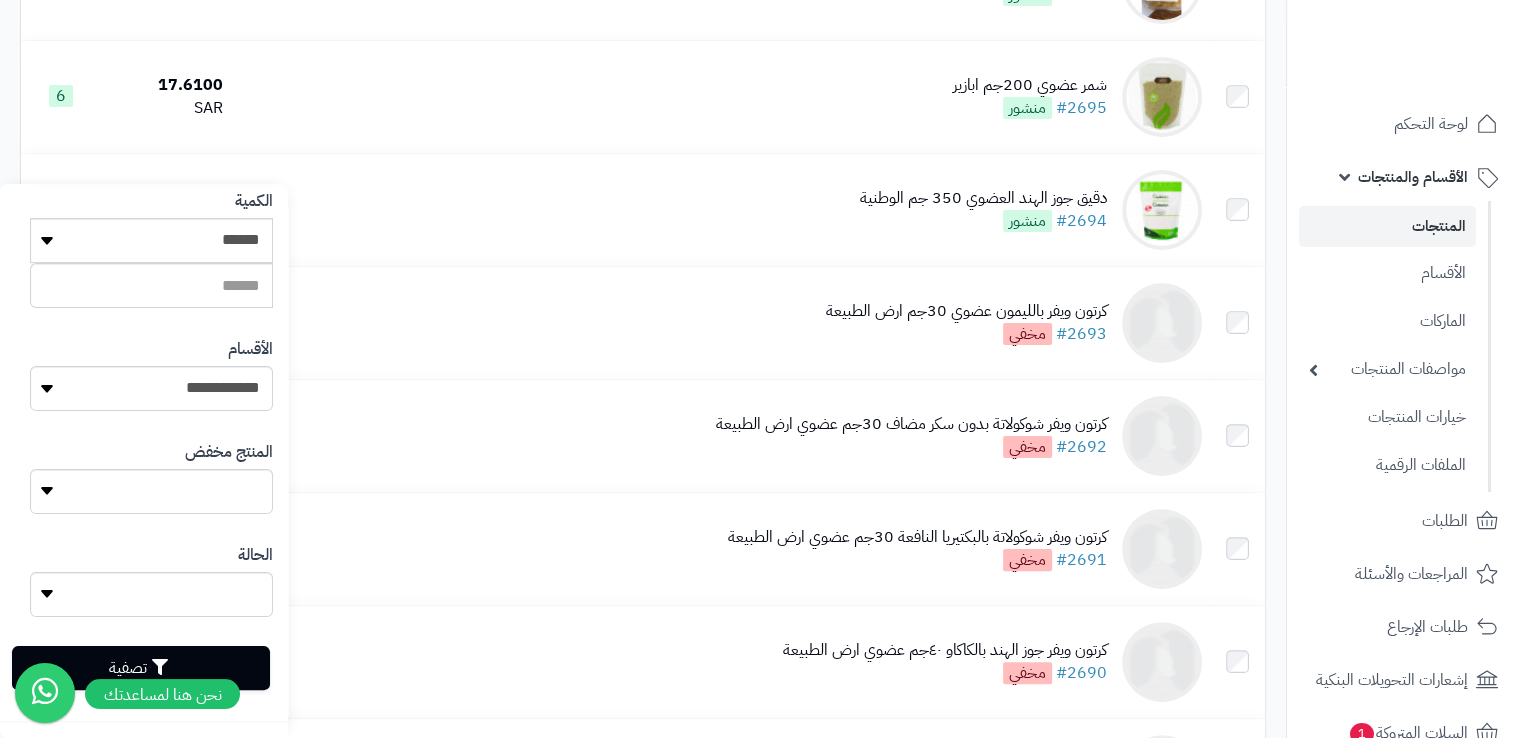 type on "**********" 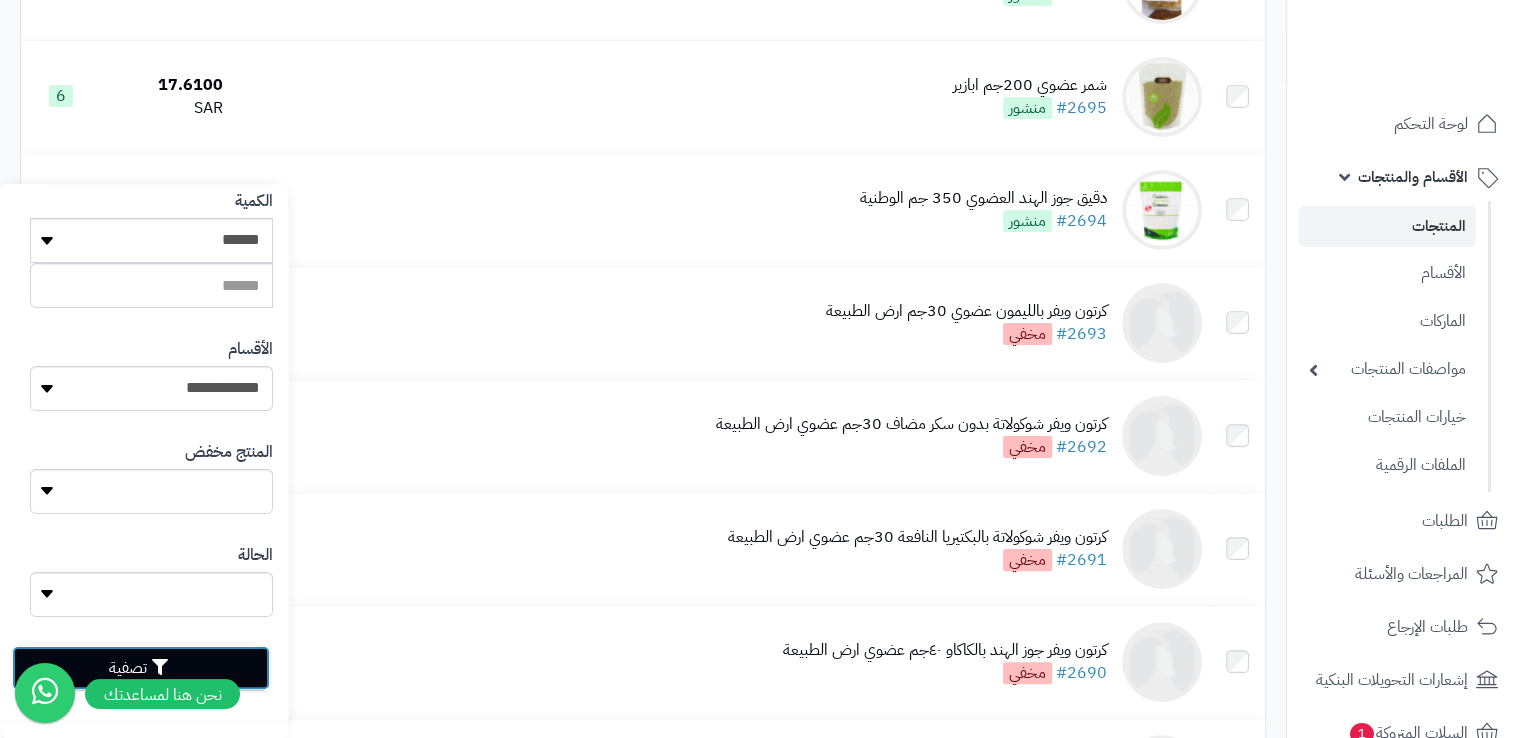 click on "تصفية" at bounding box center [141, 668] 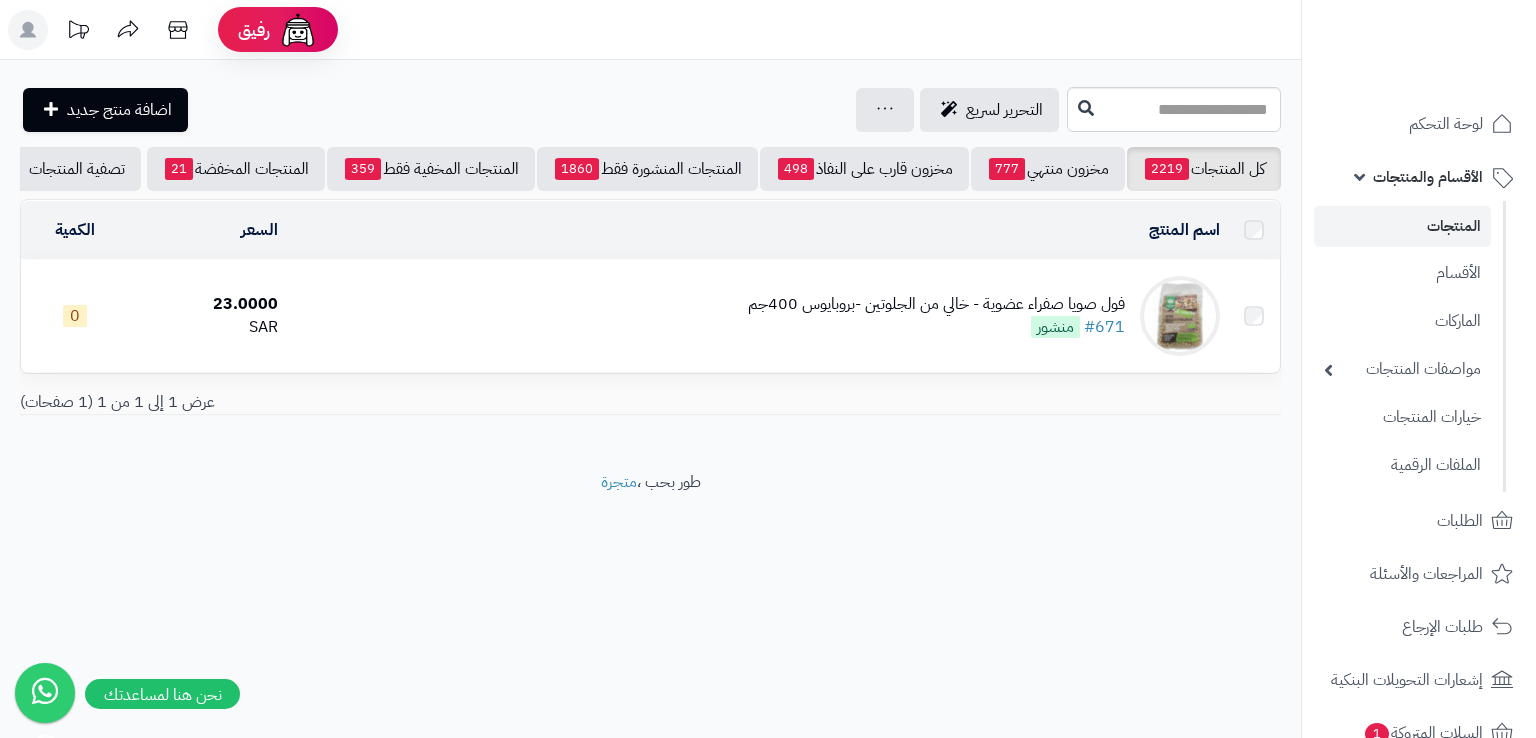 scroll, scrollTop: 0, scrollLeft: 0, axis: both 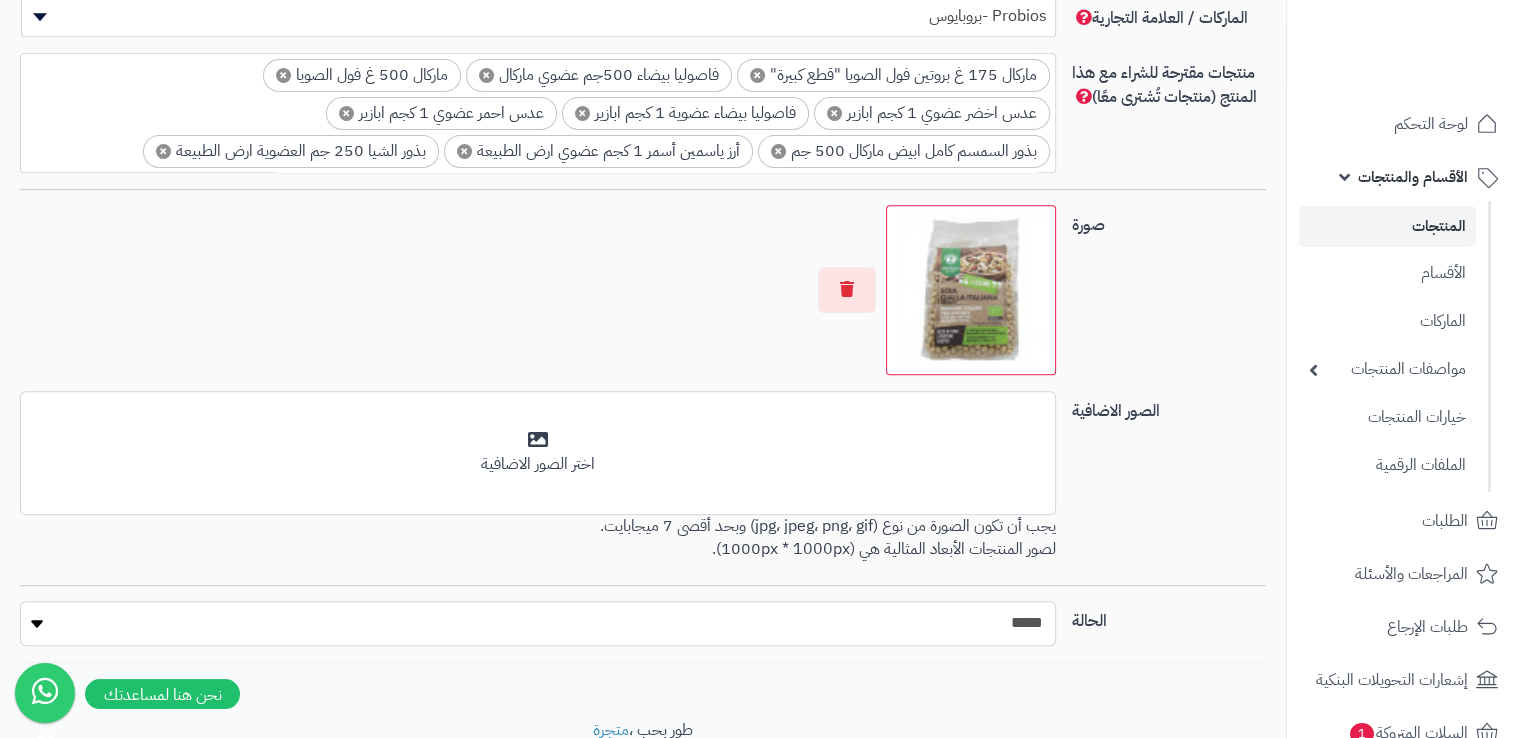 click on "***** ****" at bounding box center (537, 623) 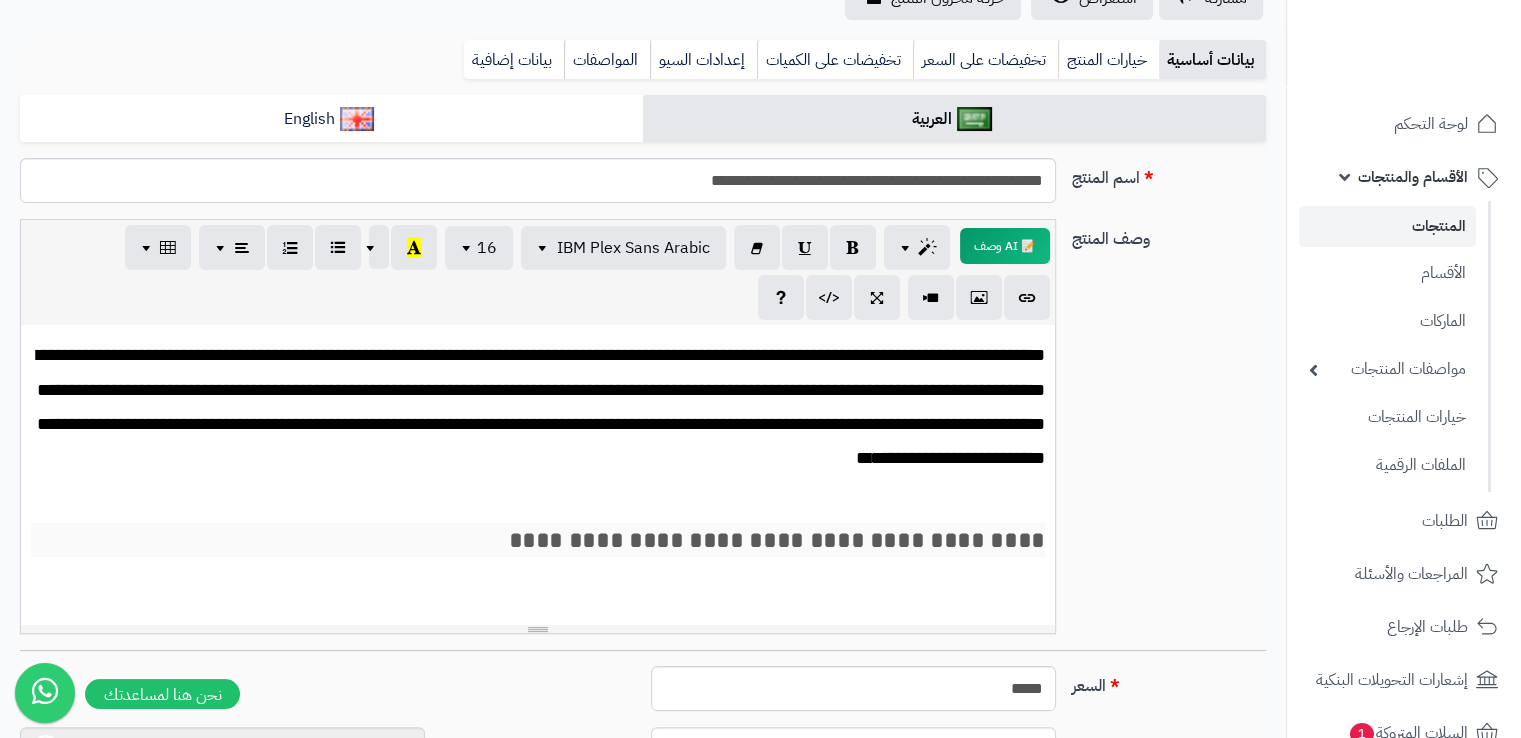 scroll, scrollTop: 100, scrollLeft: 0, axis: vertical 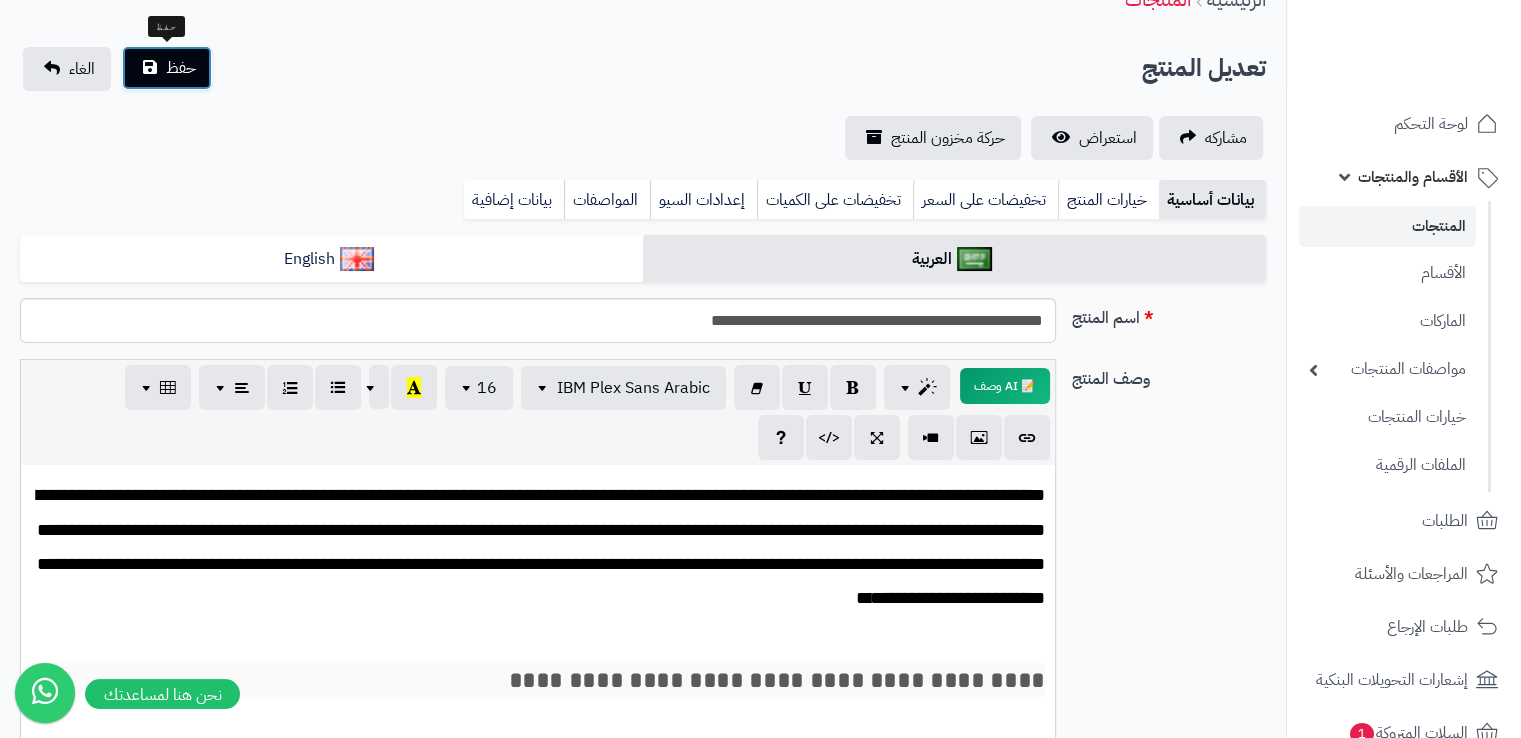 click on "حفظ" at bounding box center [167, 68] 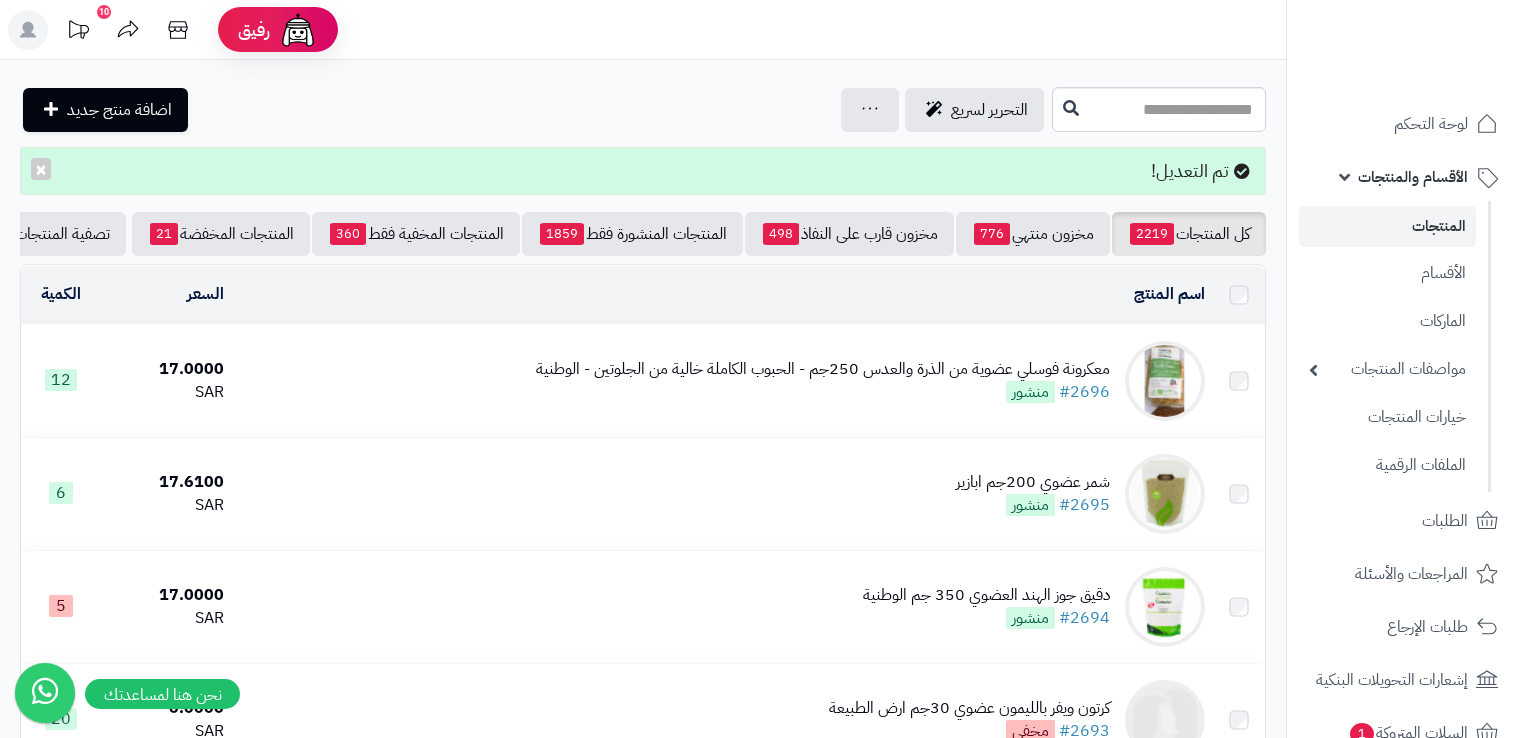 scroll, scrollTop: 0, scrollLeft: 0, axis: both 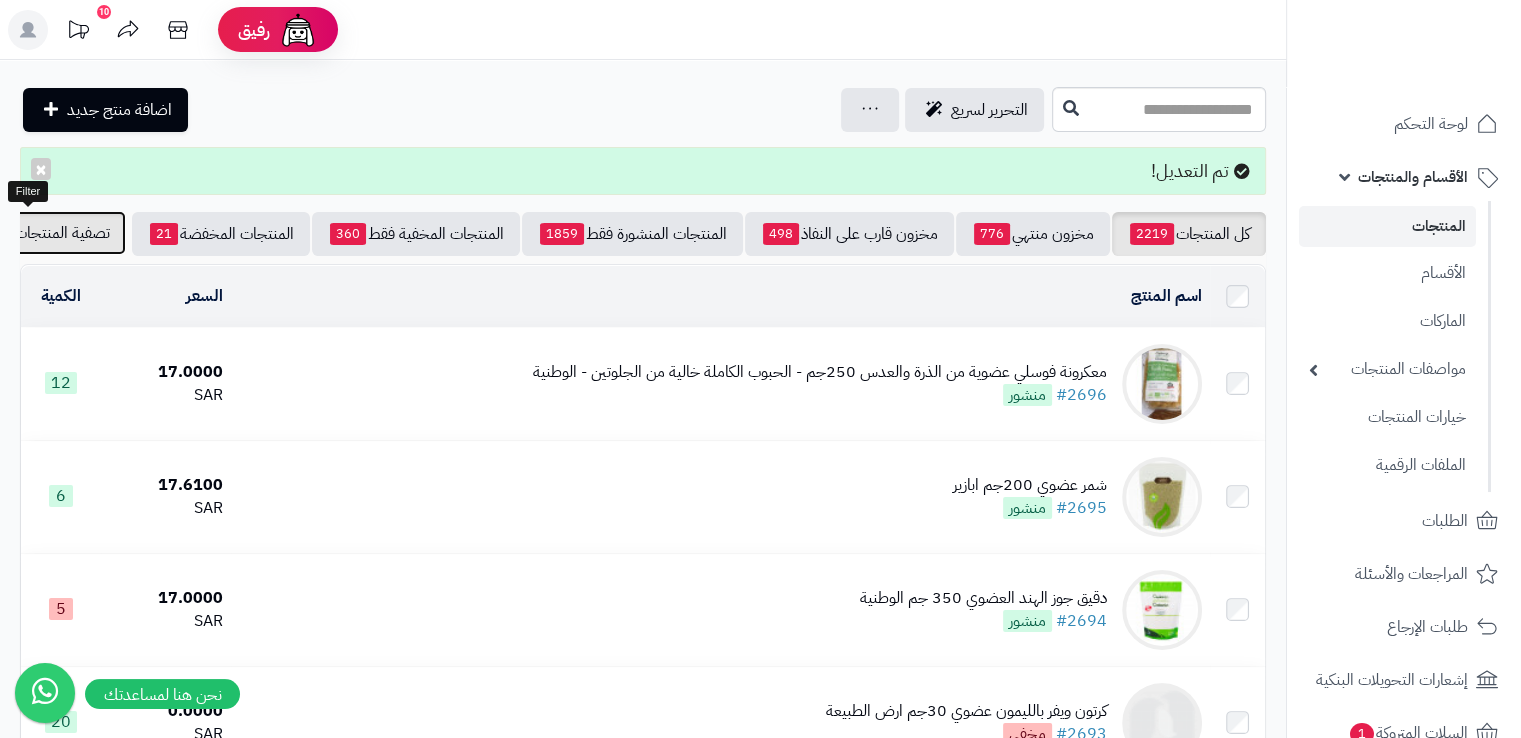click on "تصفية المنتجات" at bounding box center [47, 233] 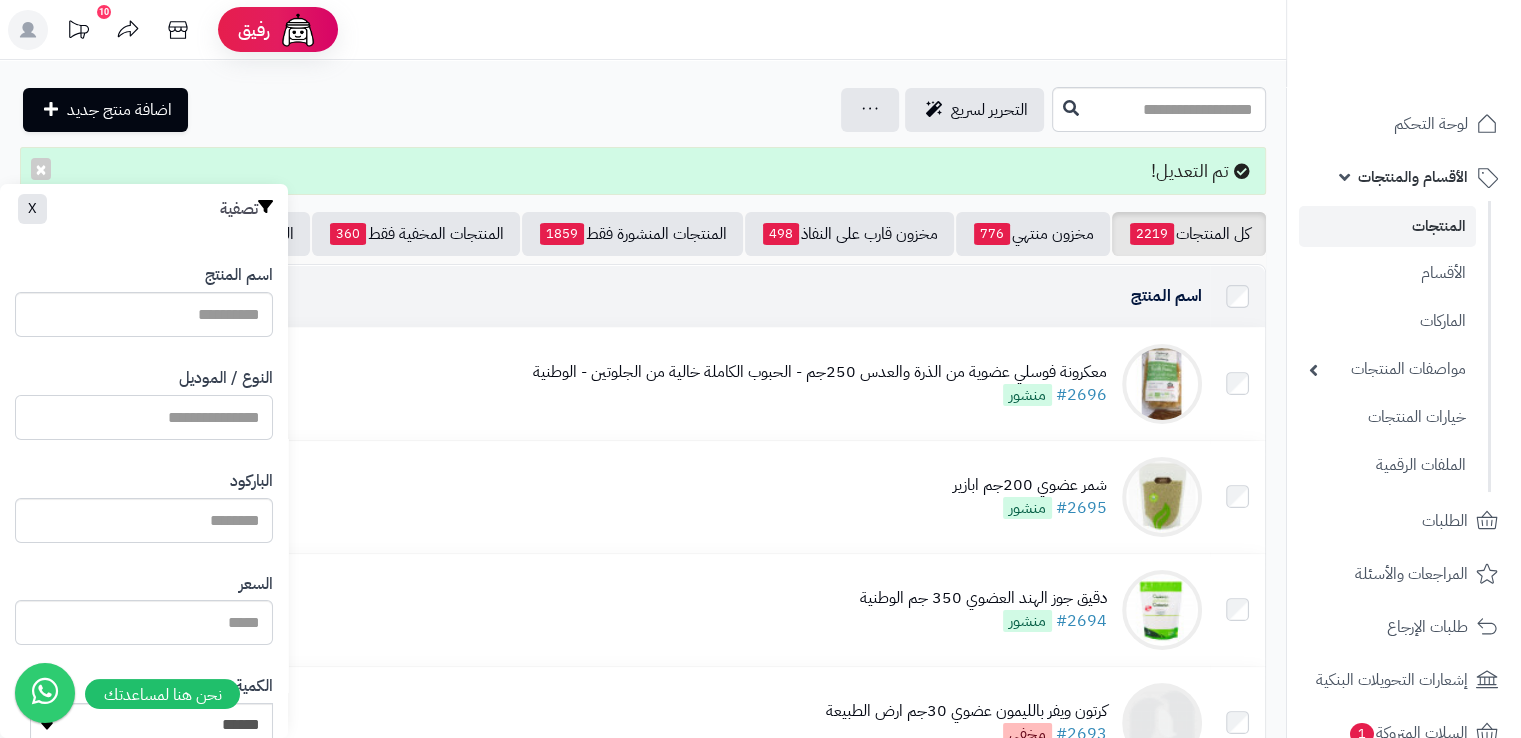 paste on "**********" 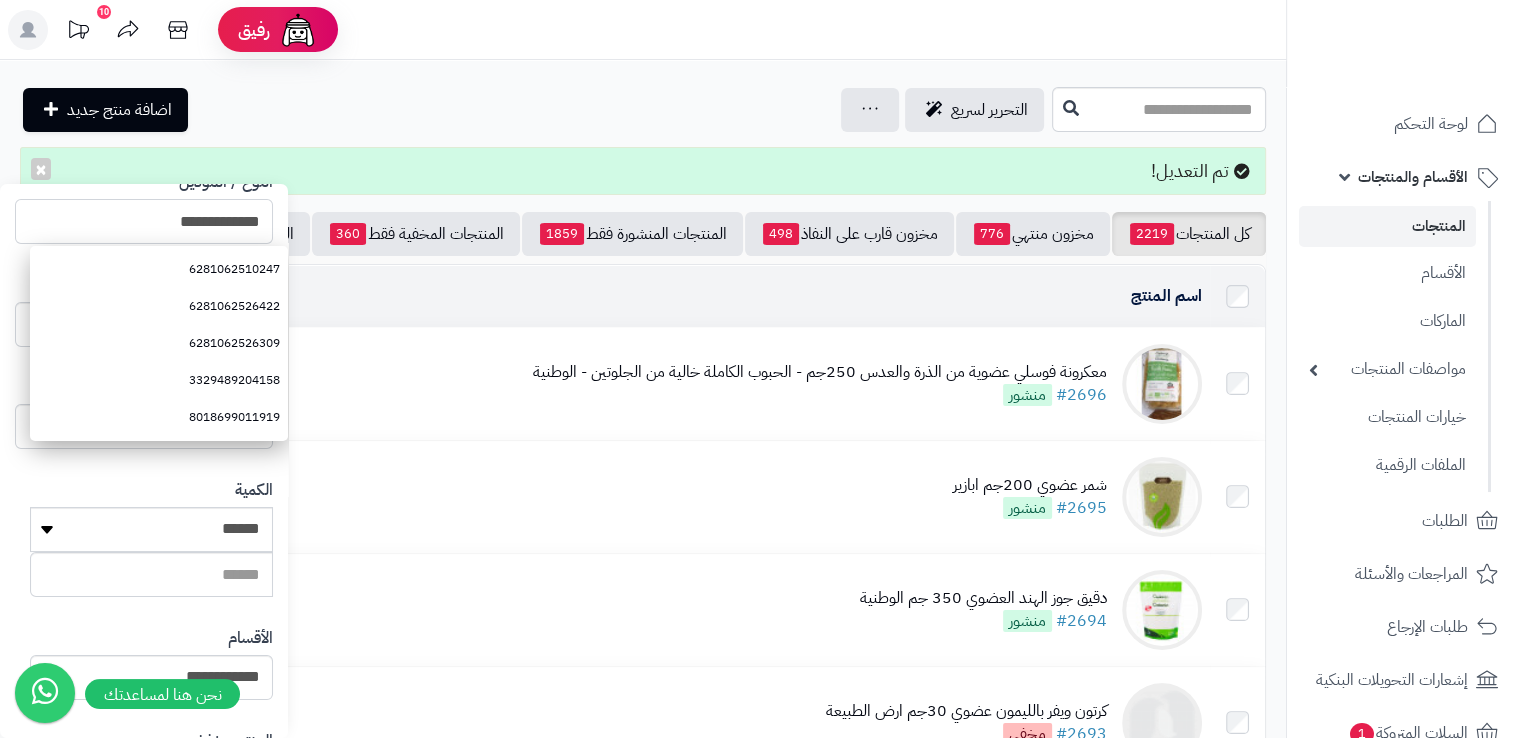 scroll, scrollTop: 485, scrollLeft: 0, axis: vertical 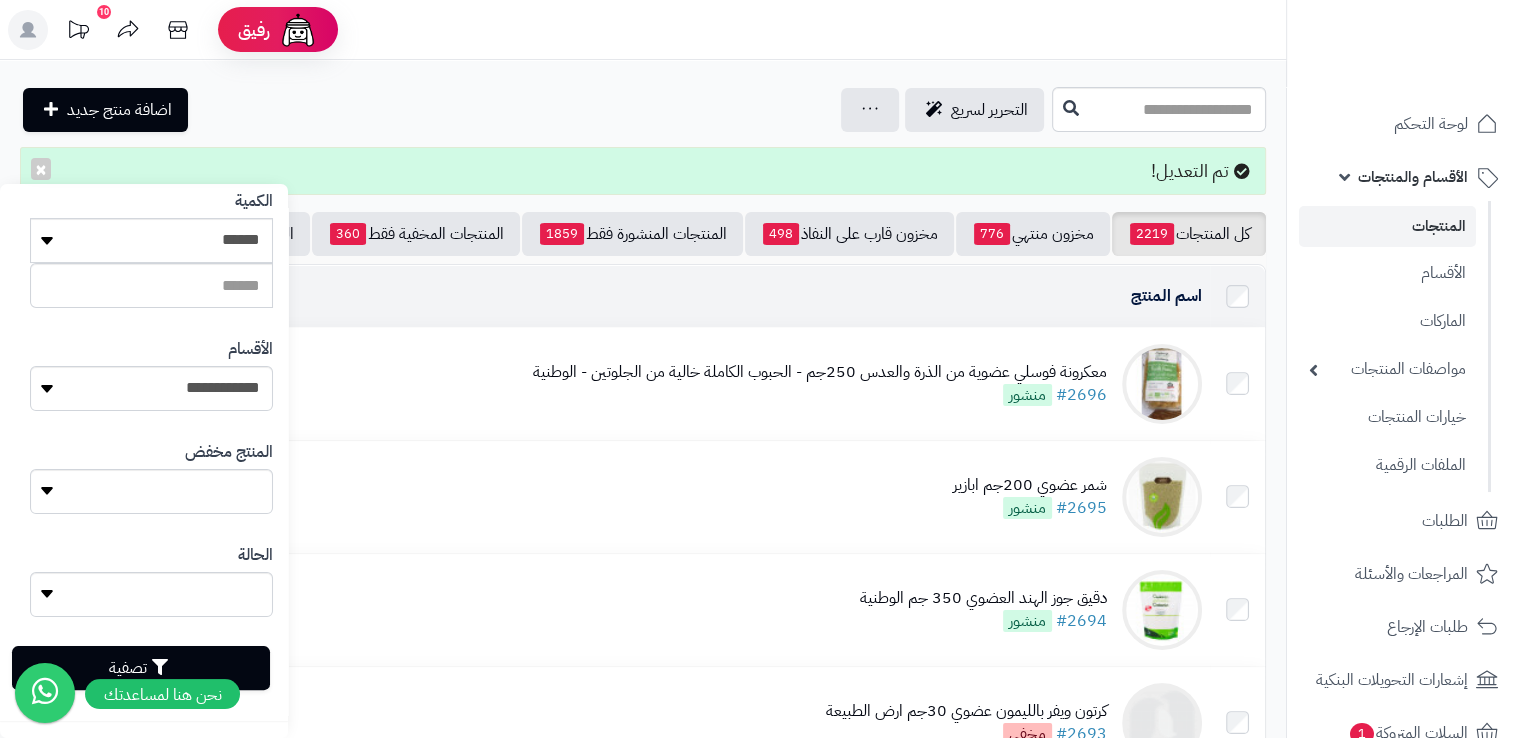 type on "**********" 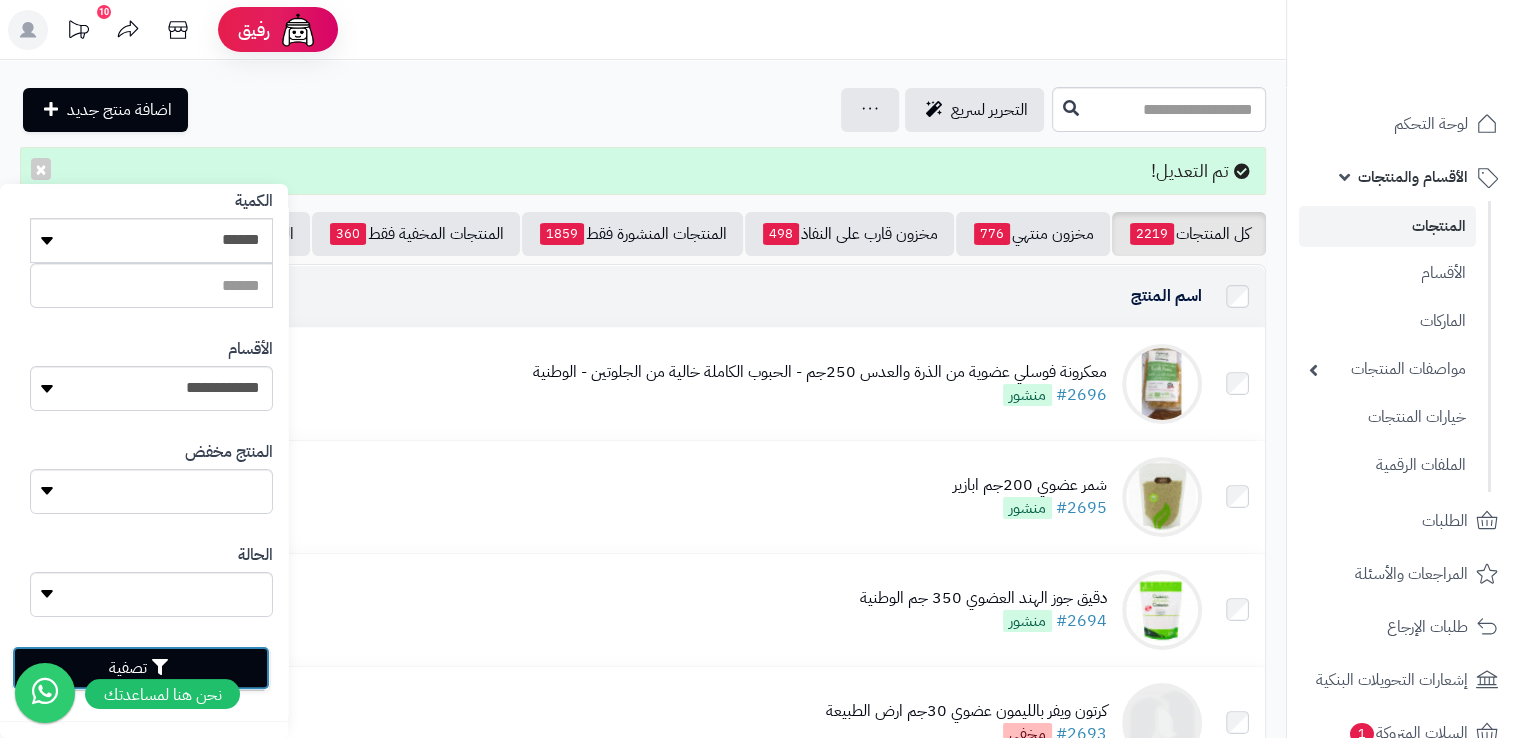 click on "تصفية" at bounding box center (141, 668) 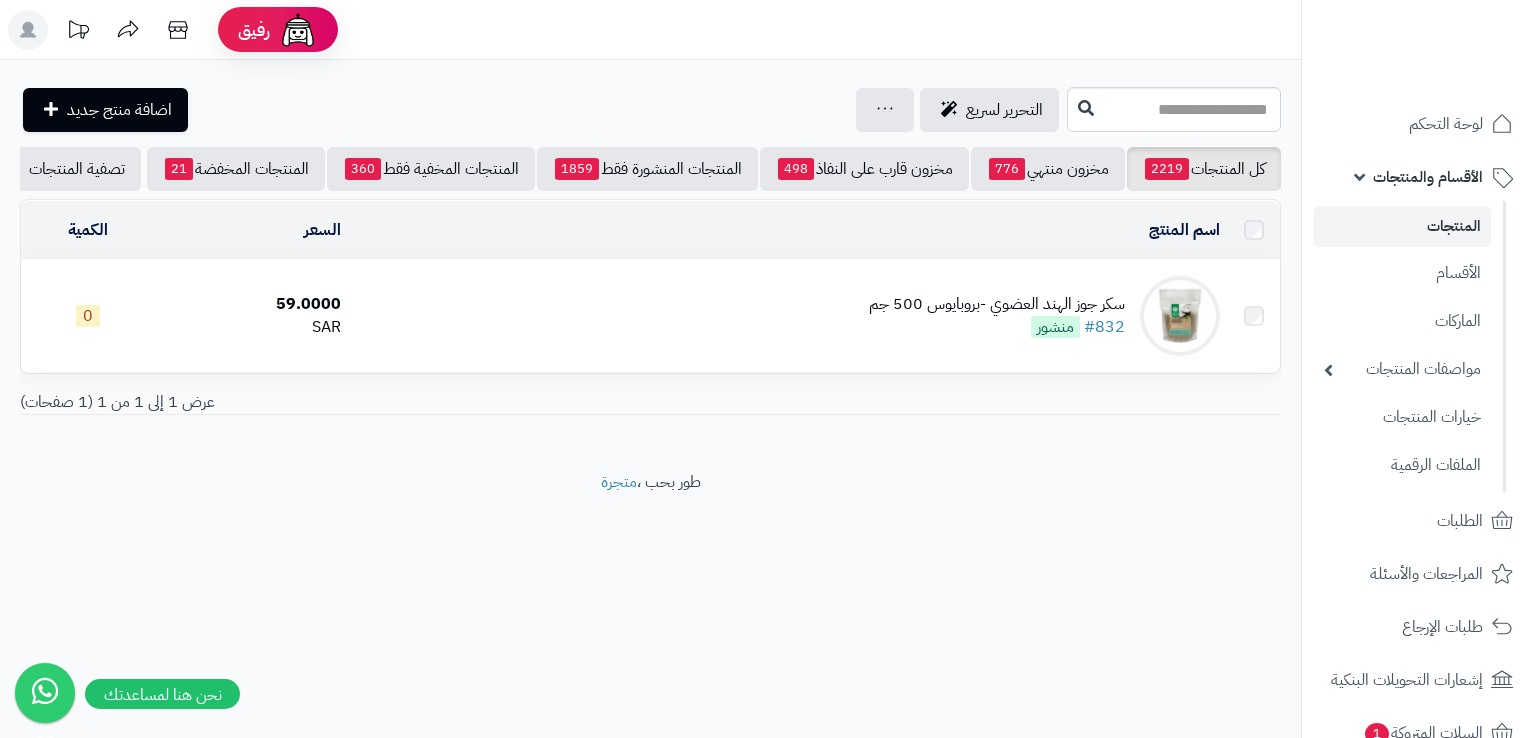 scroll, scrollTop: 0, scrollLeft: 0, axis: both 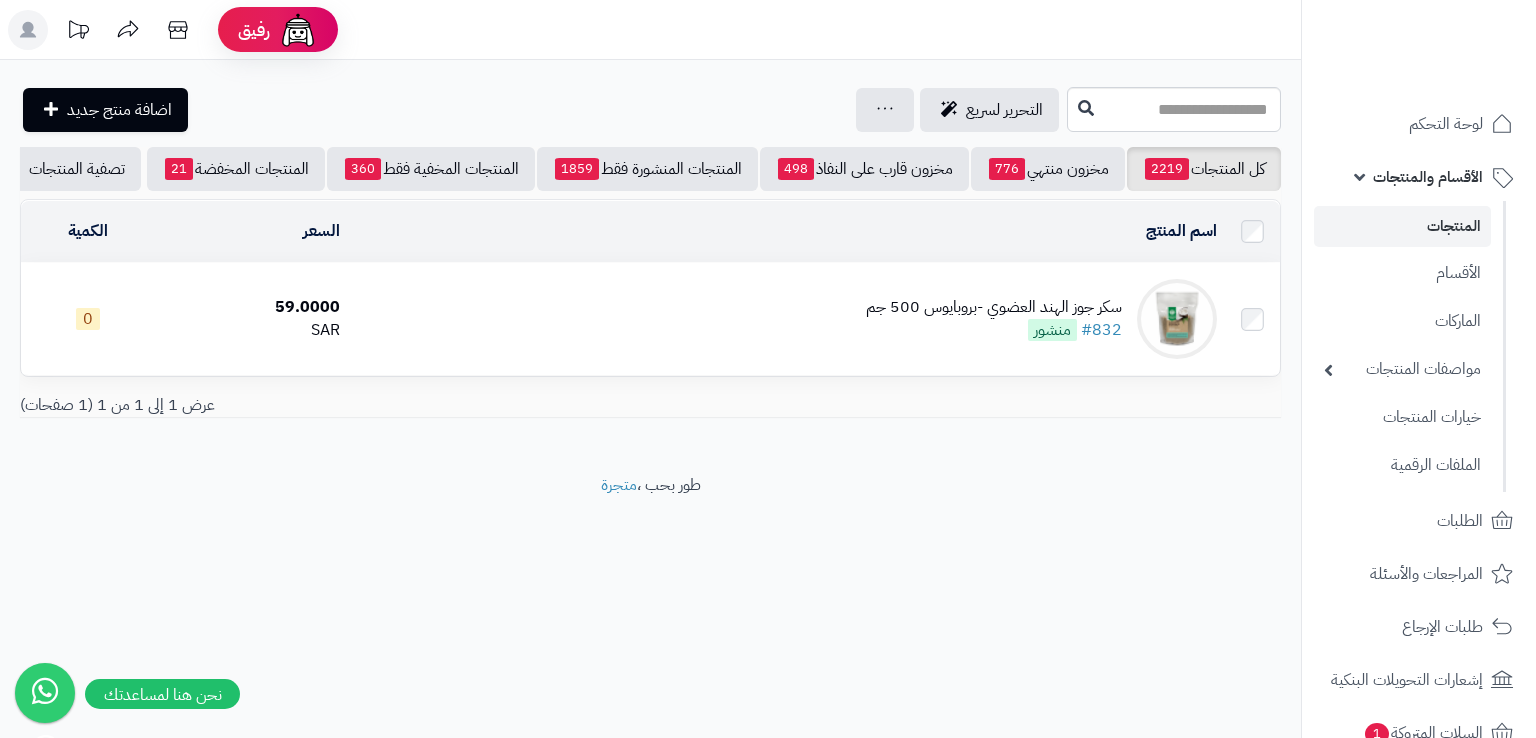 click on "سكر جوز الهند العضوي -بروبايوس 500 جم" at bounding box center [994, 307] 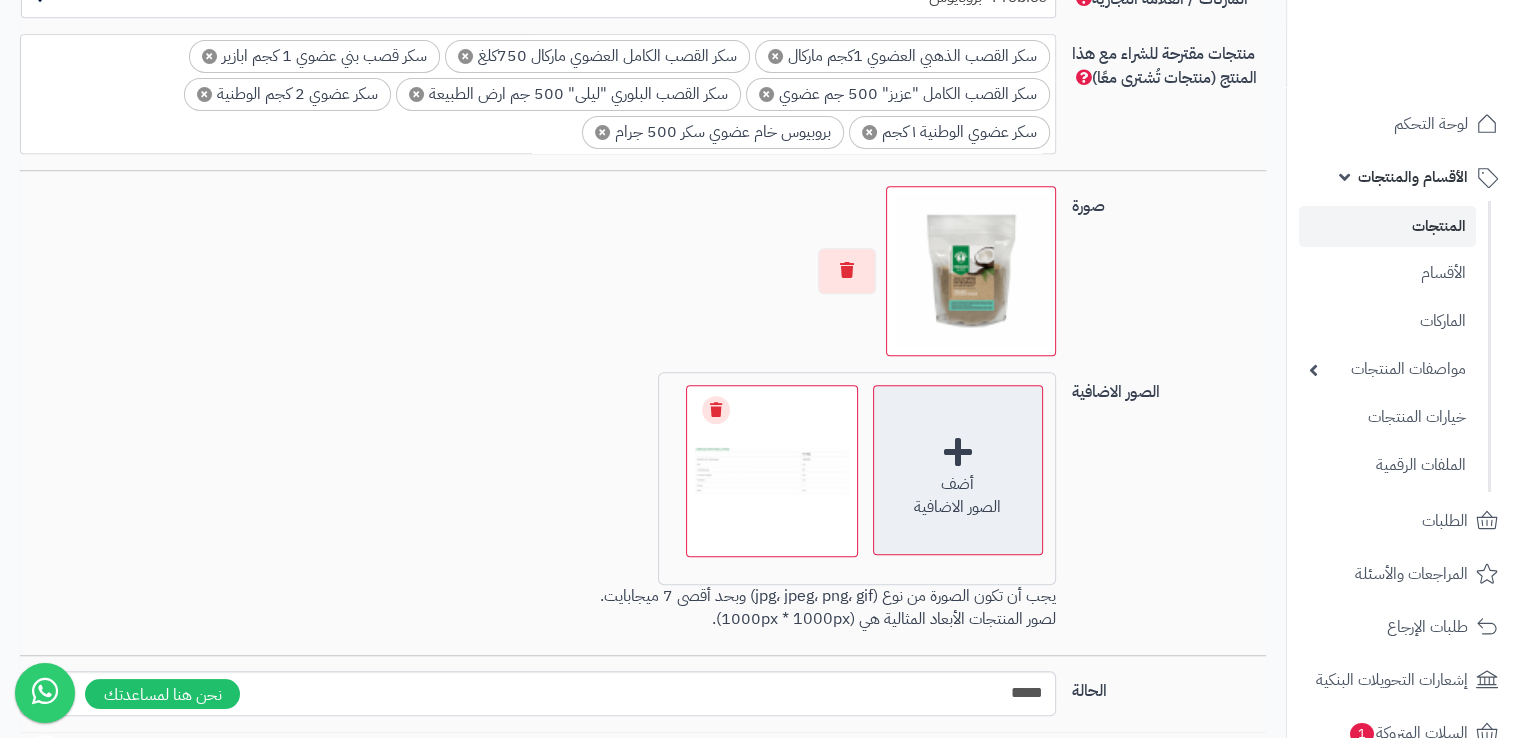 scroll, scrollTop: 1466, scrollLeft: 0, axis: vertical 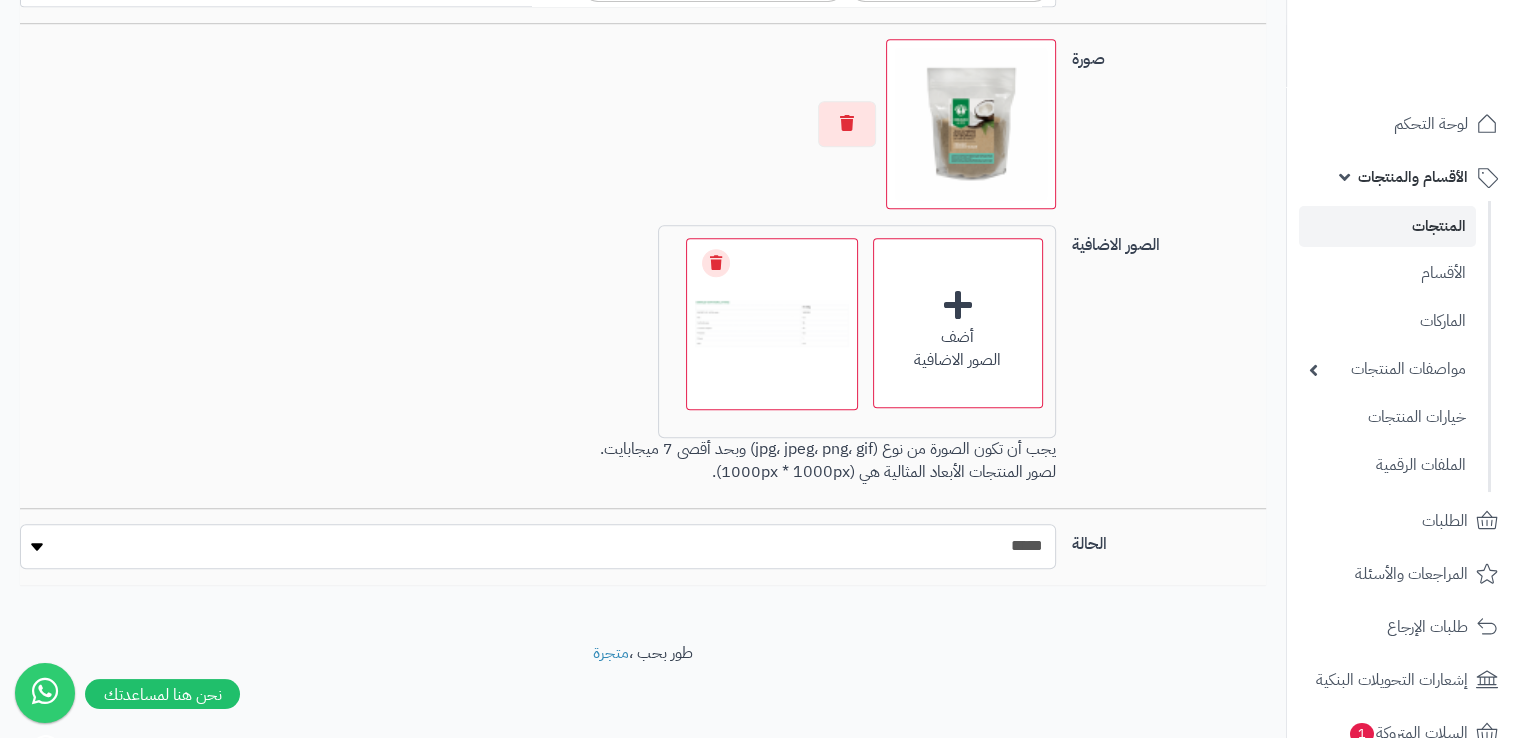 drag, startPoint x: 985, startPoint y: 533, endPoint x: 987, endPoint y: 548, distance: 15.132746 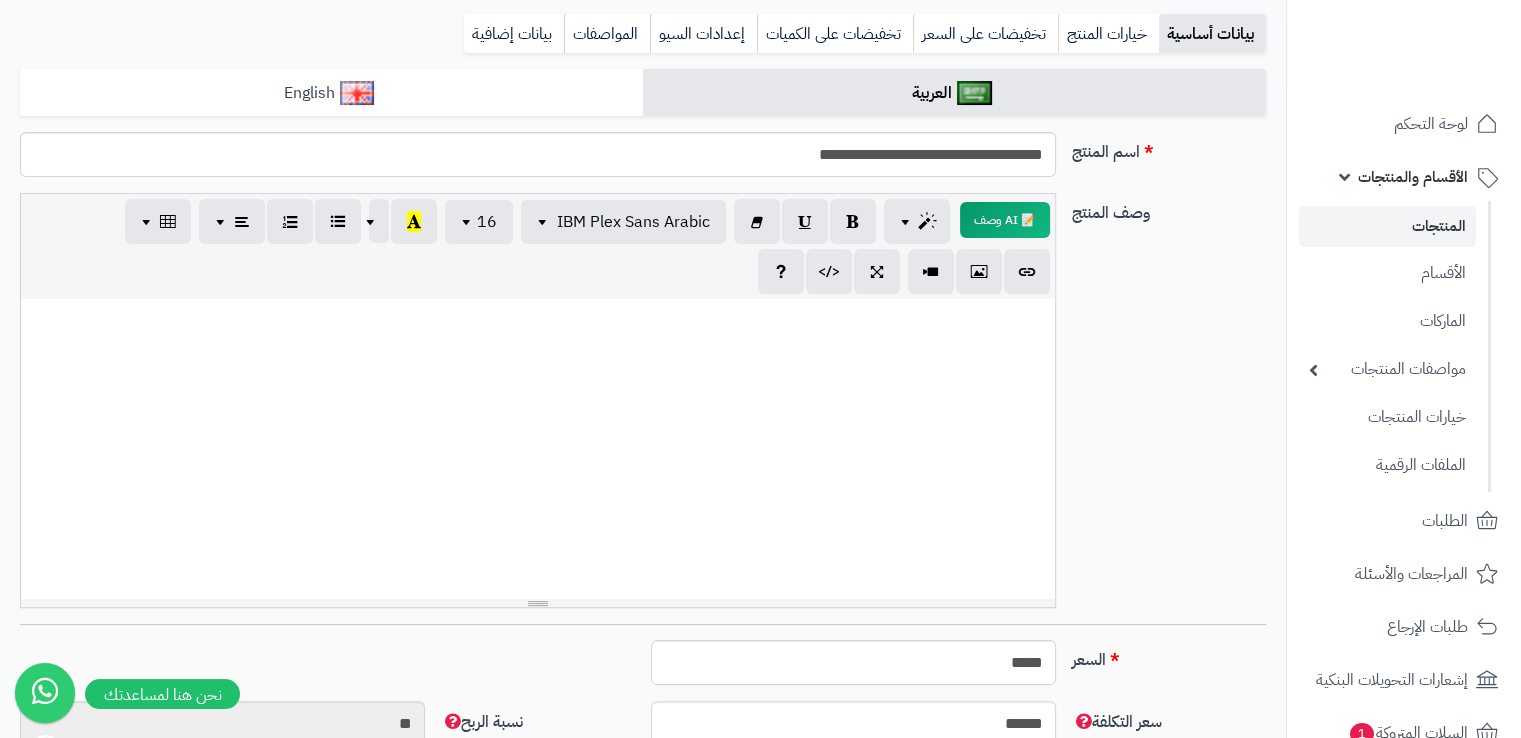 scroll, scrollTop: 0, scrollLeft: 0, axis: both 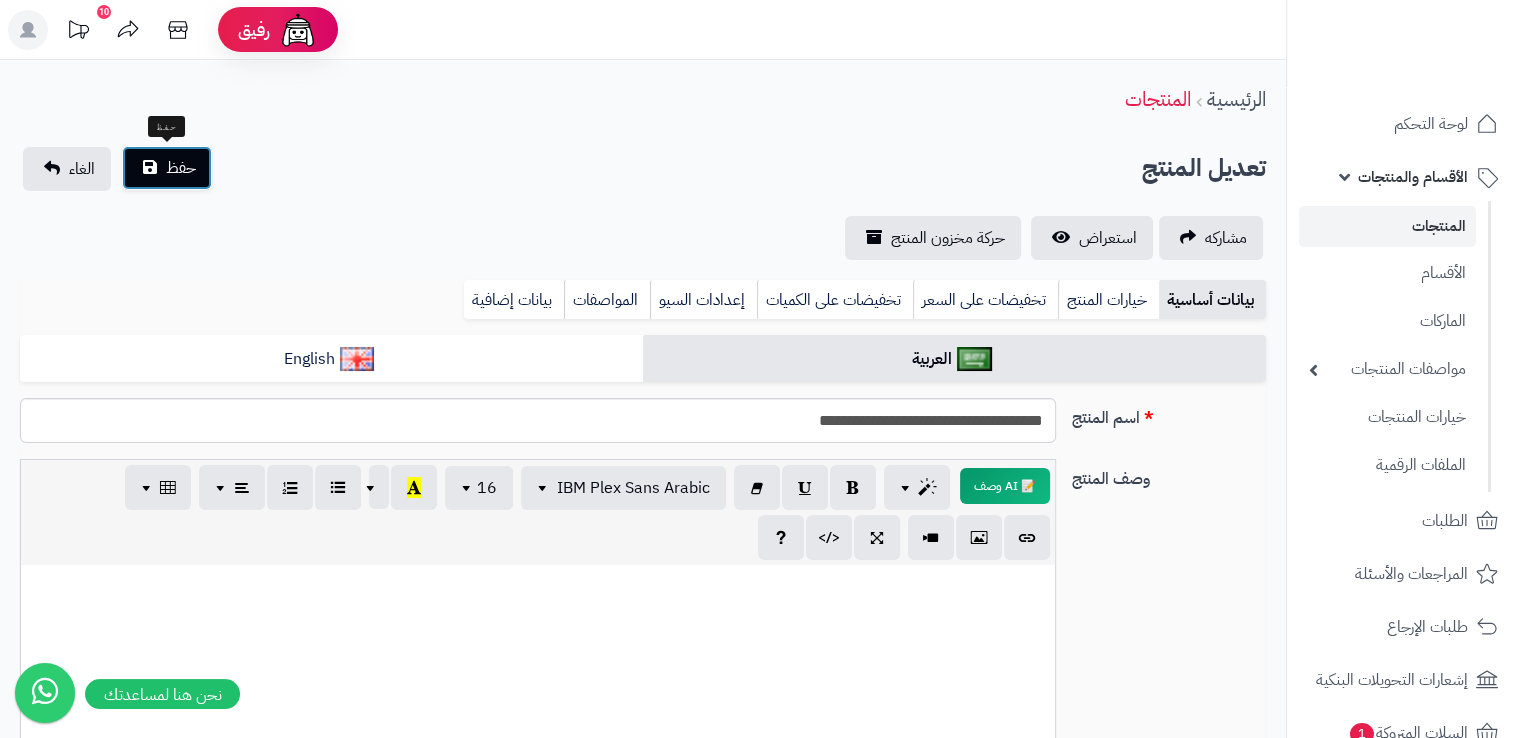 click on "حفظ" at bounding box center (167, 168) 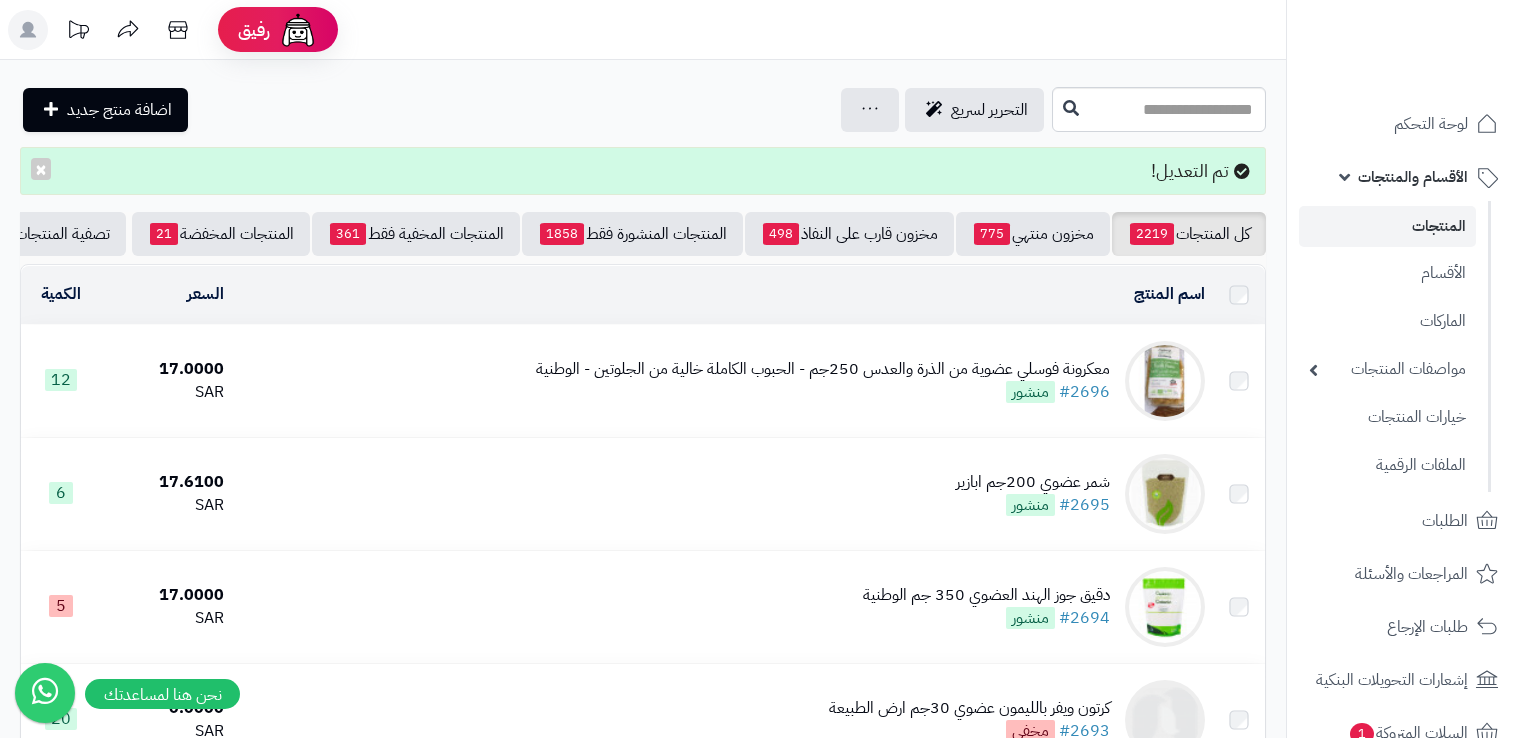 scroll, scrollTop: 0, scrollLeft: 0, axis: both 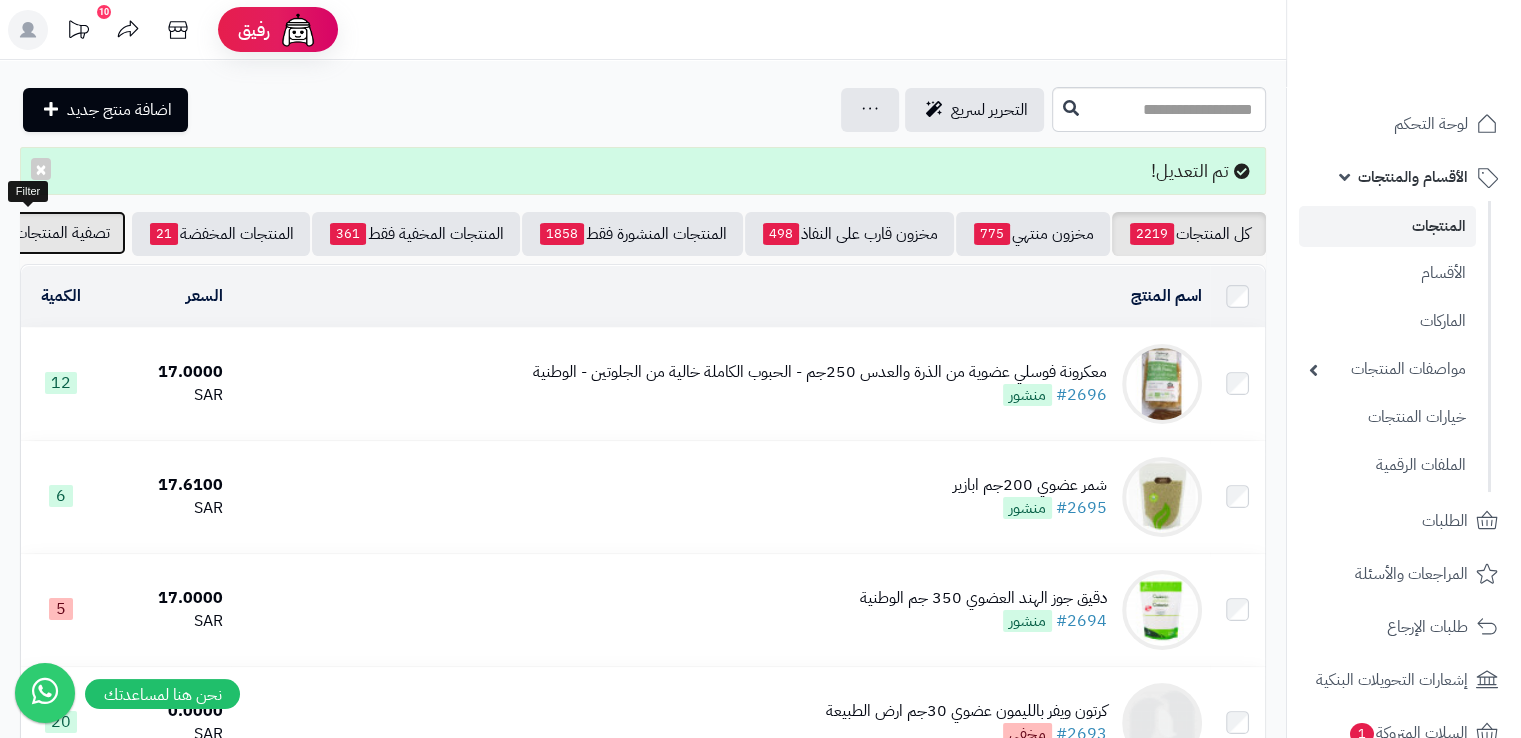 click on "تصفية المنتجات" at bounding box center (62, 233) 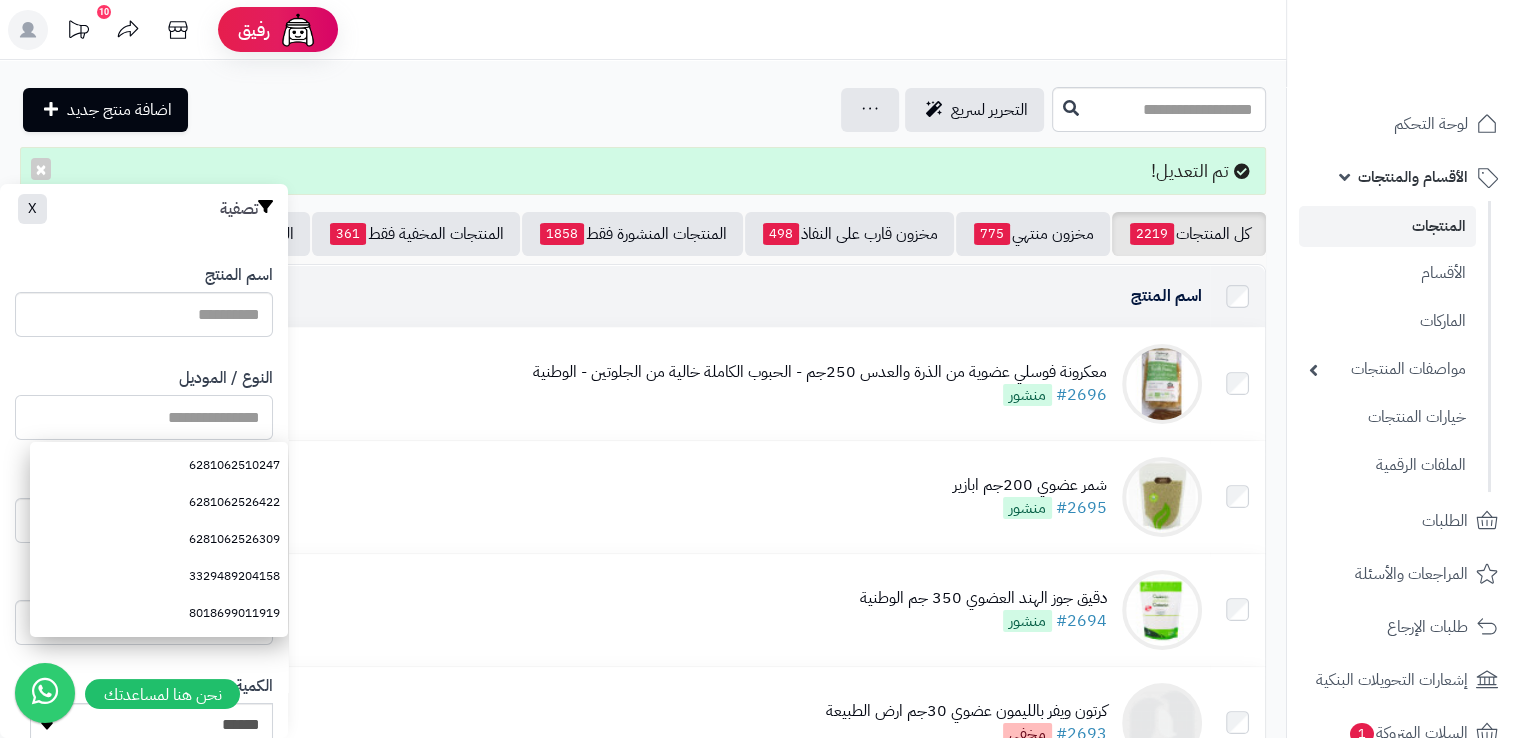 paste on "**********" 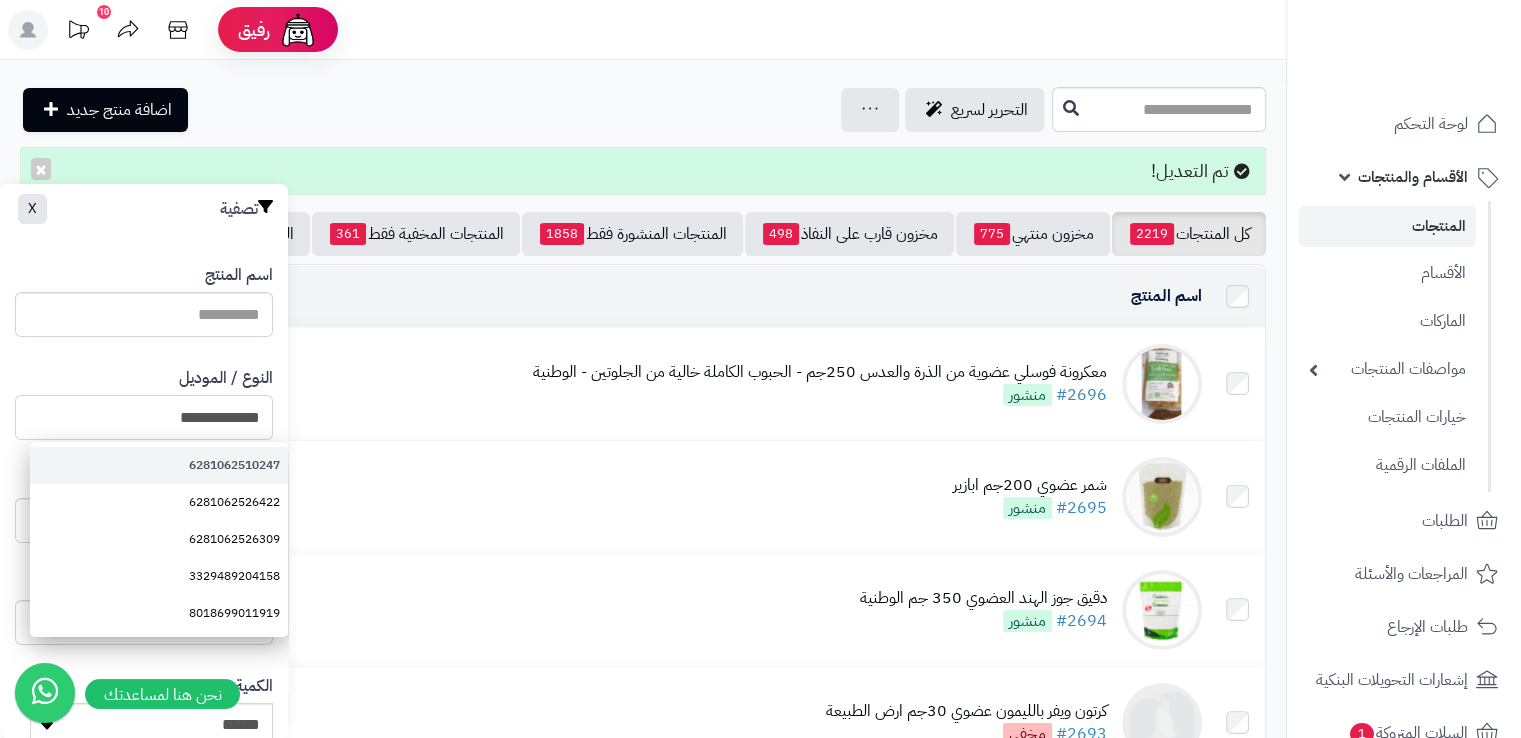 scroll, scrollTop: 485, scrollLeft: 0, axis: vertical 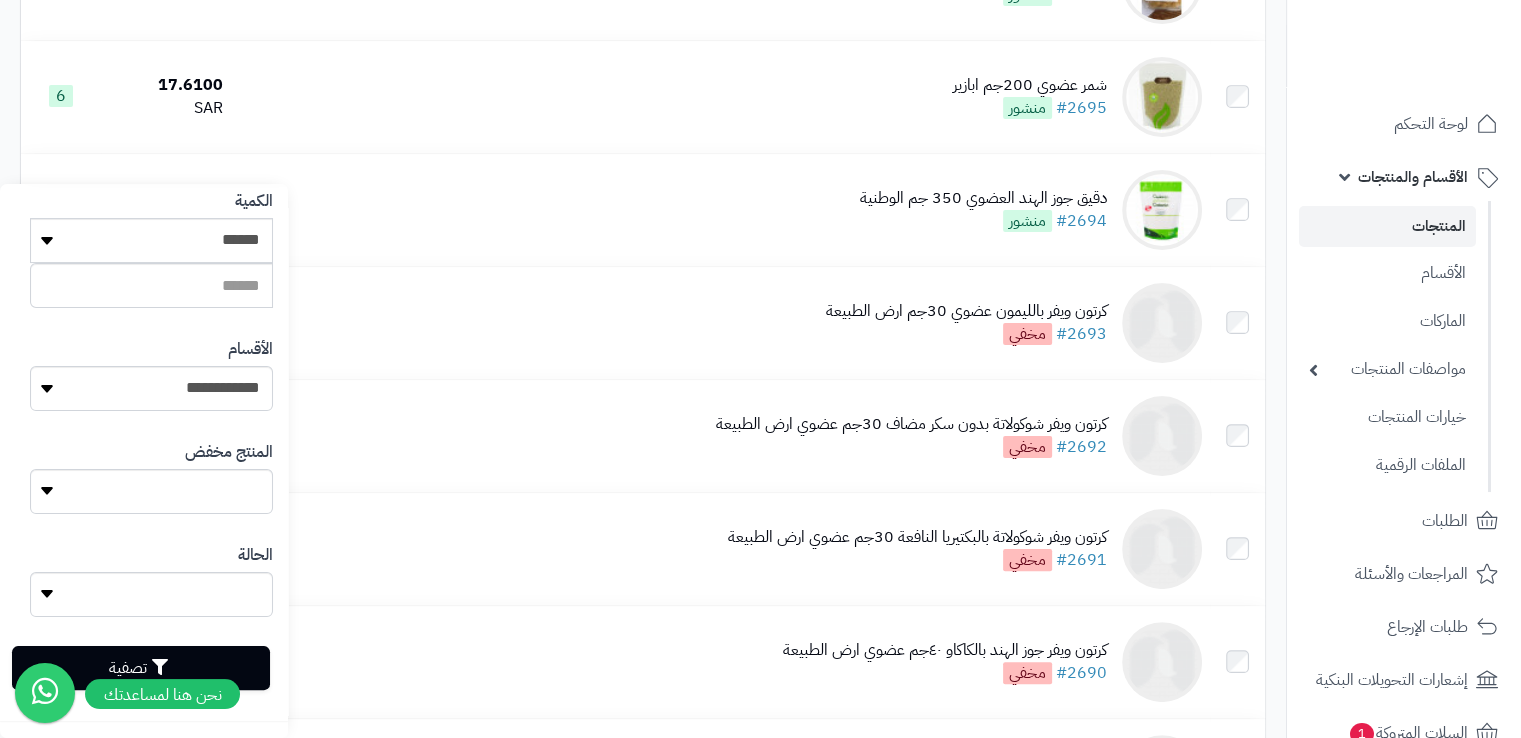 type on "**********" 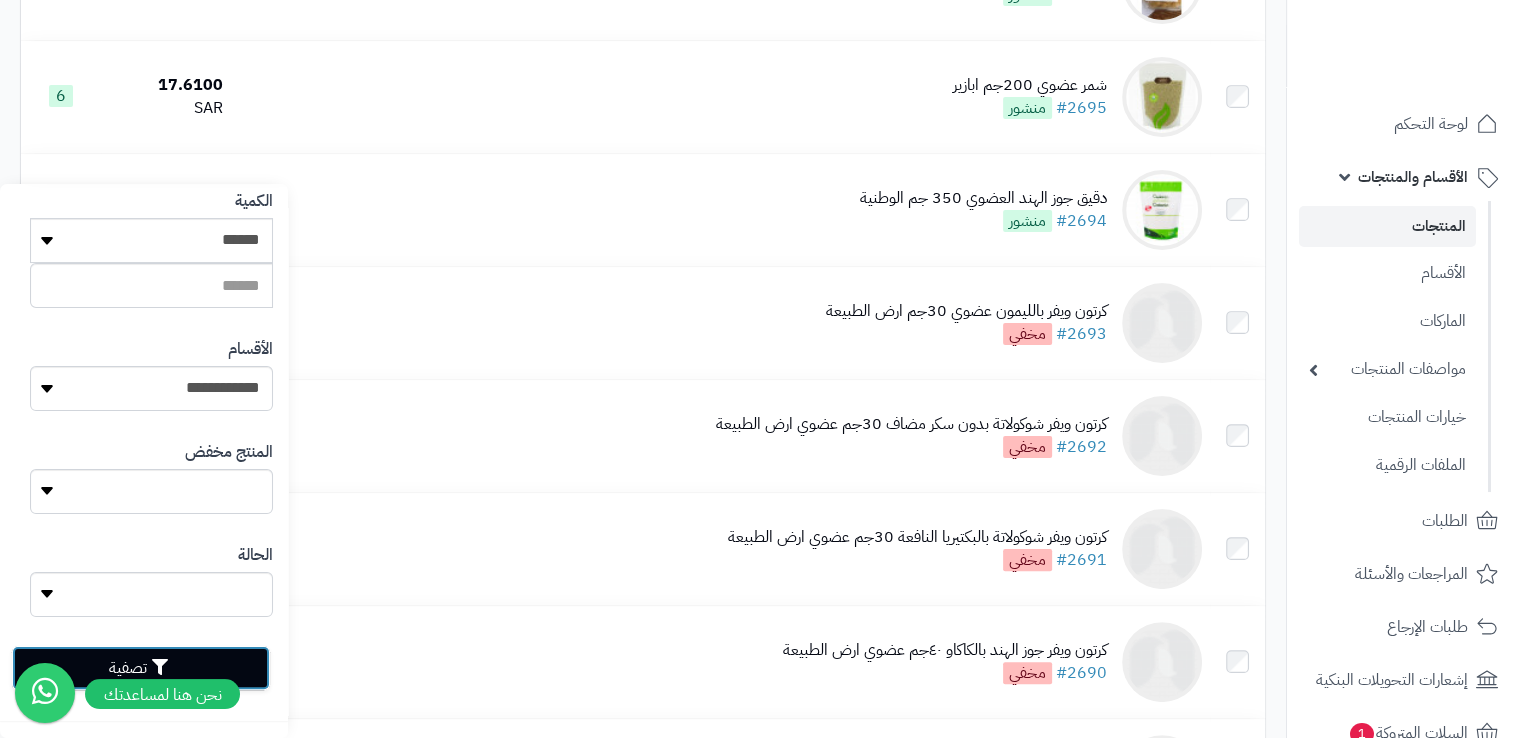 click on "تصفية" at bounding box center (141, 668) 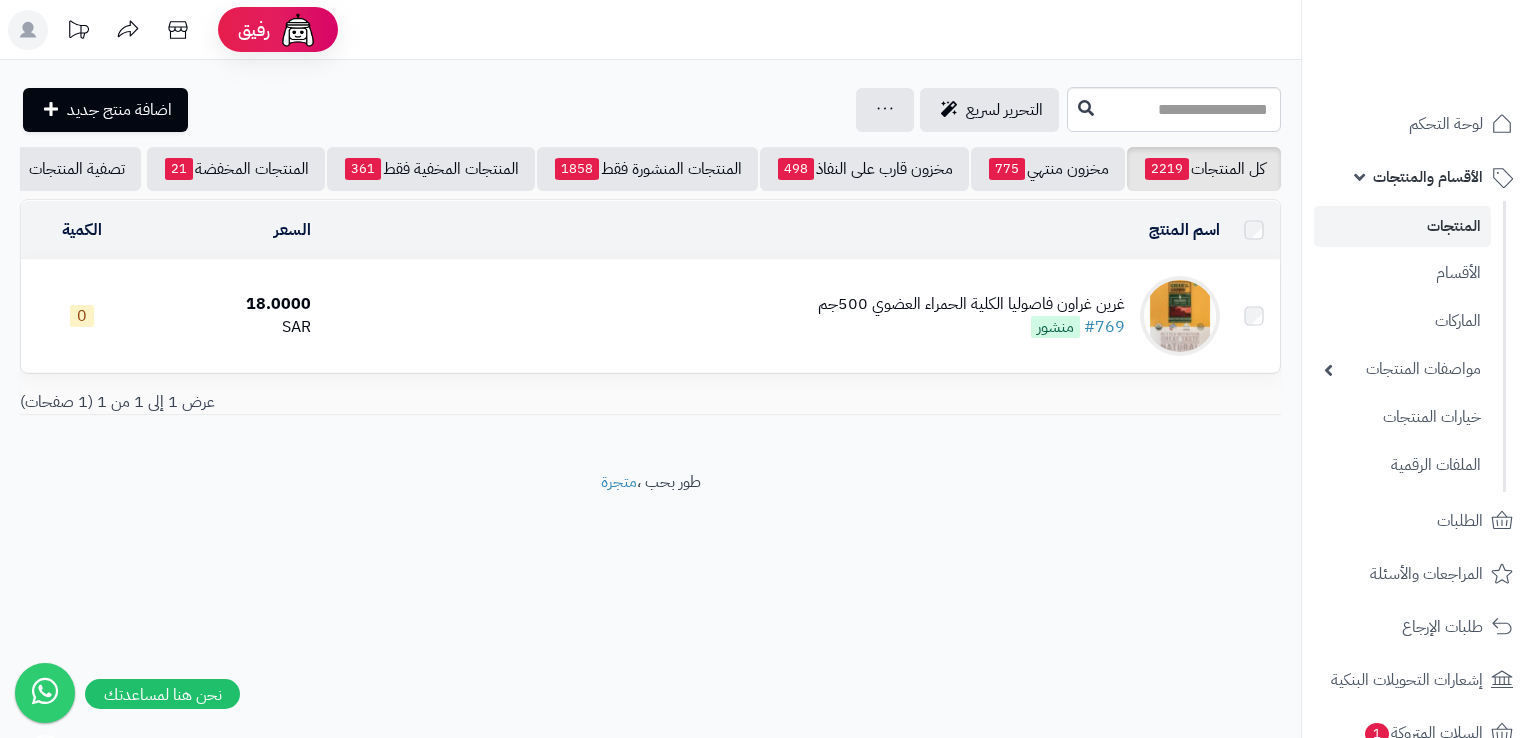 scroll, scrollTop: 0, scrollLeft: 0, axis: both 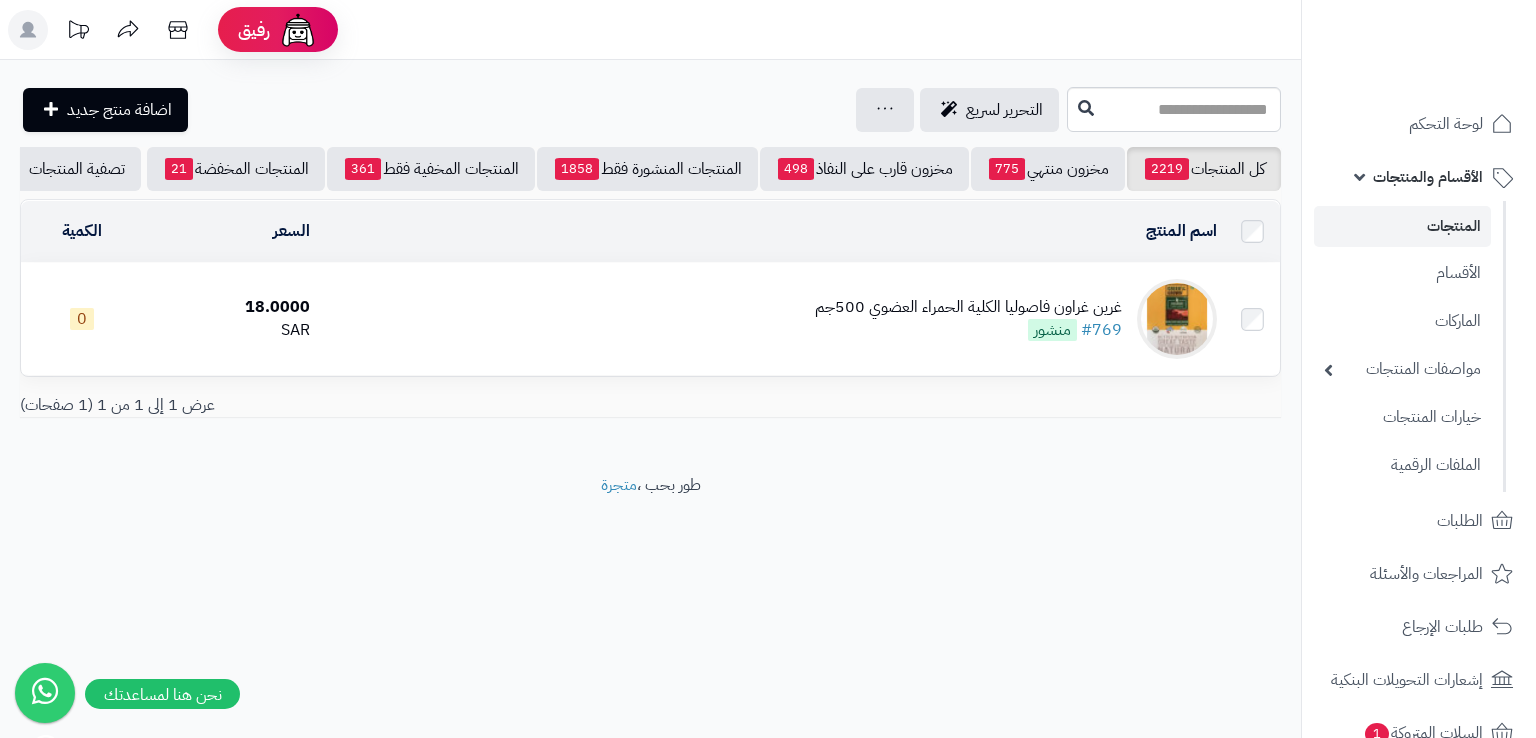 click on "غرين غراون فاصوليا الكلية الحمراء العضوي 500جم" at bounding box center [968, 307] 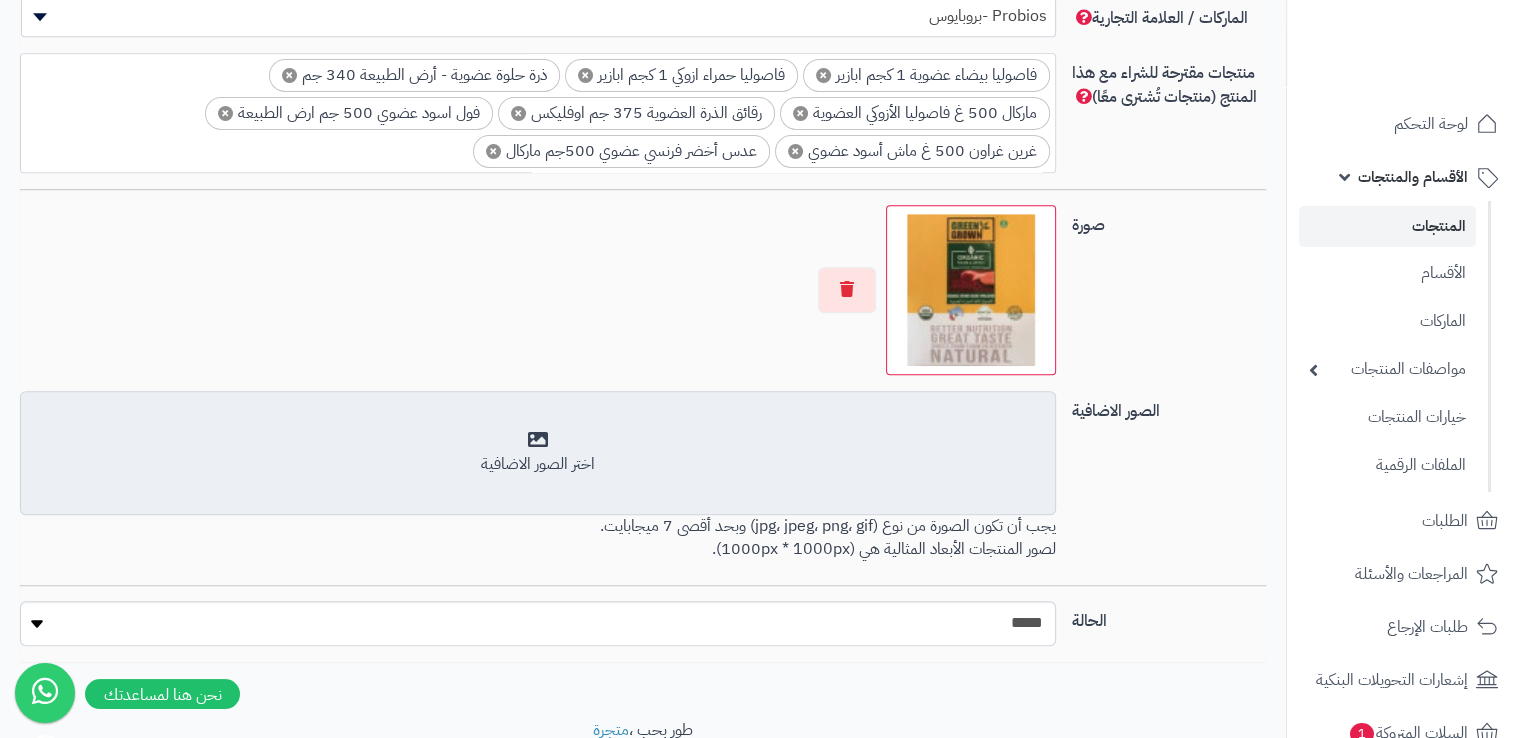 scroll, scrollTop: 1377, scrollLeft: 0, axis: vertical 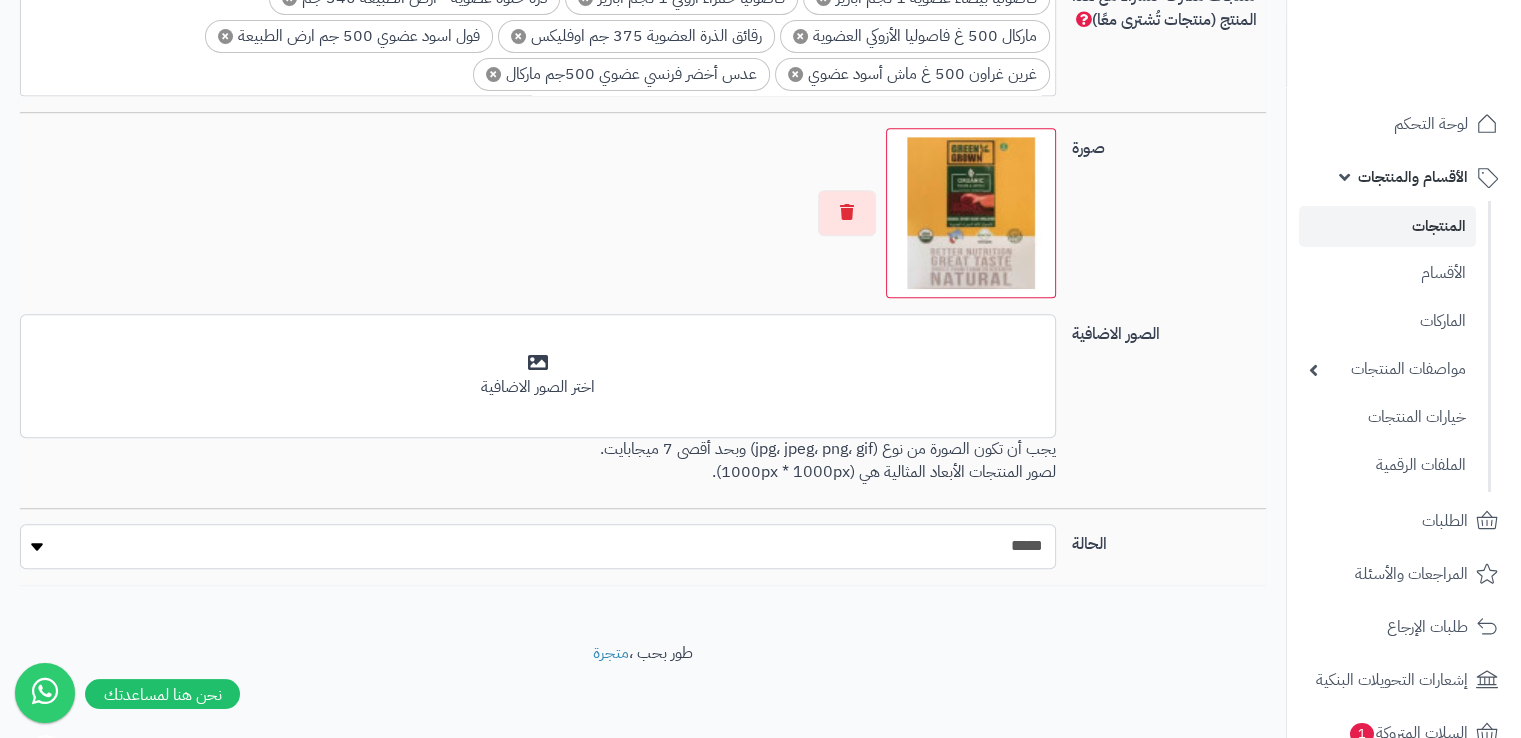 click on "***** ****" at bounding box center (537, 546) 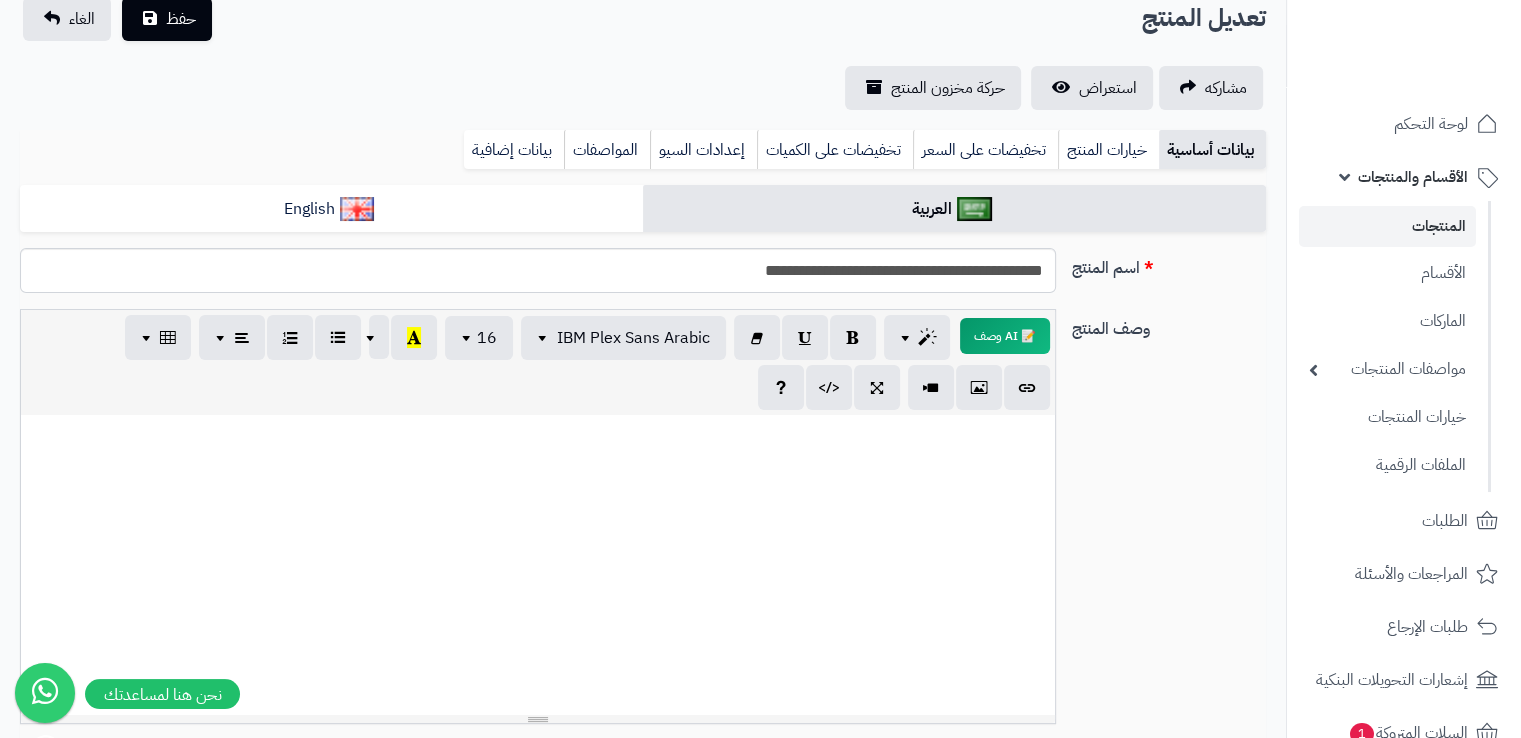 scroll, scrollTop: 0, scrollLeft: 0, axis: both 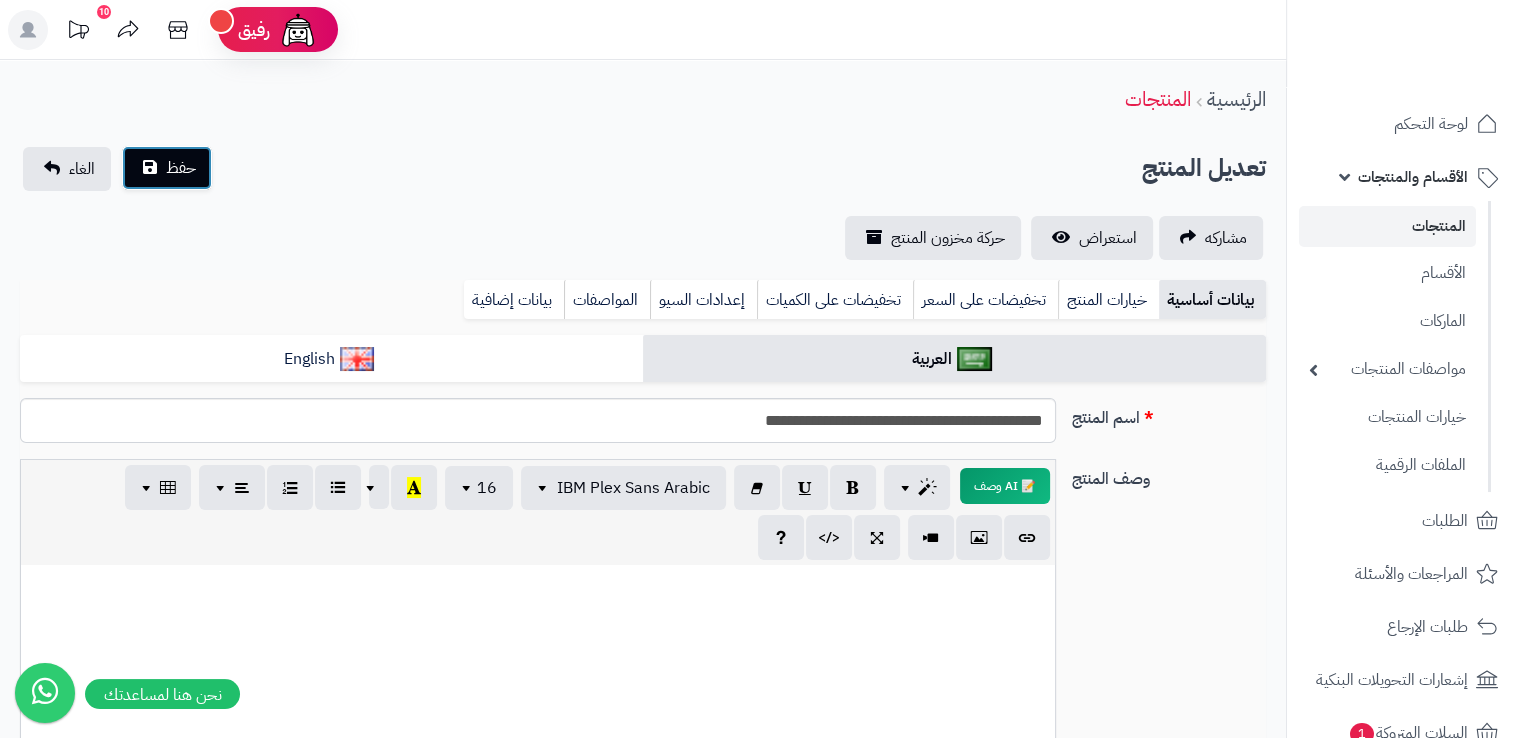 click on "حفظ" at bounding box center [167, 168] 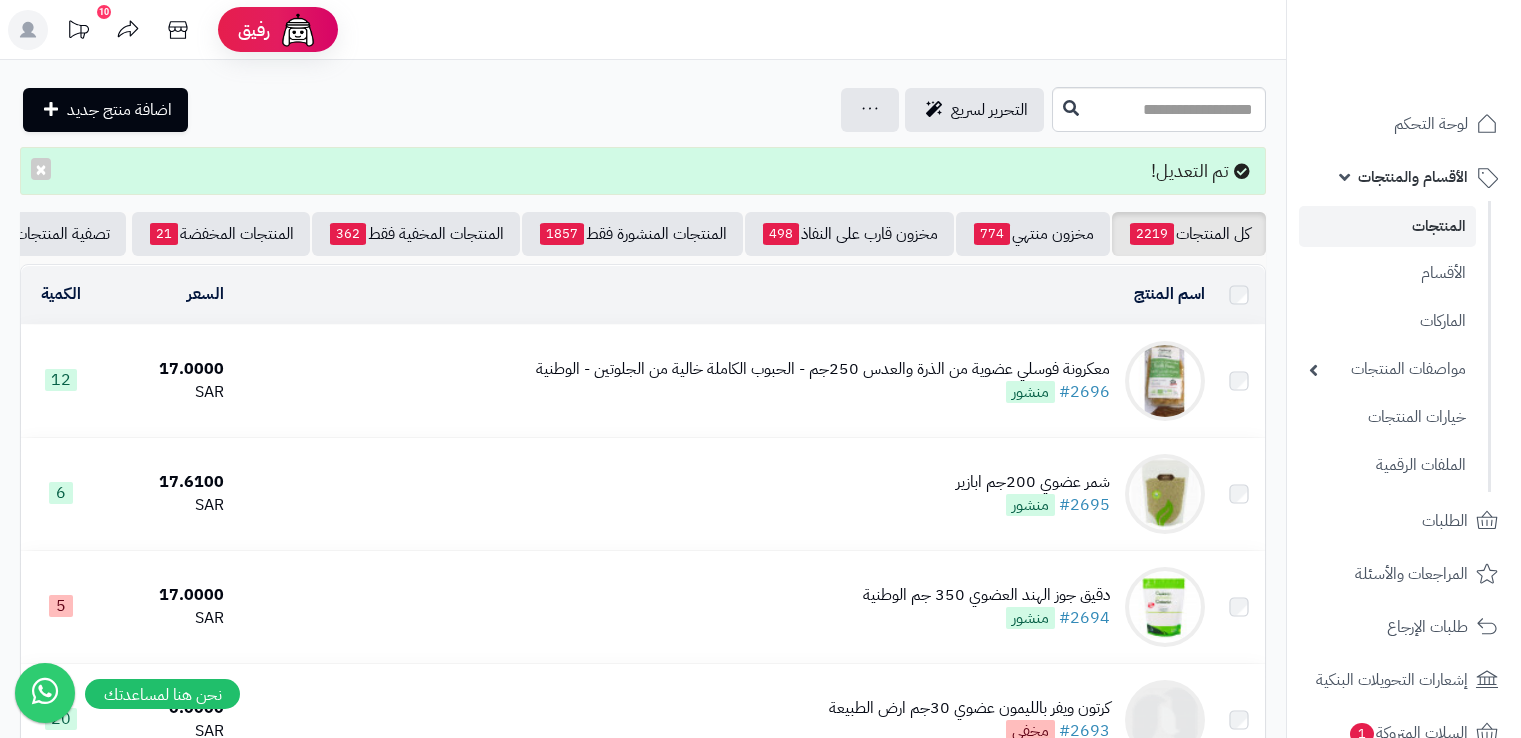 scroll, scrollTop: 0, scrollLeft: 0, axis: both 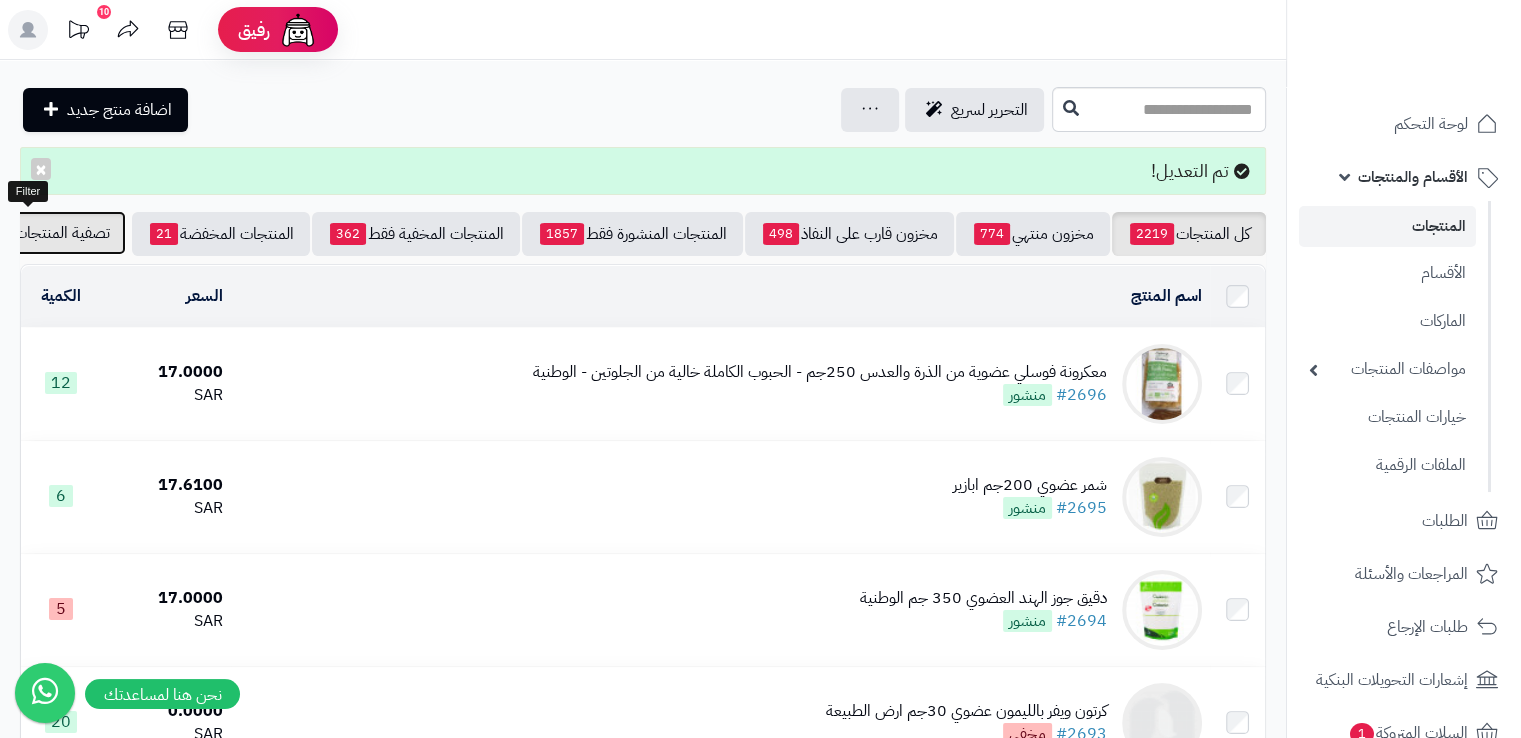 click on "تصفية المنتجات" at bounding box center (62, 233) 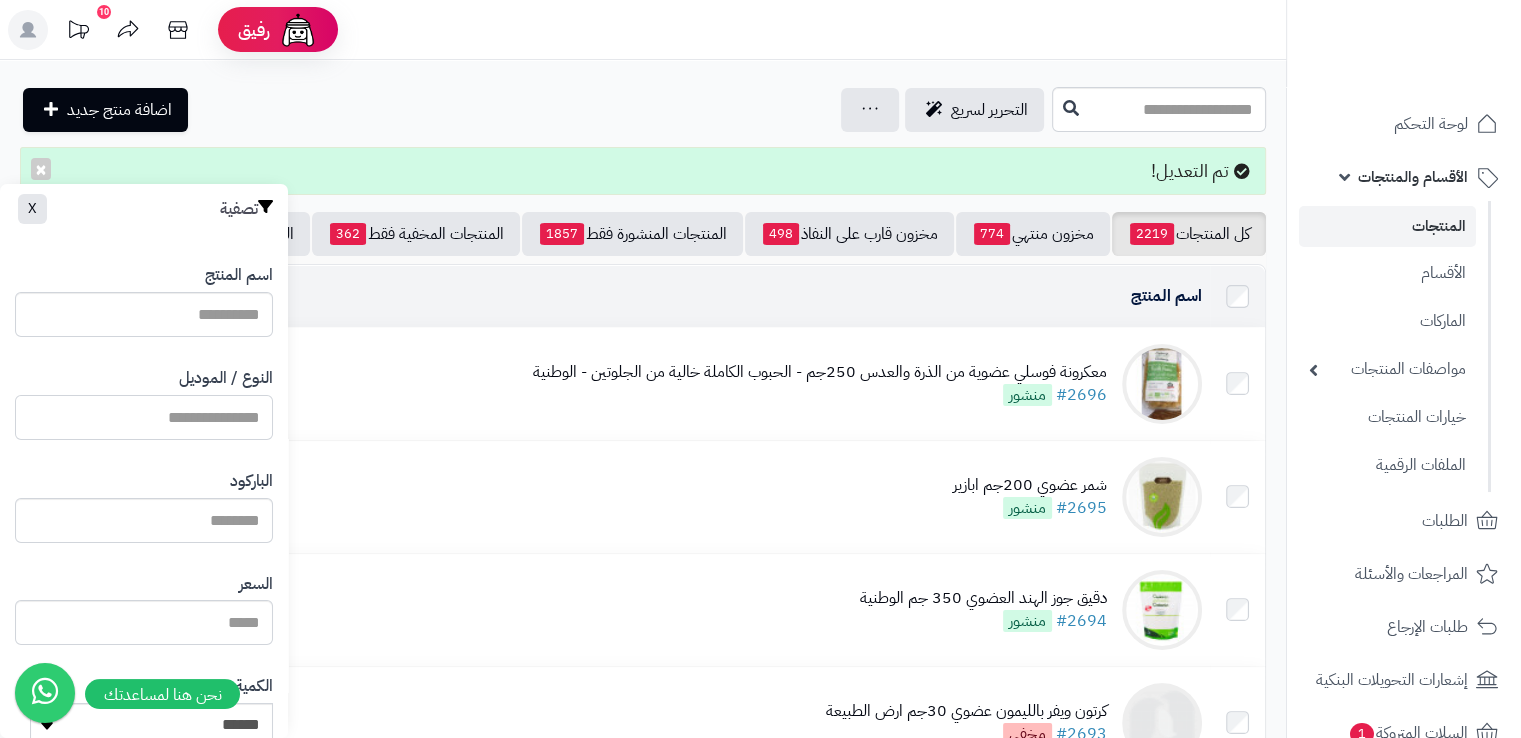 drag, startPoint x: 190, startPoint y: 445, endPoint x: 159, endPoint y: 417, distance: 41.773197 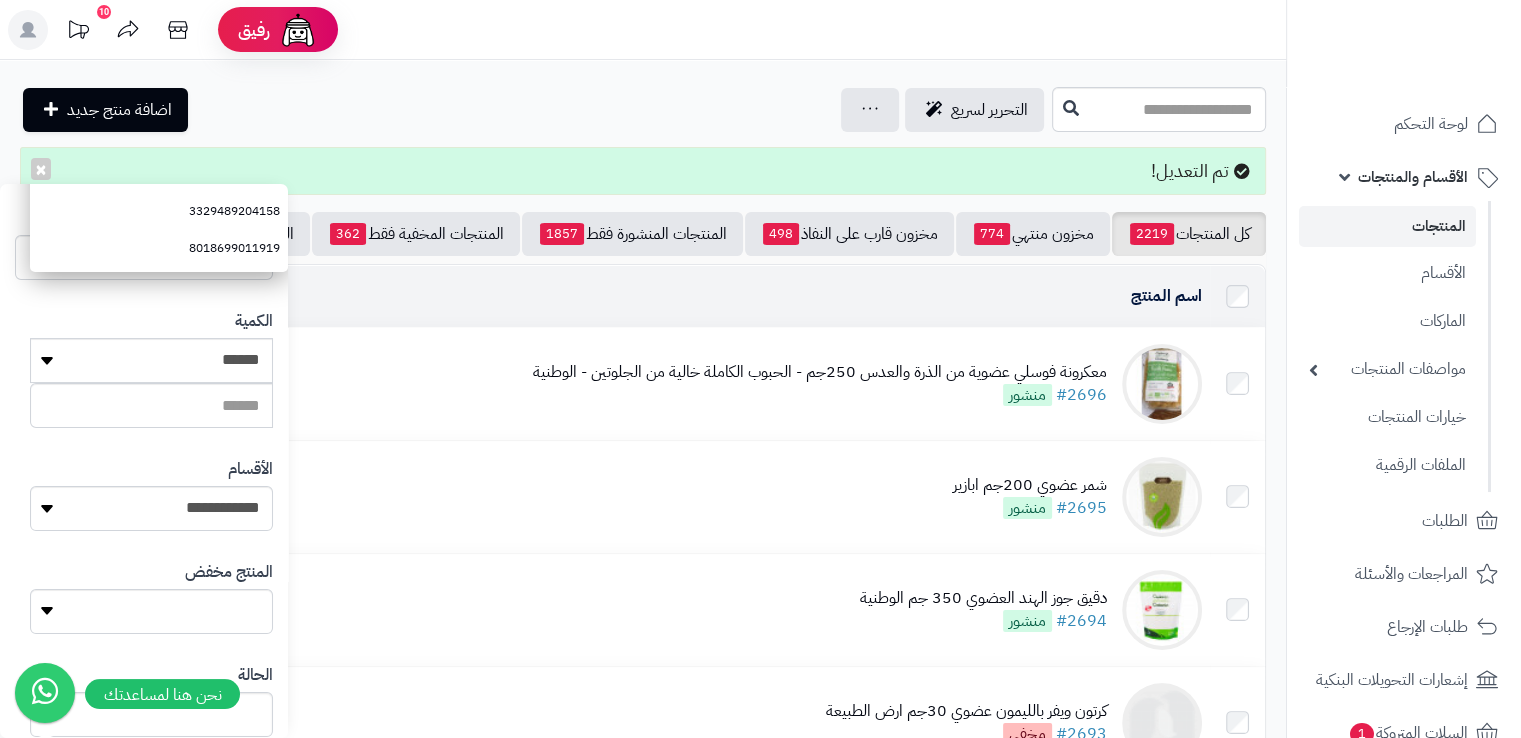 scroll, scrollTop: 485, scrollLeft: 0, axis: vertical 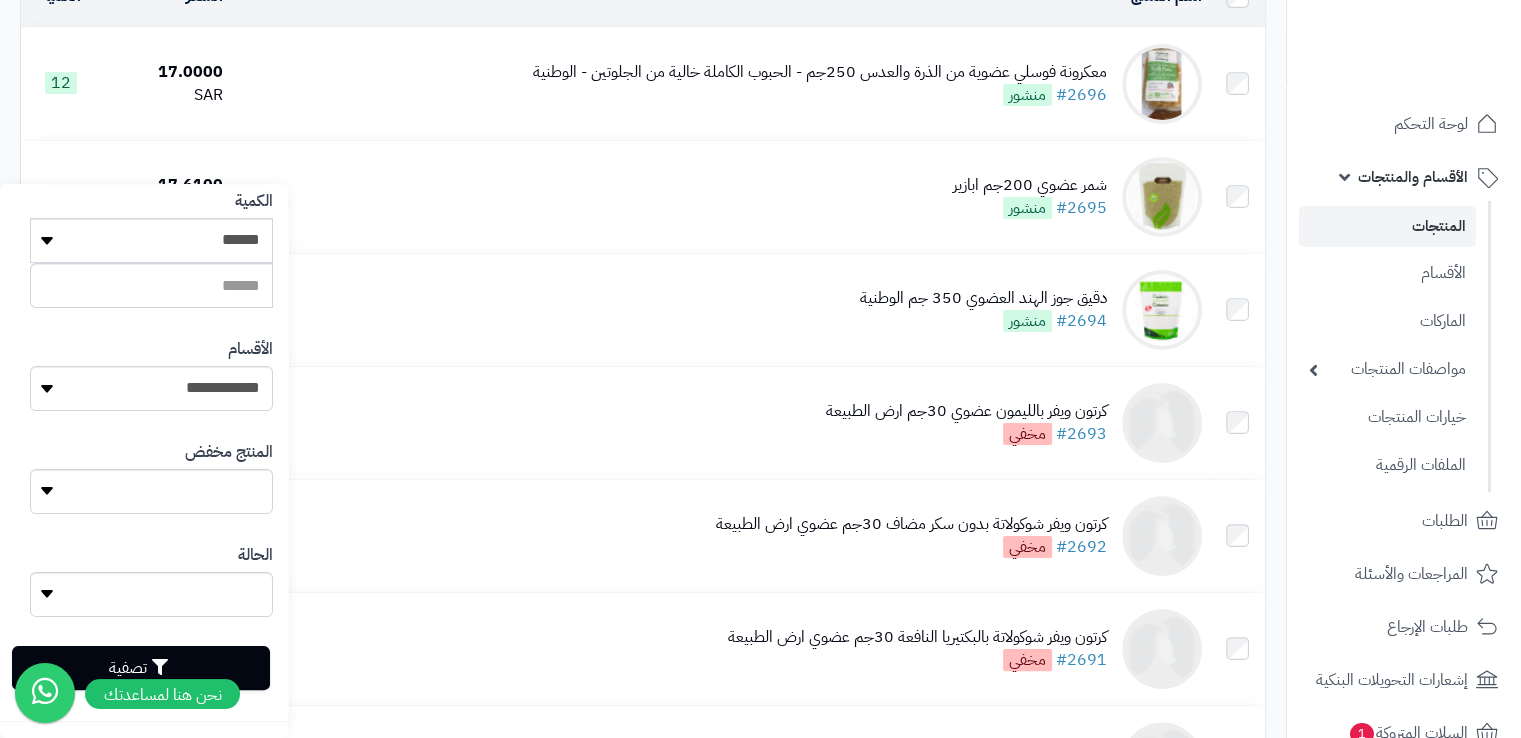 type on "**********" 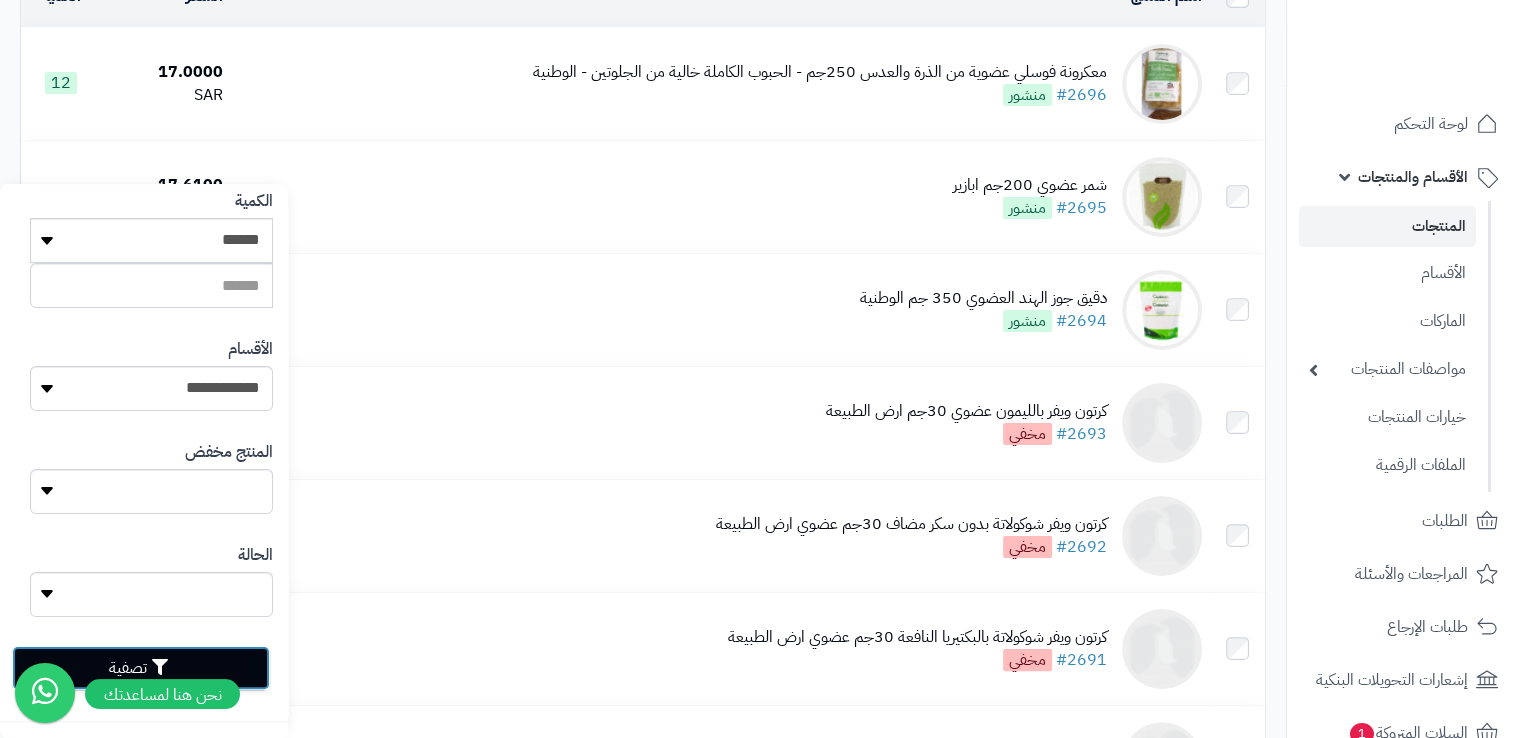 click on "تصفية" at bounding box center (141, 668) 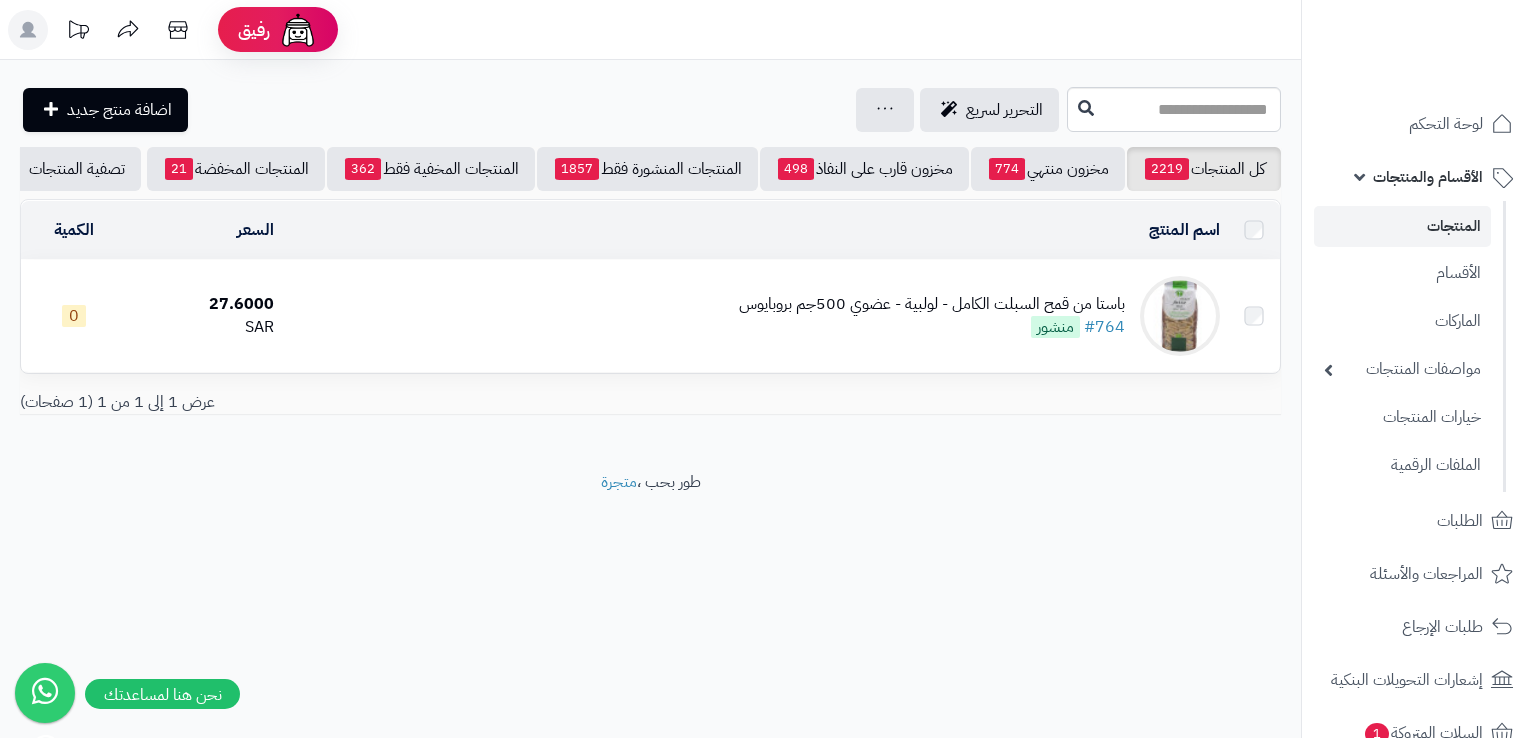 scroll, scrollTop: 0, scrollLeft: 0, axis: both 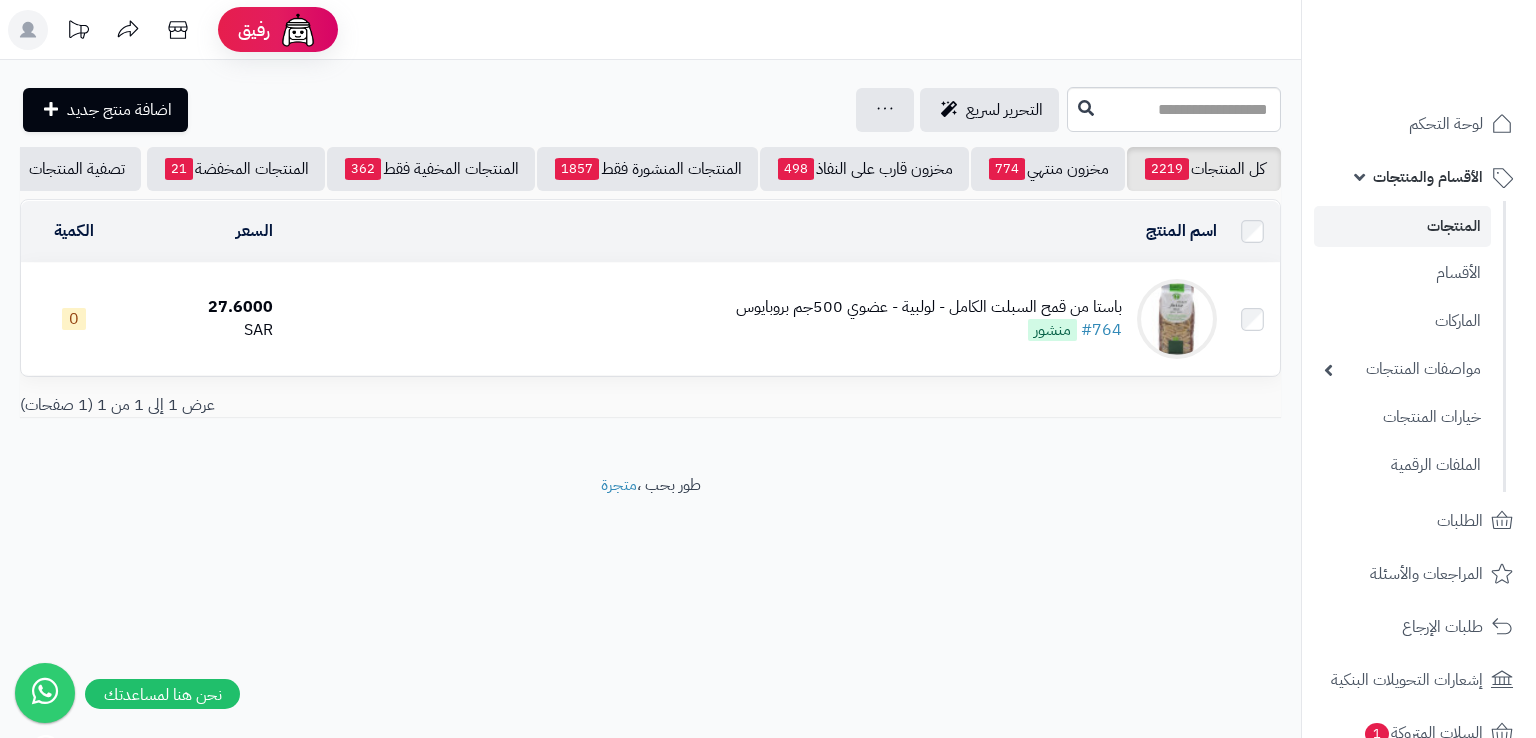 click on "باستا من قمح السبلت الكامل  -  لولبية - عضوي 500جم  بروبايوس" at bounding box center (929, 307) 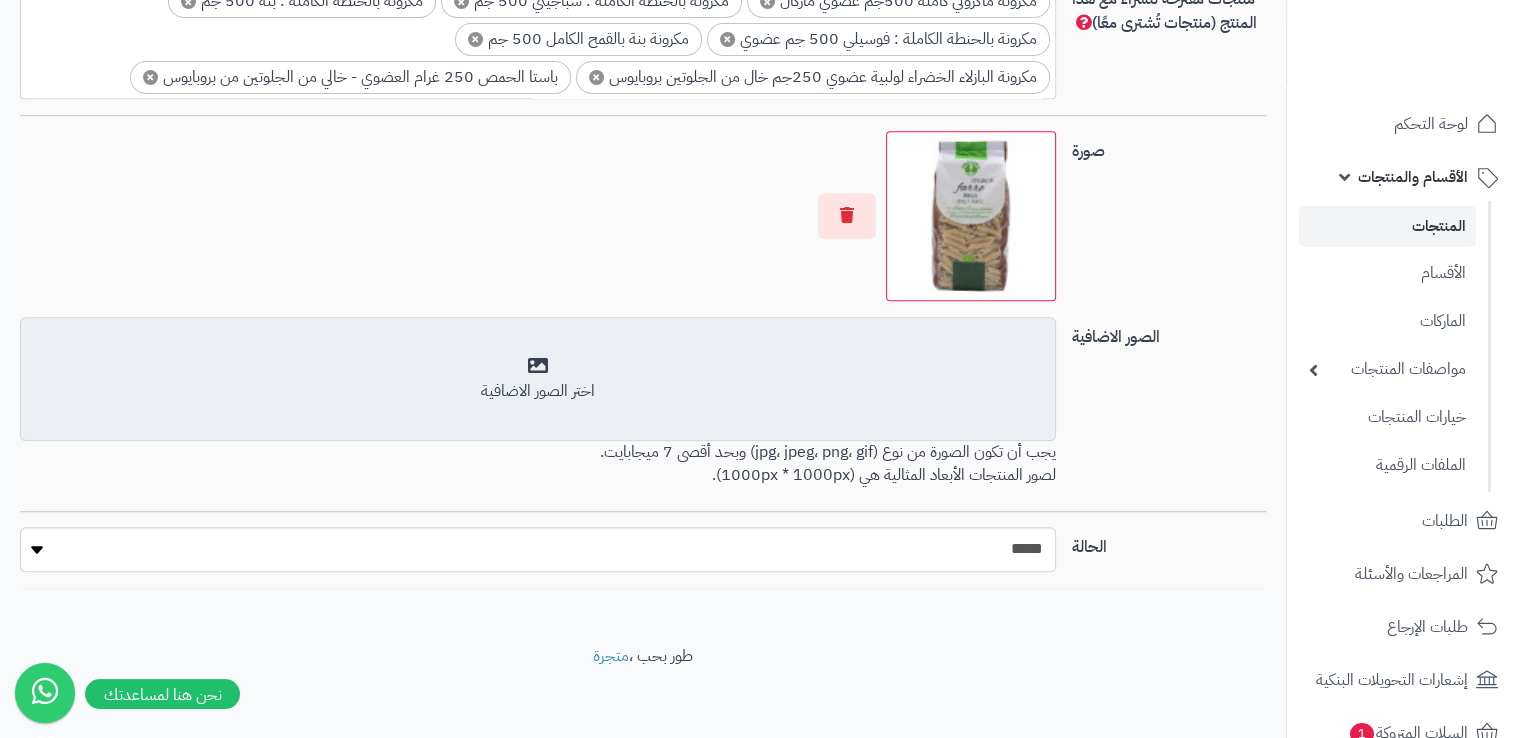 scroll, scrollTop: 1340, scrollLeft: 0, axis: vertical 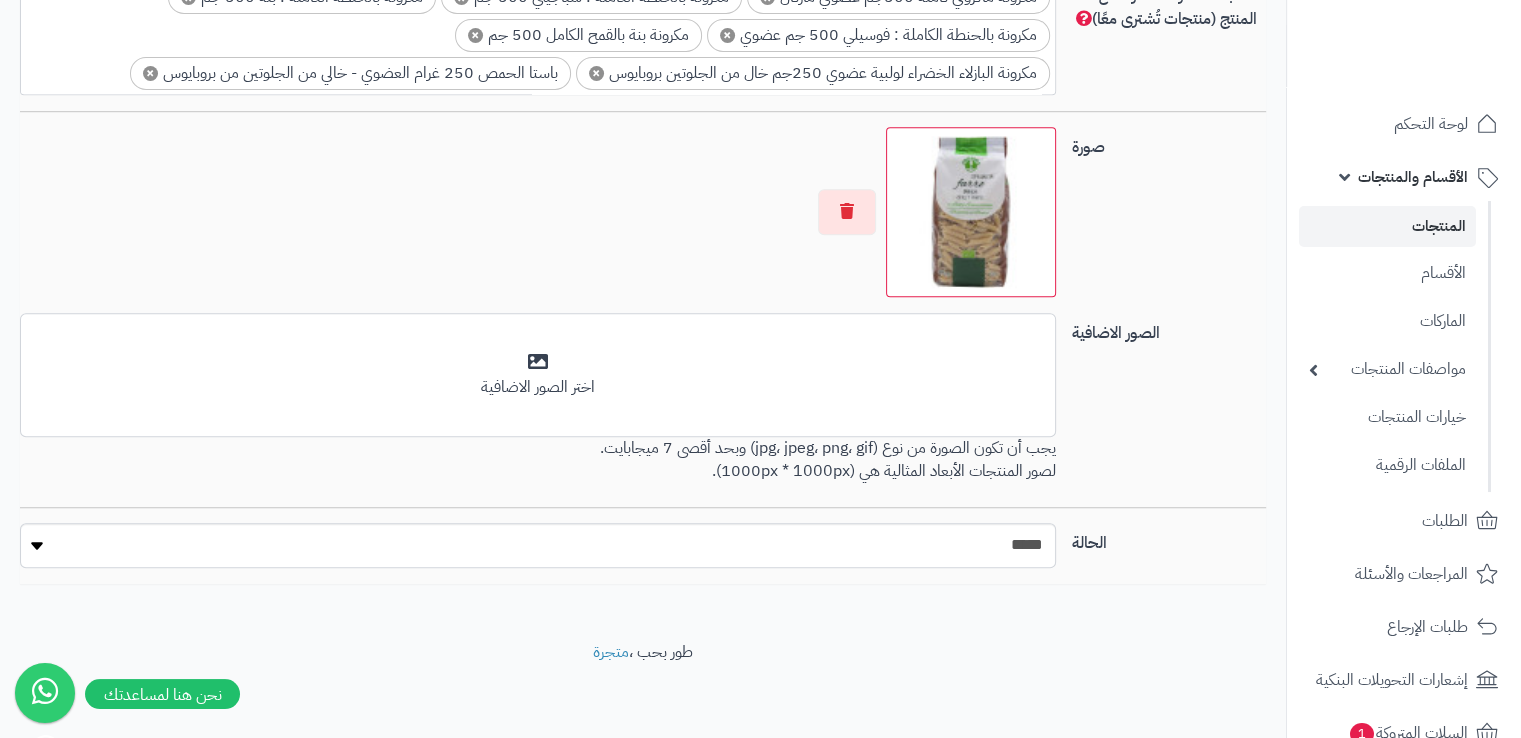 click on "الصور الاضافية
أضف الصور الاضافية
اختر الصور الاضافية يجب أن تكون الصورة من نوع (jpg، jpeg، png، gif) وبحد أقصى 7 ميجابايت.
لصور المنتجات الأبعاد المثالية هي (1000px * 1000px)." at bounding box center [643, 410] 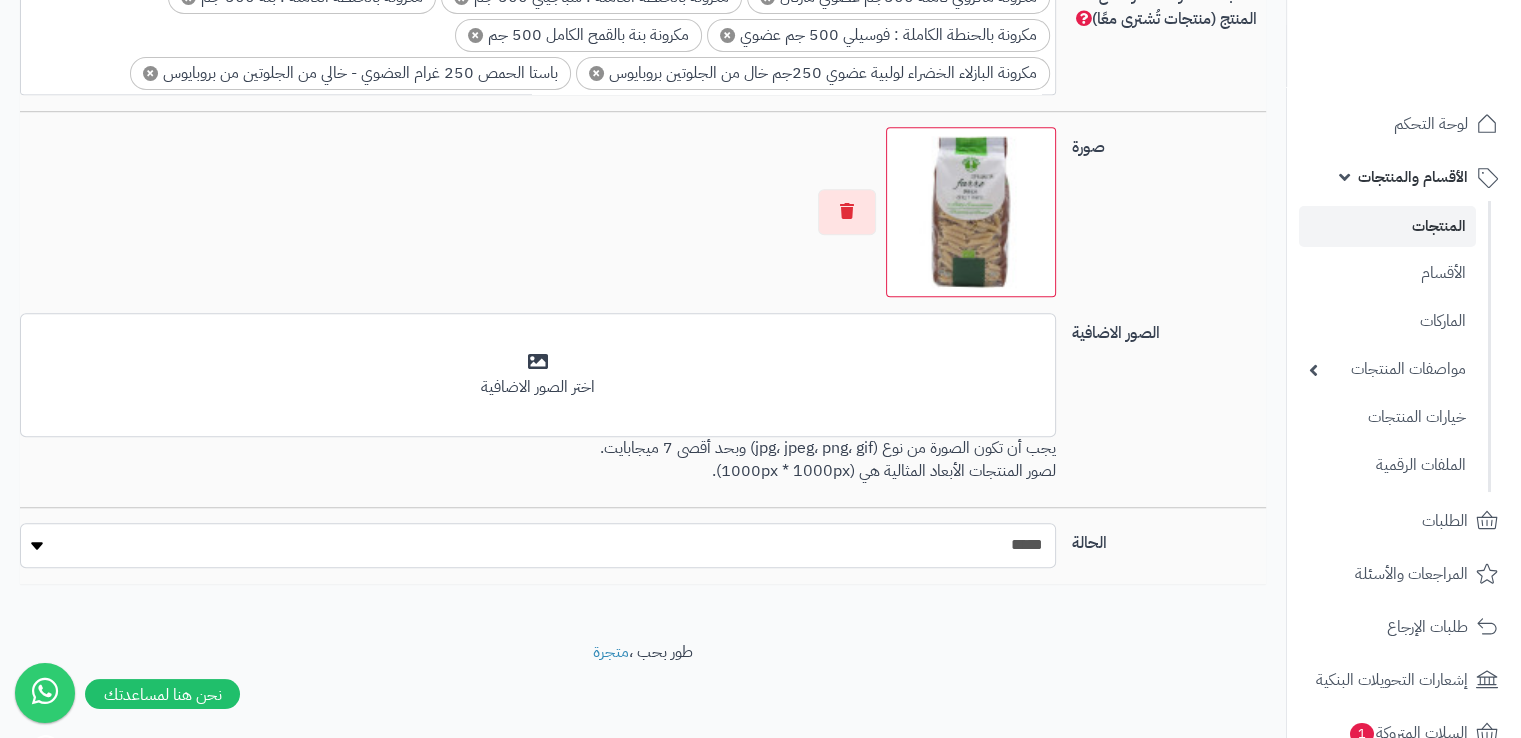 drag, startPoint x: 989, startPoint y: 534, endPoint x: 988, endPoint y: 553, distance: 19.026299 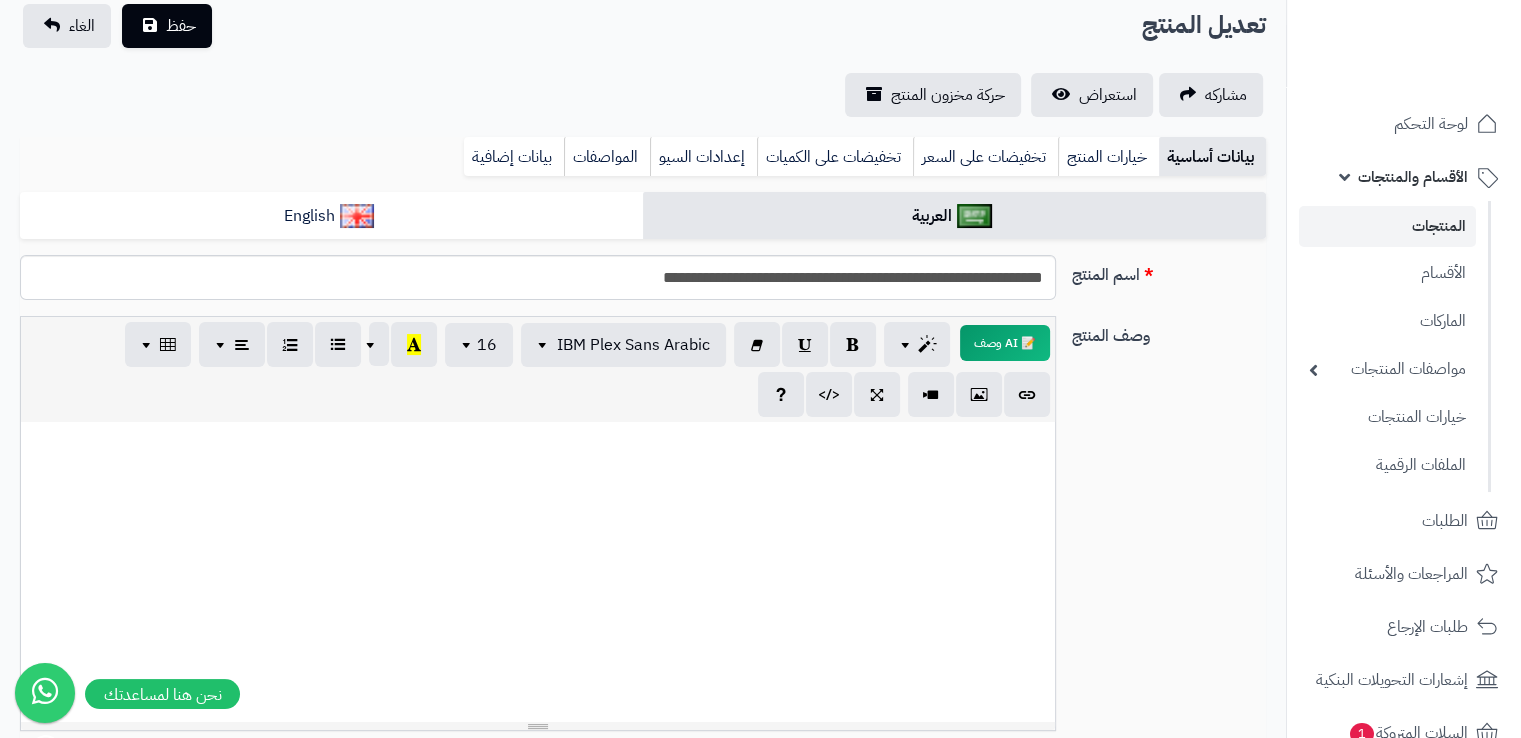 scroll, scrollTop: 140, scrollLeft: 0, axis: vertical 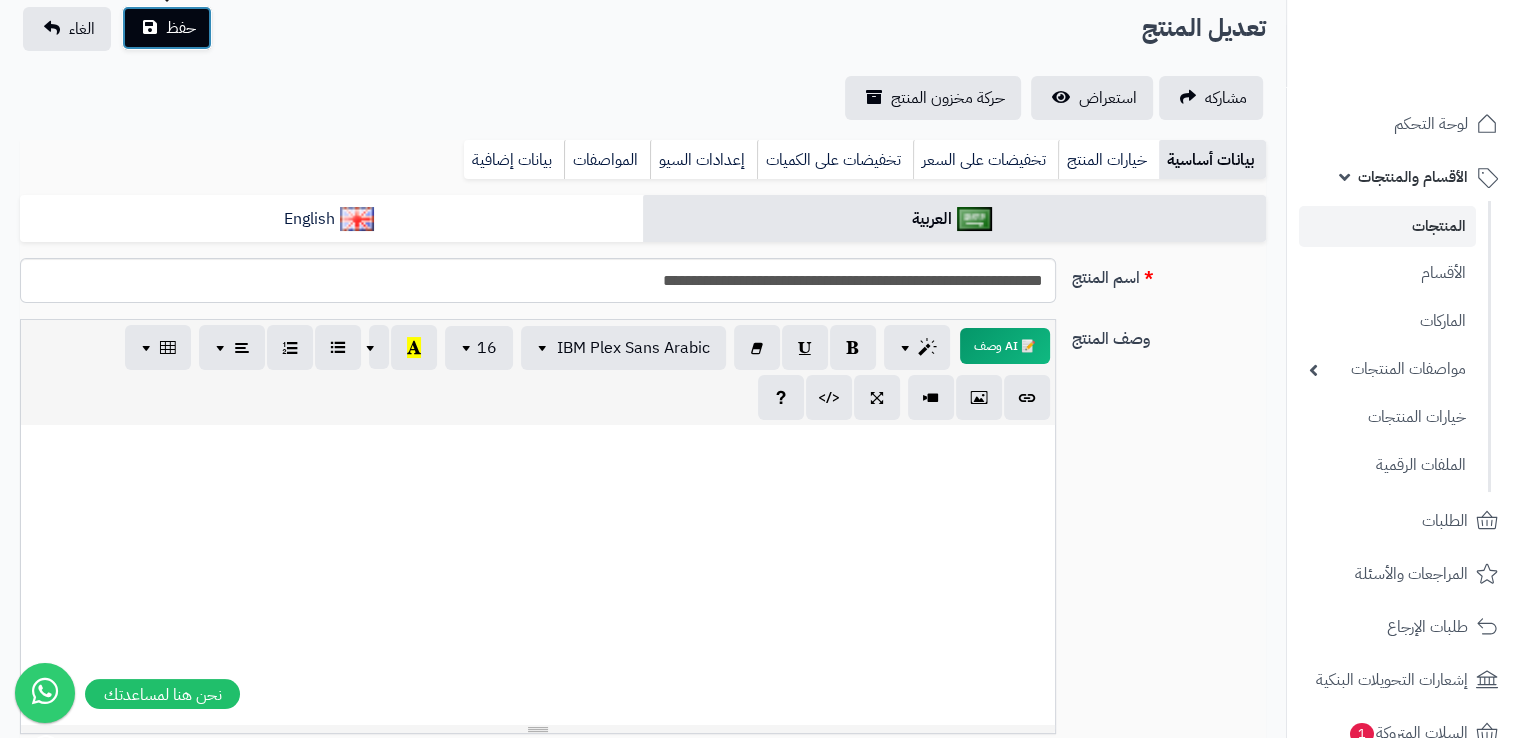 click on "حفظ" at bounding box center (167, 28) 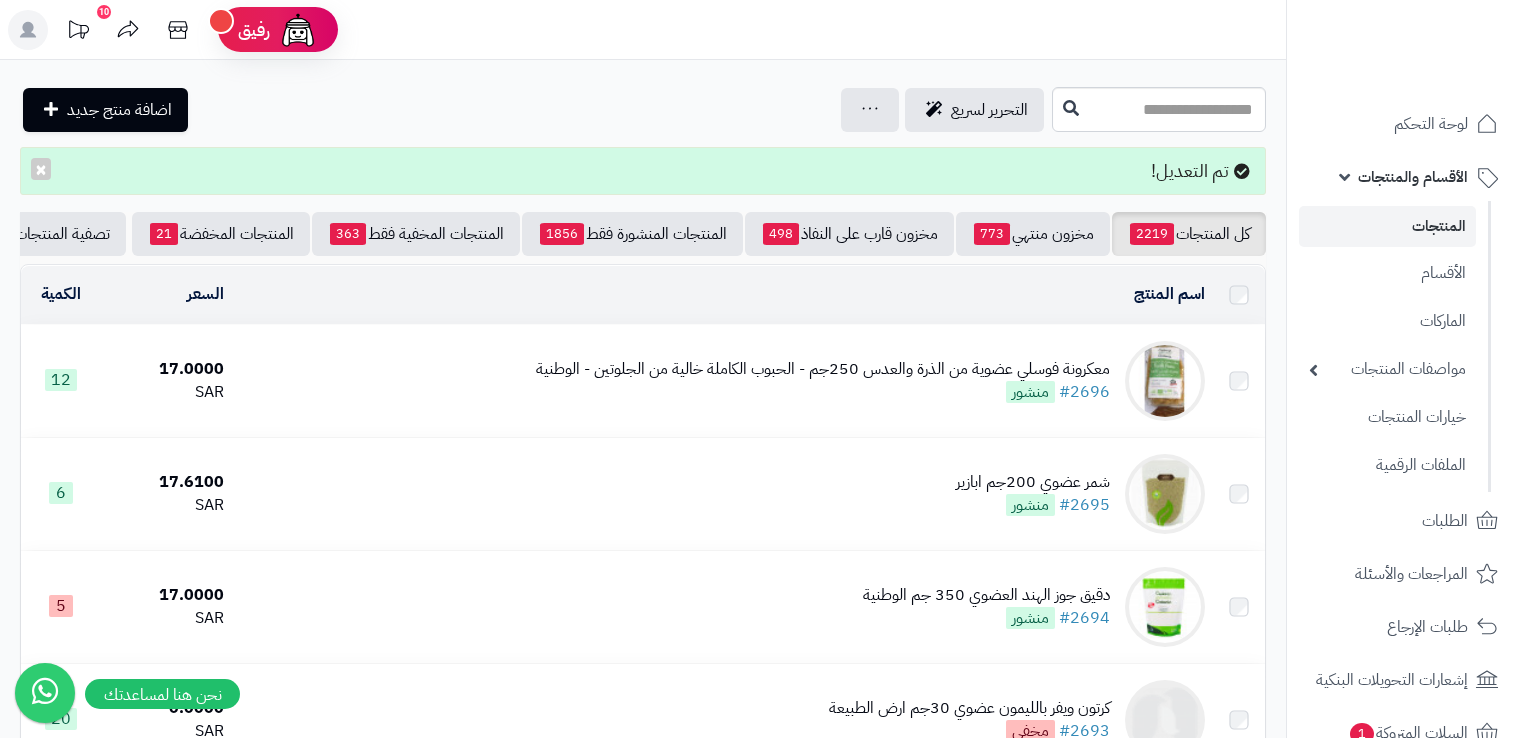 scroll, scrollTop: 0, scrollLeft: 0, axis: both 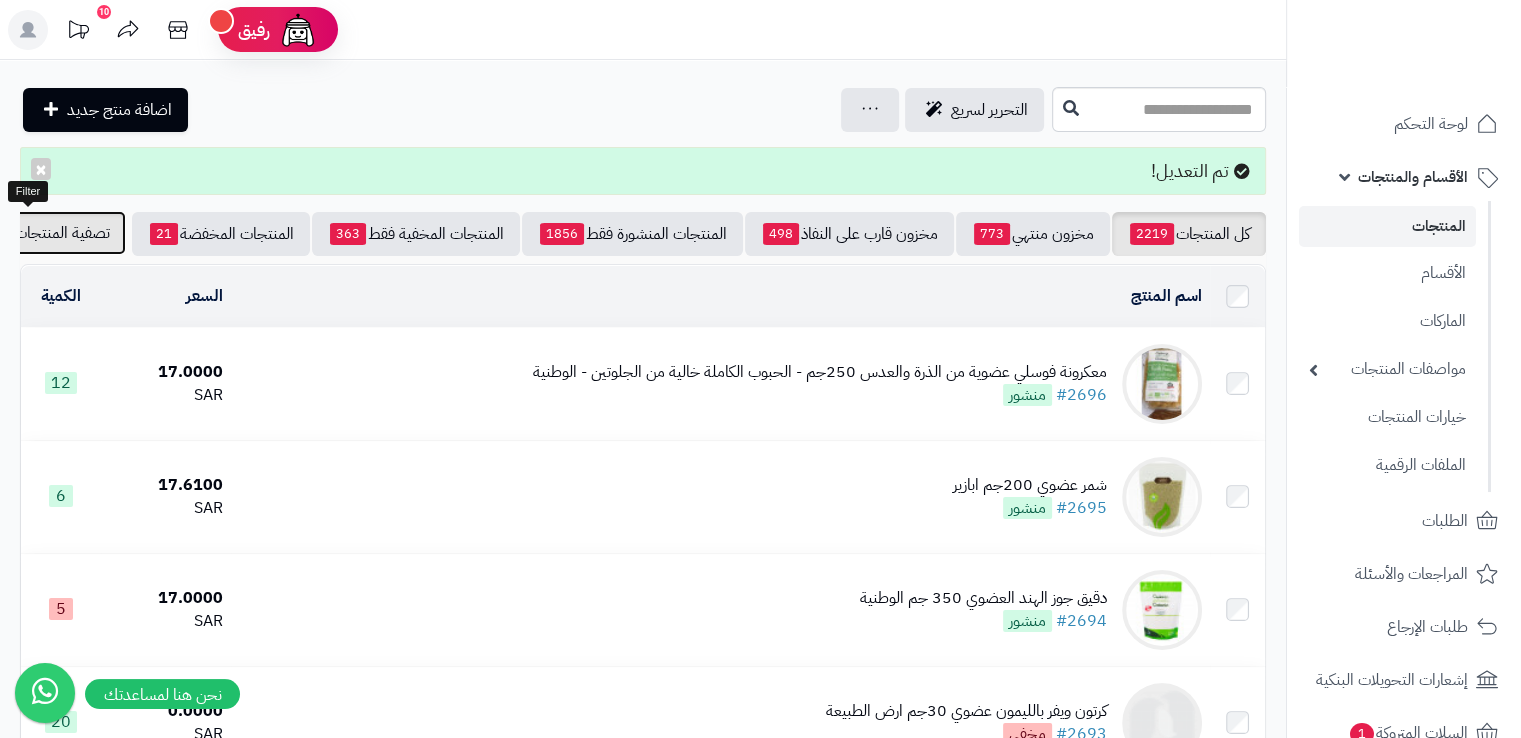 click on "تصفية المنتجات" at bounding box center [62, 233] 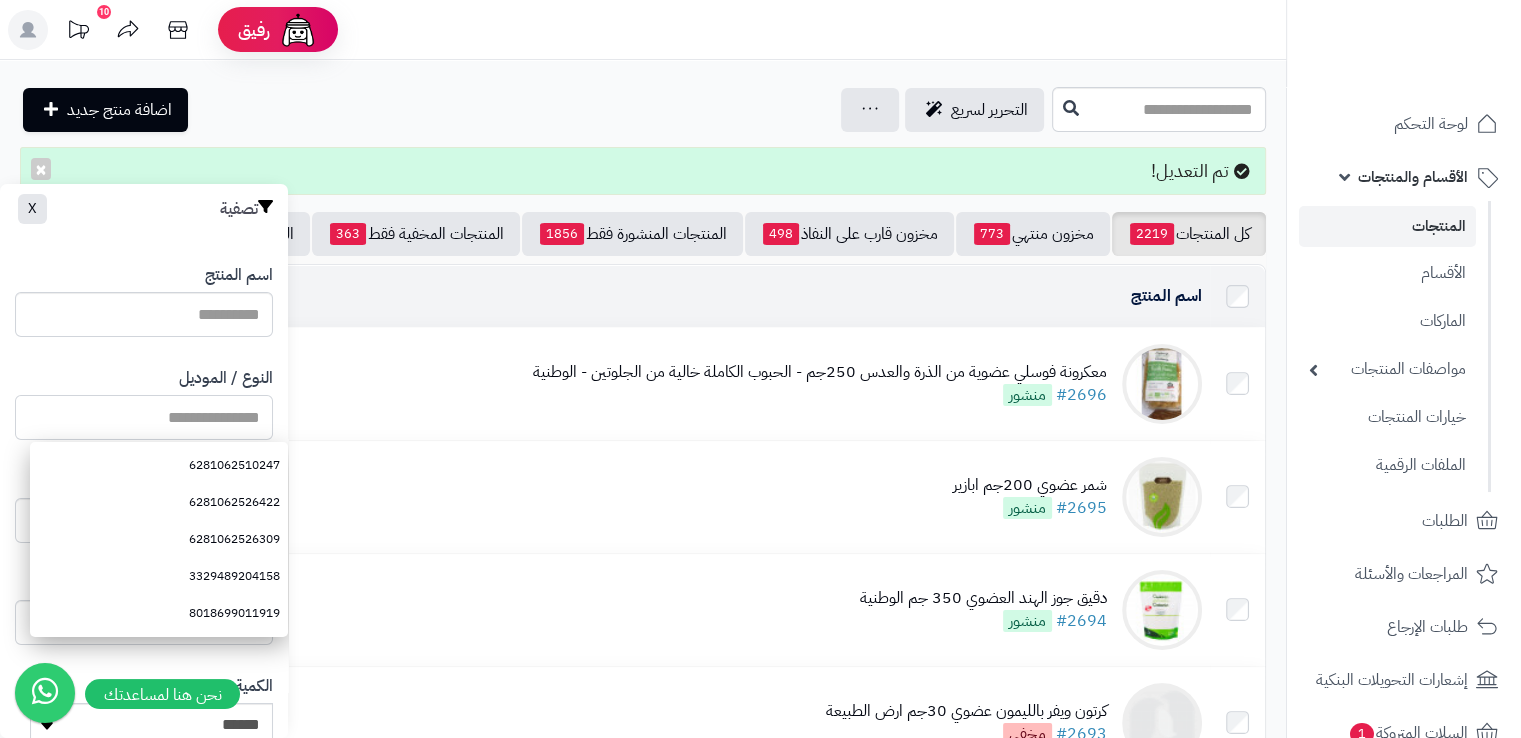 paste on "**********" 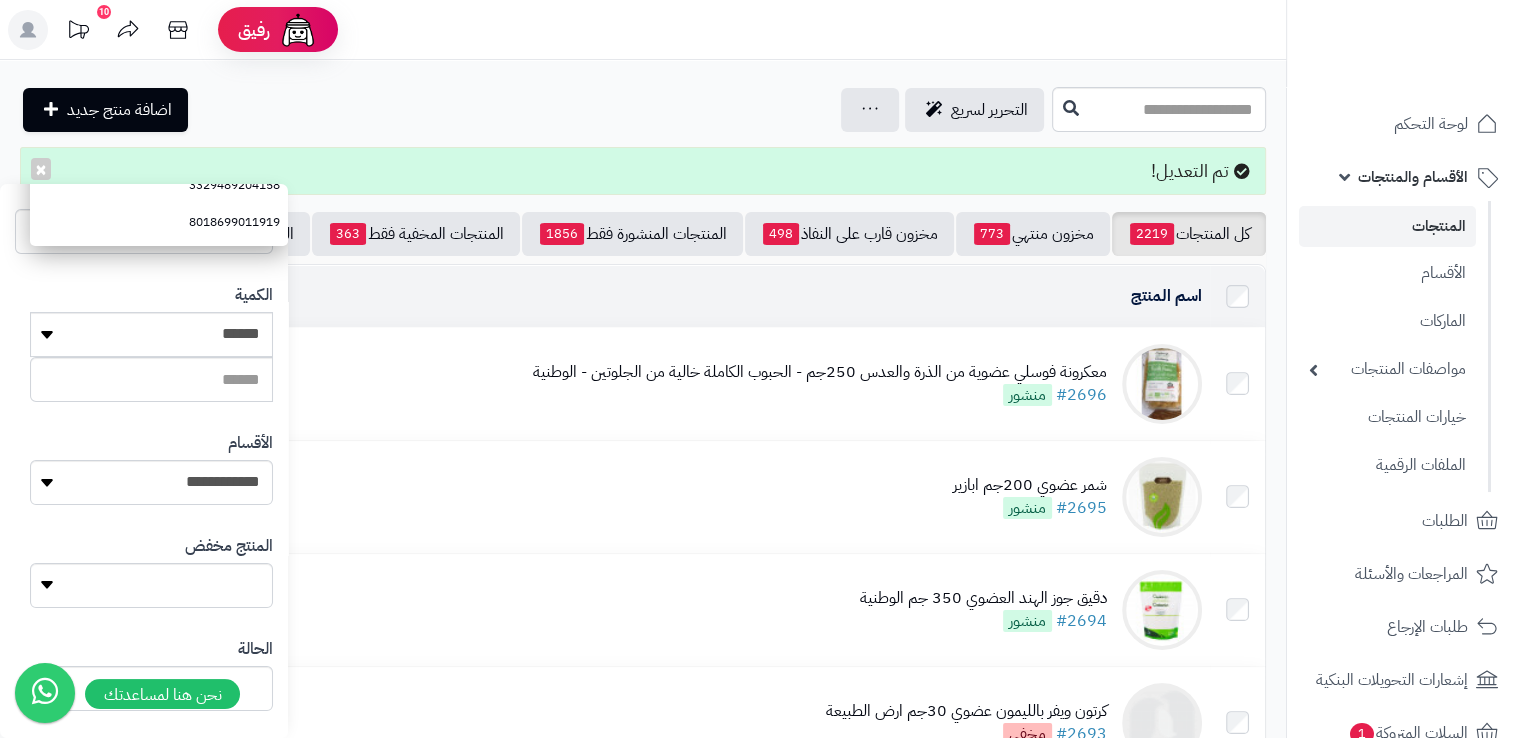 scroll, scrollTop: 485, scrollLeft: 0, axis: vertical 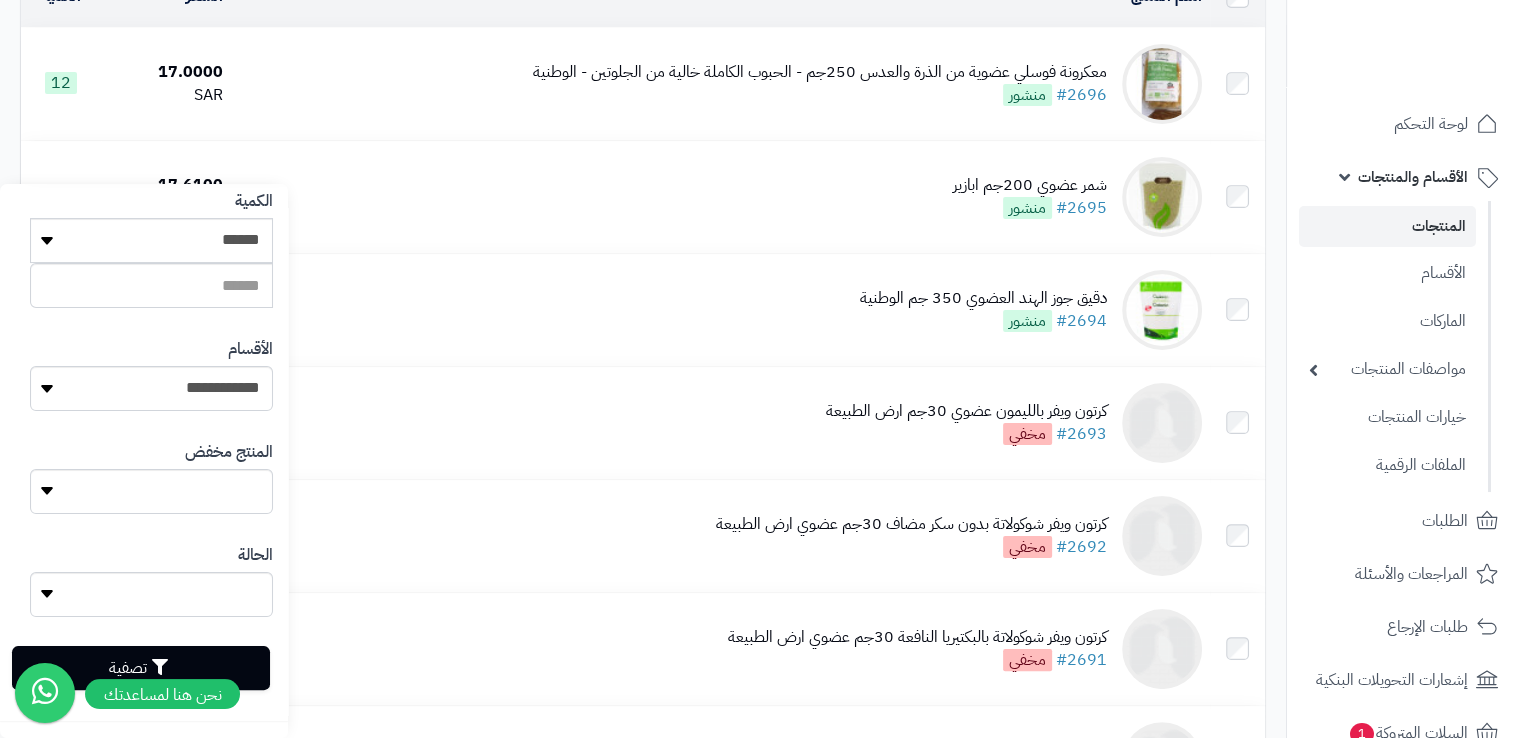 type on "**********" 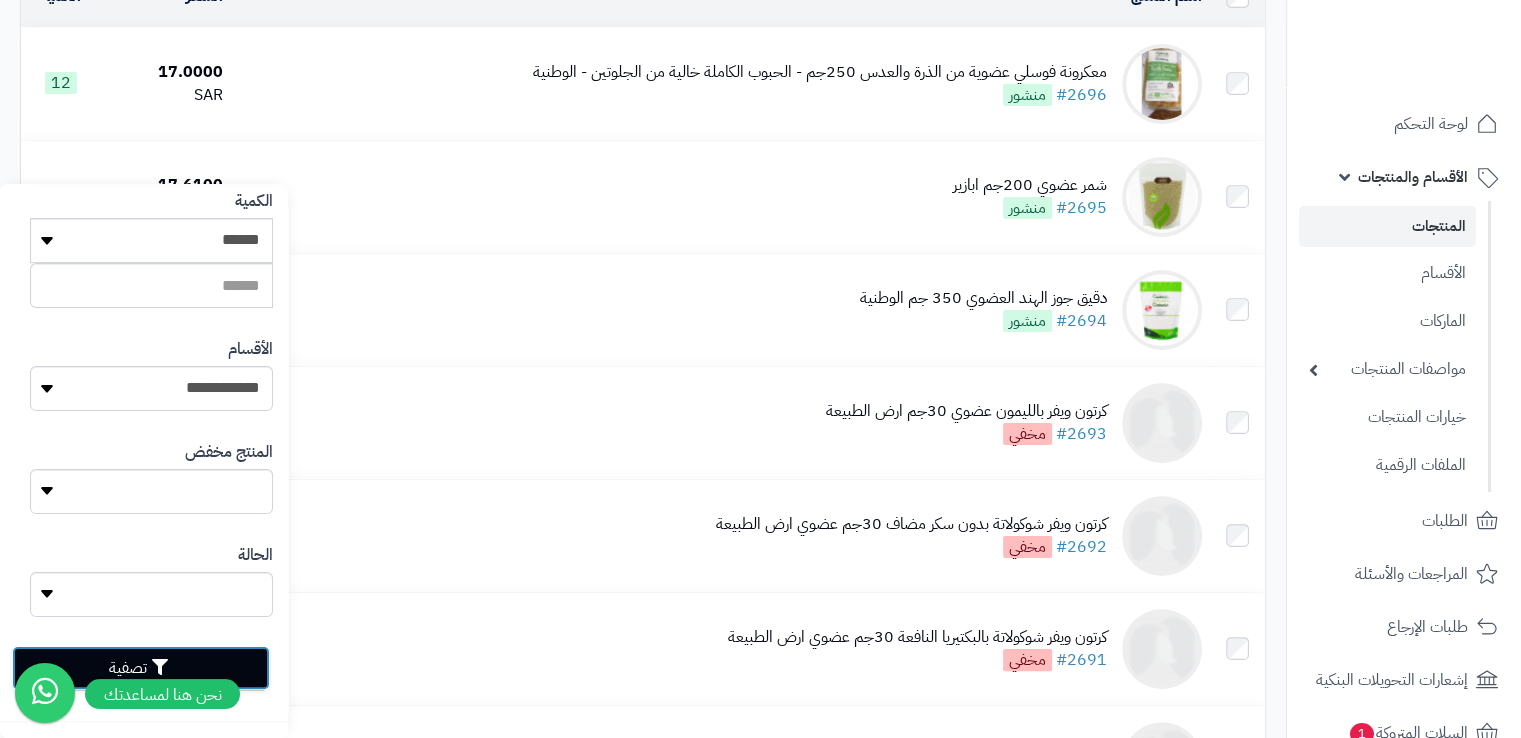 click on "تصفية" at bounding box center [141, 668] 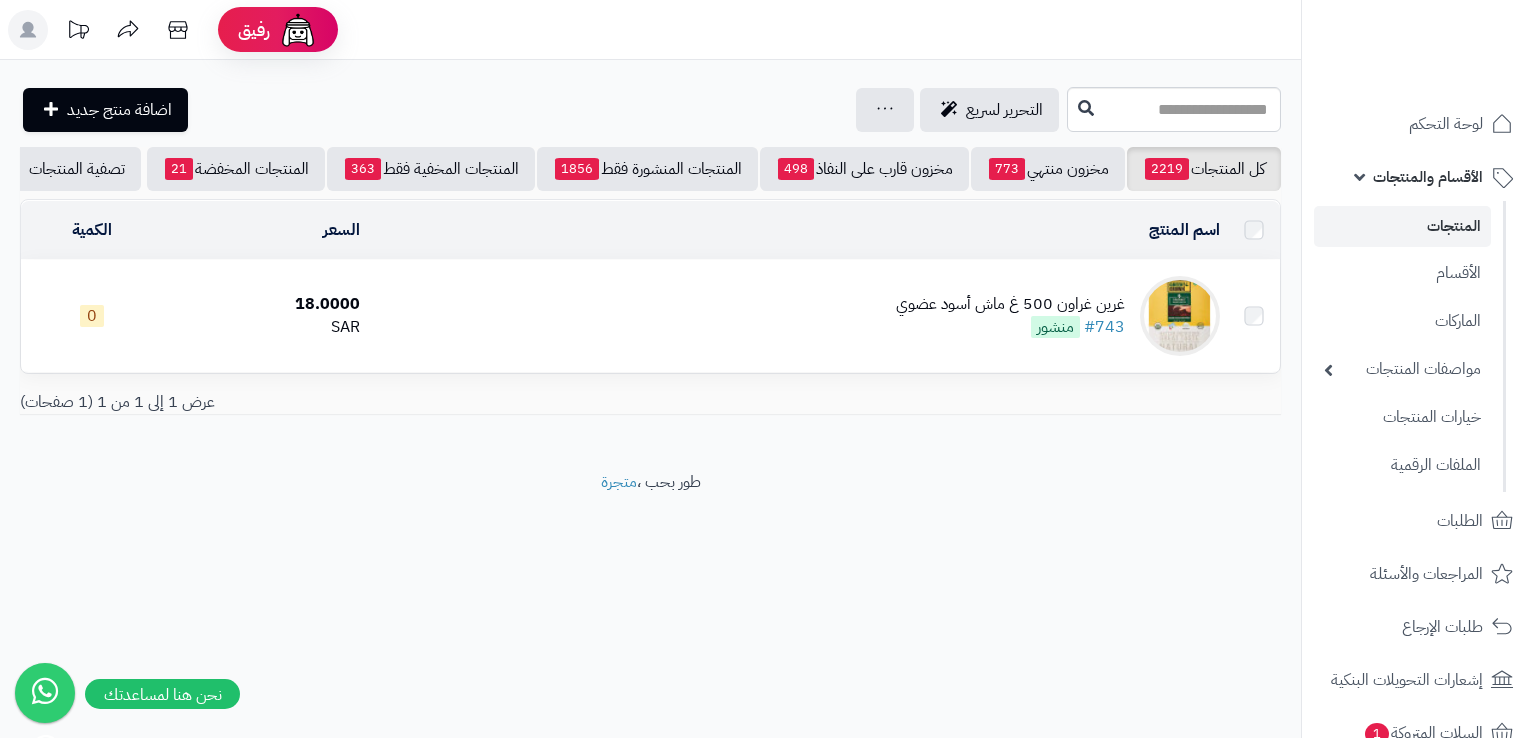 scroll, scrollTop: 0, scrollLeft: 0, axis: both 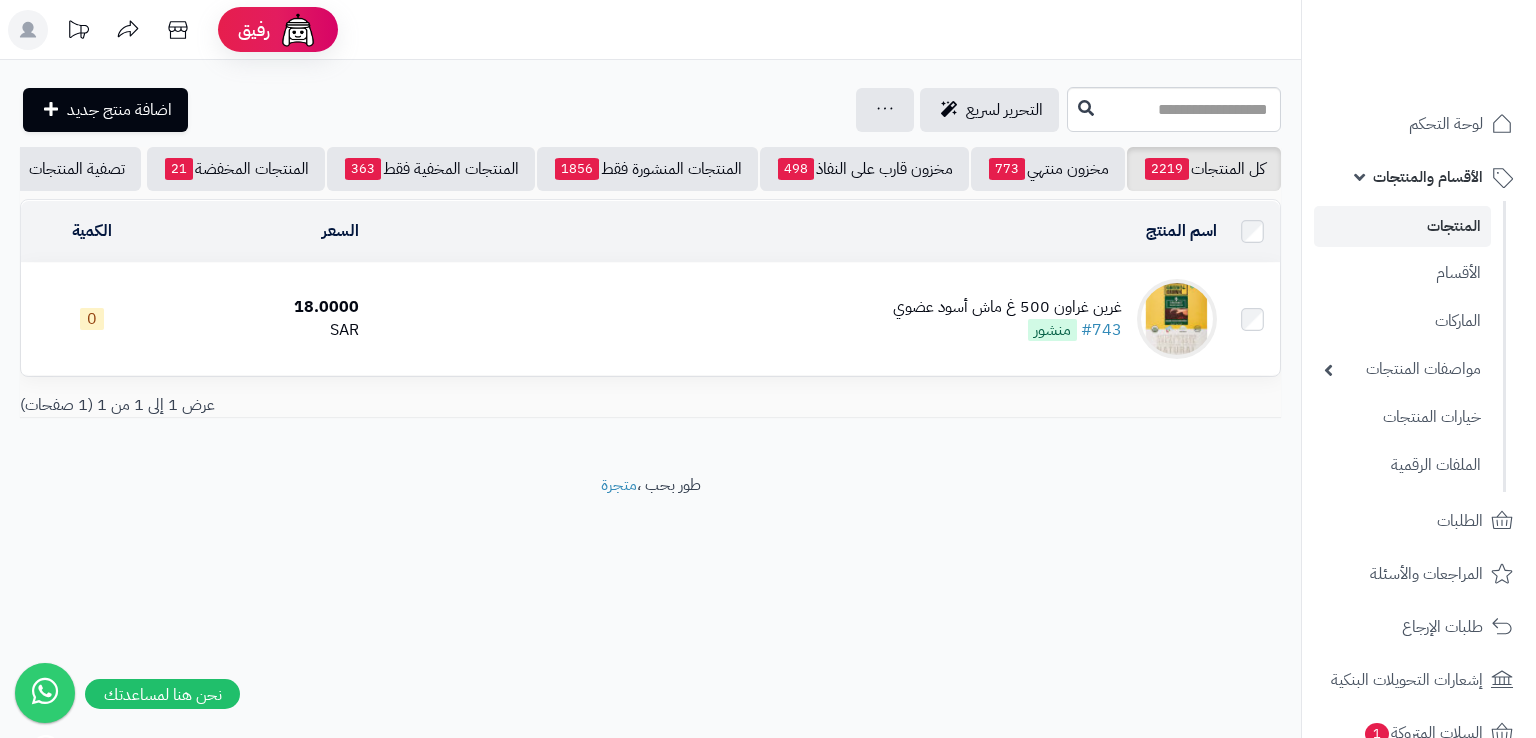 click on "غرين غراون 500 غ ماش أسود عضوي" at bounding box center (1007, 307) 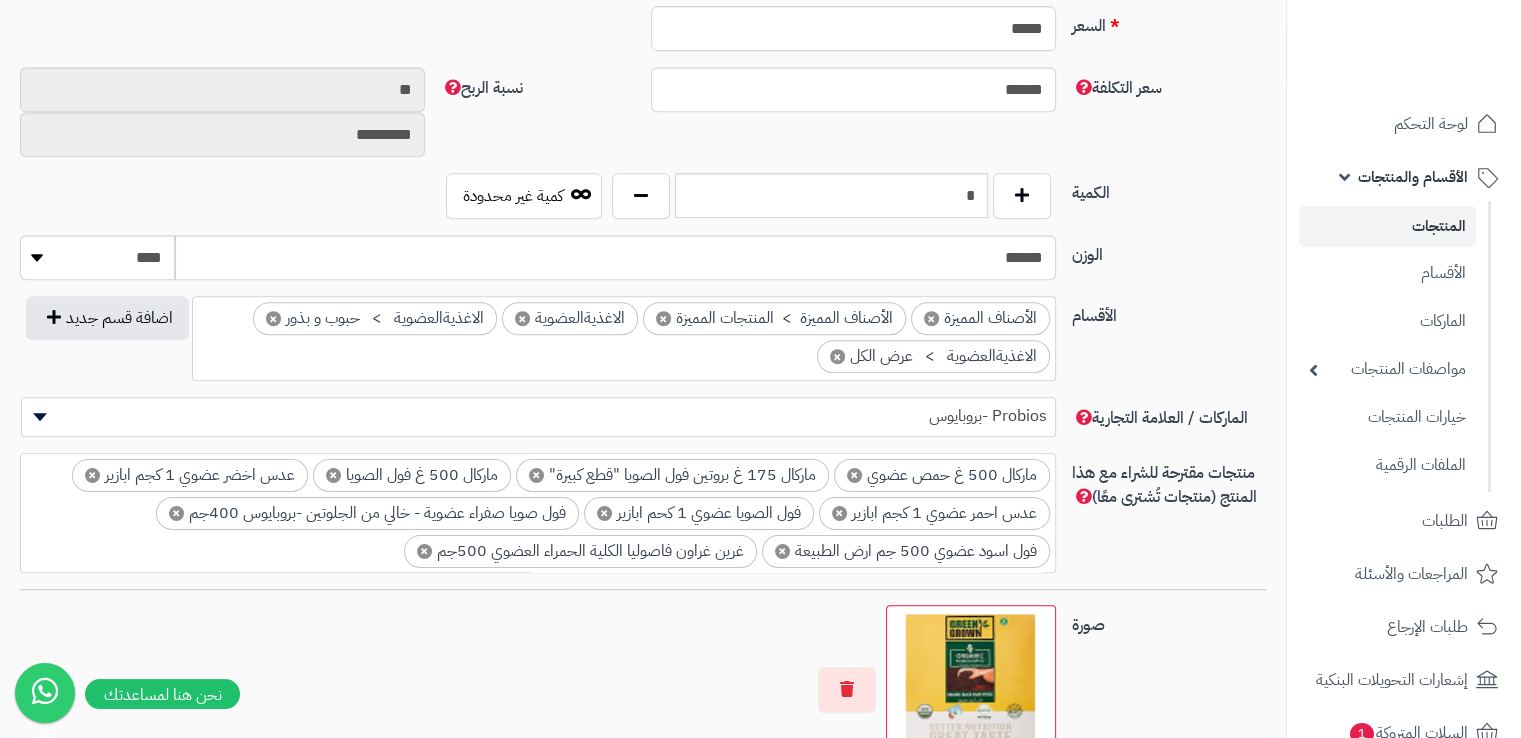 scroll, scrollTop: 1300, scrollLeft: 0, axis: vertical 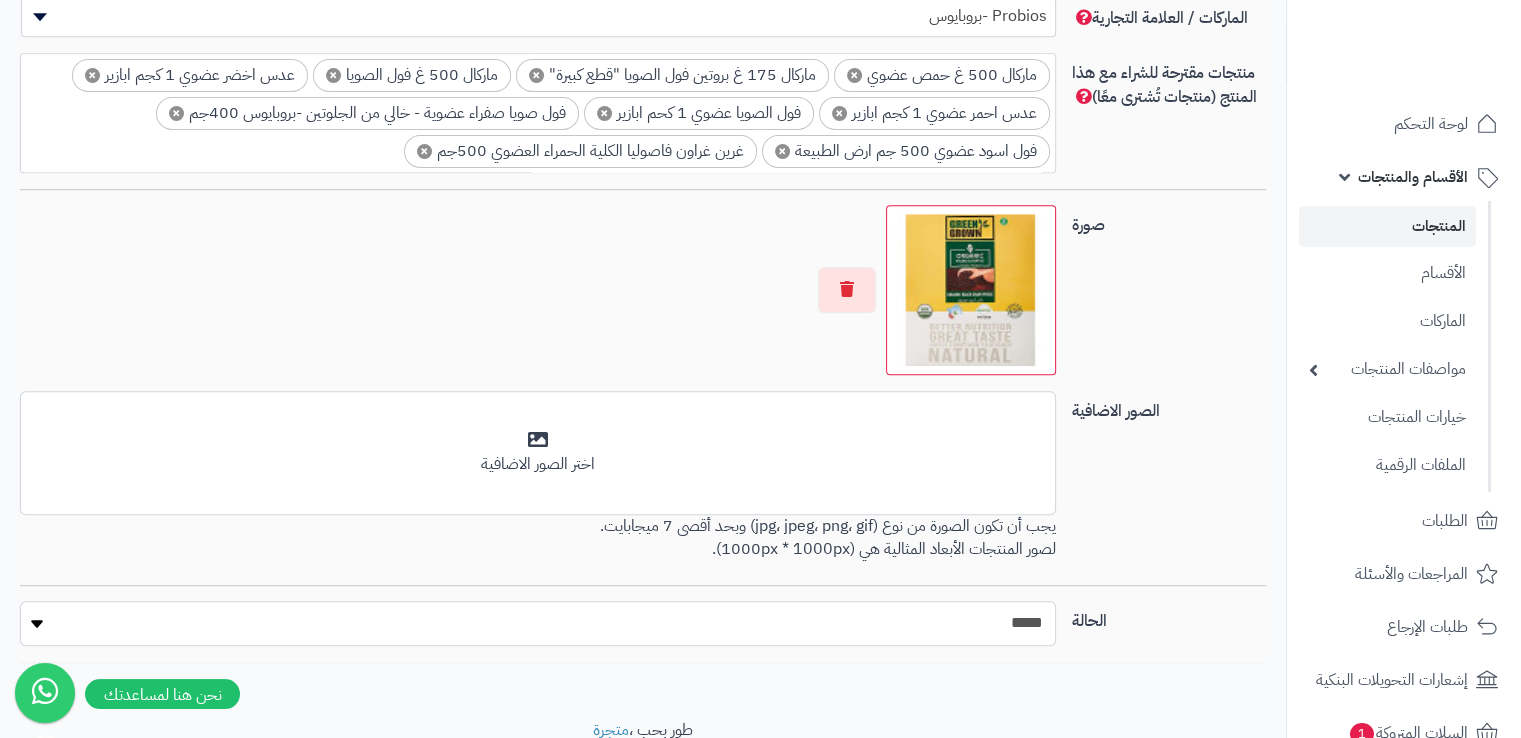 drag, startPoint x: 919, startPoint y: 611, endPoint x: 920, endPoint y: 626, distance: 15.033297 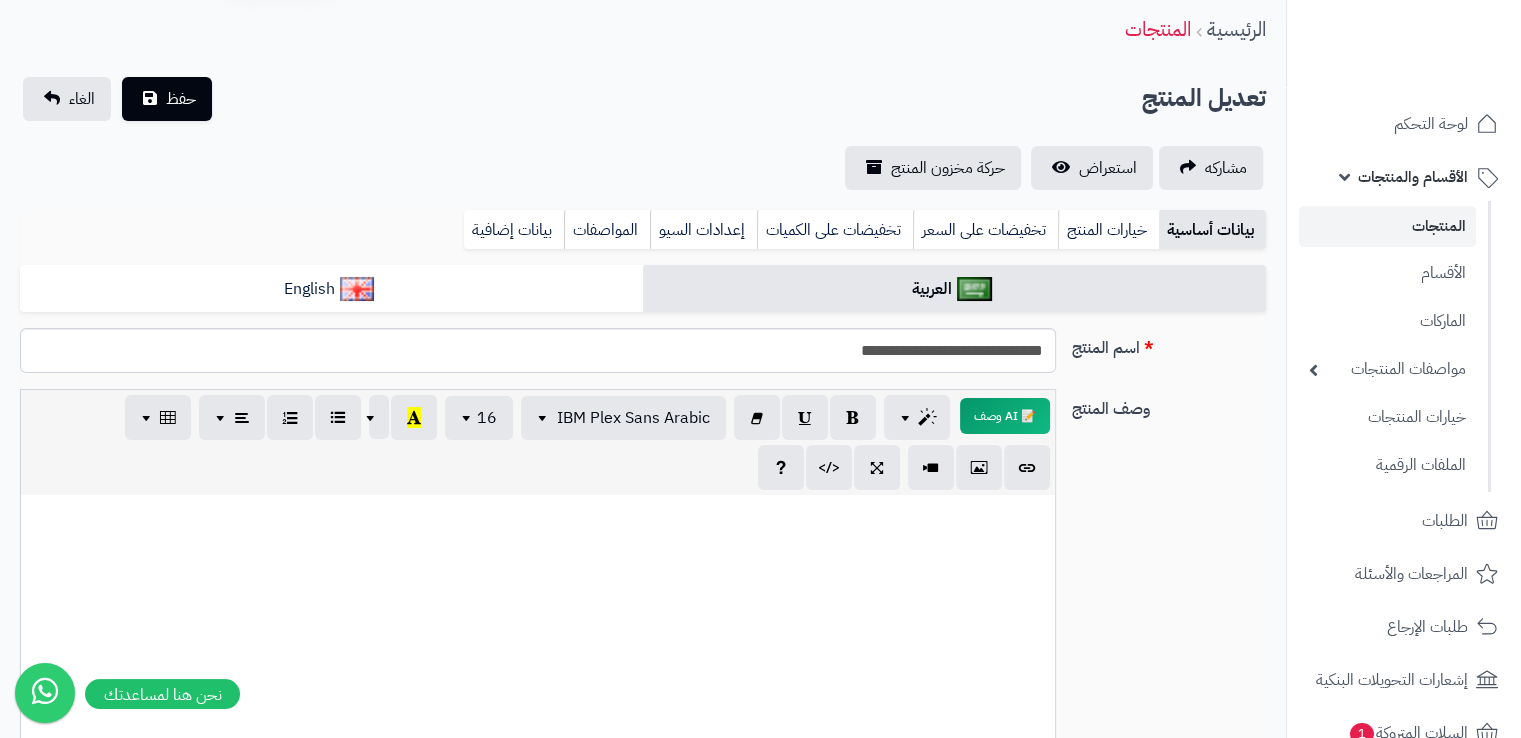 scroll, scrollTop: 0, scrollLeft: 0, axis: both 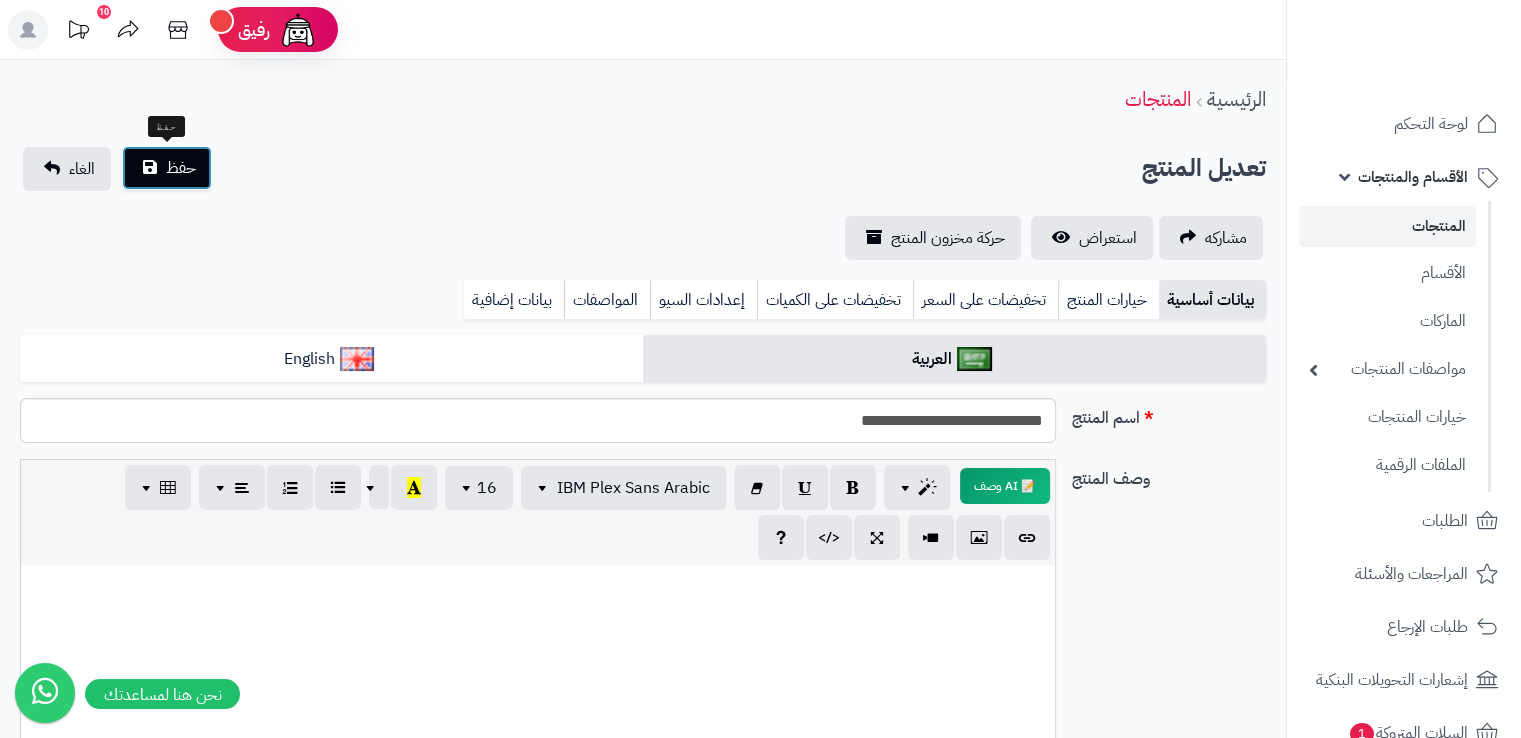 click on "حفظ" at bounding box center (167, 168) 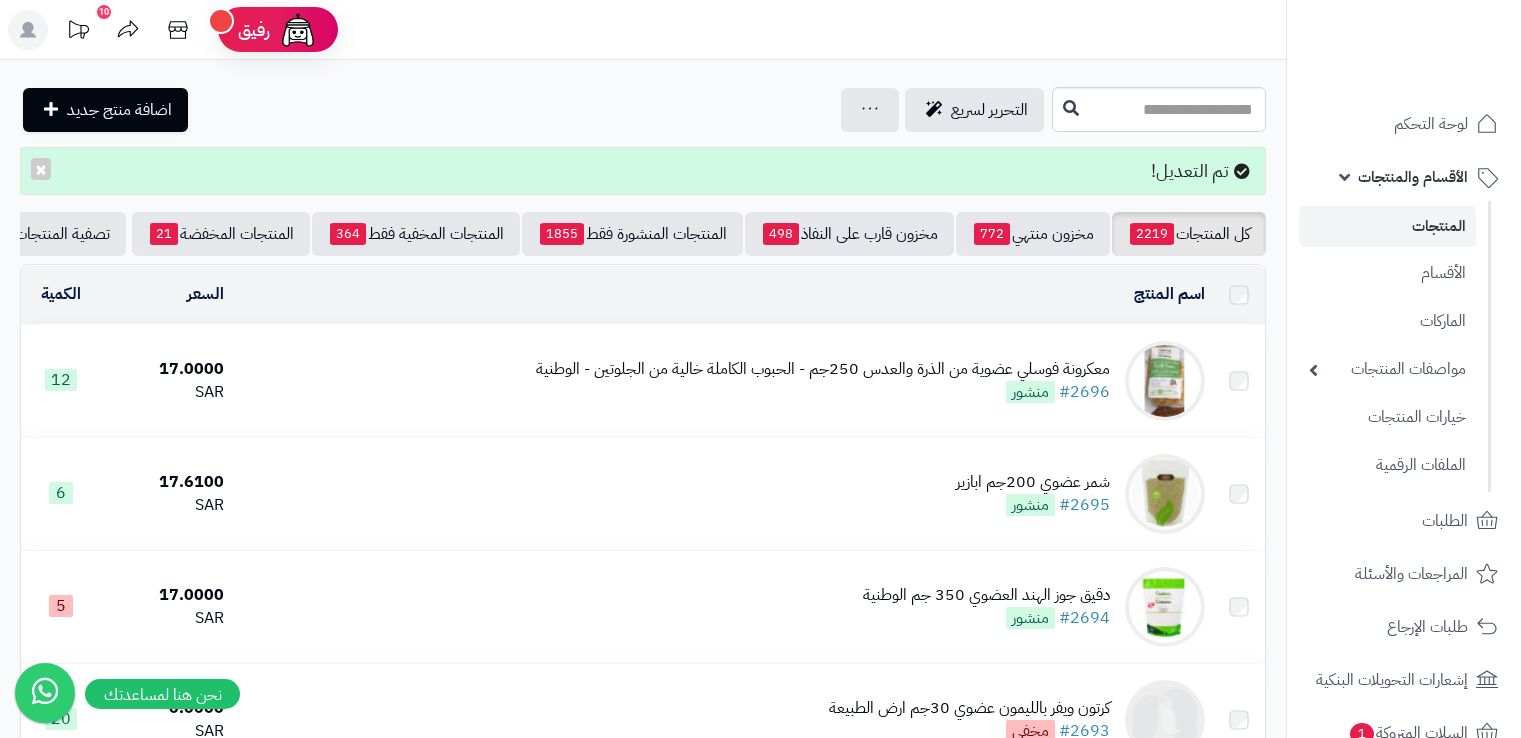 scroll, scrollTop: 0, scrollLeft: 0, axis: both 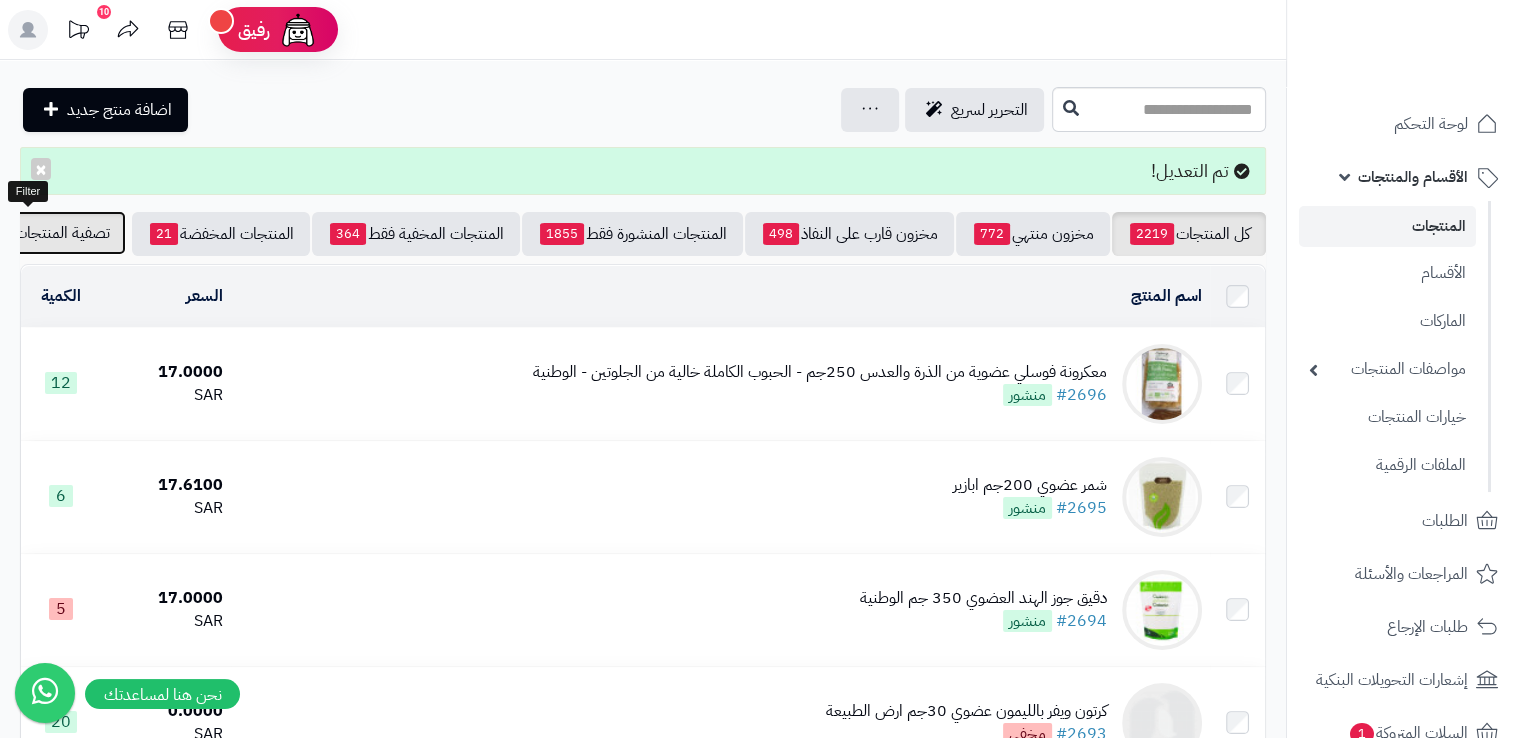 click on "تصفية المنتجات" at bounding box center (62, 233) 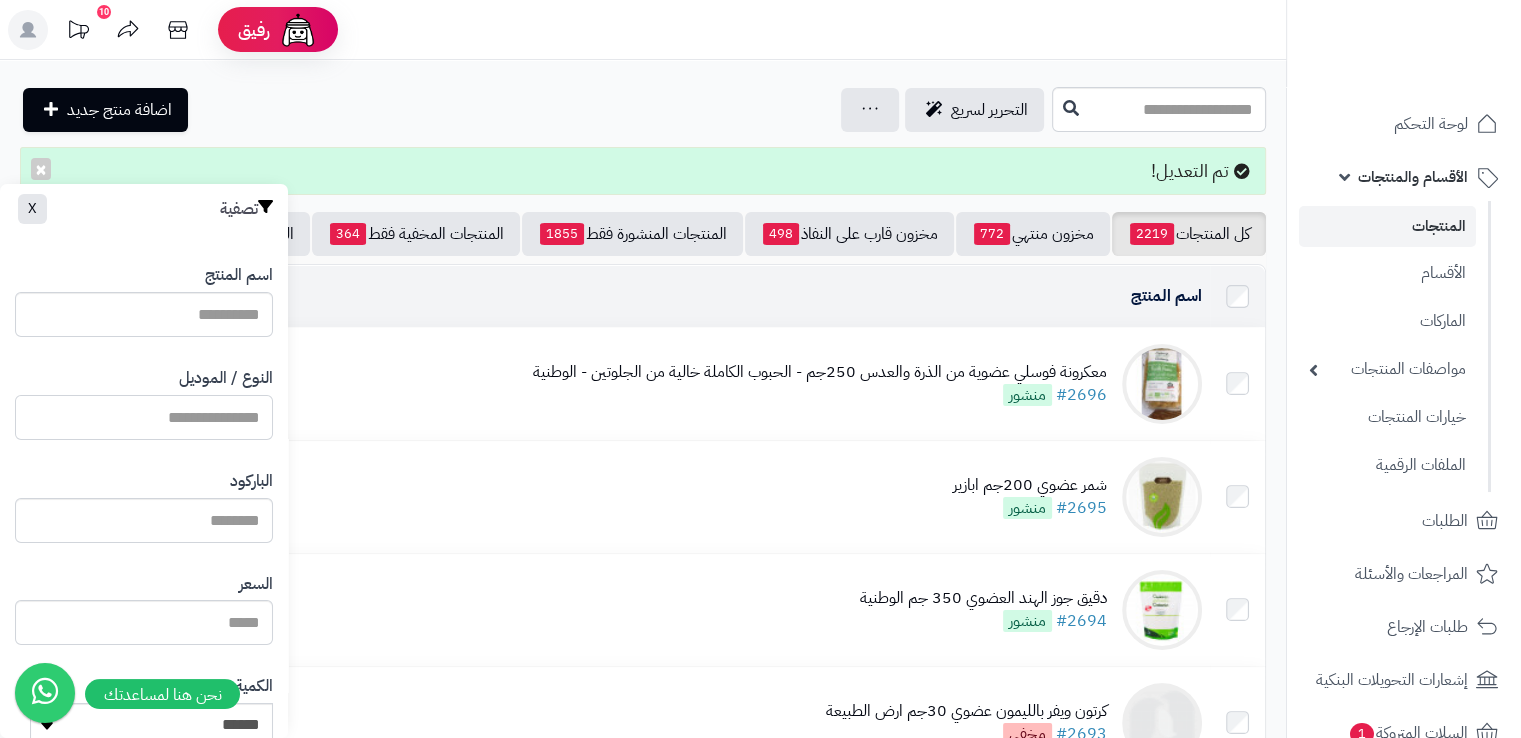 paste on "**********" 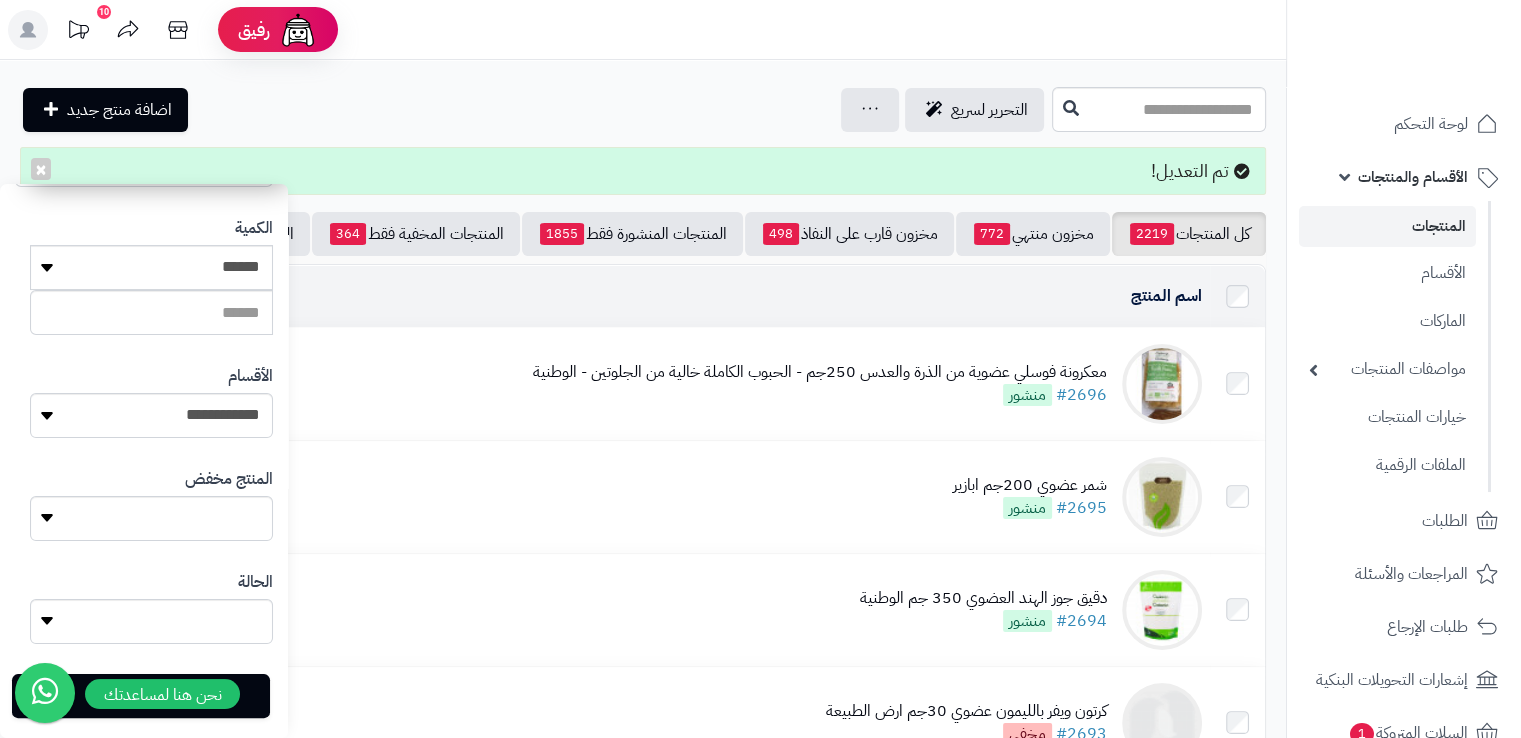 scroll, scrollTop: 485, scrollLeft: 0, axis: vertical 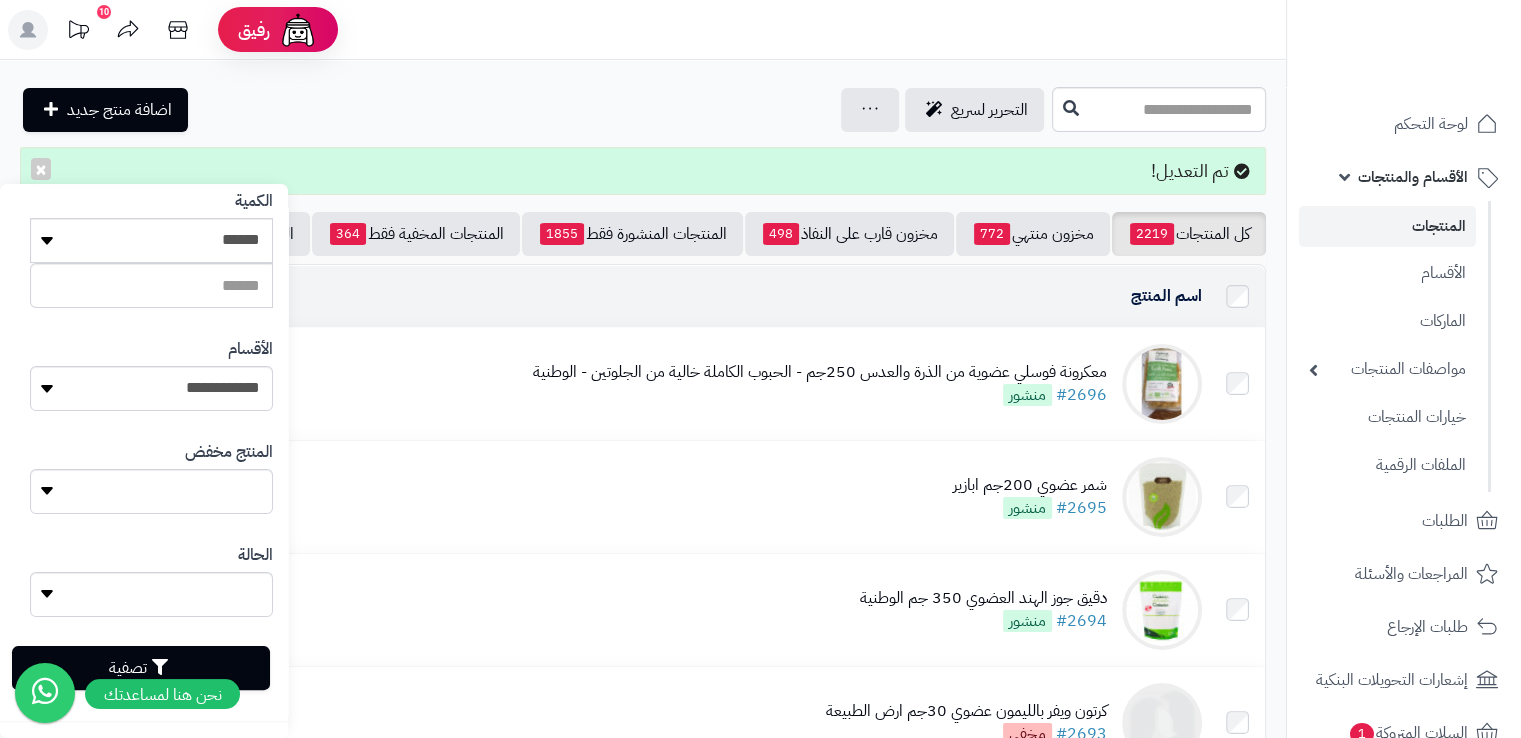 type on "**********" 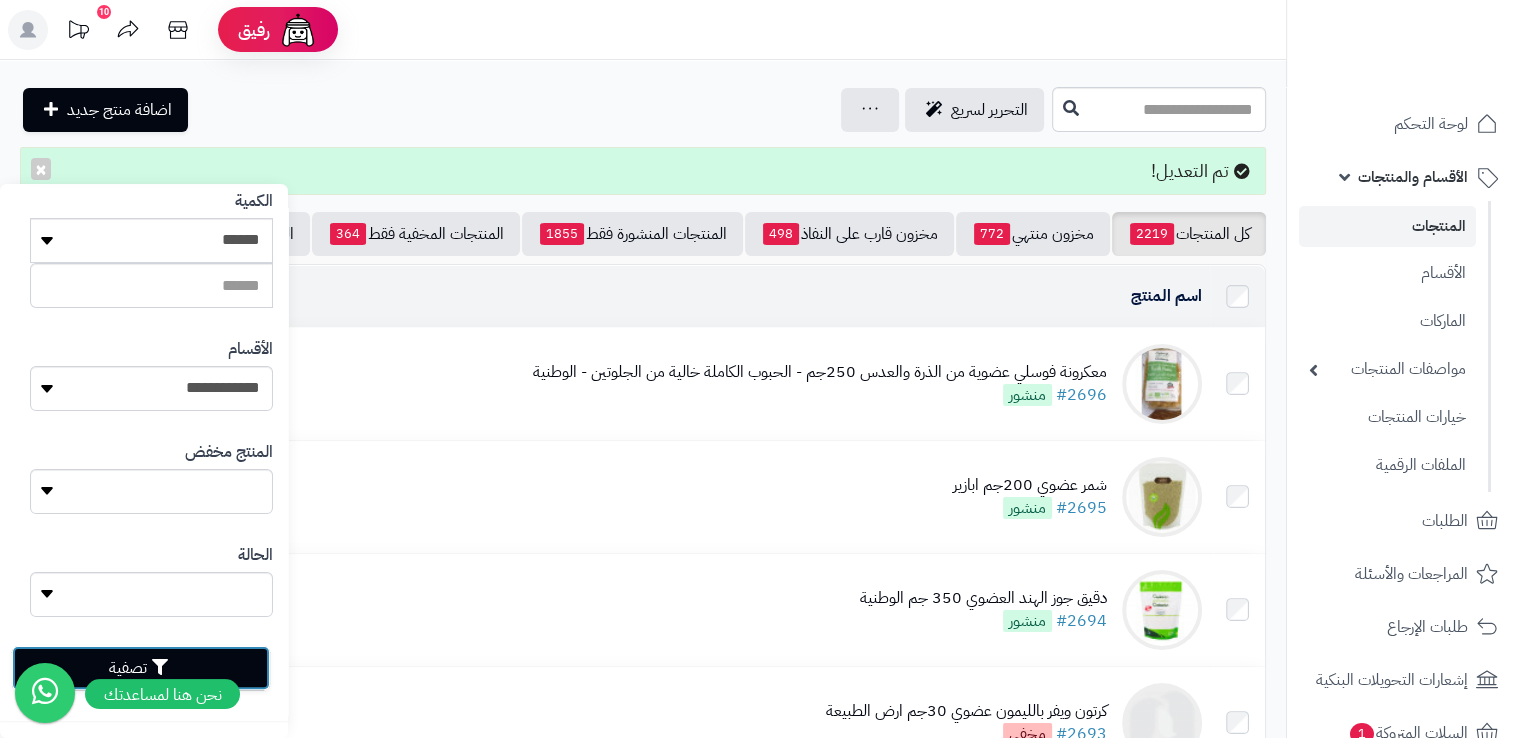 click on "تصفية" at bounding box center [141, 668] 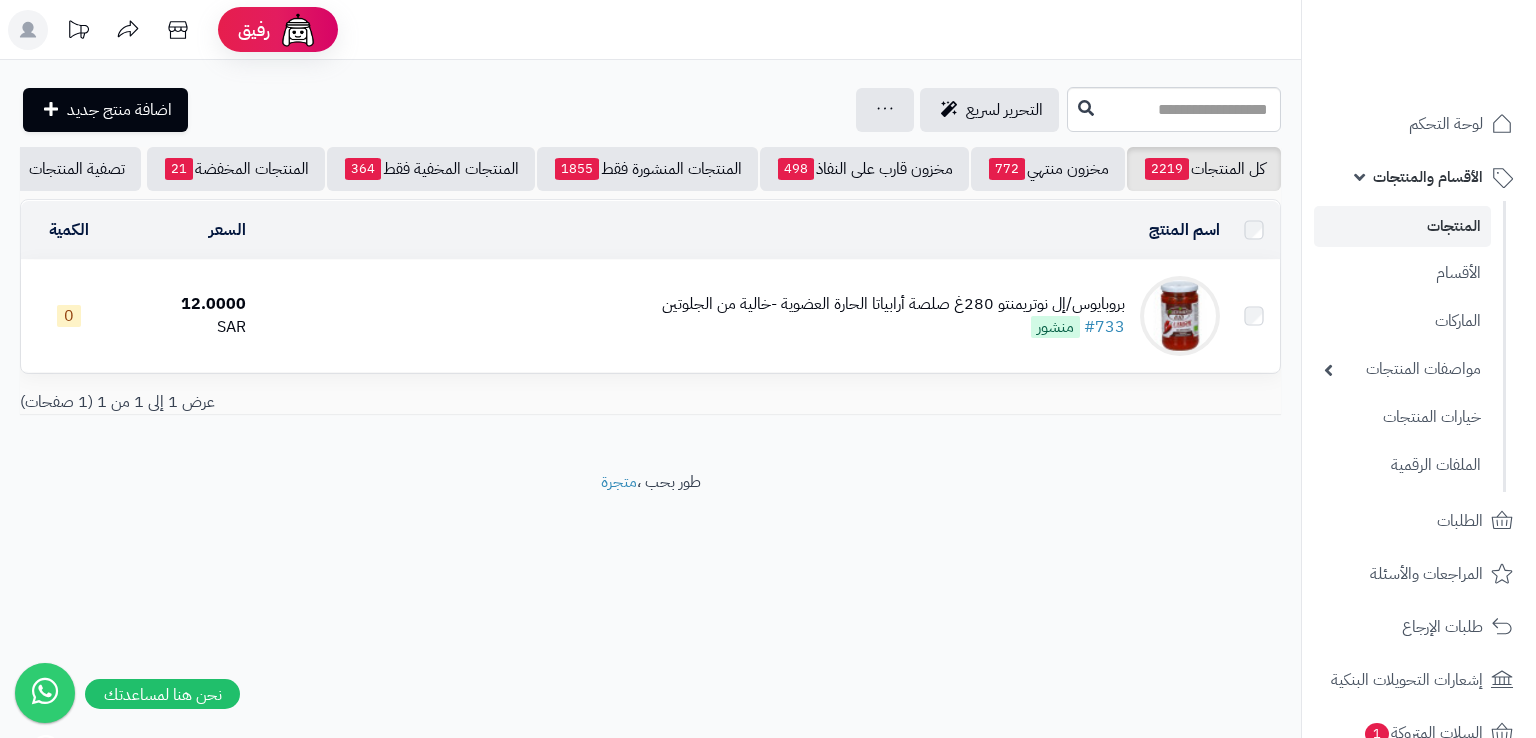 scroll, scrollTop: 0, scrollLeft: 0, axis: both 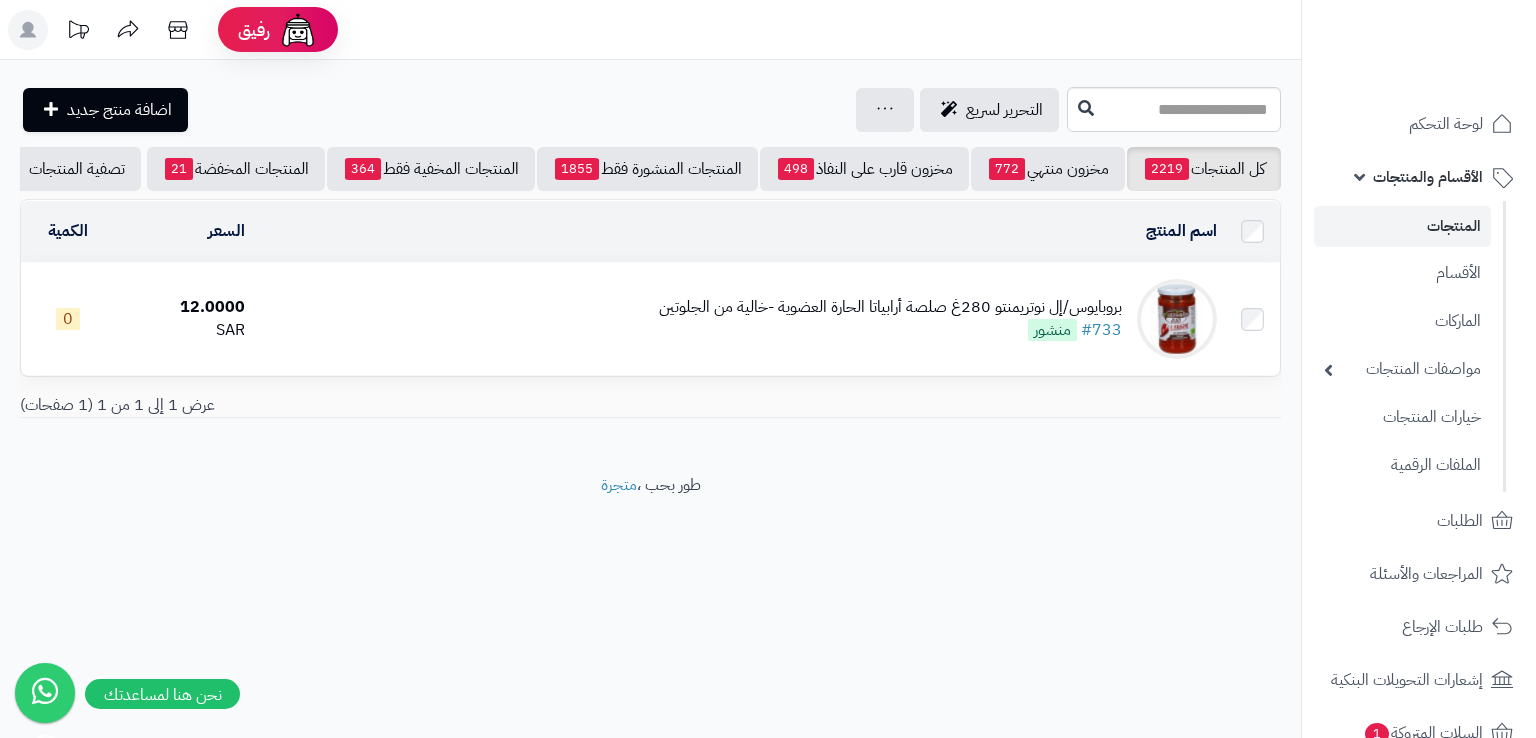 click on "بروبايوس/إل نوتريمنتو 280غ صلصة أرابياتا الحارة العضوية -خالية من الجلوتين
#733
منشور" at bounding box center (739, 319) 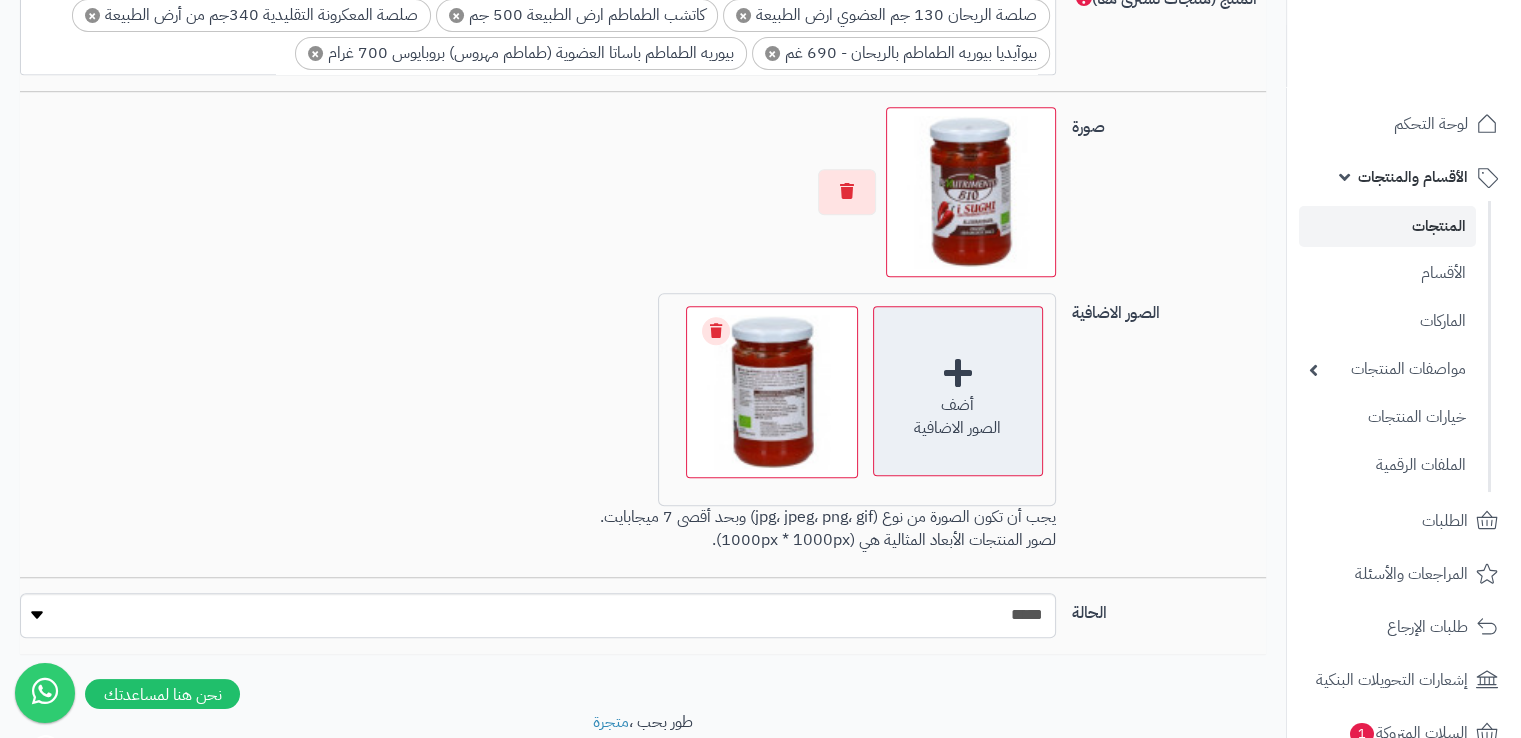 scroll, scrollTop: 1504, scrollLeft: 0, axis: vertical 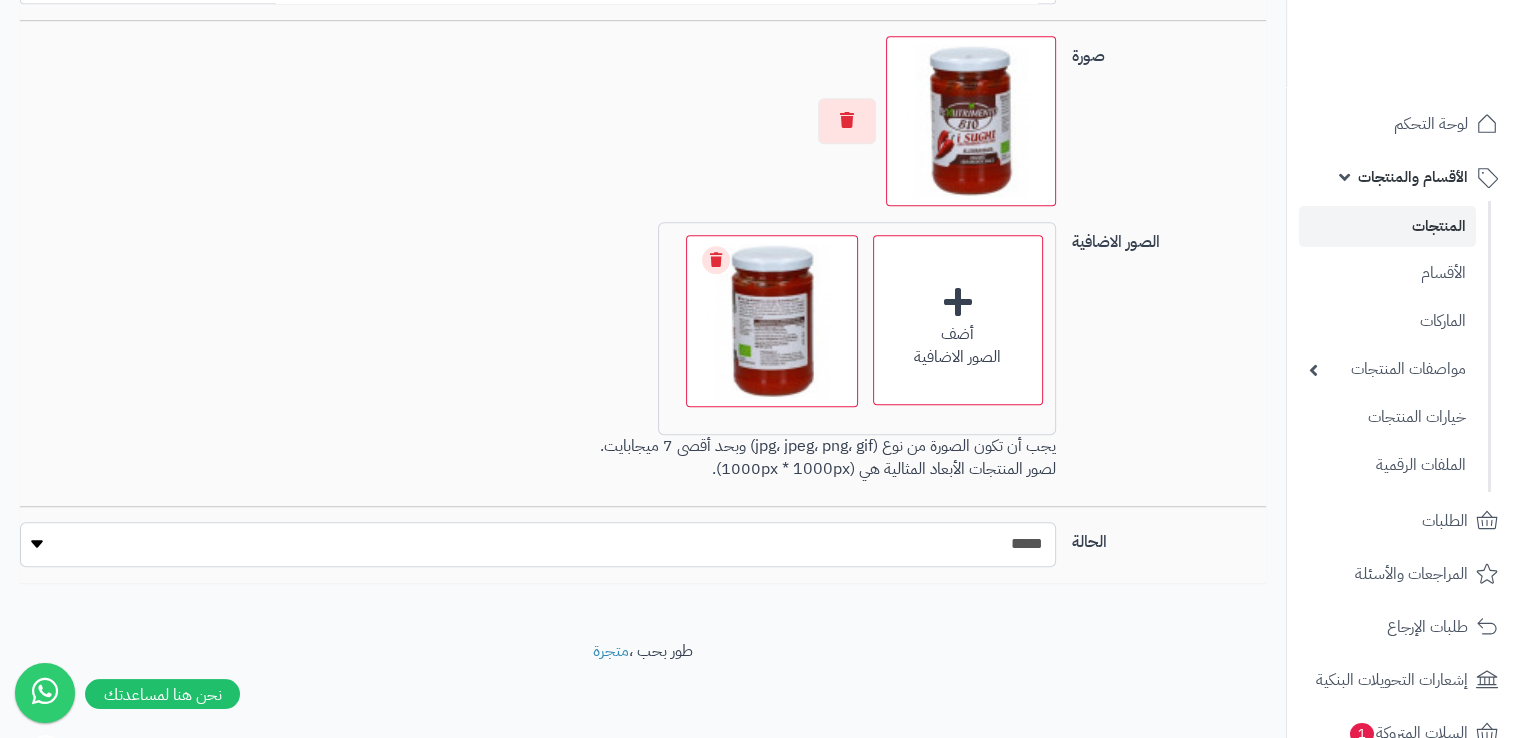 click on "***** ****" at bounding box center [537, 544] 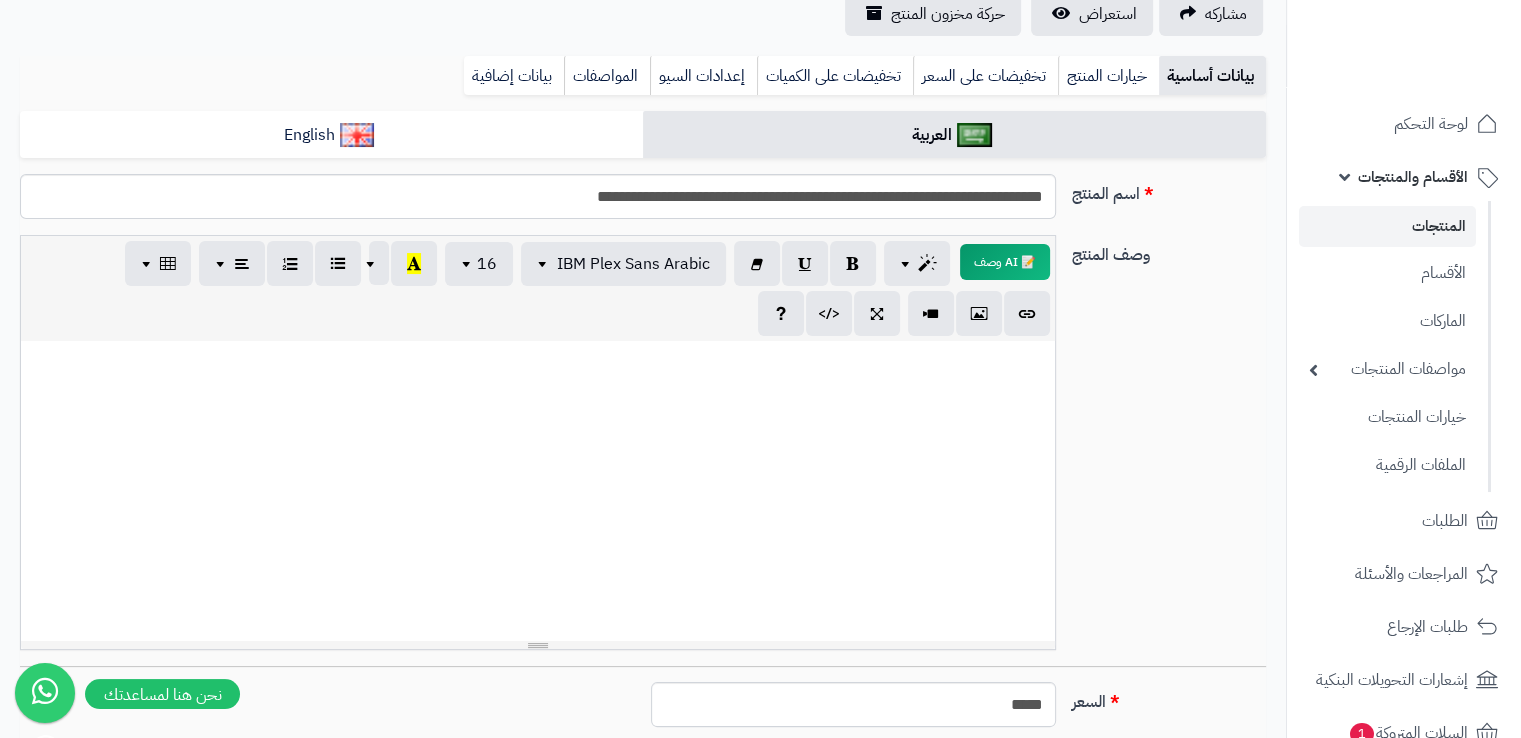 scroll, scrollTop: 4, scrollLeft: 0, axis: vertical 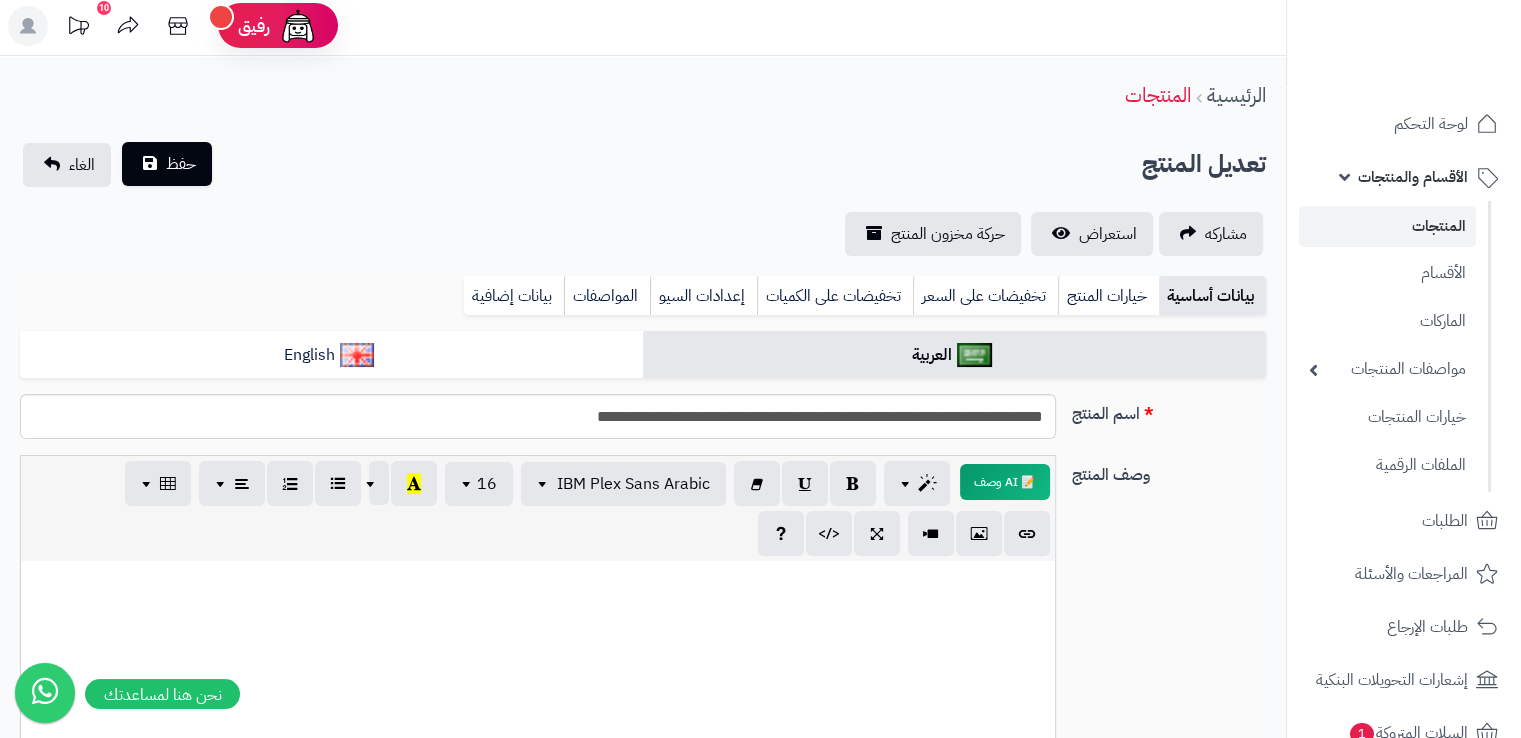 click on "**********" at bounding box center [643, 1098] 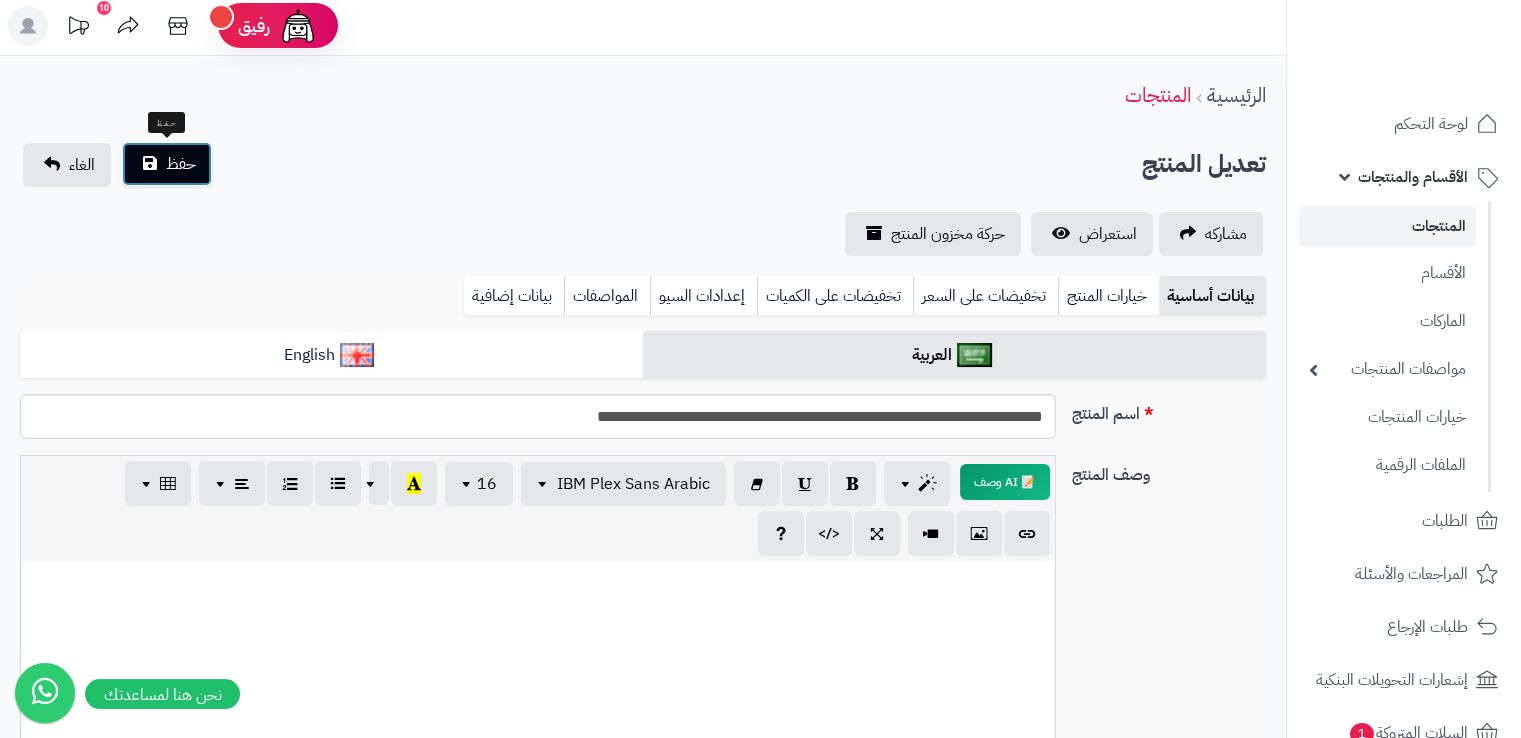click on "حفظ" at bounding box center [181, 164] 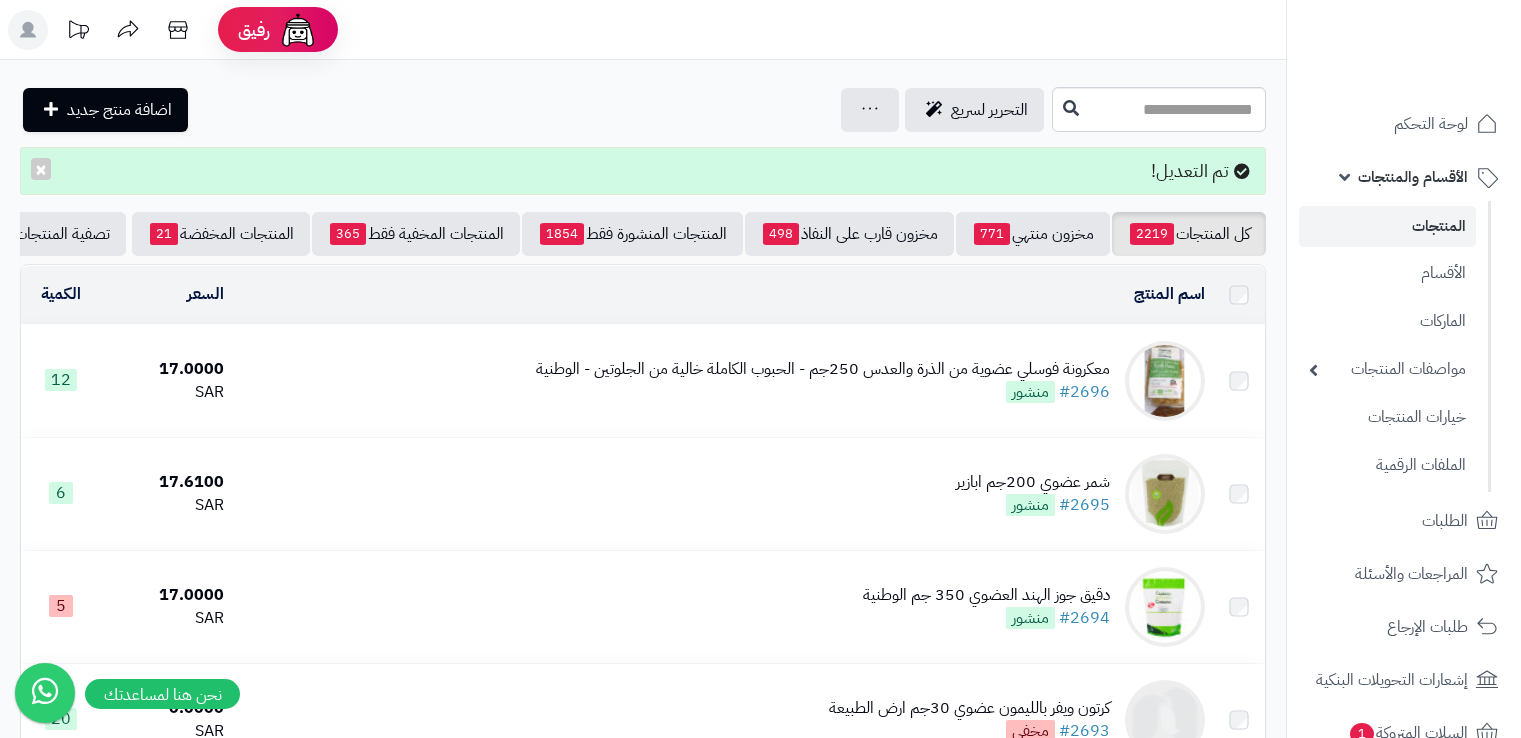 scroll, scrollTop: 0, scrollLeft: 0, axis: both 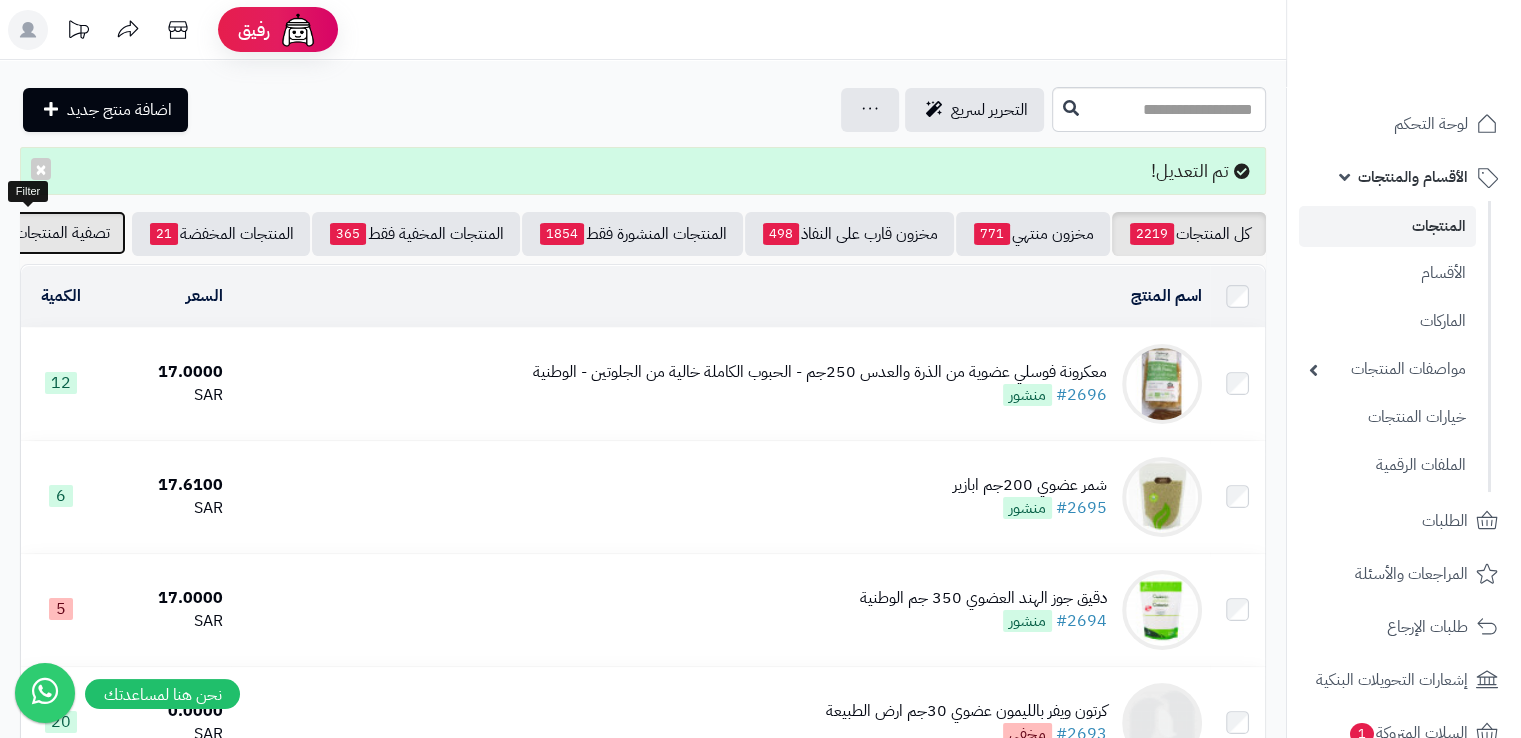click on "تصفية المنتجات" at bounding box center [62, 233] 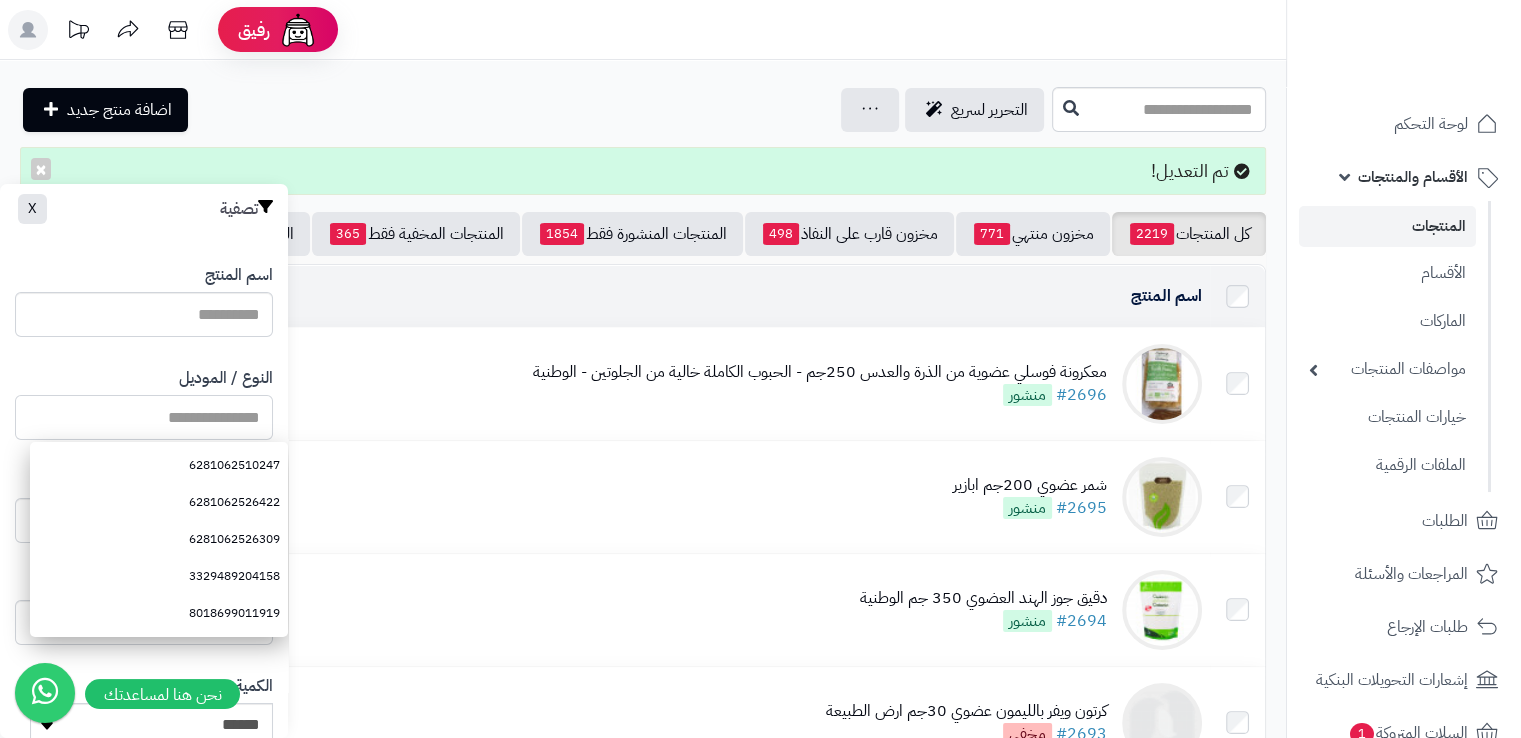 paste on "**********" 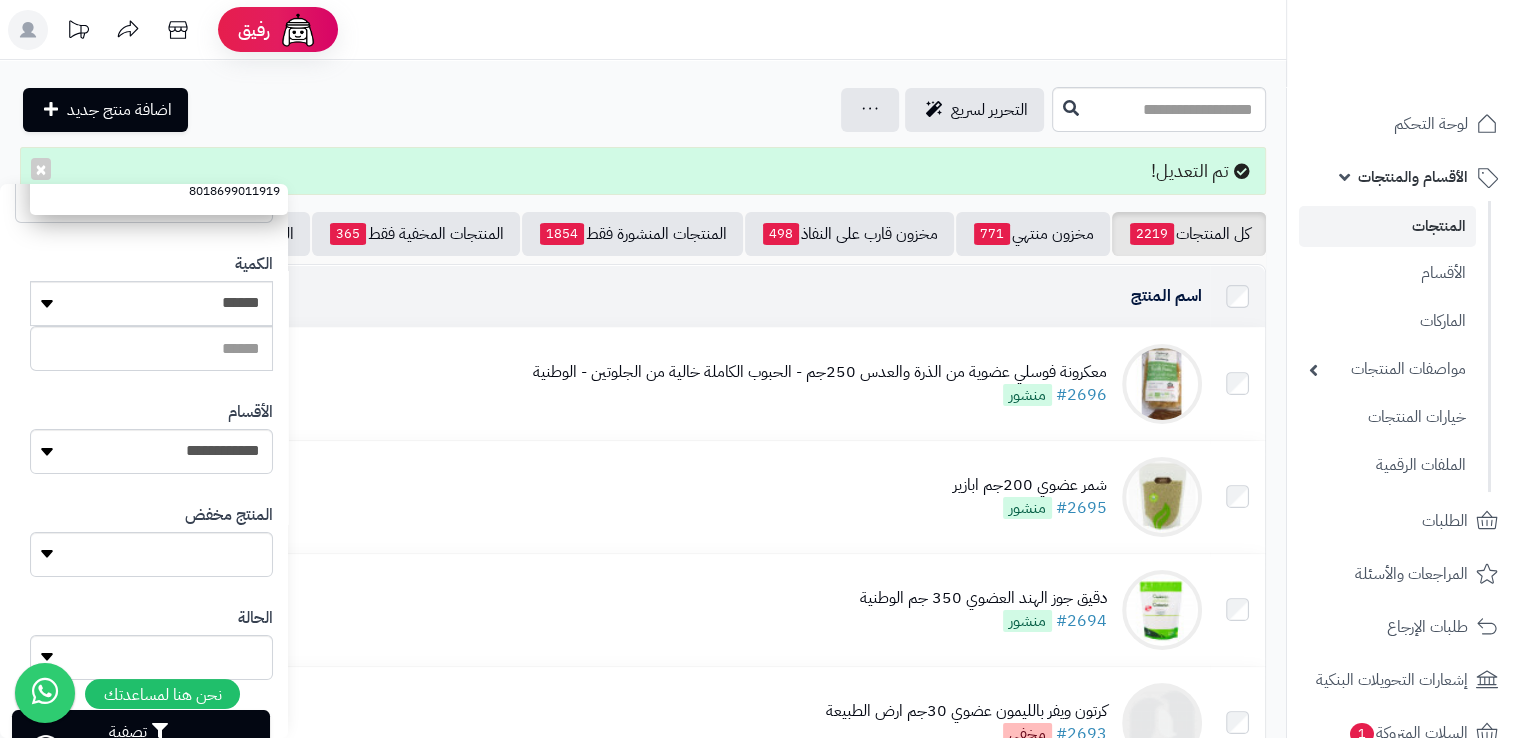 scroll, scrollTop: 485, scrollLeft: 0, axis: vertical 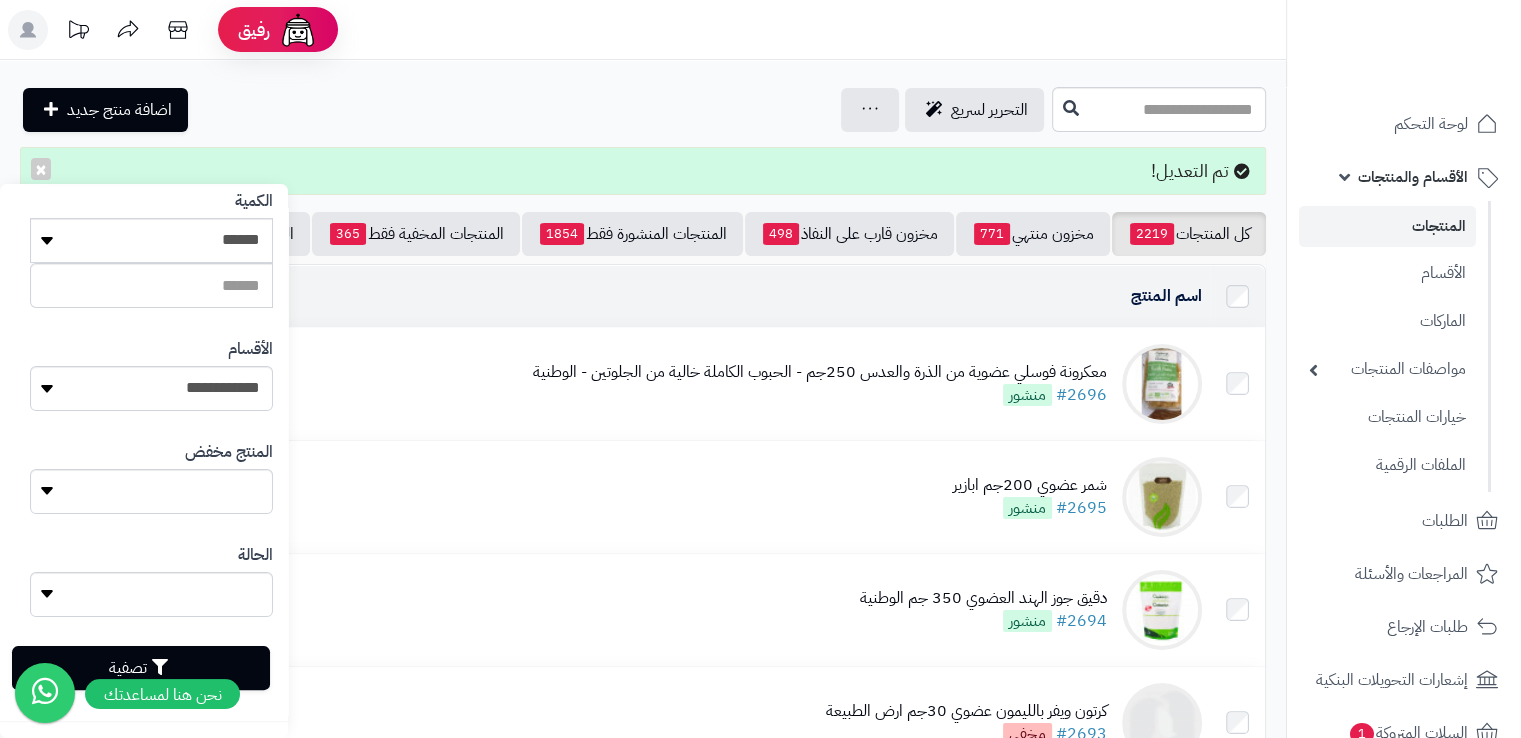 type on "**********" 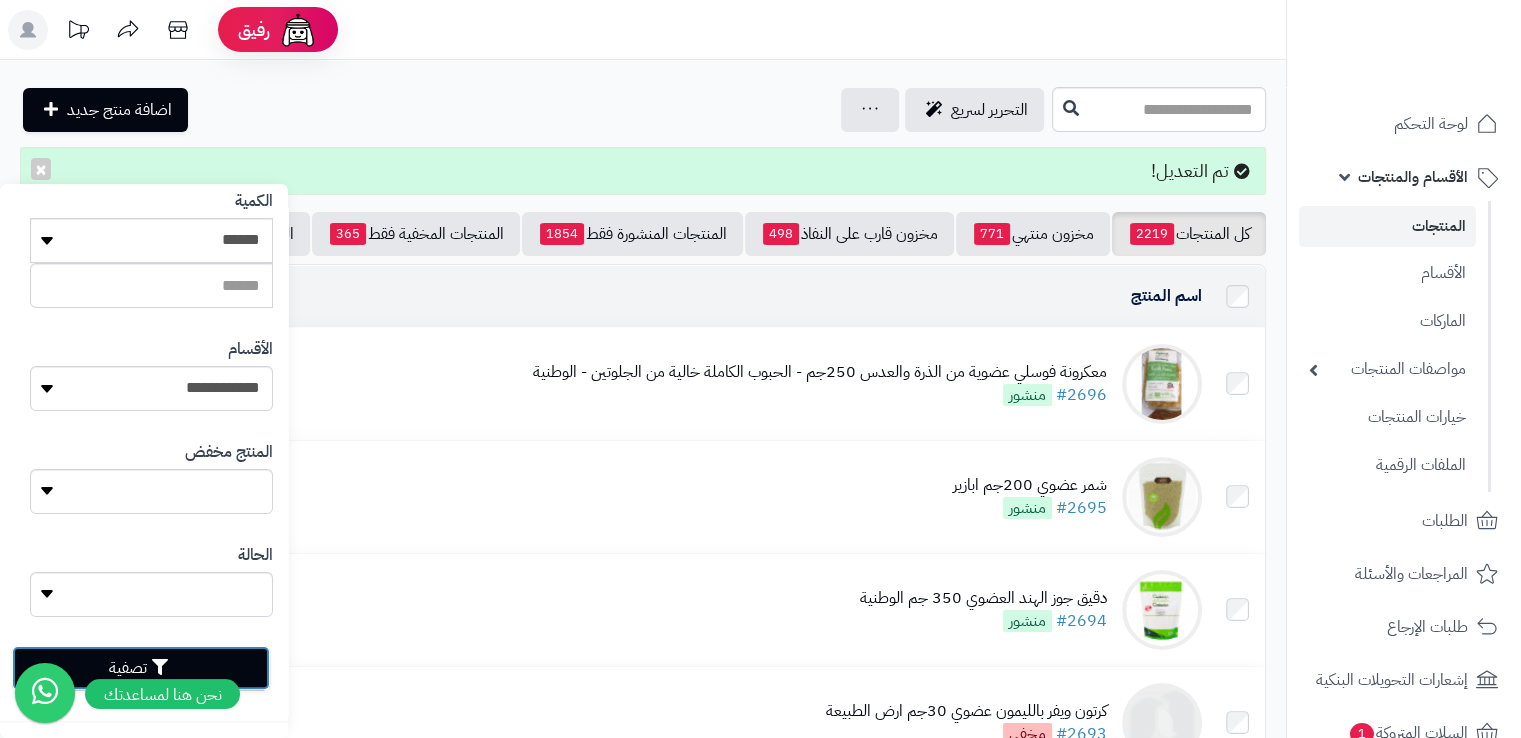 click on "تصفية" at bounding box center [141, 668] 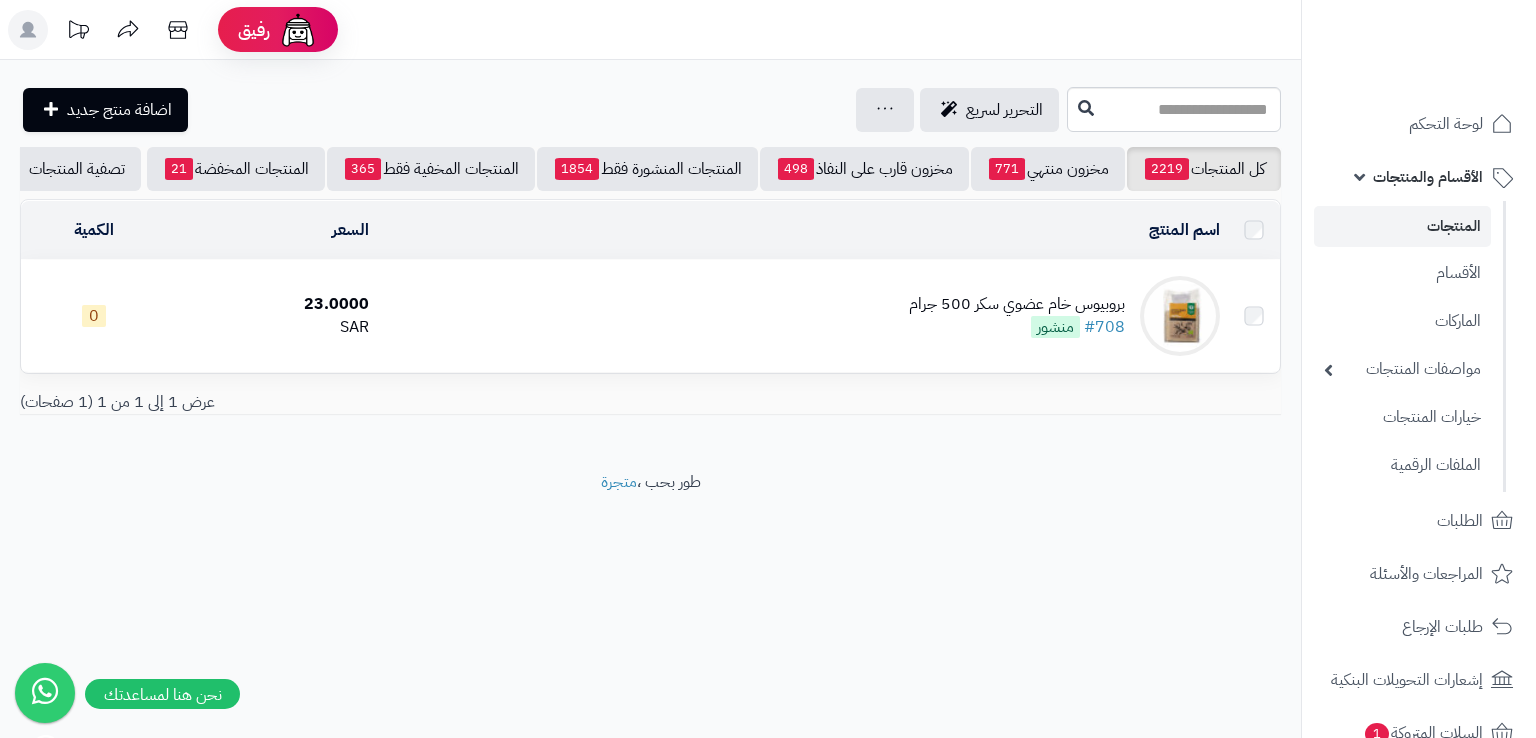 scroll, scrollTop: 0, scrollLeft: 0, axis: both 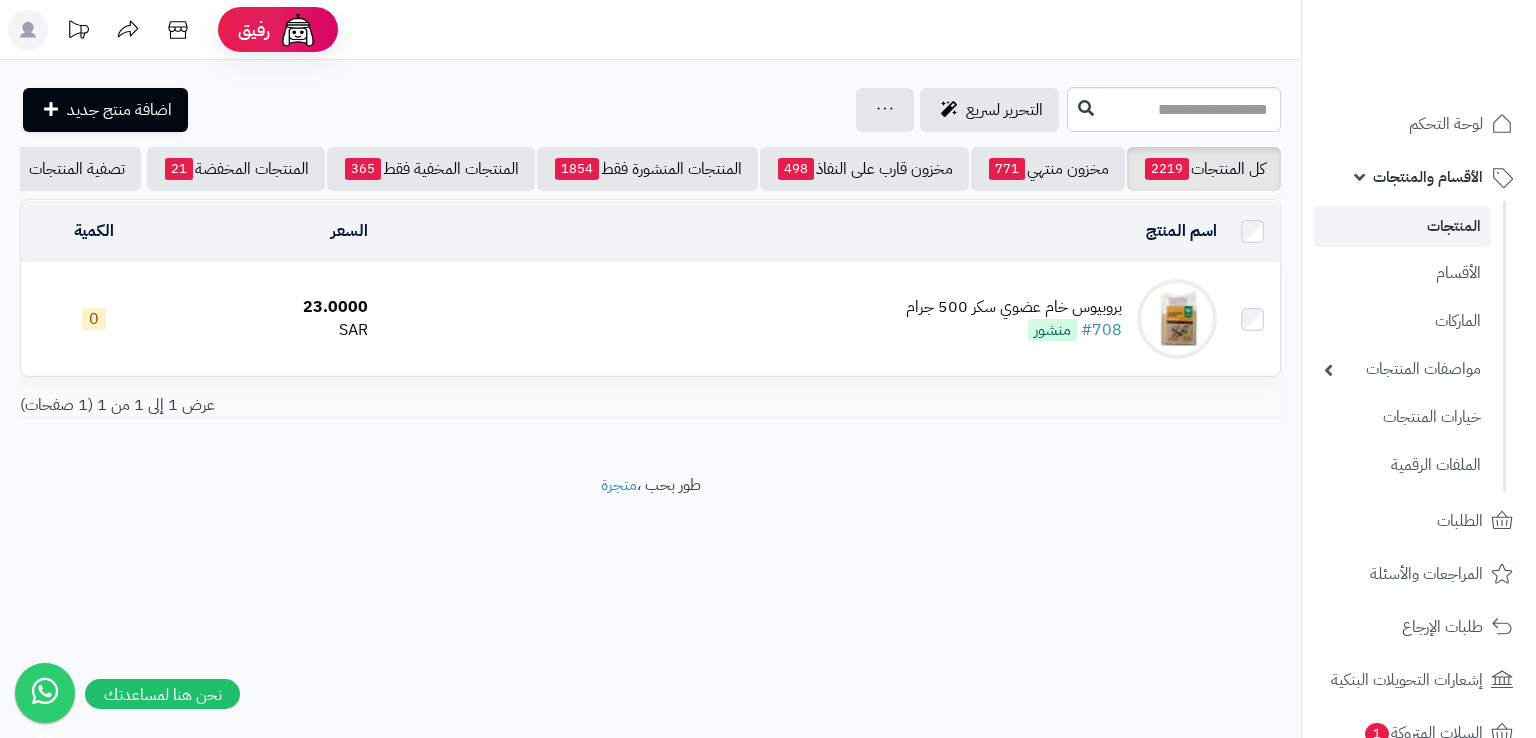 click on "بروبيوس خام عضوي سكر 500 جرام" at bounding box center (1014, 307) 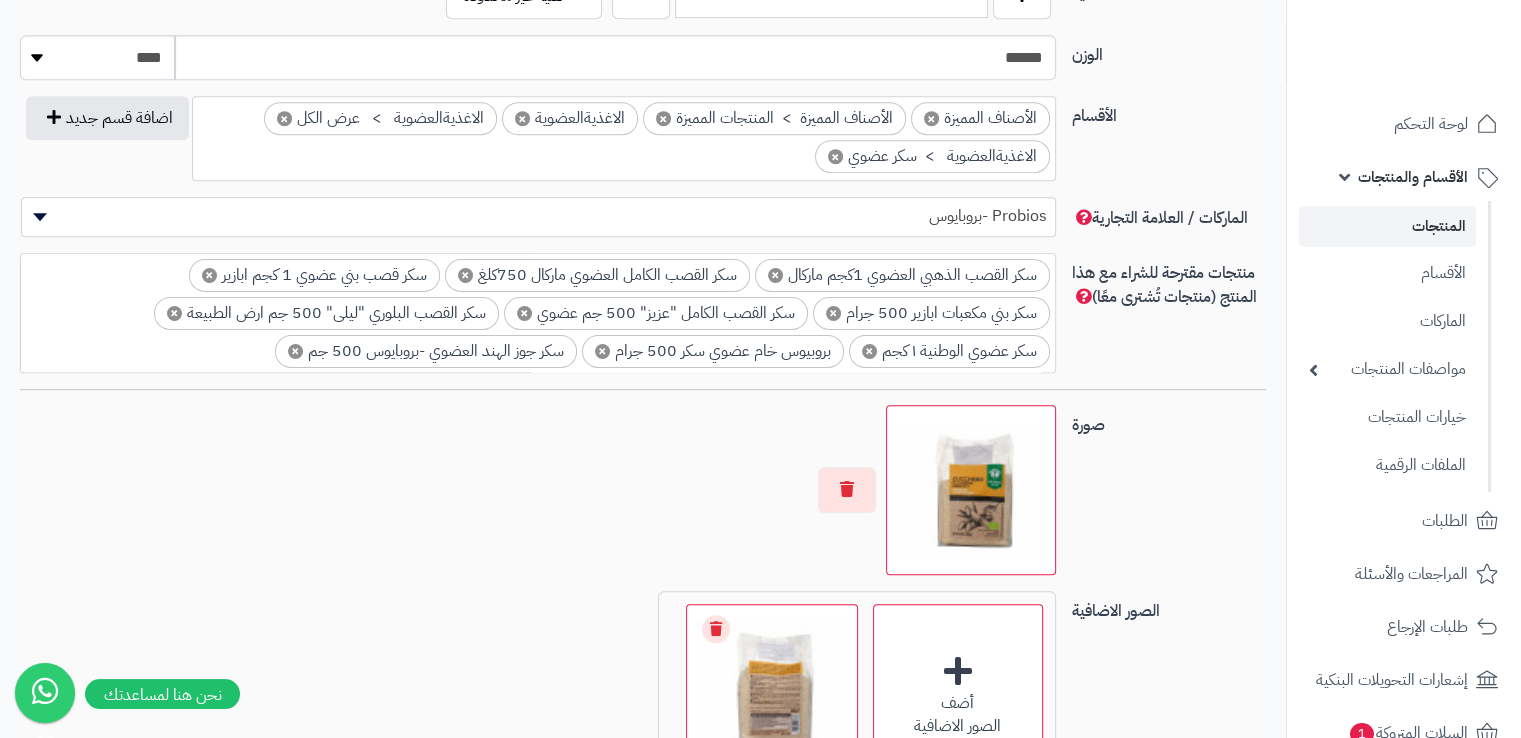 scroll, scrollTop: 1466, scrollLeft: 0, axis: vertical 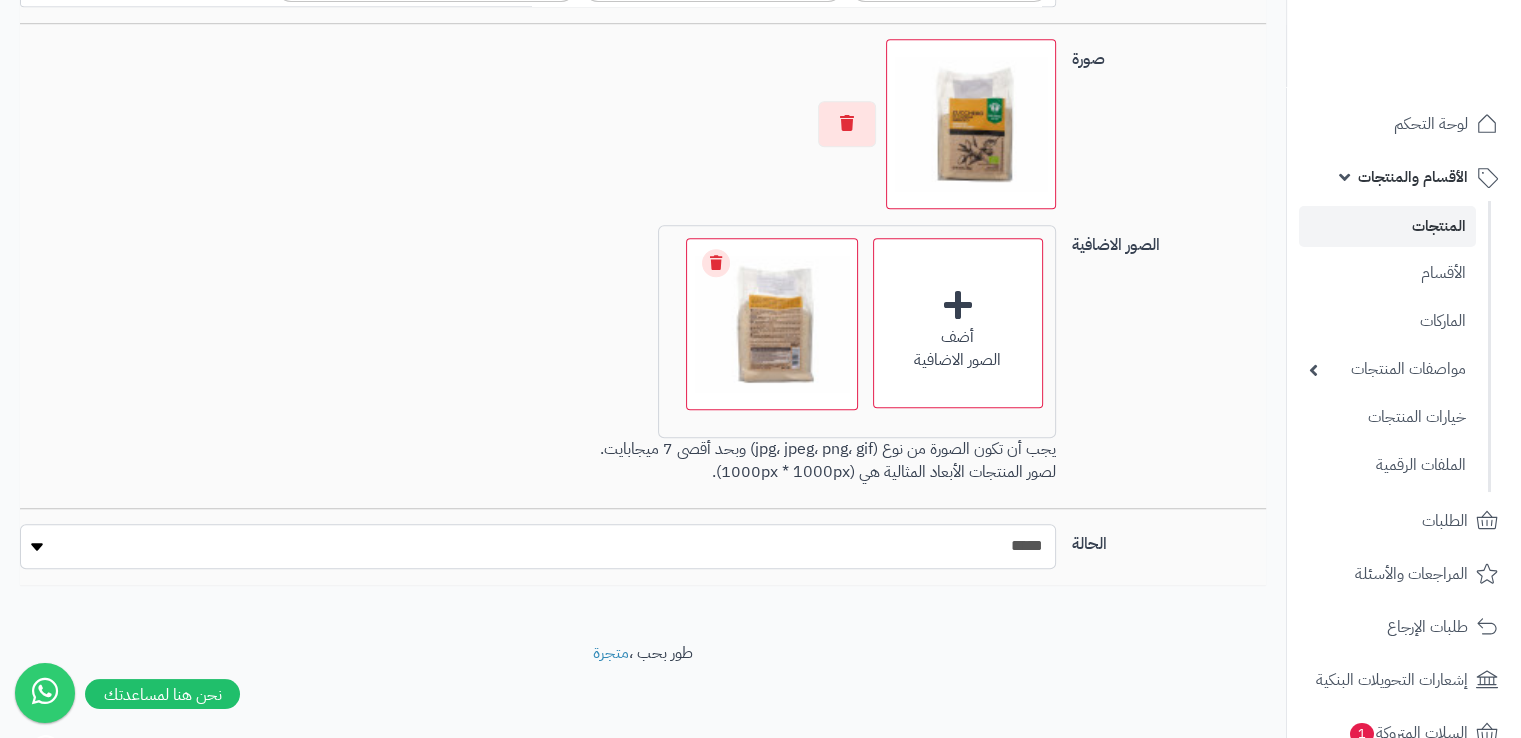 drag, startPoint x: 920, startPoint y: 538, endPoint x: 920, endPoint y: 556, distance: 18 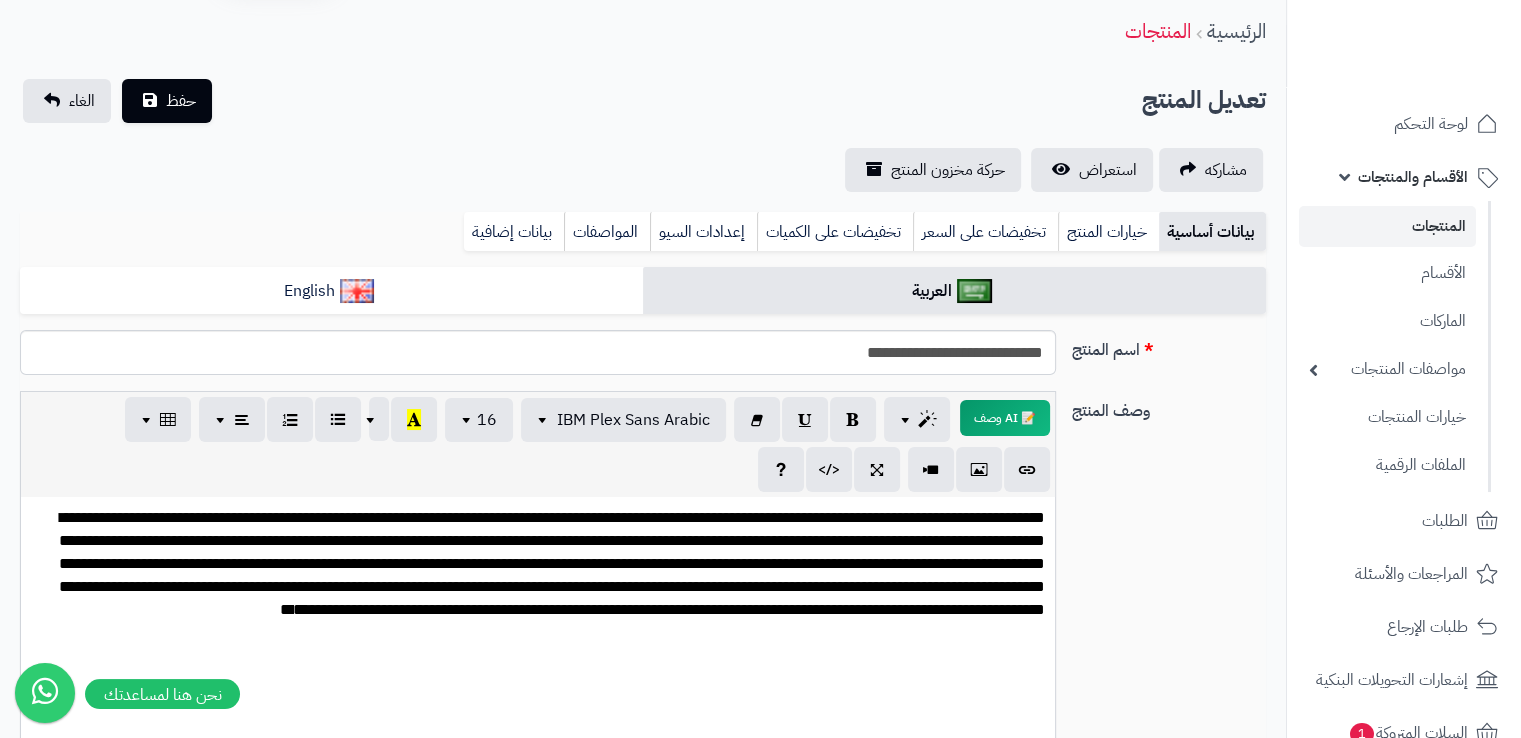 scroll, scrollTop: 0, scrollLeft: 0, axis: both 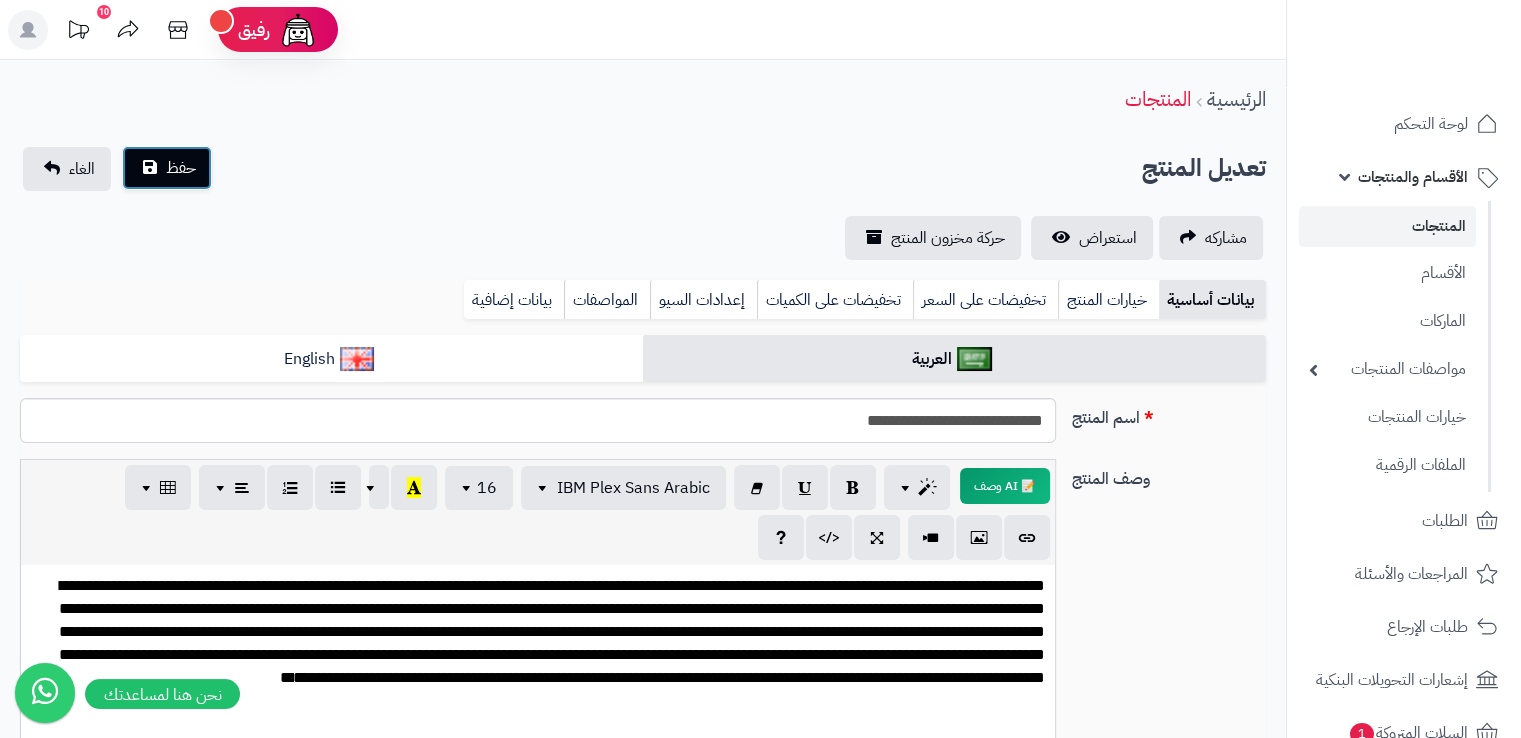 click on "حفظ" at bounding box center [181, 168] 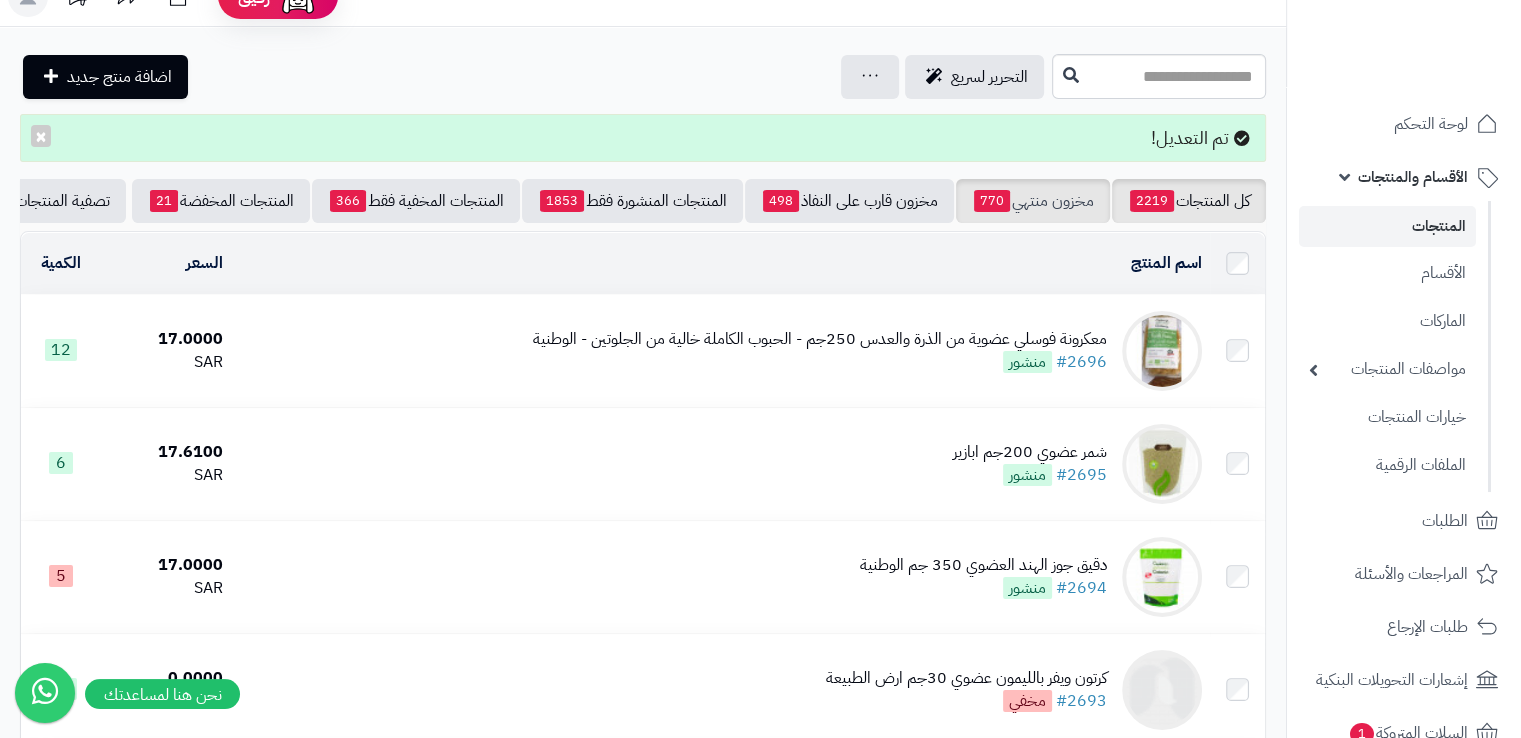 scroll, scrollTop: 0, scrollLeft: 0, axis: both 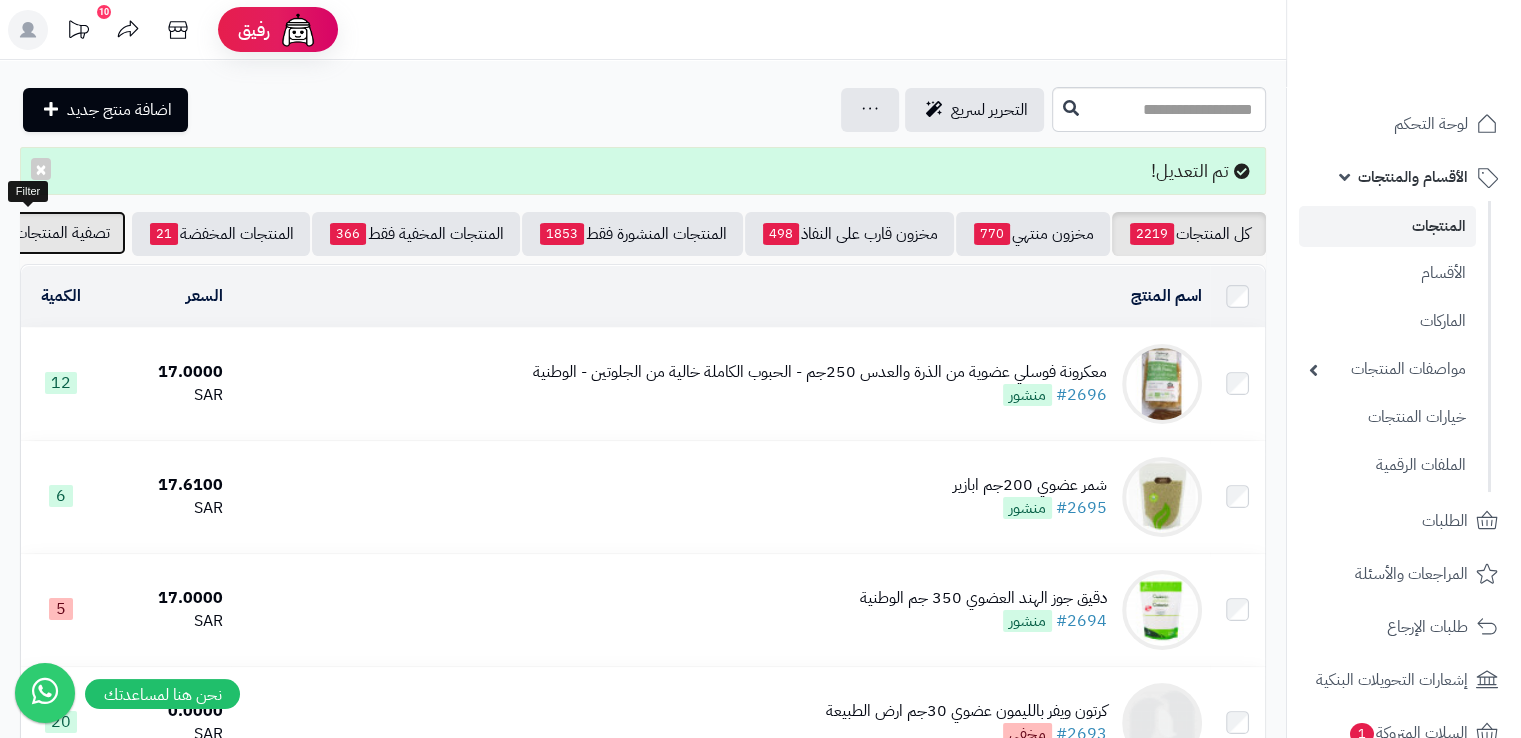 click on "تصفية المنتجات" at bounding box center (62, 233) 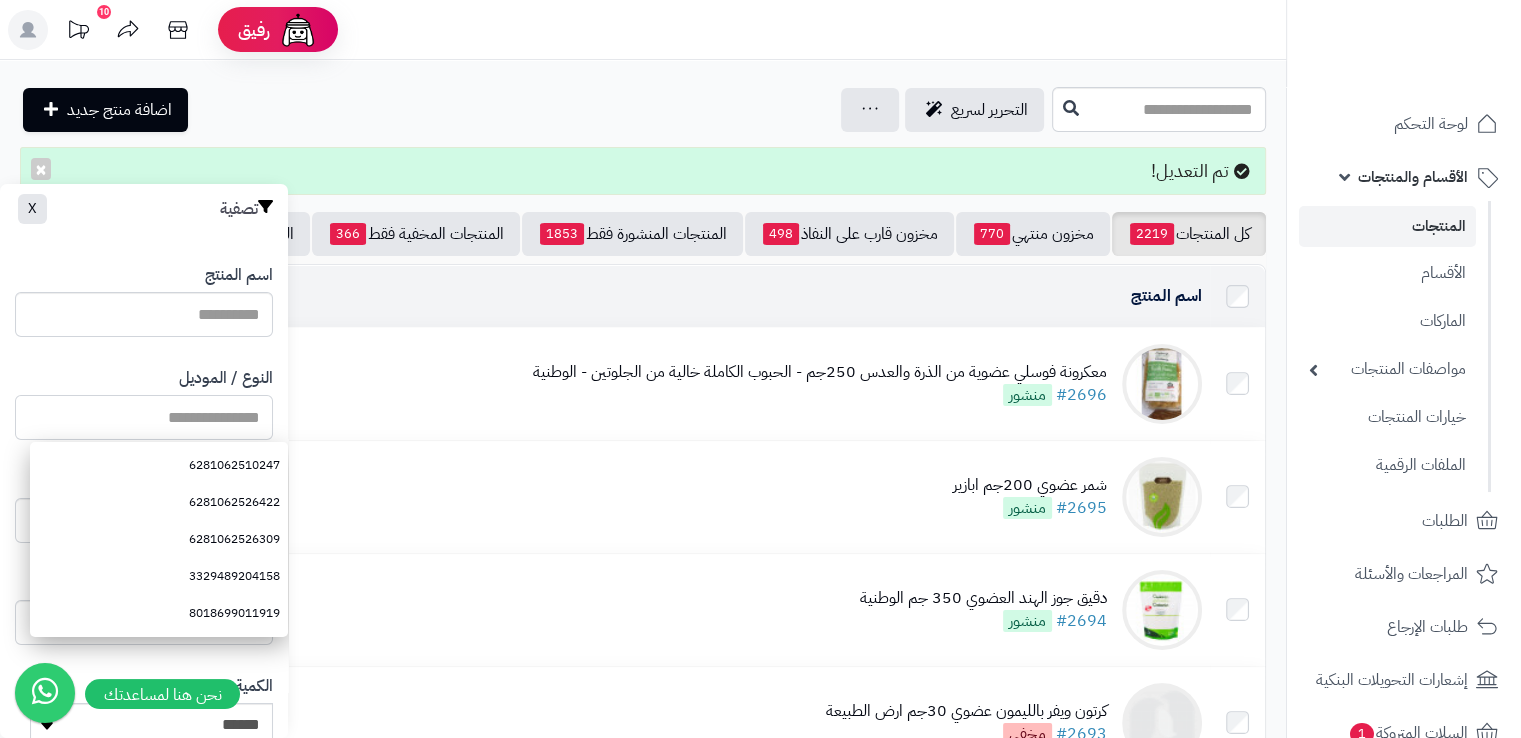 paste on "**********" 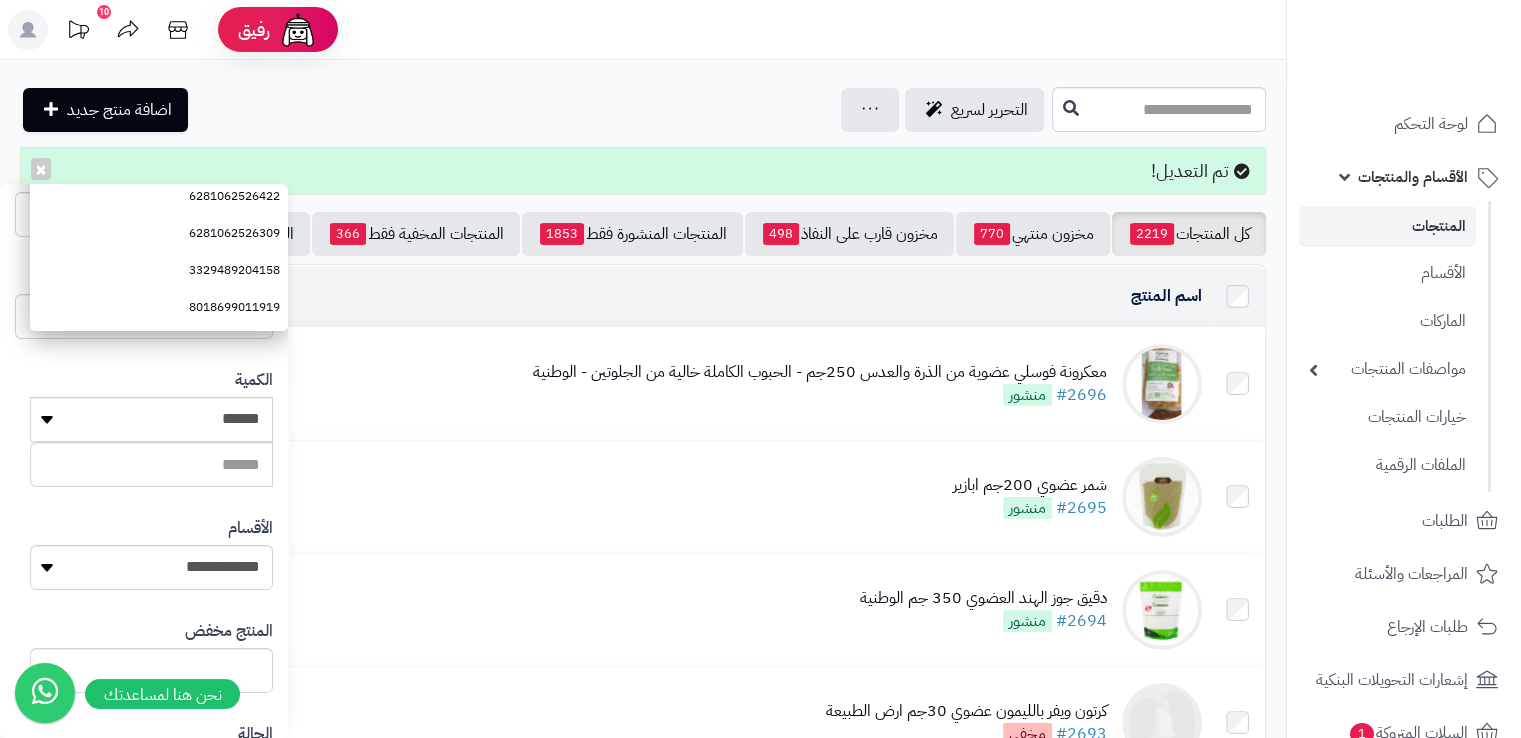 scroll, scrollTop: 485, scrollLeft: 0, axis: vertical 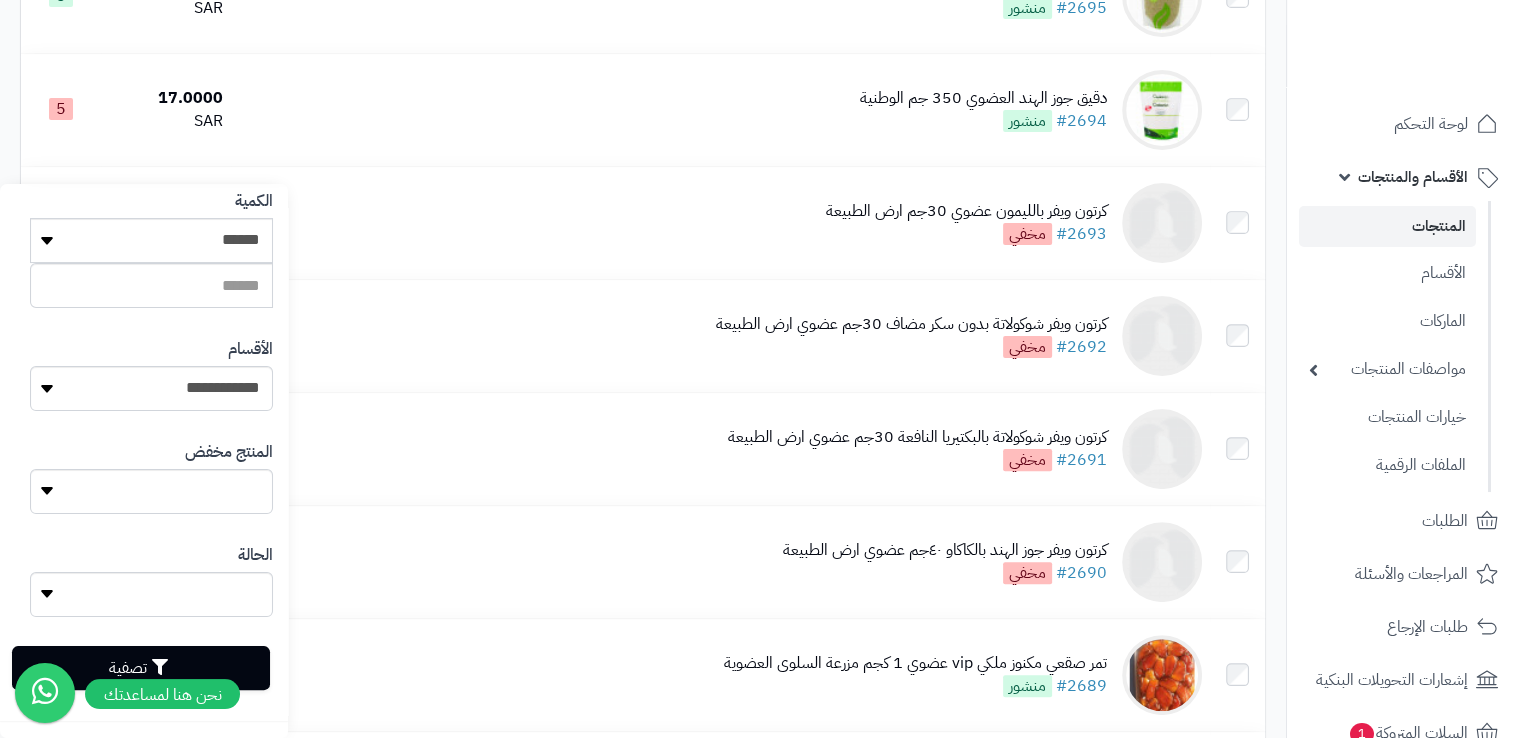 type on "**********" 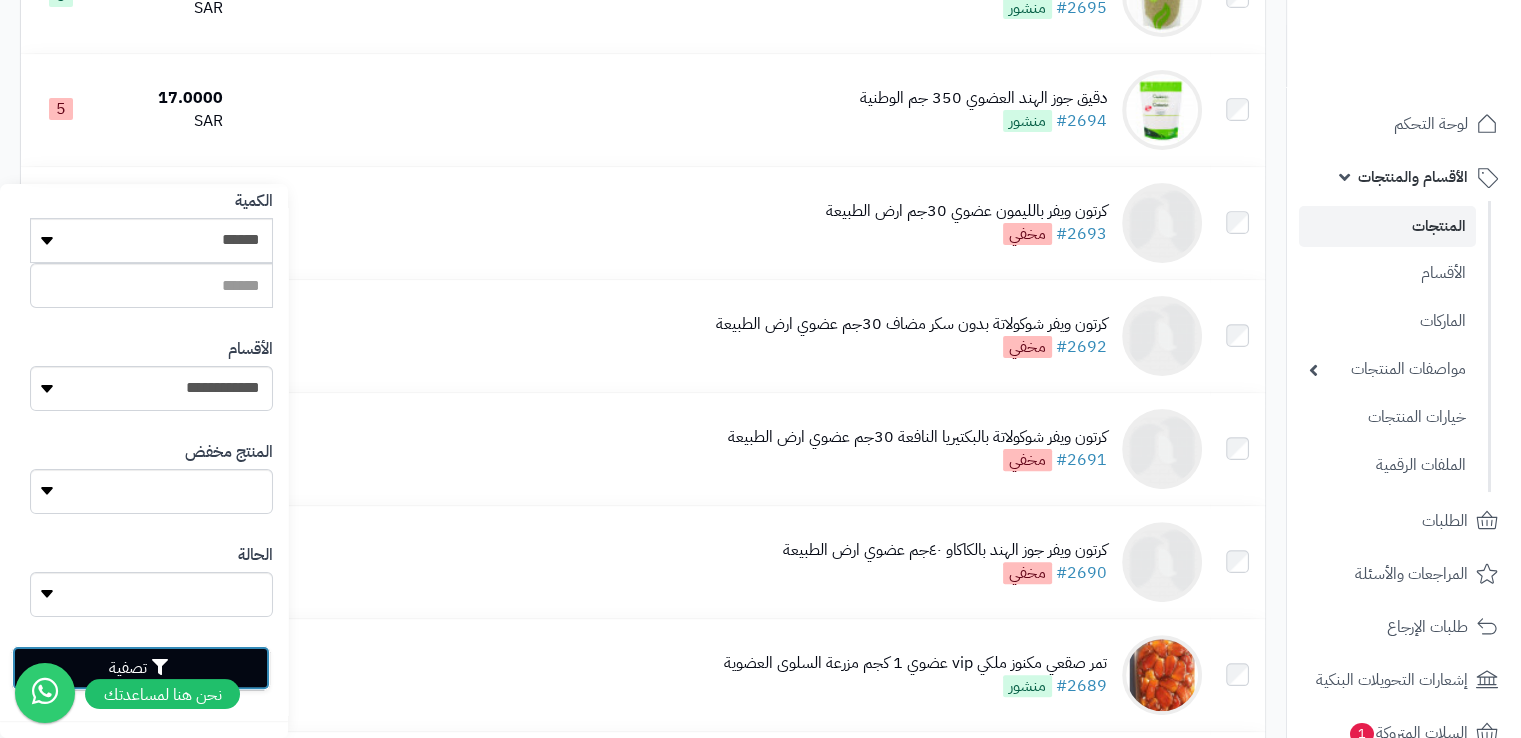 click on "تصفية" at bounding box center [141, 668] 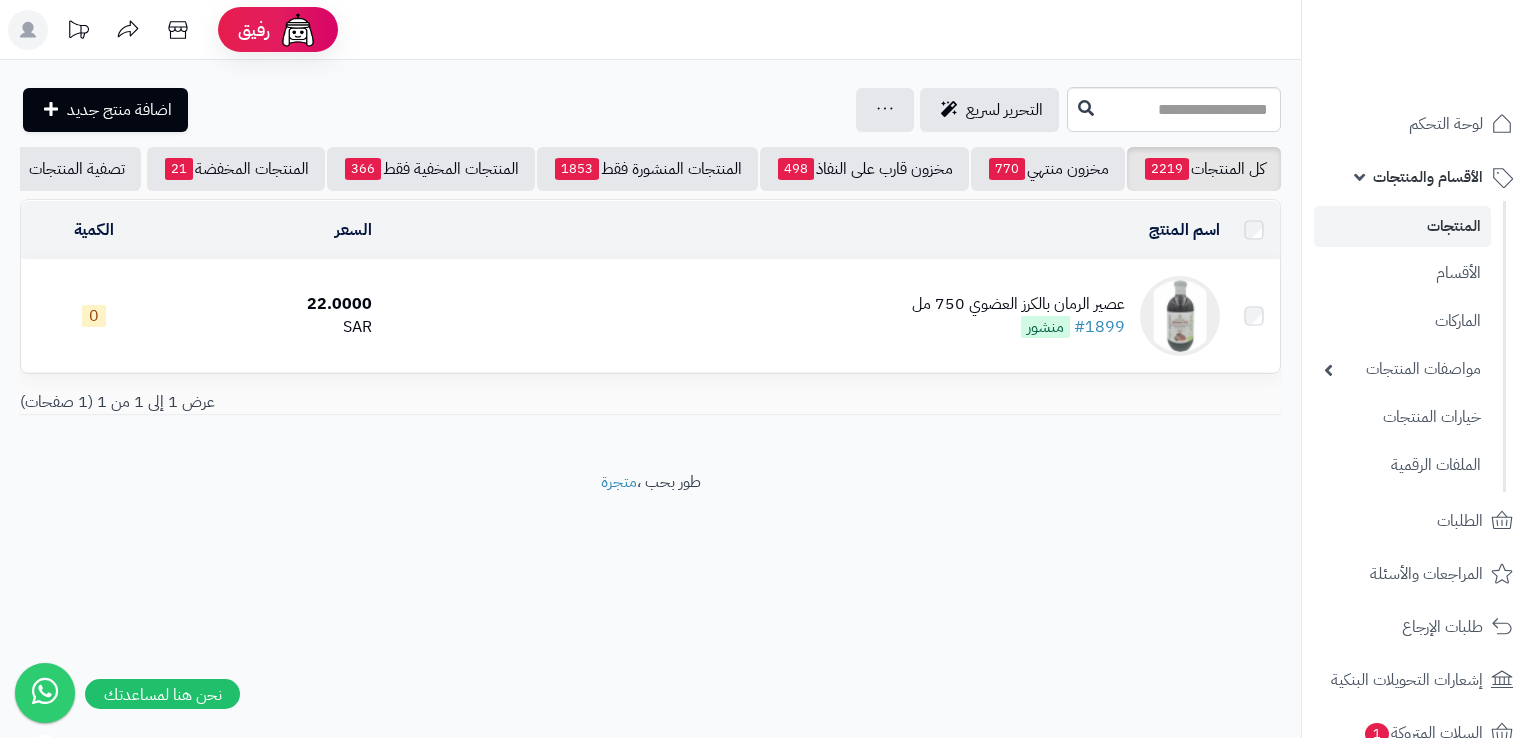 click on "عصير الرمان بالكرز العضوي 750 مل" at bounding box center [1018, 304] 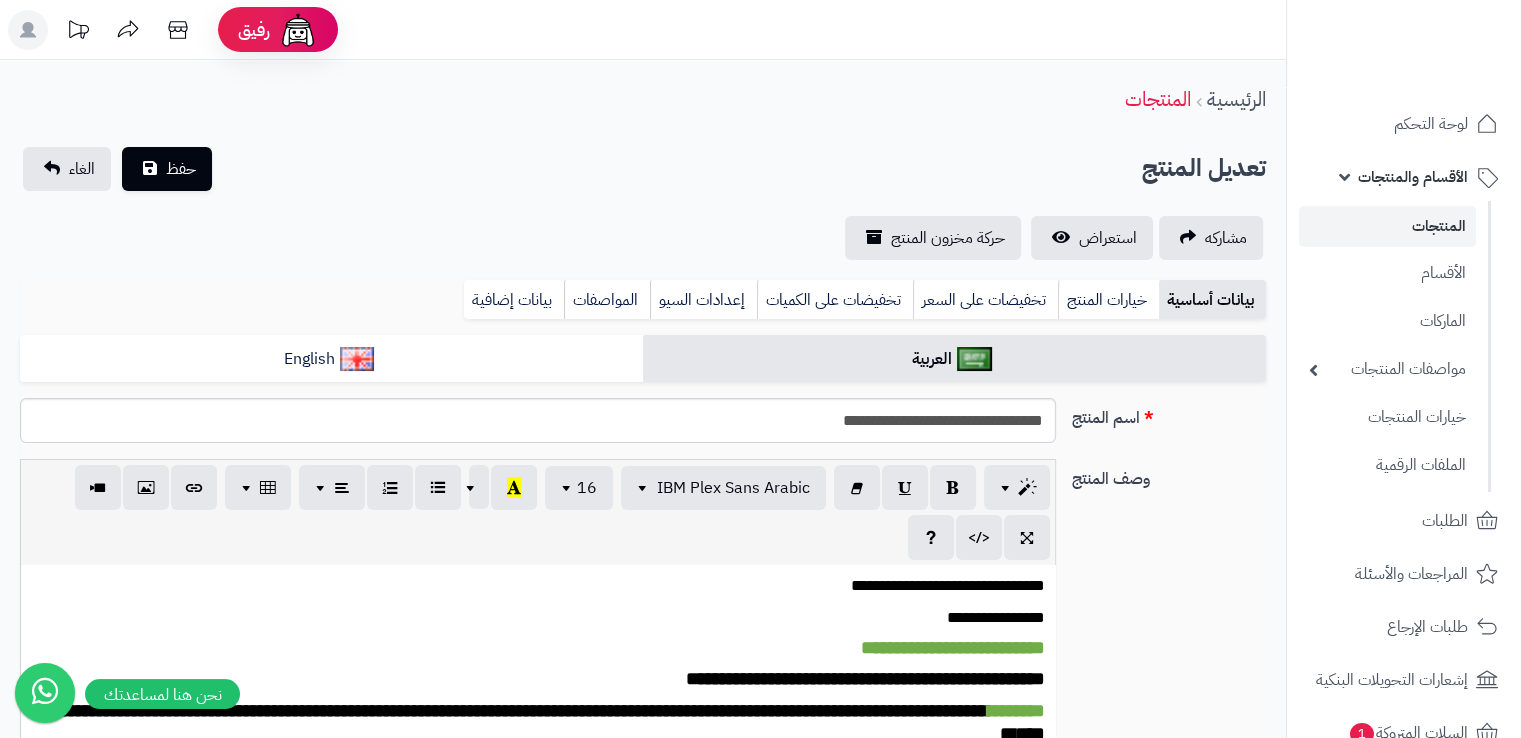 scroll, scrollTop: 1, scrollLeft: 0, axis: vertical 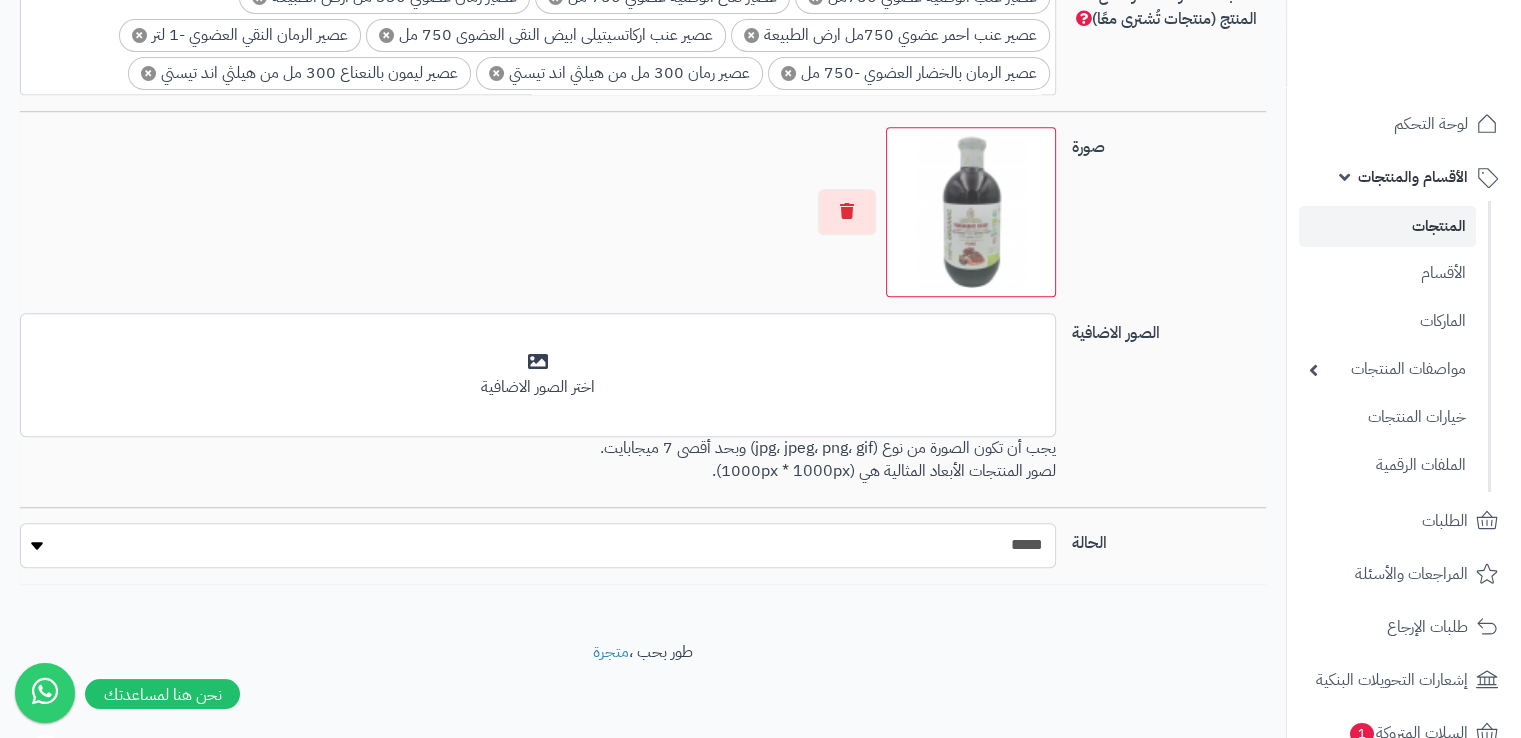 click on "***** ****" at bounding box center (537, 545) 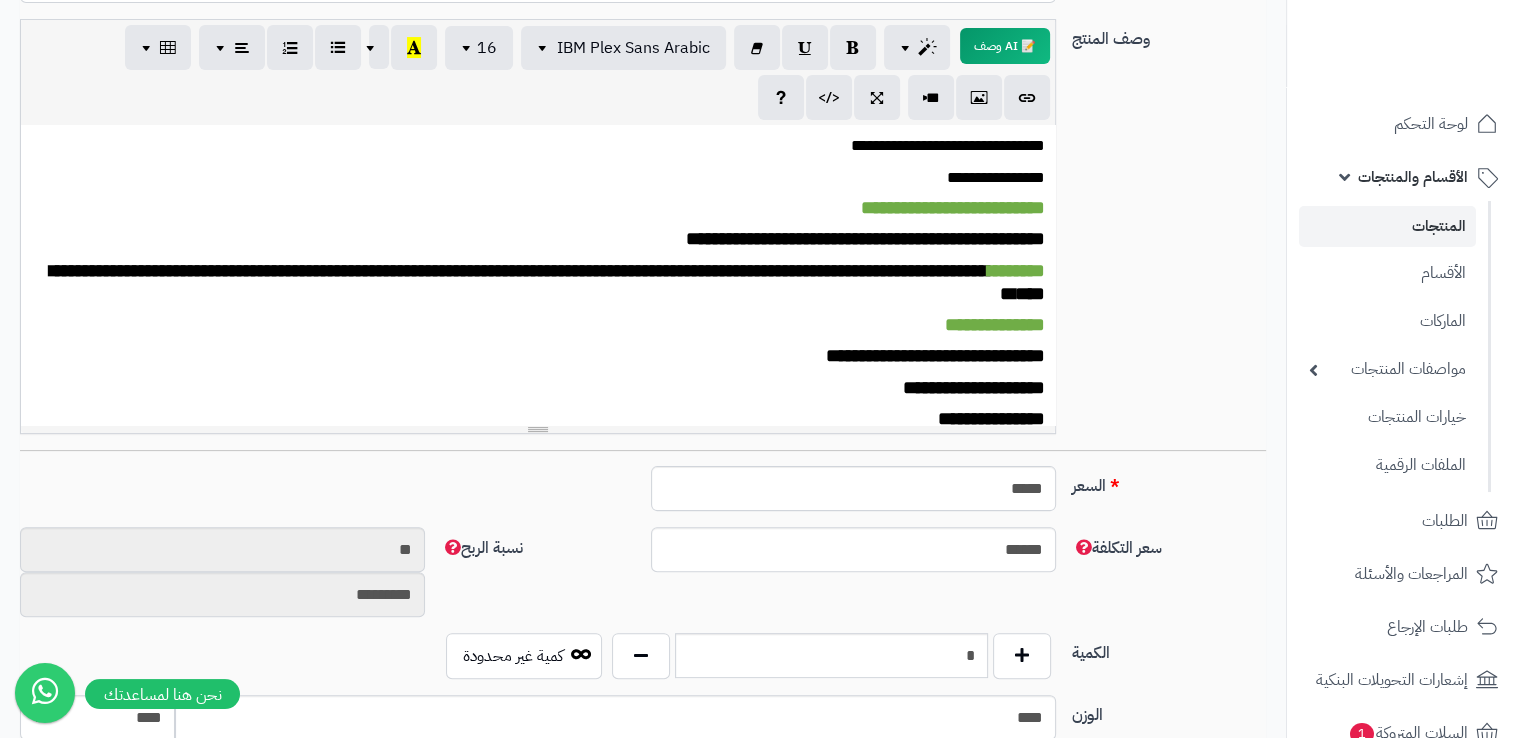 scroll, scrollTop: 40, scrollLeft: 0, axis: vertical 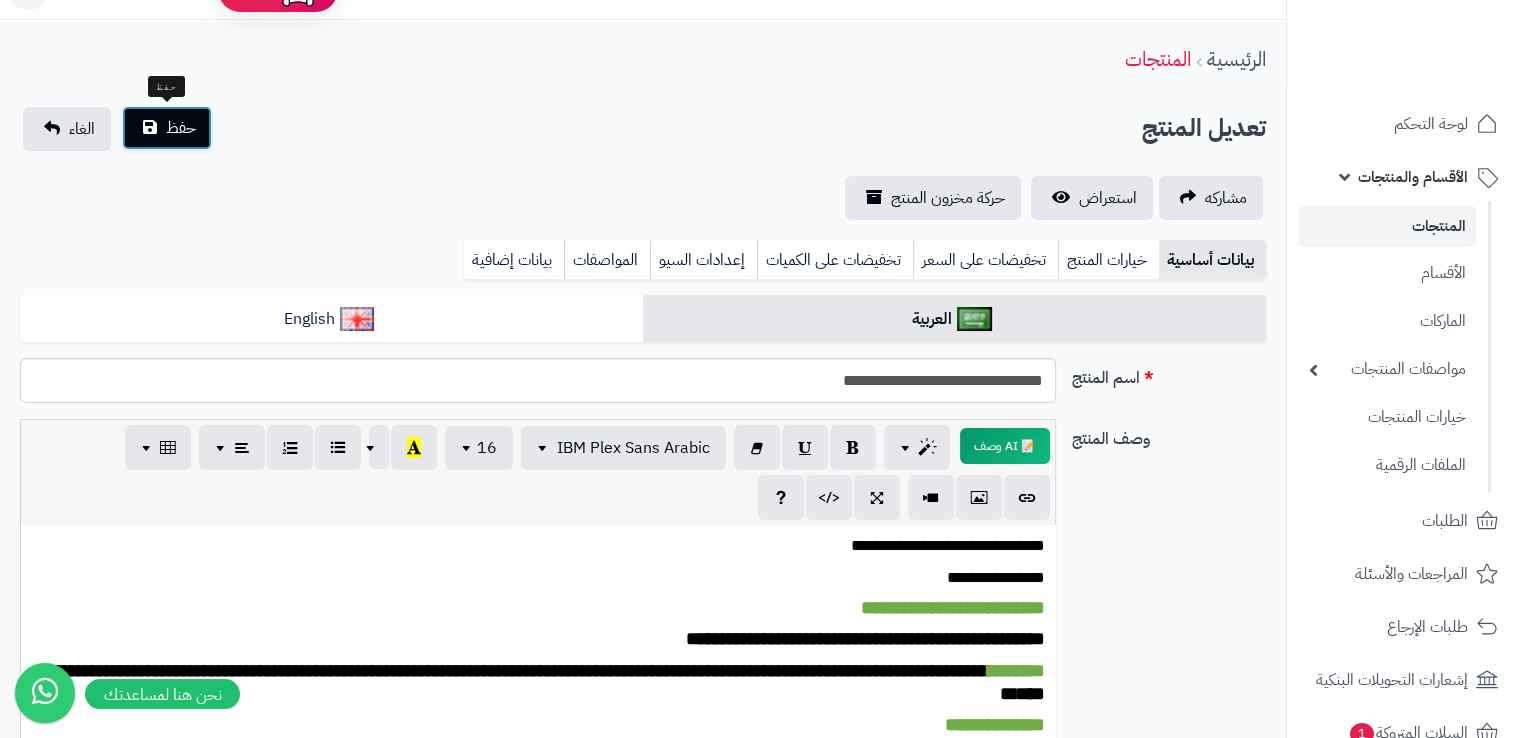 click on "حفظ" at bounding box center (181, 128) 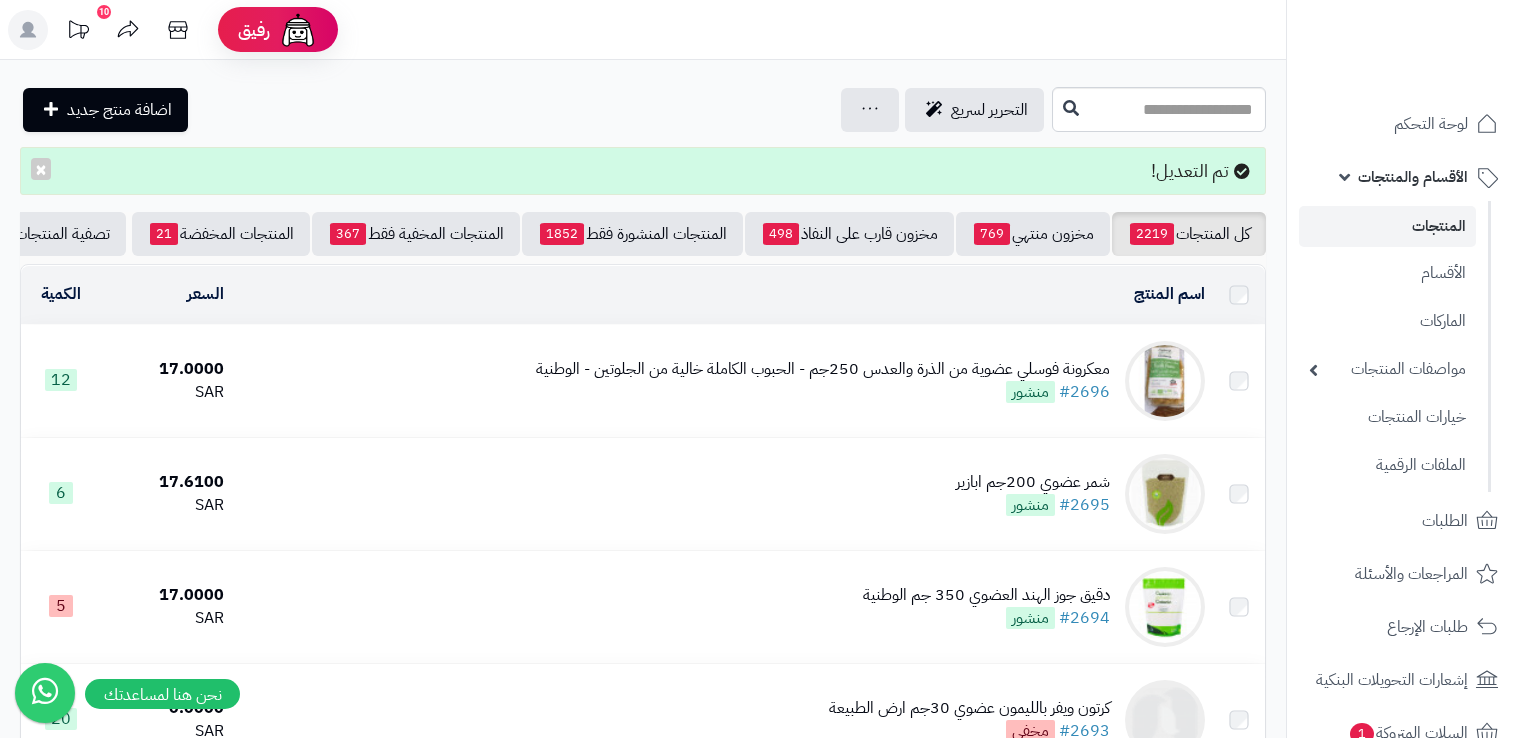 scroll, scrollTop: 0, scrollLeft: 0, axis: both 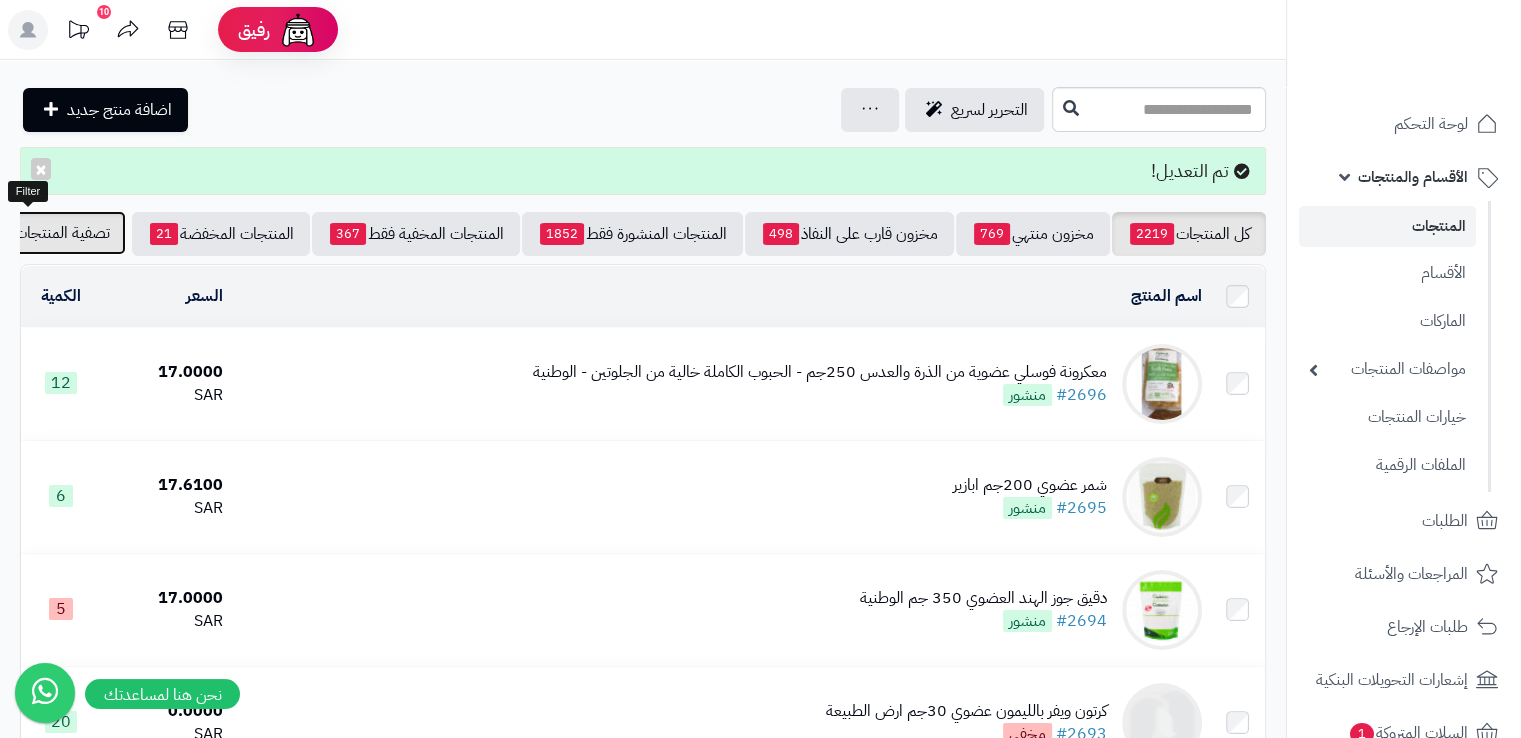 click on "تصفية المنتجات" at bounding box center [47, 233] 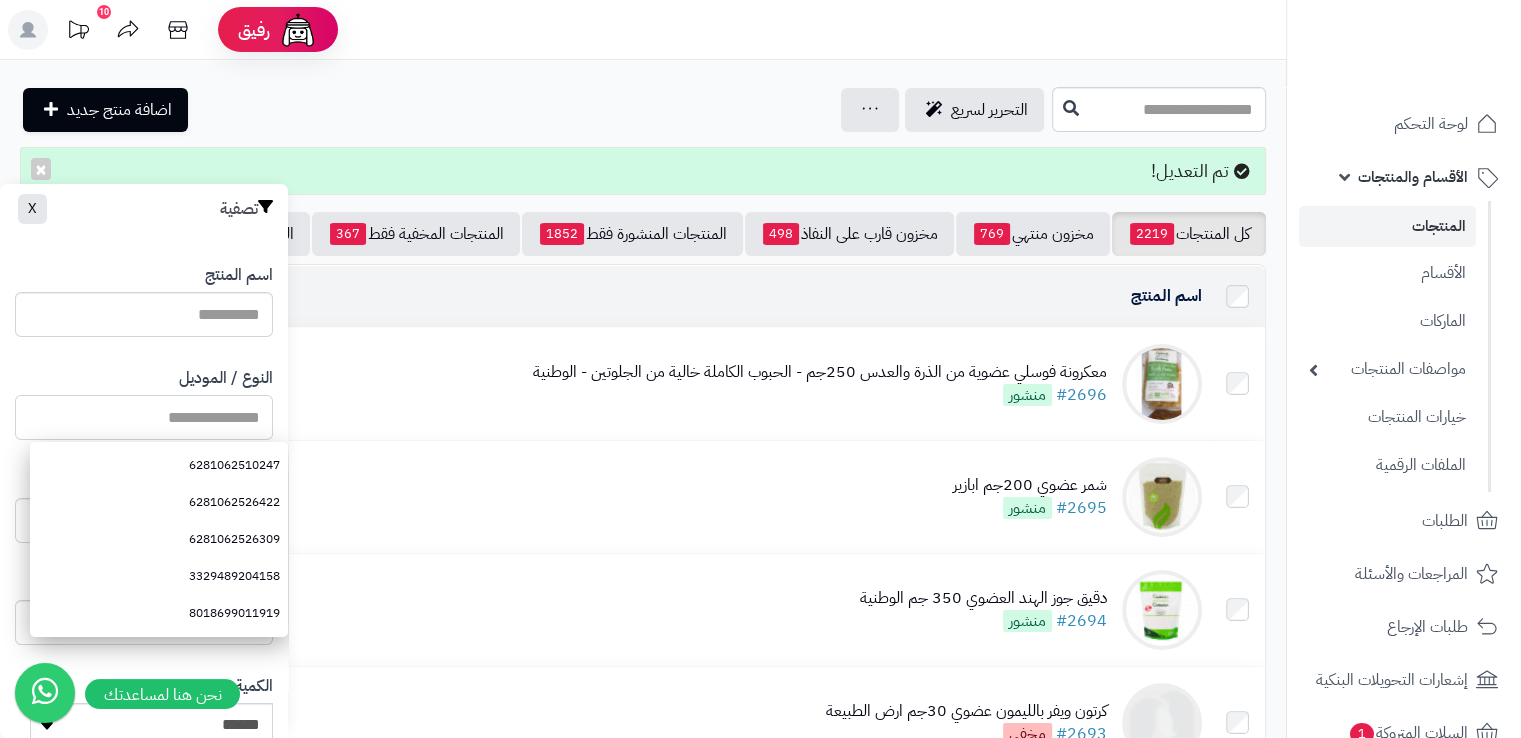 paste on "**********" 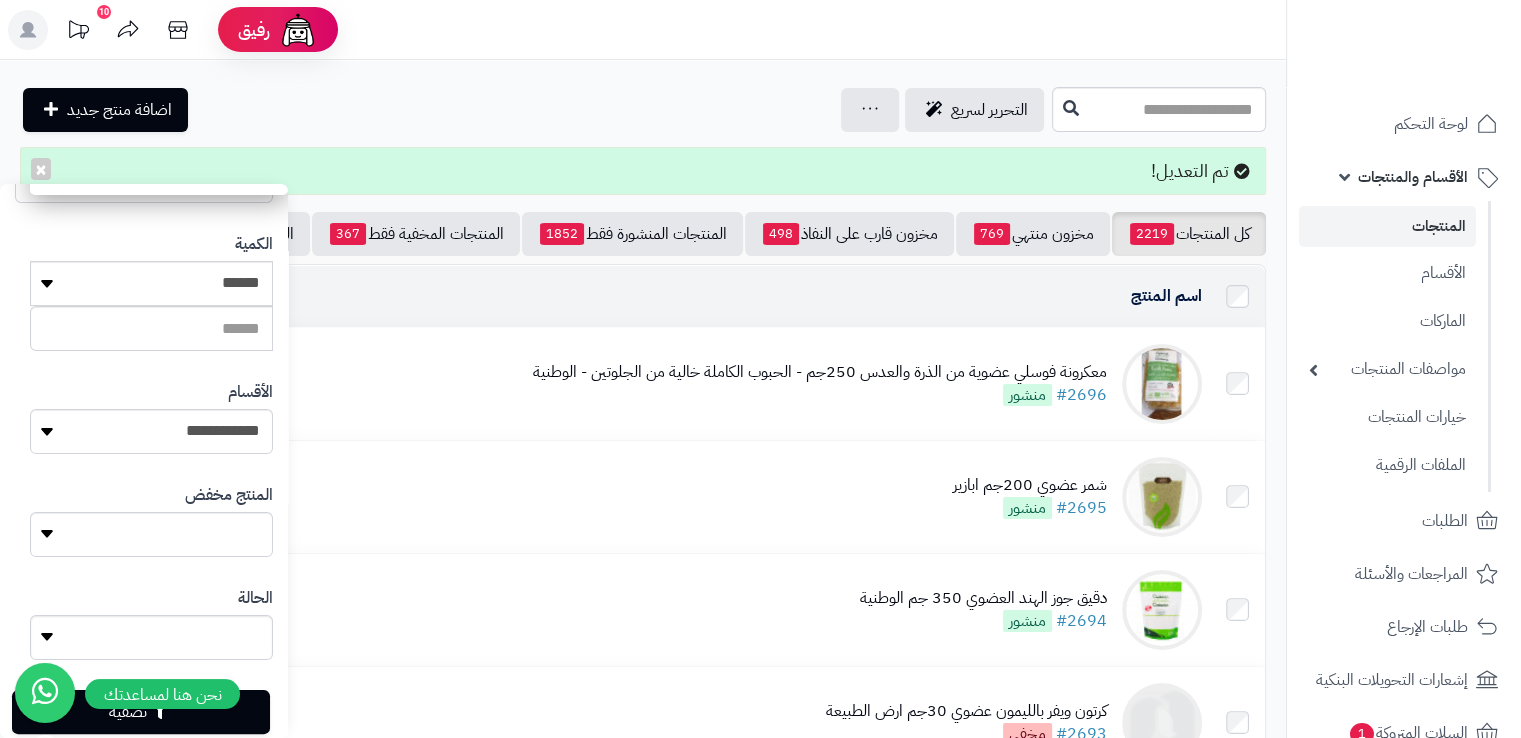 scroll, scrollTop: 485, scrollLeft: 0, axis: vertical 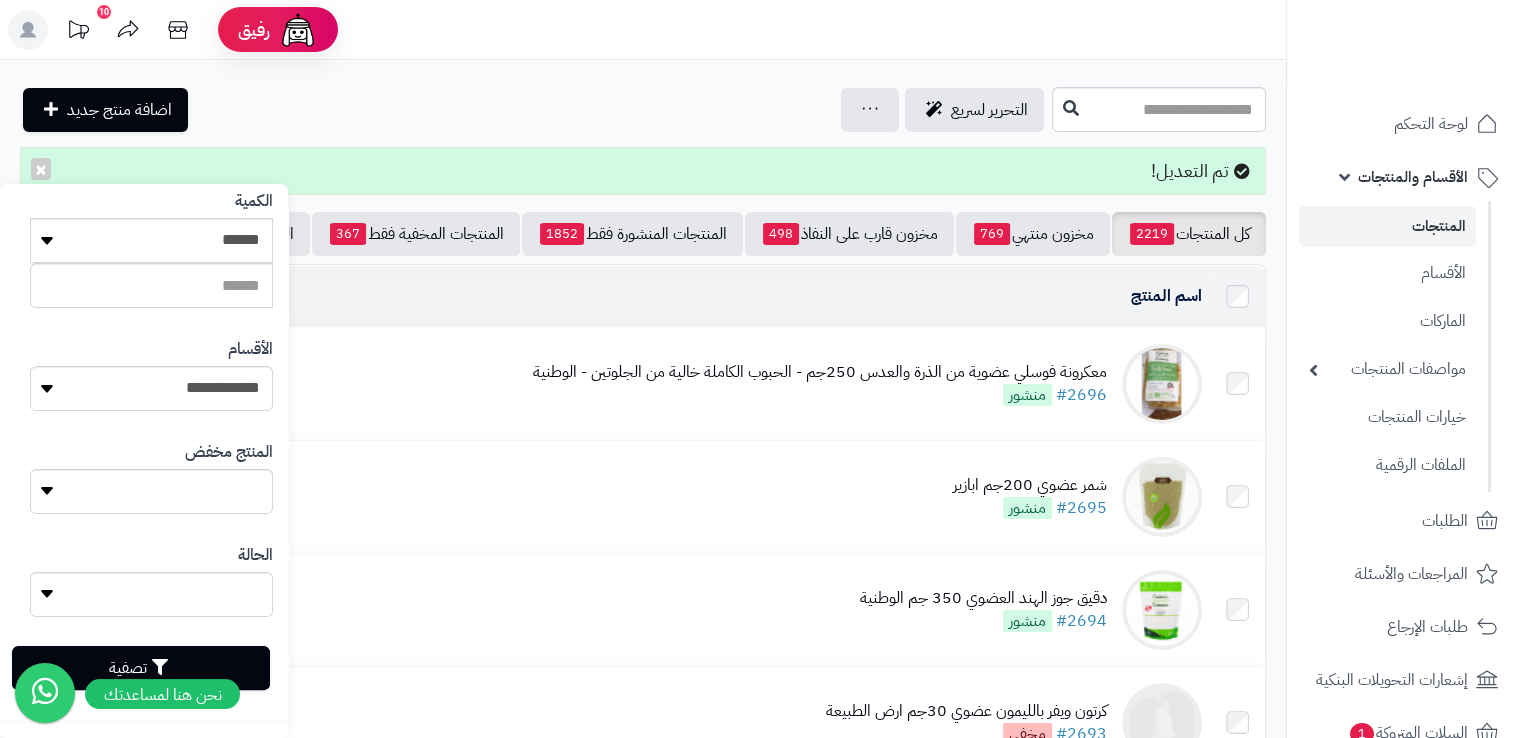 type on "**********" 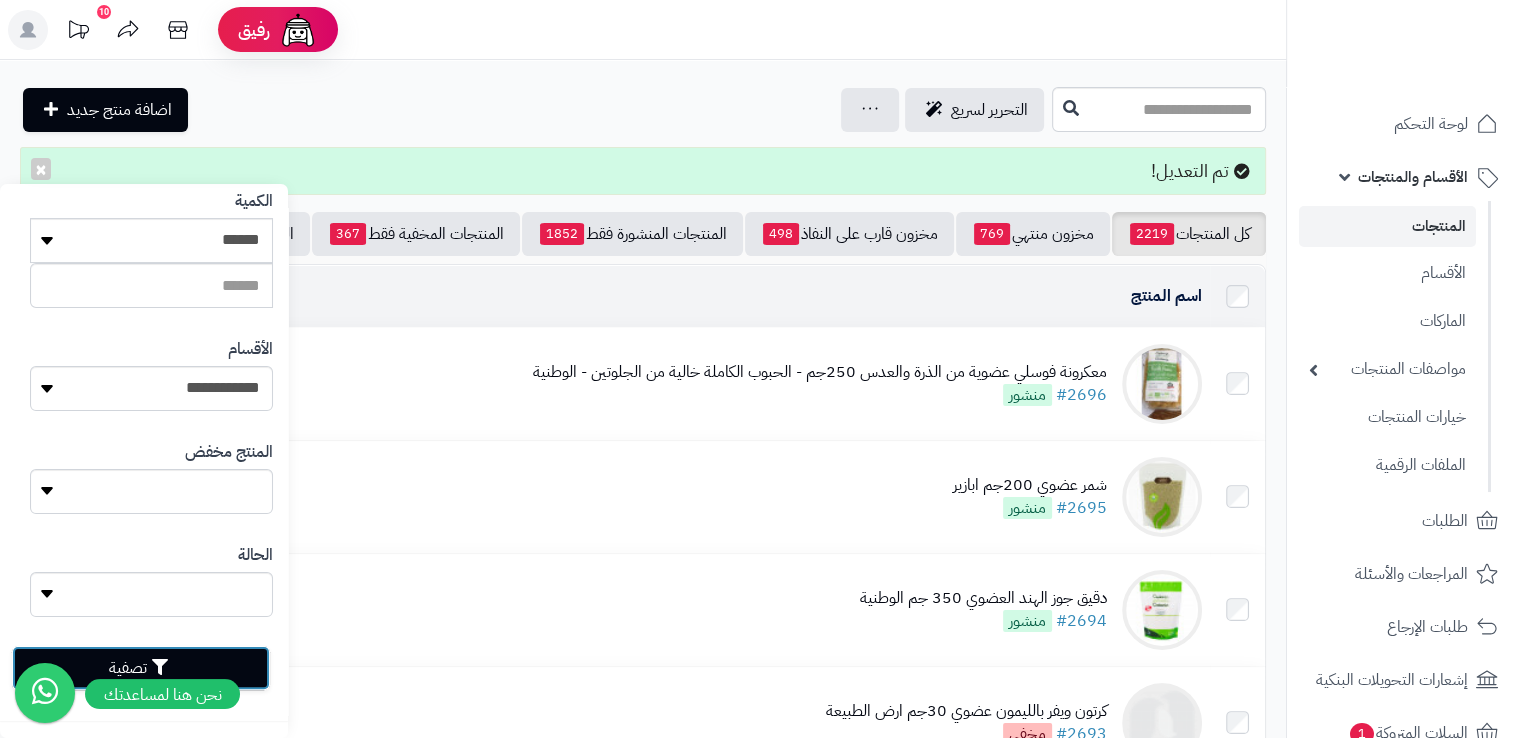 click on "تصفية" at bounding box center [141, 668] 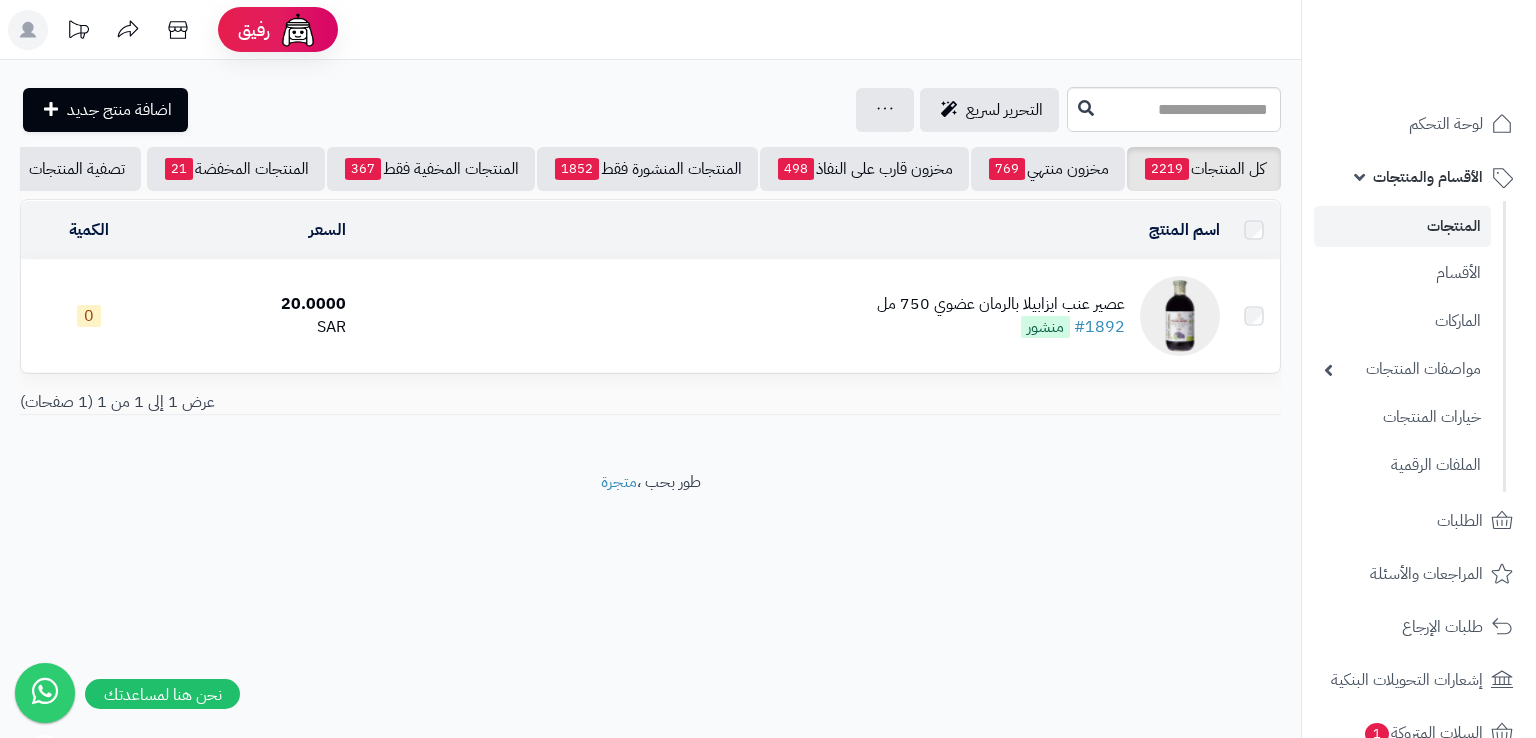 scroll, scrollTop: 0, scrollLeft: 0, axis: both 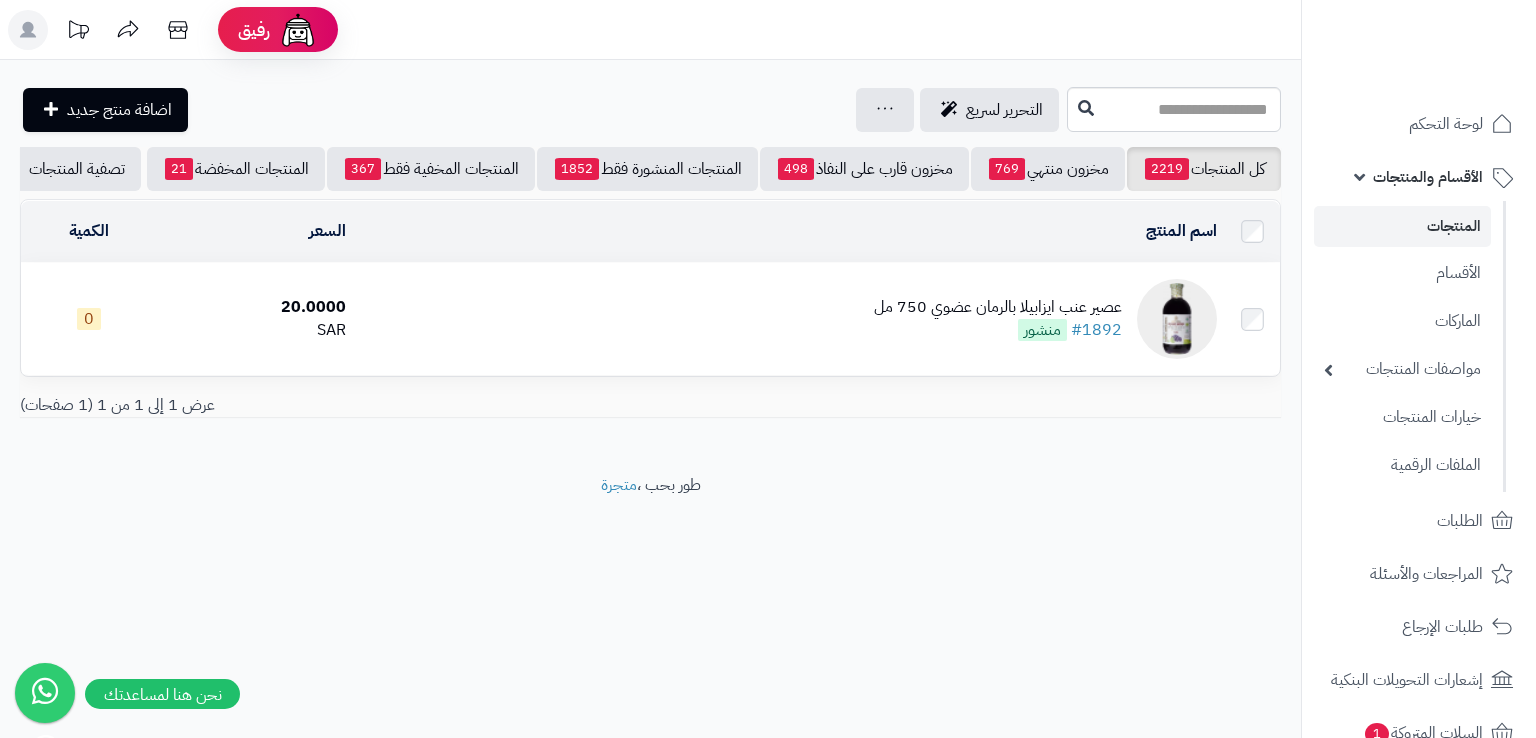 click on "عصير عنب ايزابيلا بالرمان عضوي 750 مل
#1892
منشور" at bounding box center [998, 319] 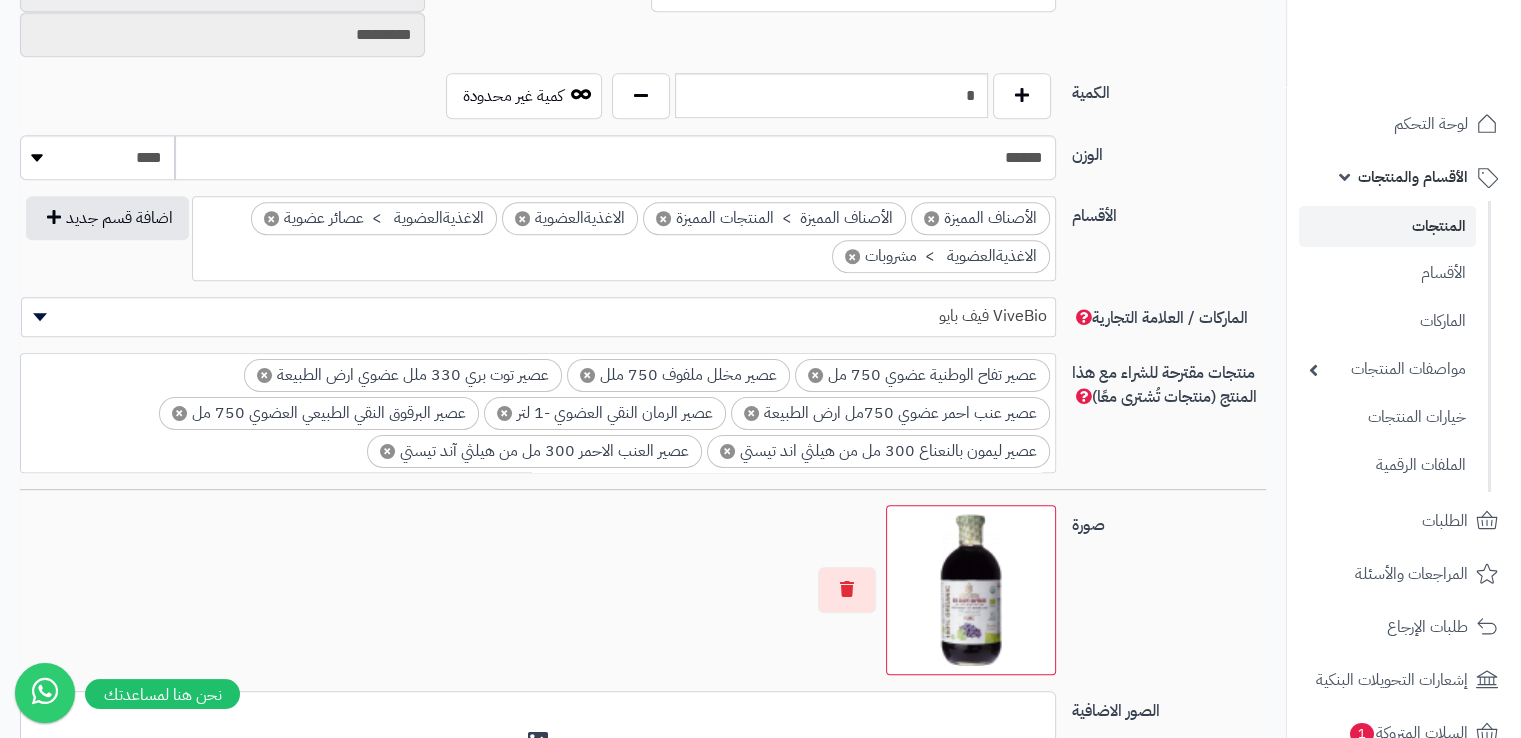 scroll, scrollTop: 1300, scrollLeft: 0, axis: vertical 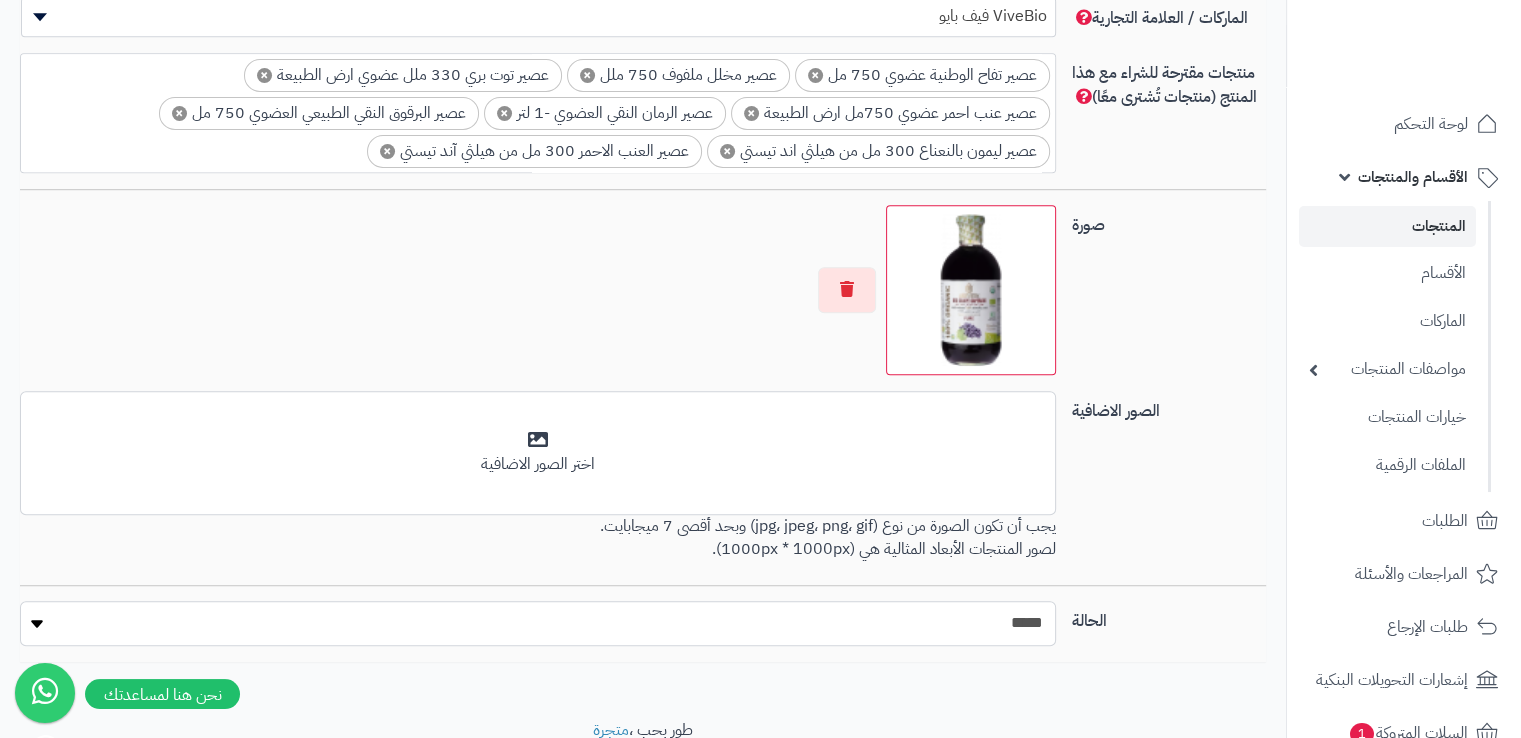 drag, startPoint x: 995, startPoint y: 625, endPoint x: 995, endPoint y: 637, distance: 12 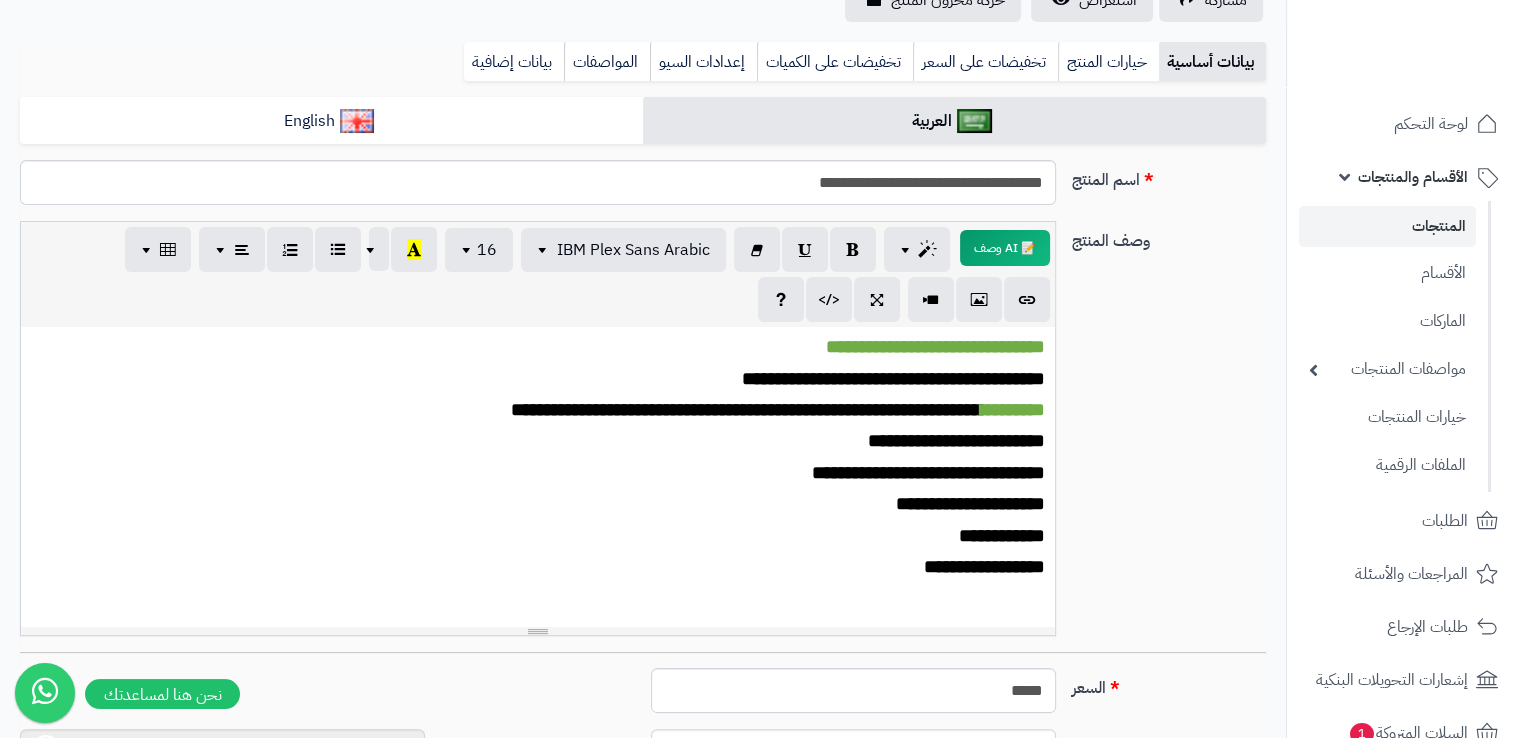 scroll, scrollTop: 100, scrollLeft: 0, axis: vertical 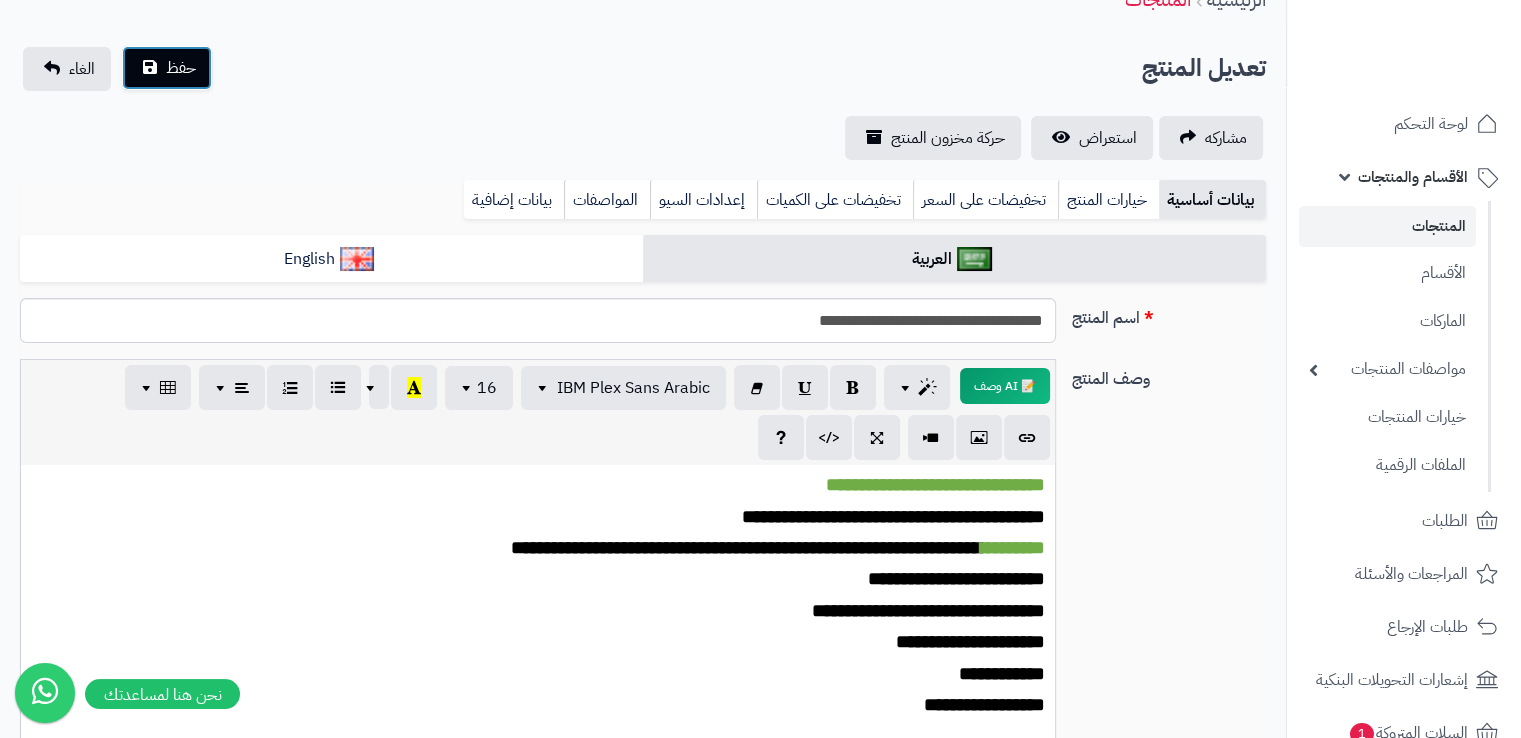 click on "حفظ" at bounding box center [181, 68] 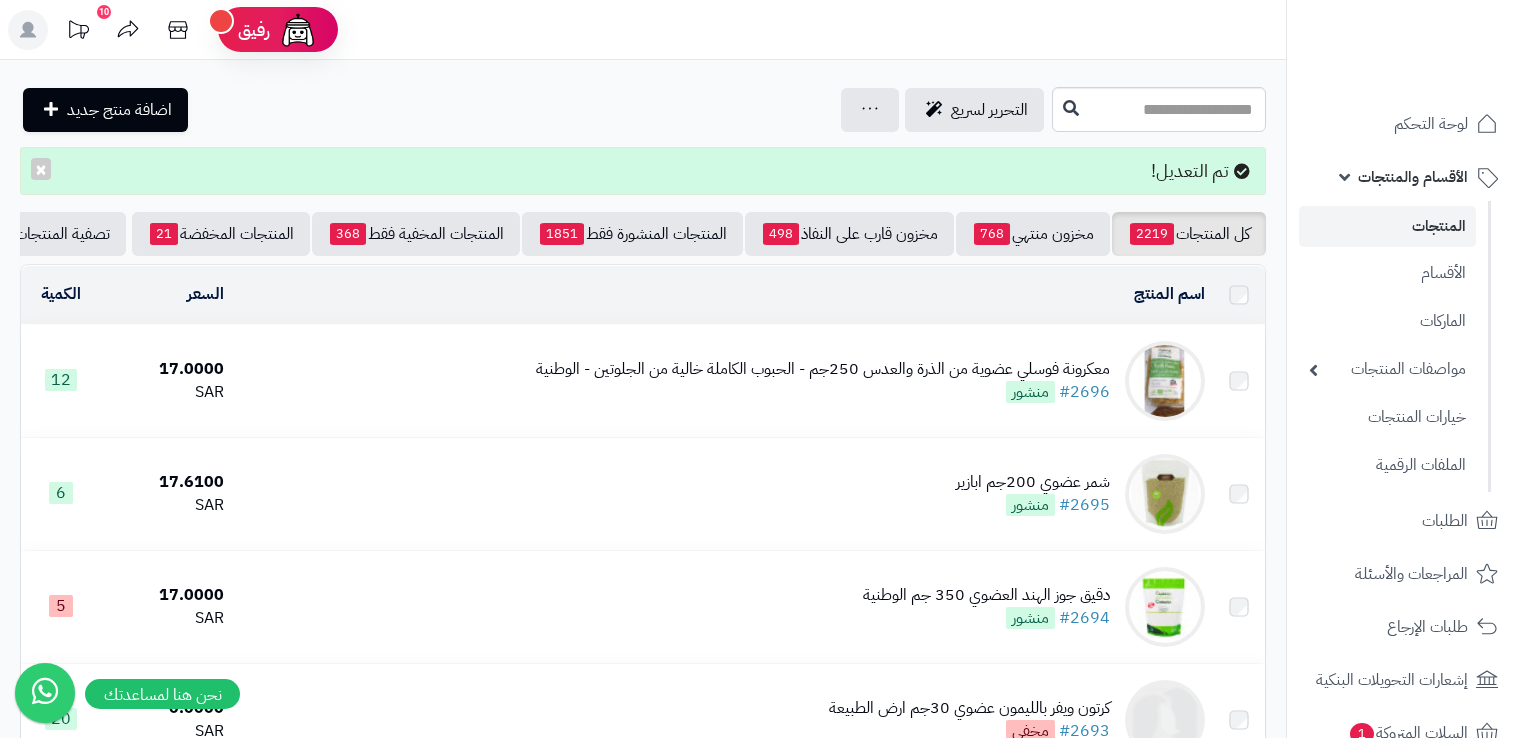 scroll, scrollTop: 0, scrollLeft: 0, axis: both 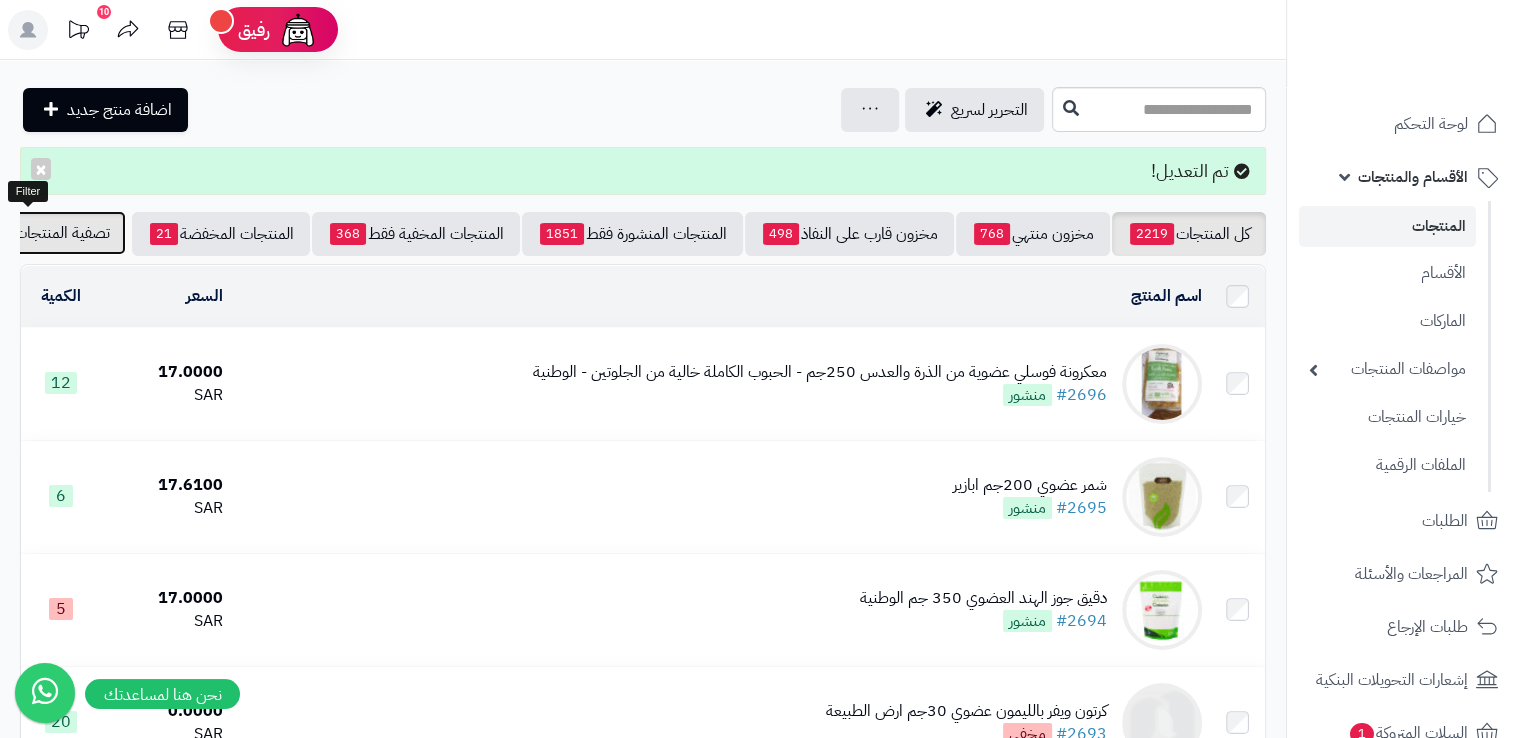 click on "تصفية المنتجات" at bounding box center (62, 233) 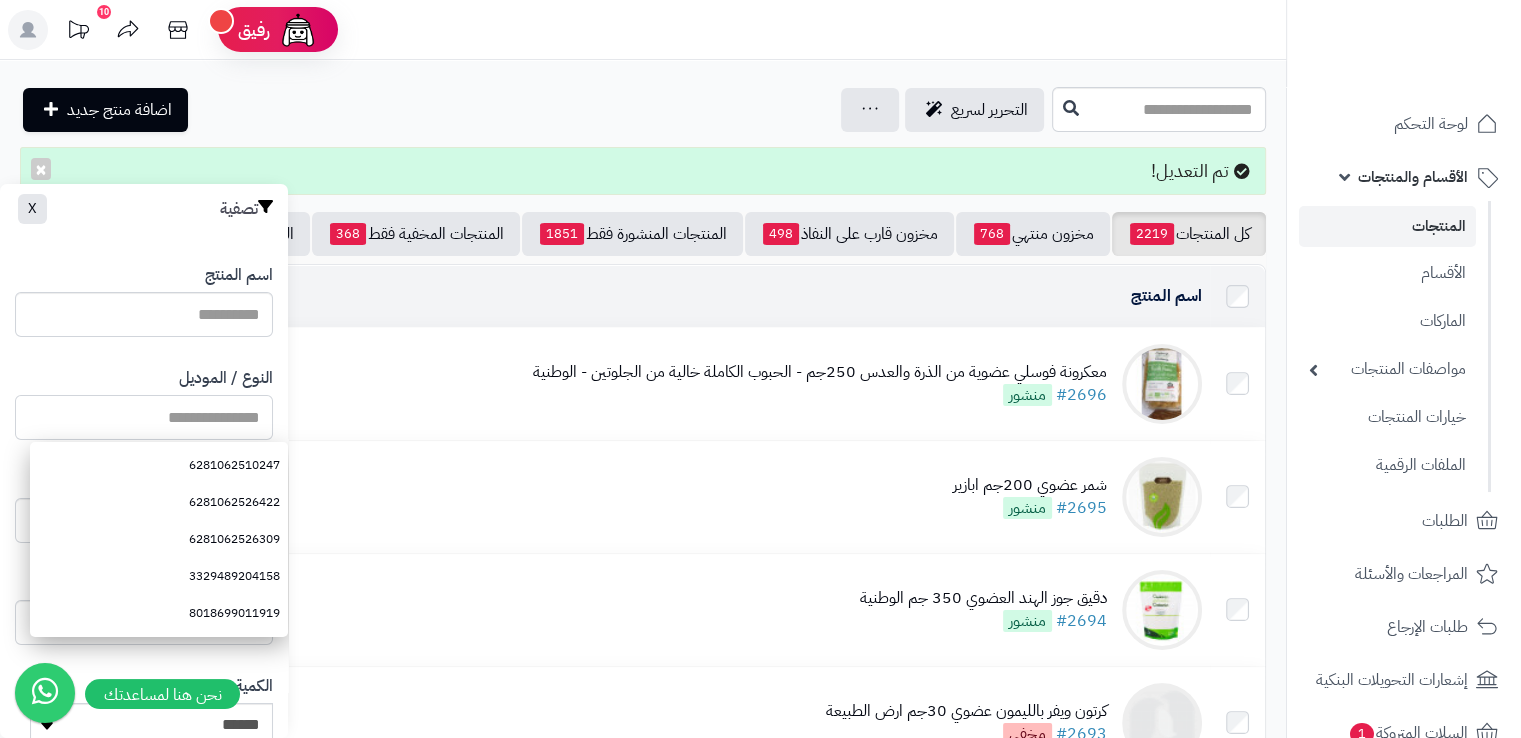 paste on "**********" 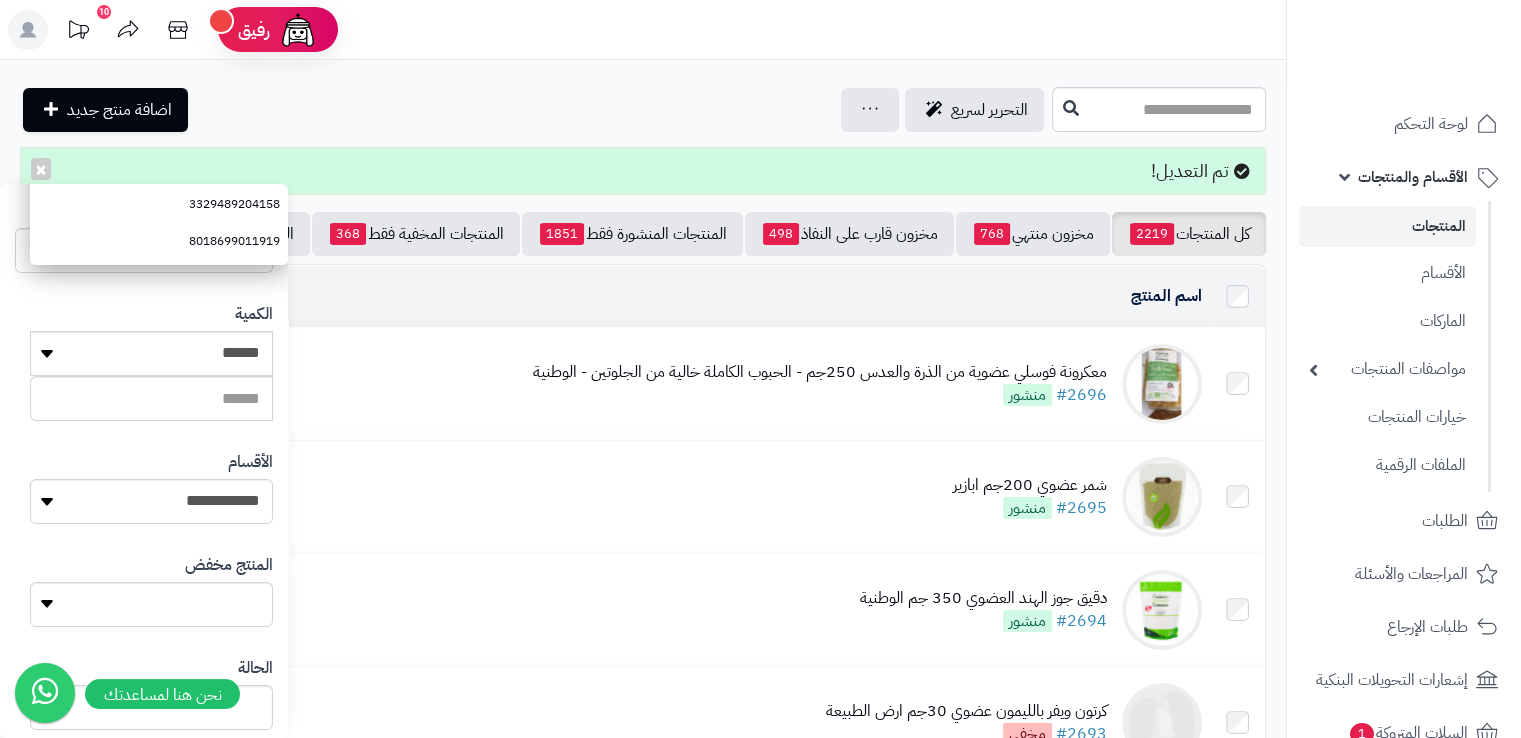 scroll, scrollTop: 485, scrollLeft: 0, axis: vertical 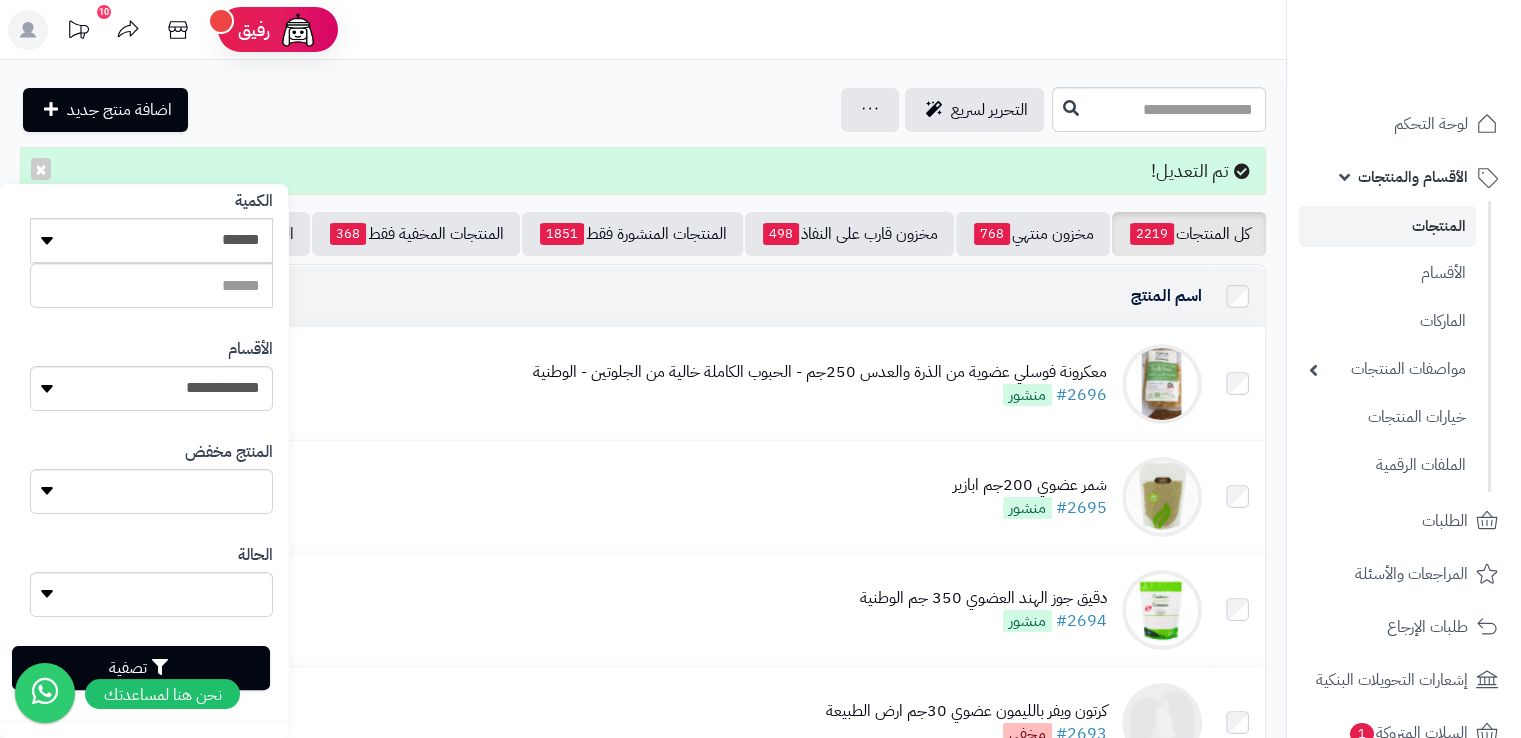 type on "**********" 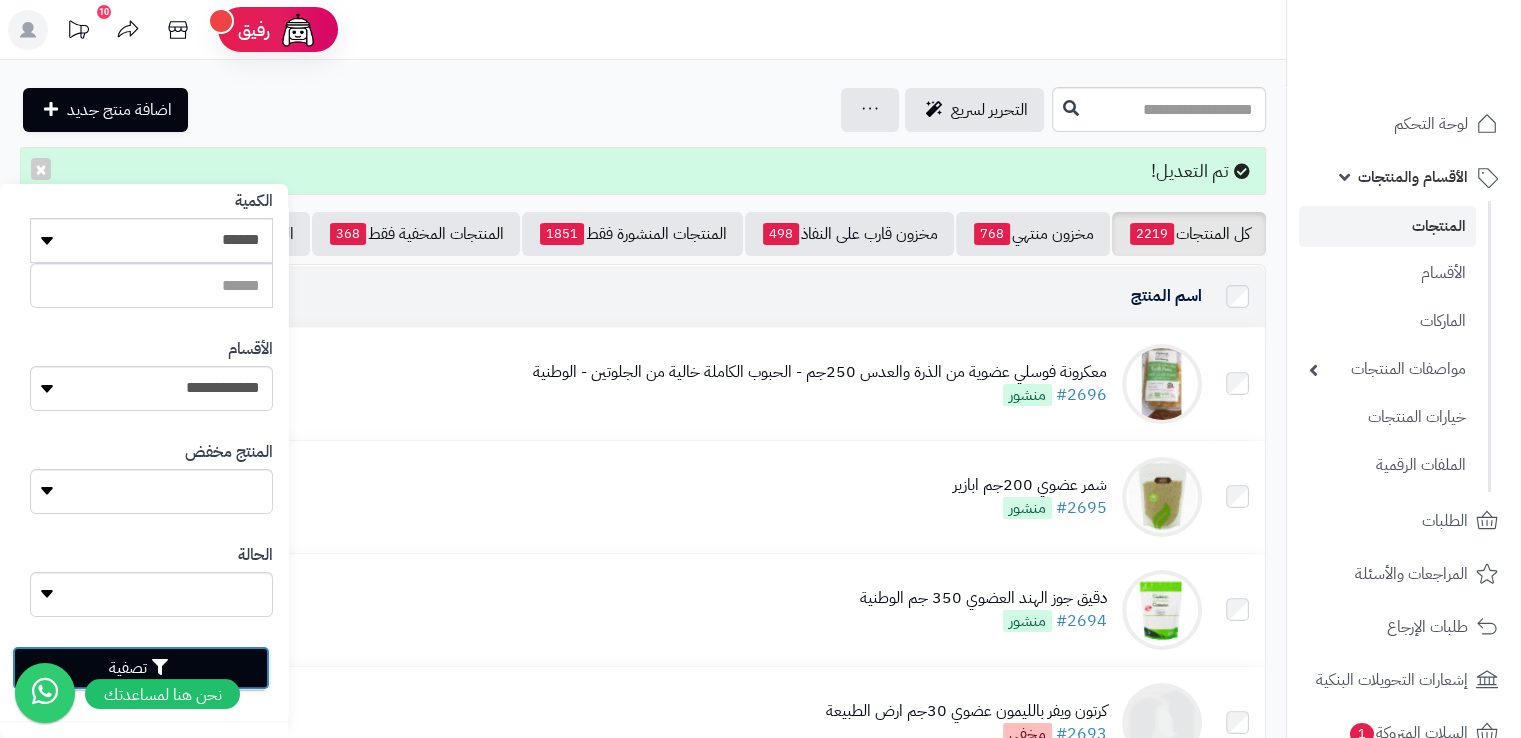 click on "تصفية" at bounding box center [141, 668] 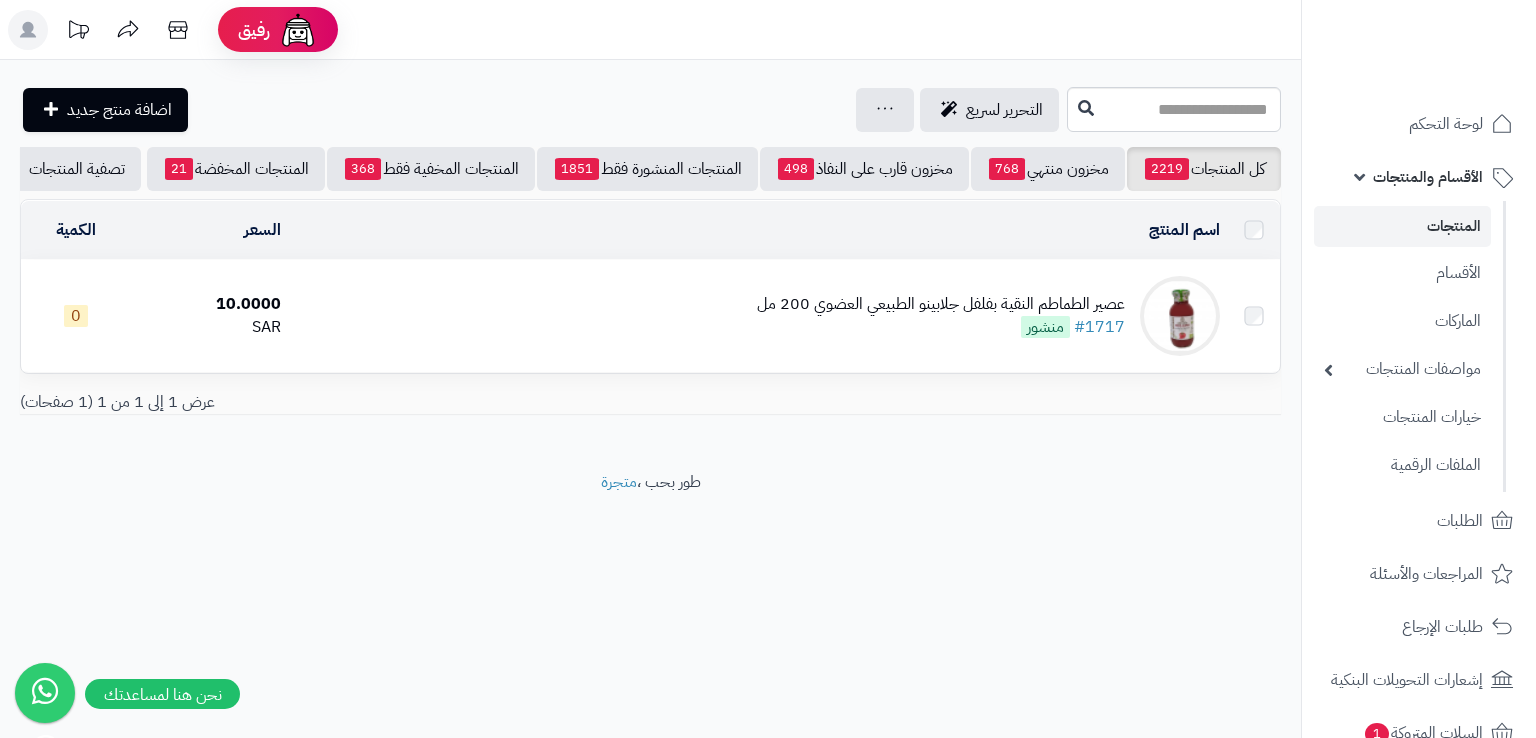 scroll, scrollTop: 0, scrollLeft: 0, axis: both 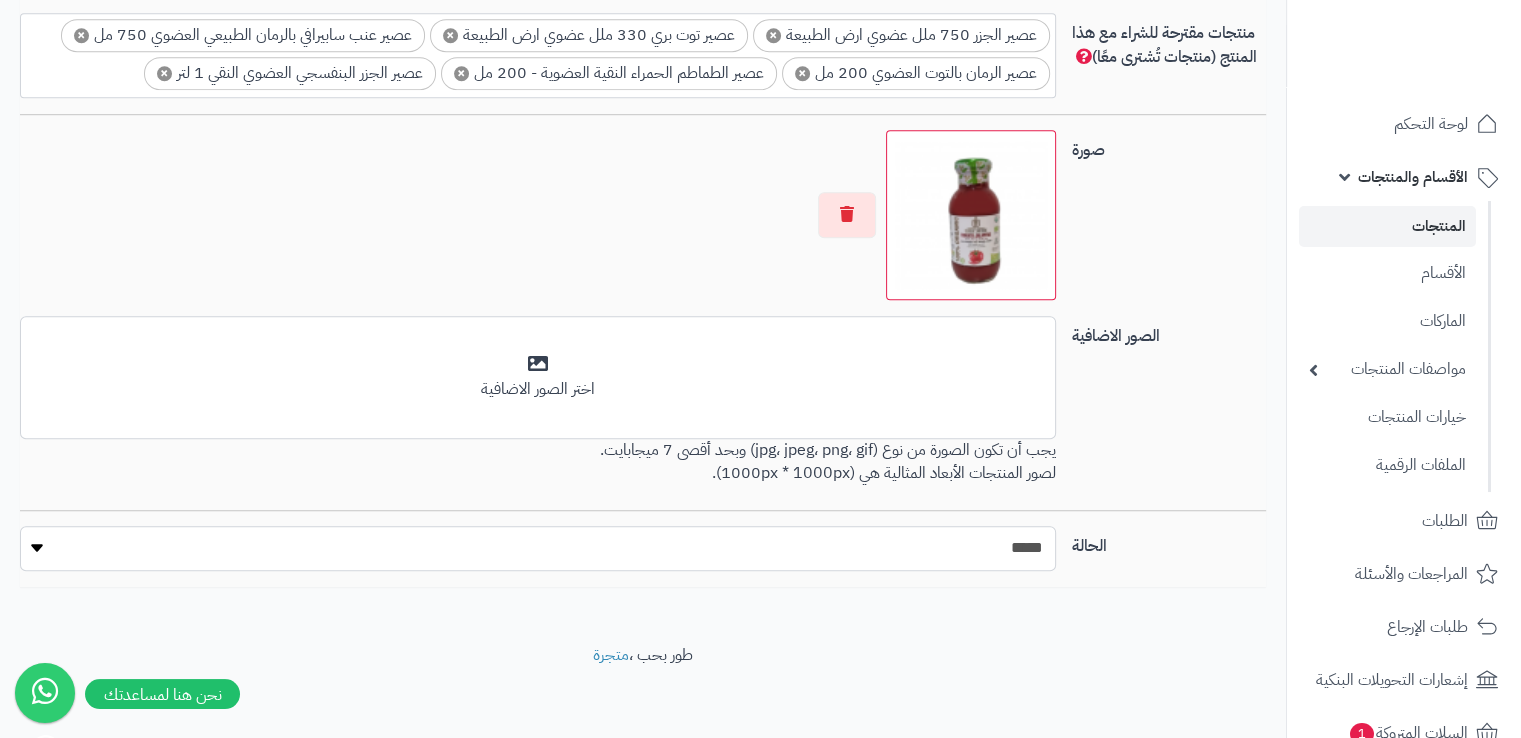 drag, startPoint x: 1001, startPoint y: 537, endPoint x: 1001, endPoint y: 560, distance: 23 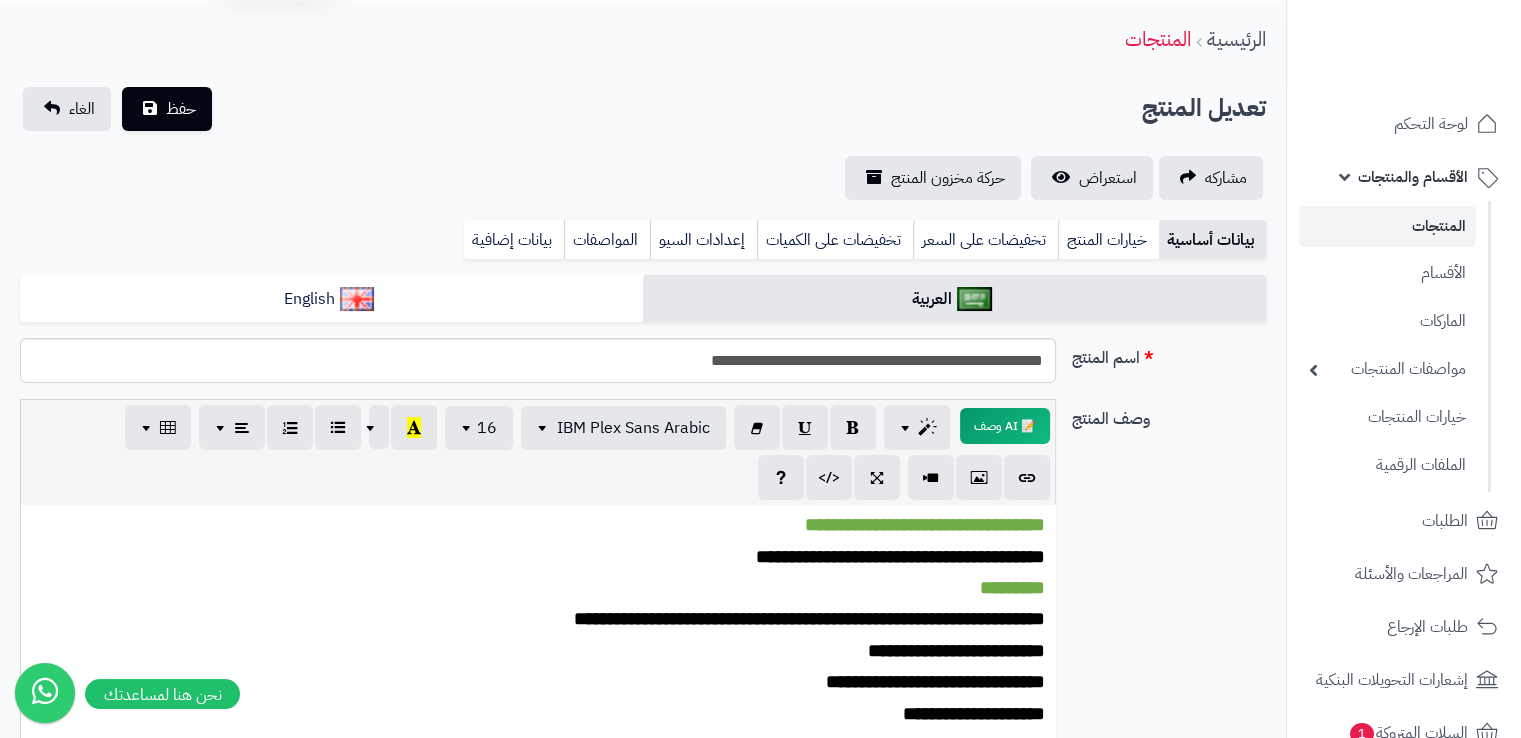 scroll, scrollTop: 0, scrollLeft: 0, axis: both 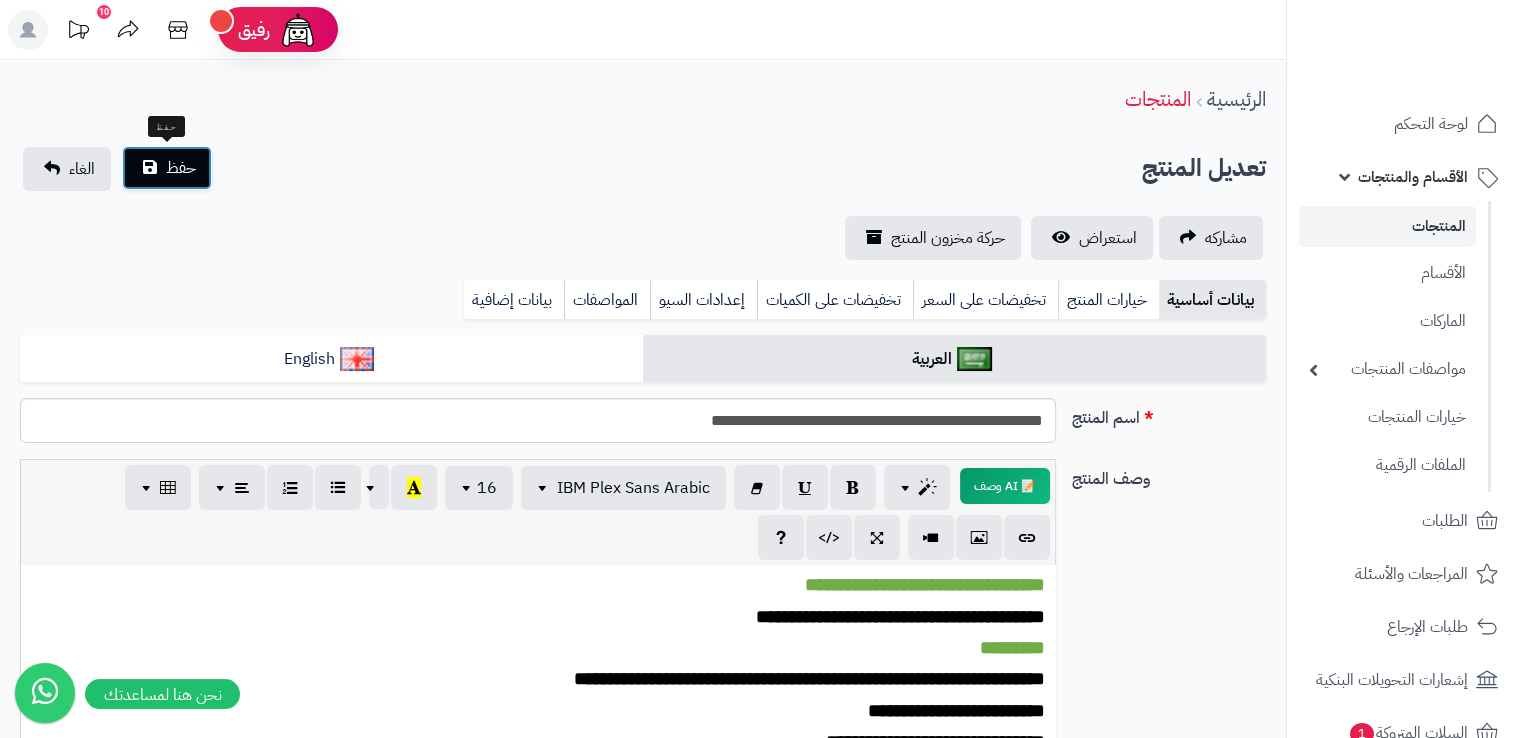 click on "حفظ" at bounding box center (181, 168) 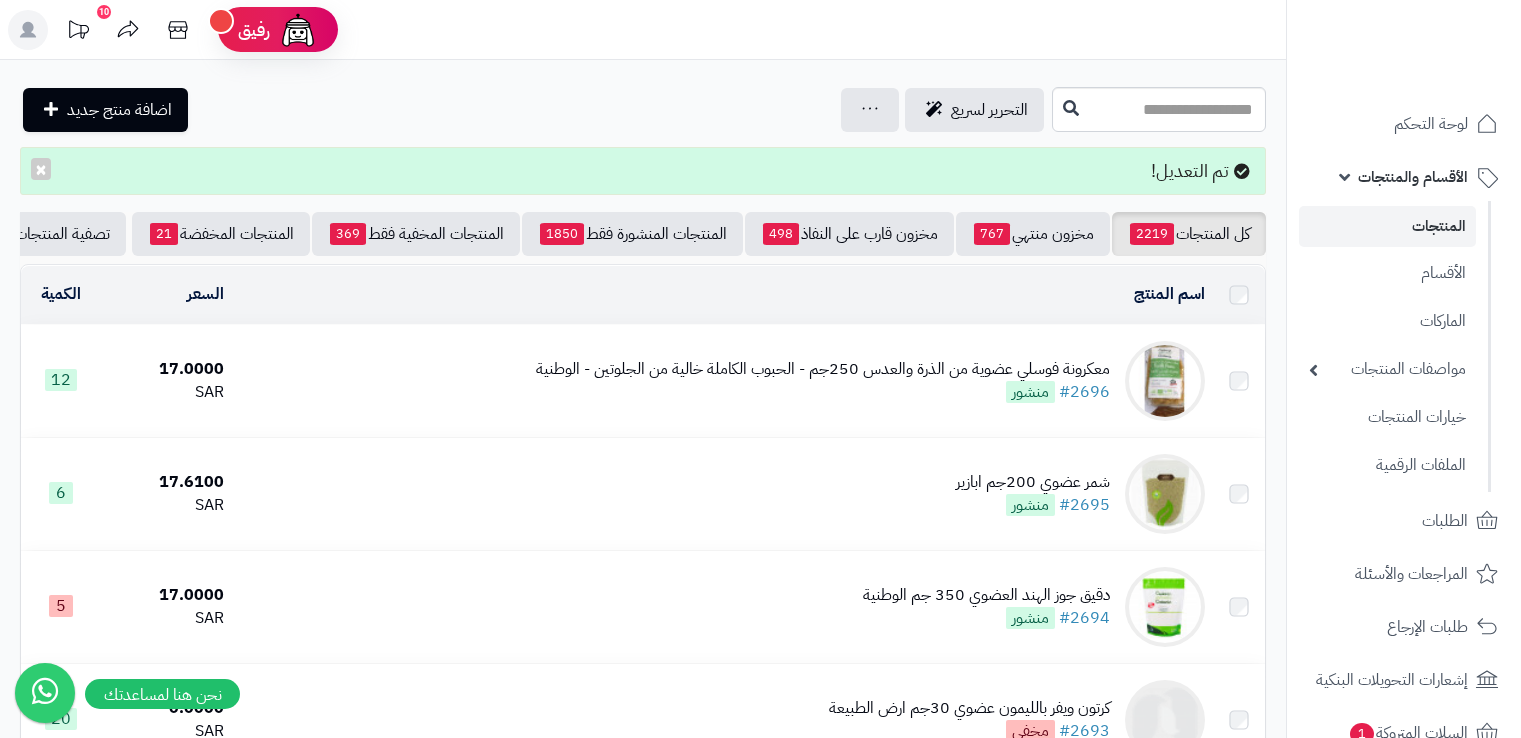 scroll, scrollTop: 0, scrollLeft: 0, axis: both 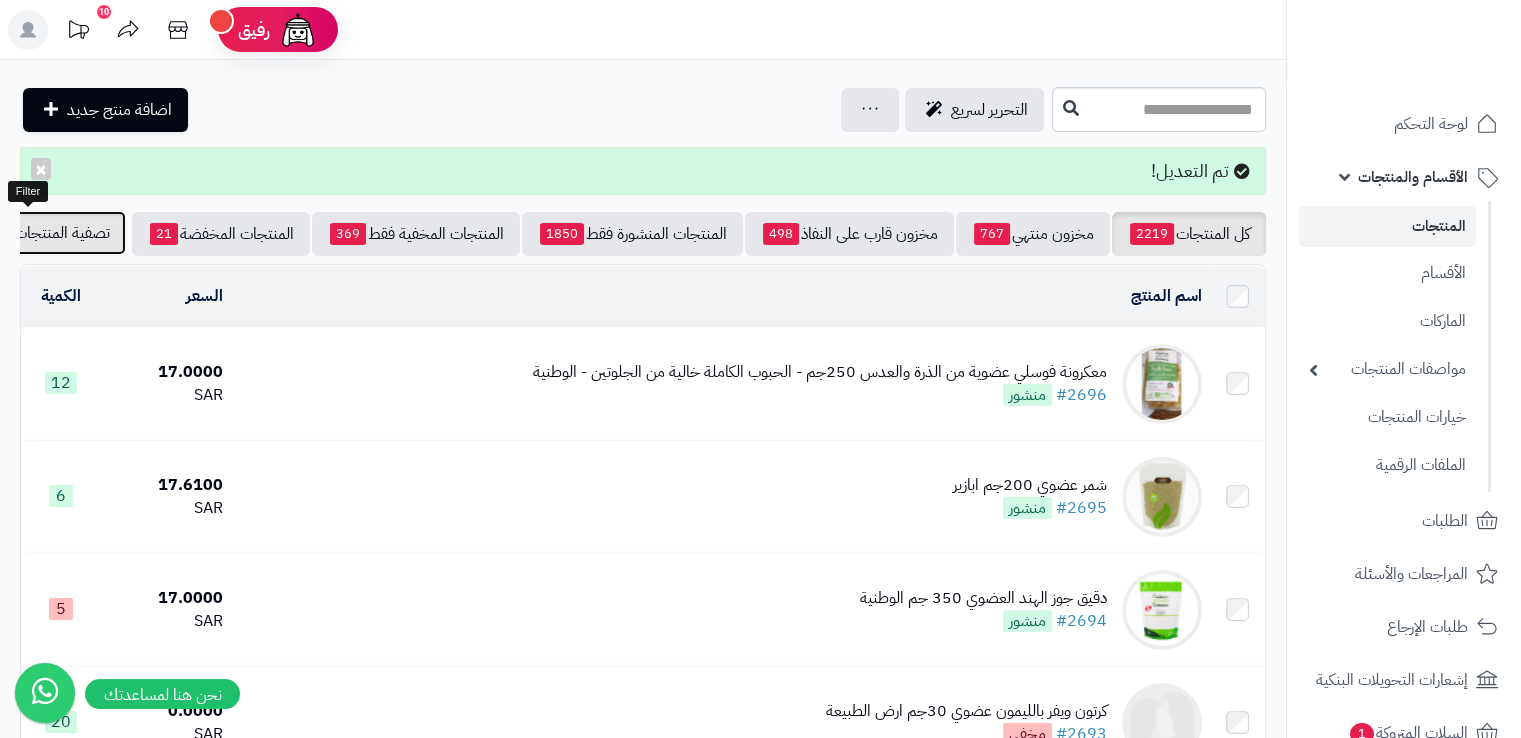 click on "تصفية المنتجات" at bounding box center [62, 233] 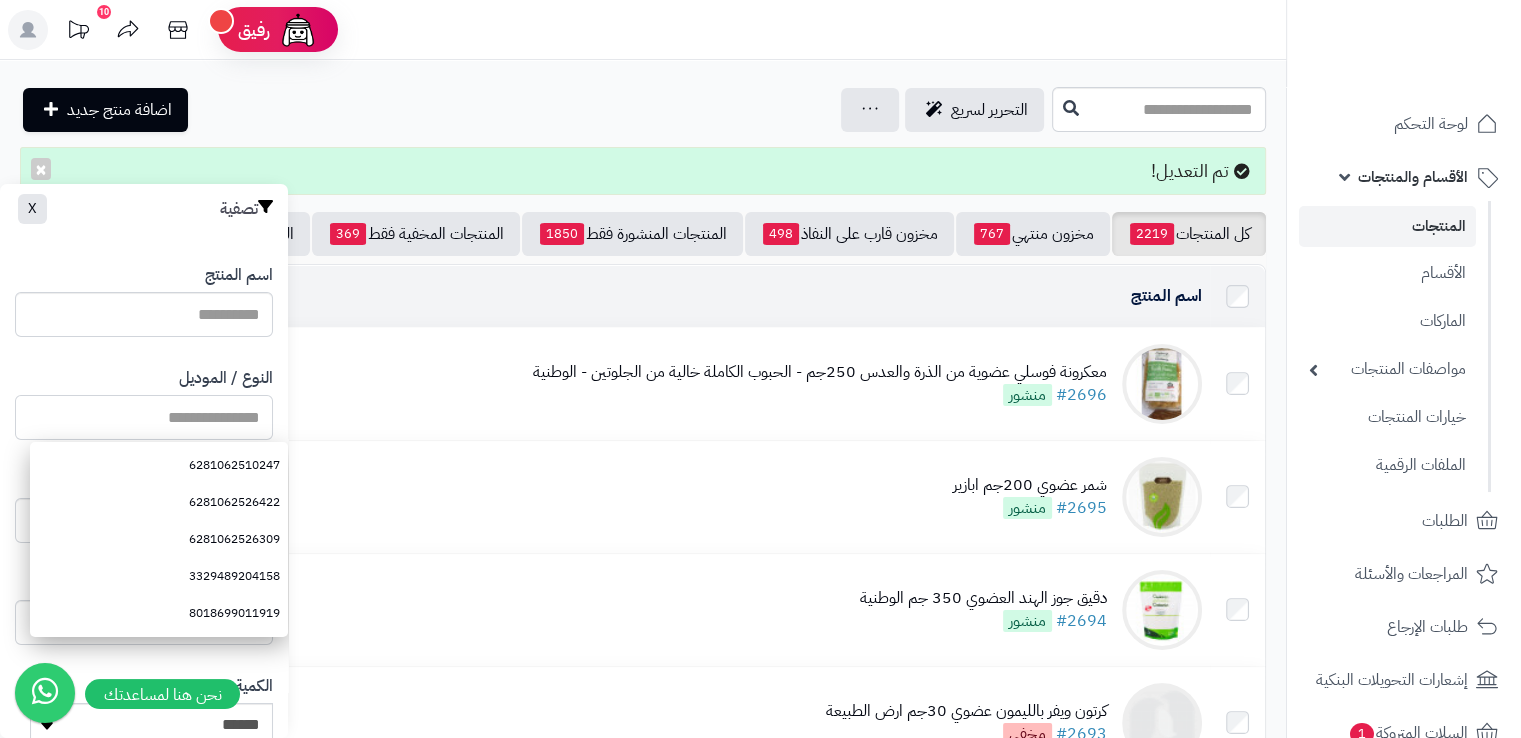 paste on "**********" 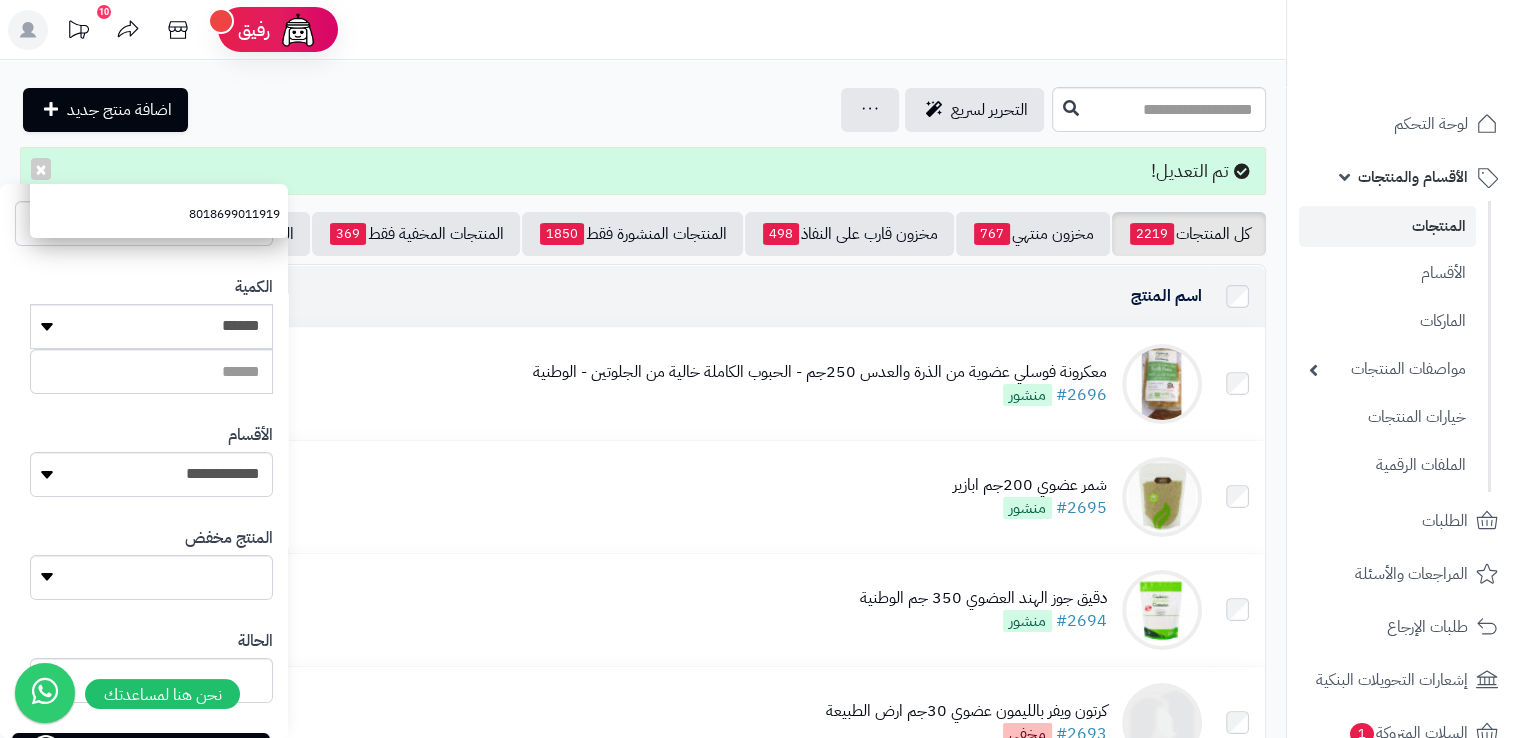 scroll, scrollTop: 485, scrollLeft: 0, axis: vertical 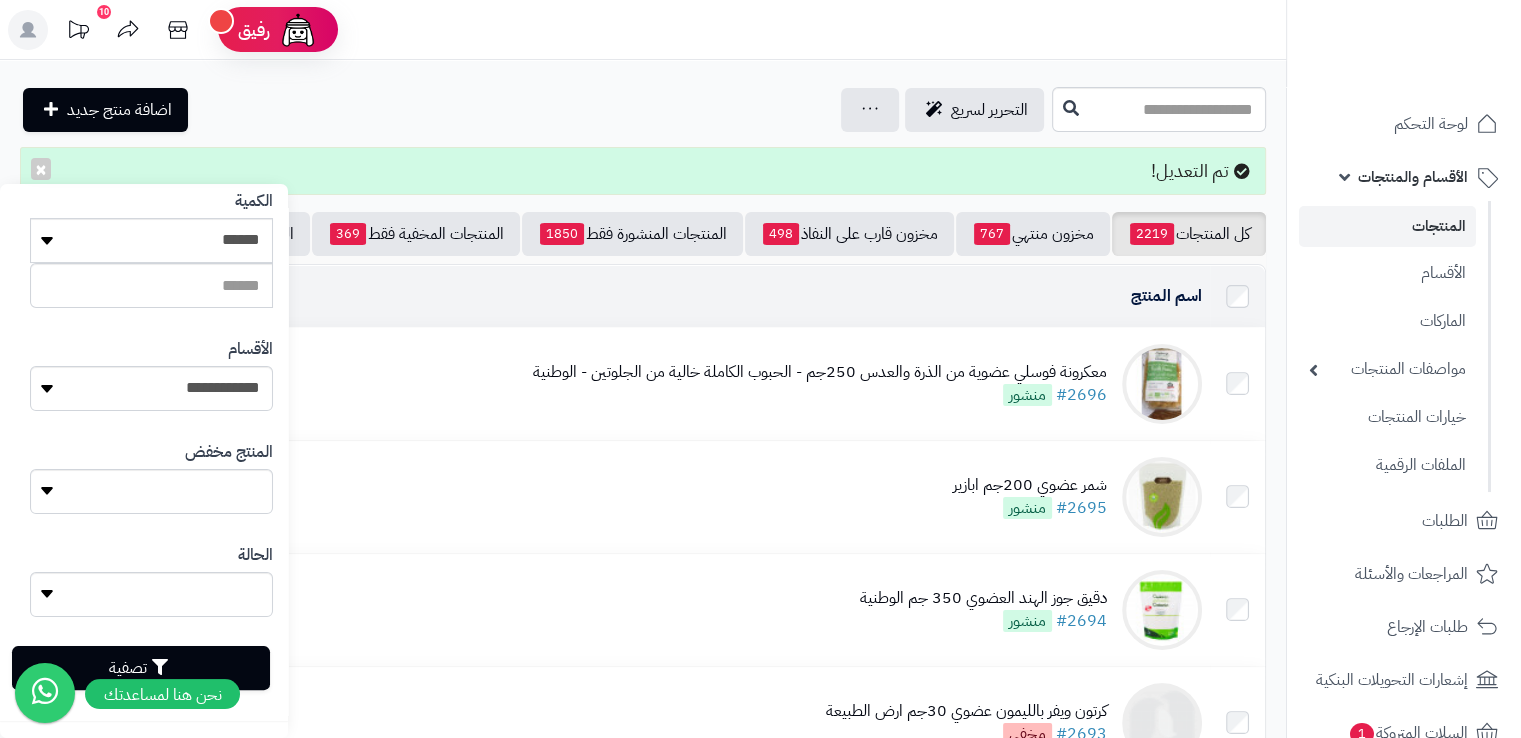 type on "**********" 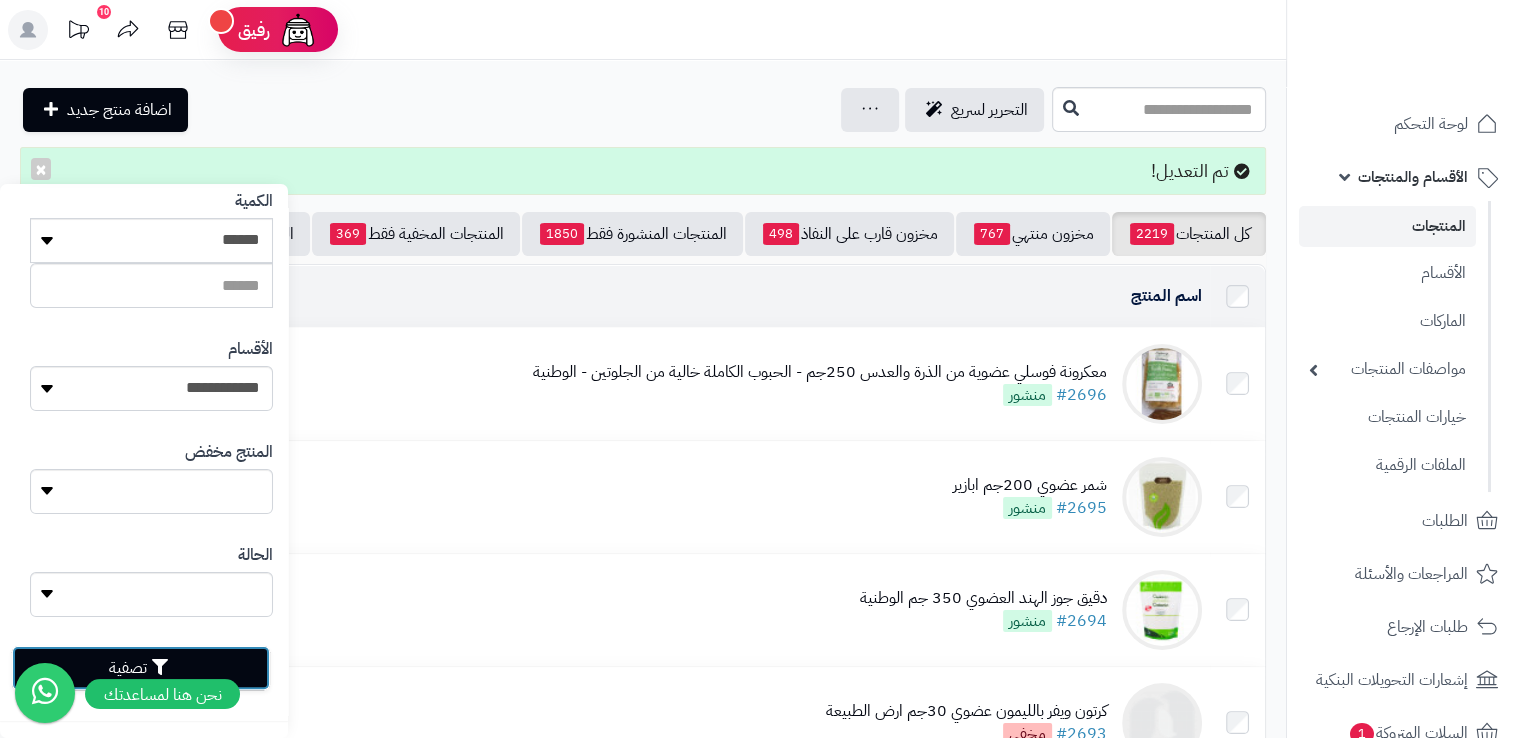 click on "تصفية" at bounding box center [141, 668] 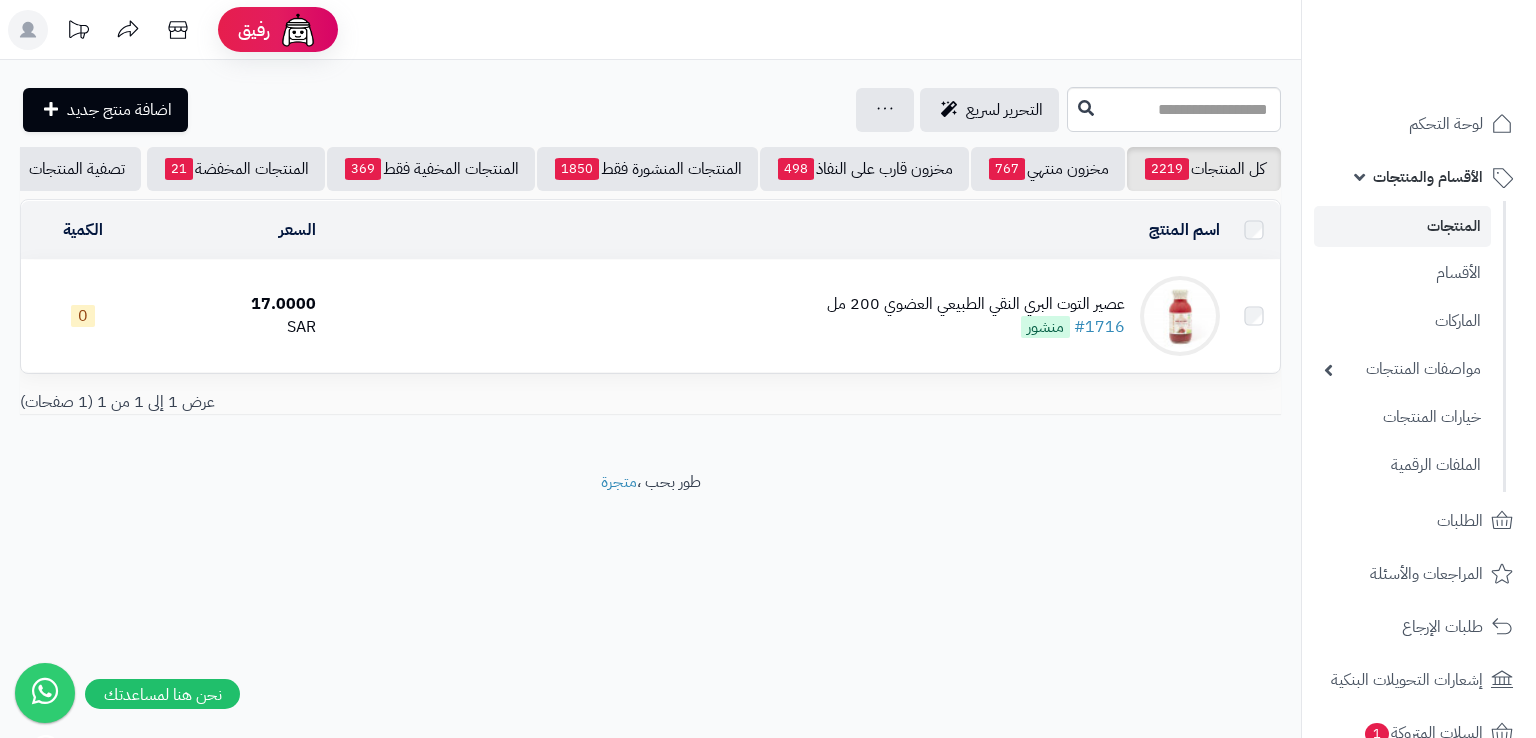 scroll, scrollTop: 0, scrollLeft: 0, axis: both 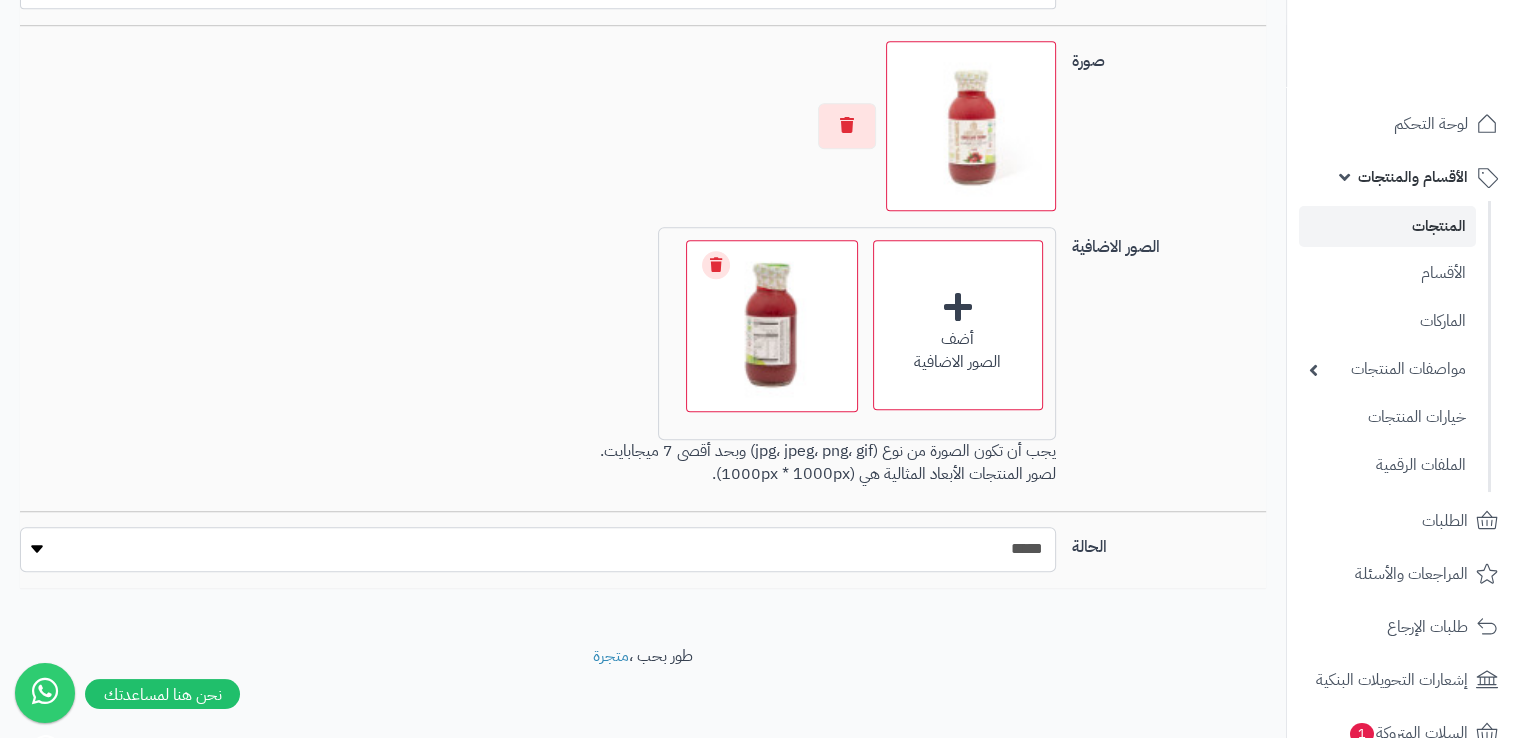 drag, startPoint x: 1005, startPoint y: 529, endPoint x: 1001, endPoint y: 561, distance: 32.24903 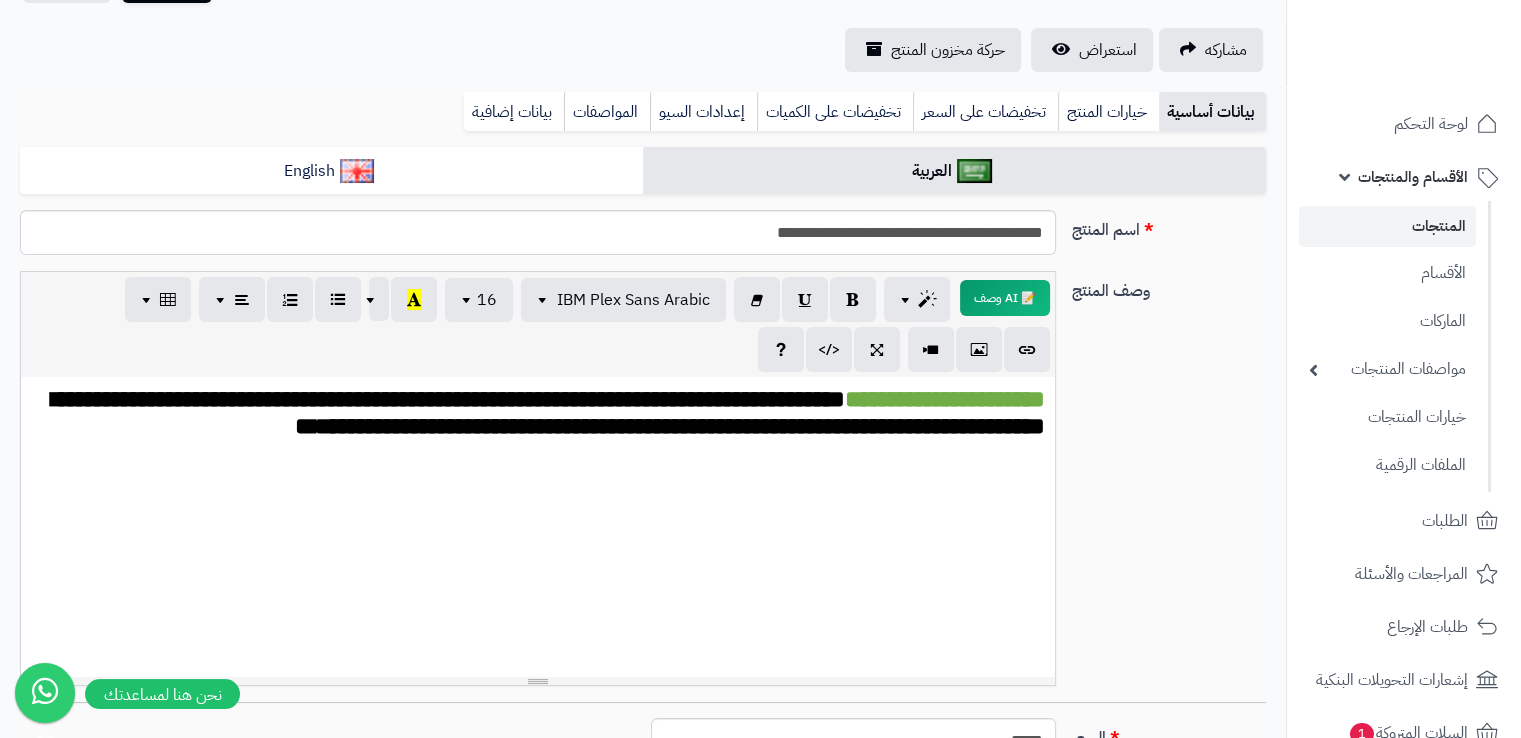 scroll, scrollTop: 0, scrollLeft: 0, axis: both 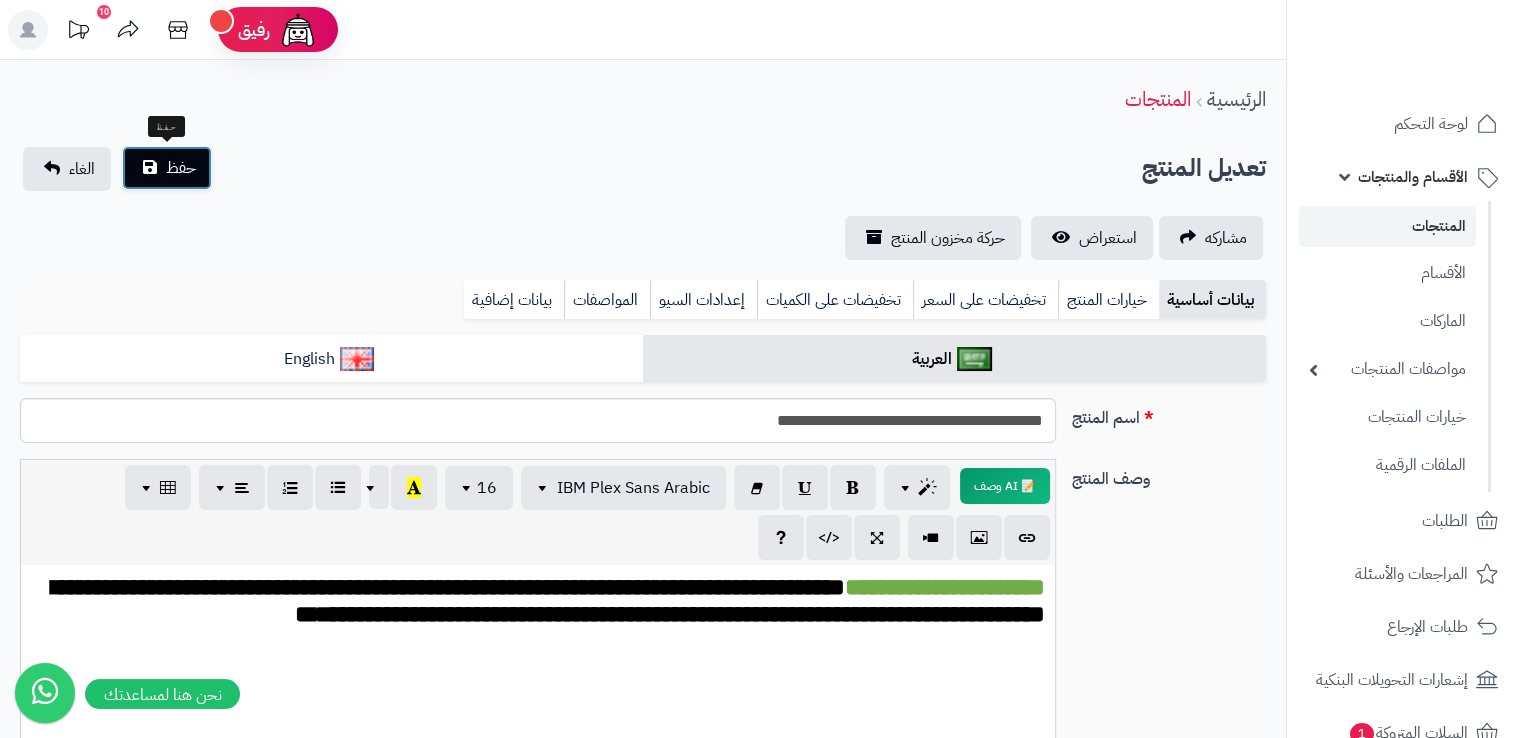 click on "حفظ" at bounding box center (181, 168) 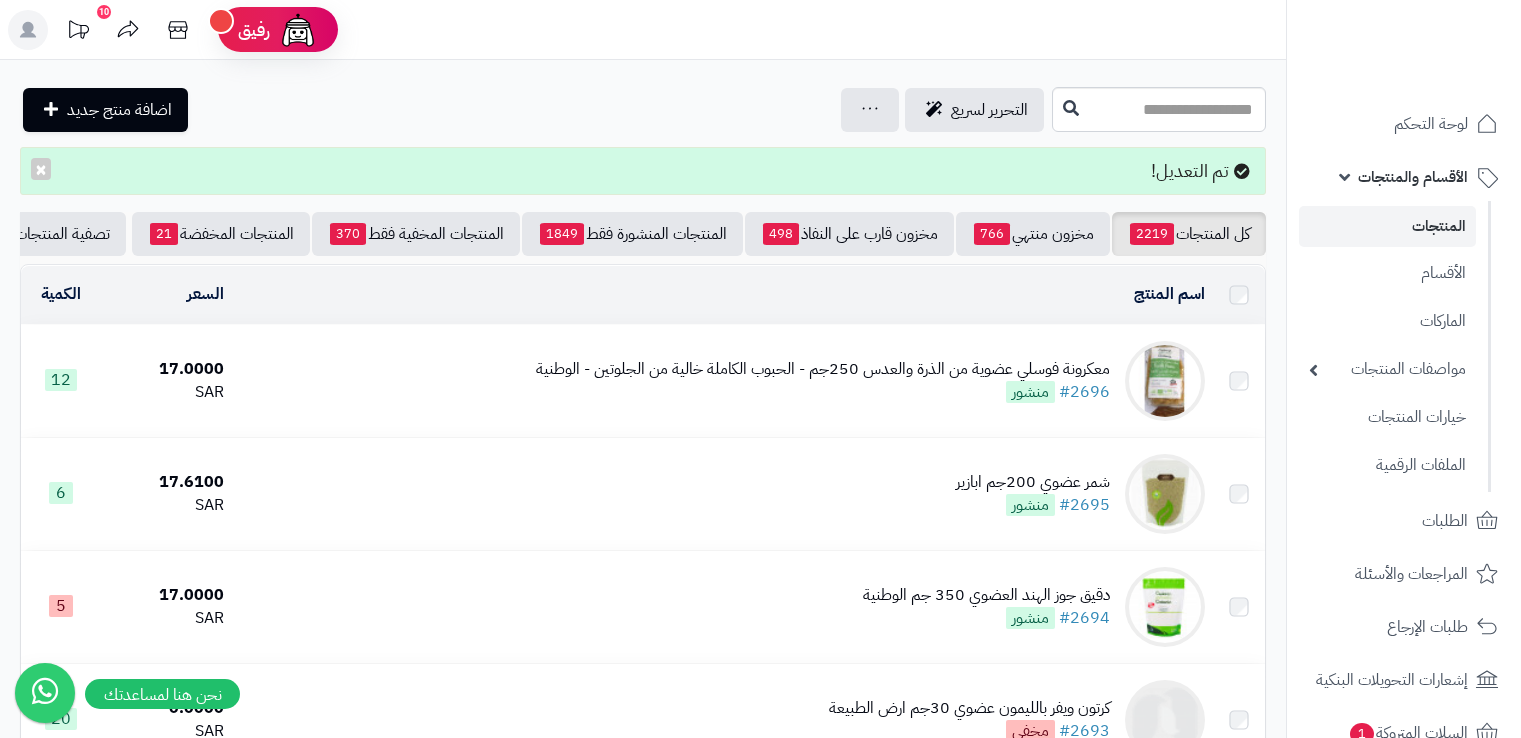 scroll, scrollTop: 0, scrollLeft: 0, axis: both 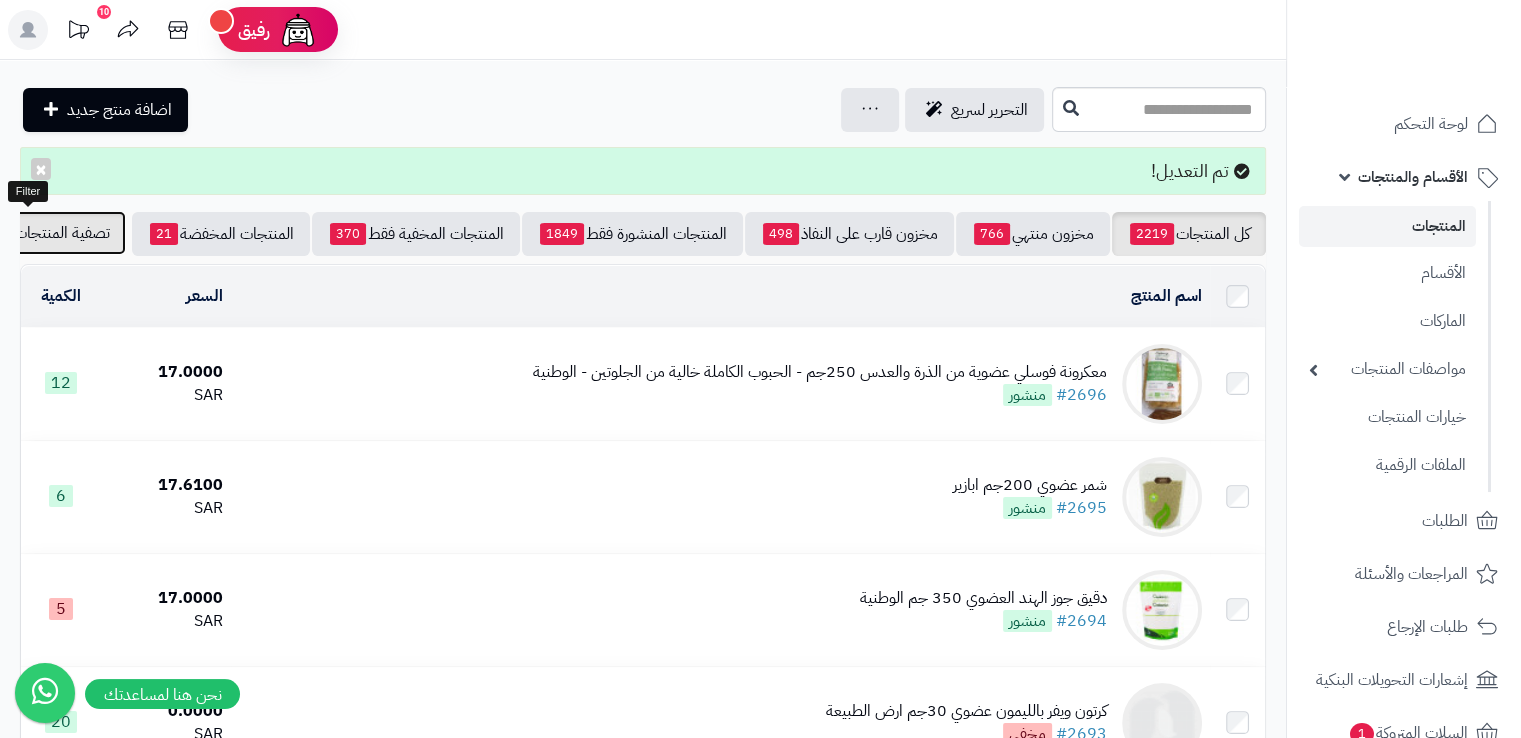 click on "تصفية المنتجات" at bounding box center [62, 233] 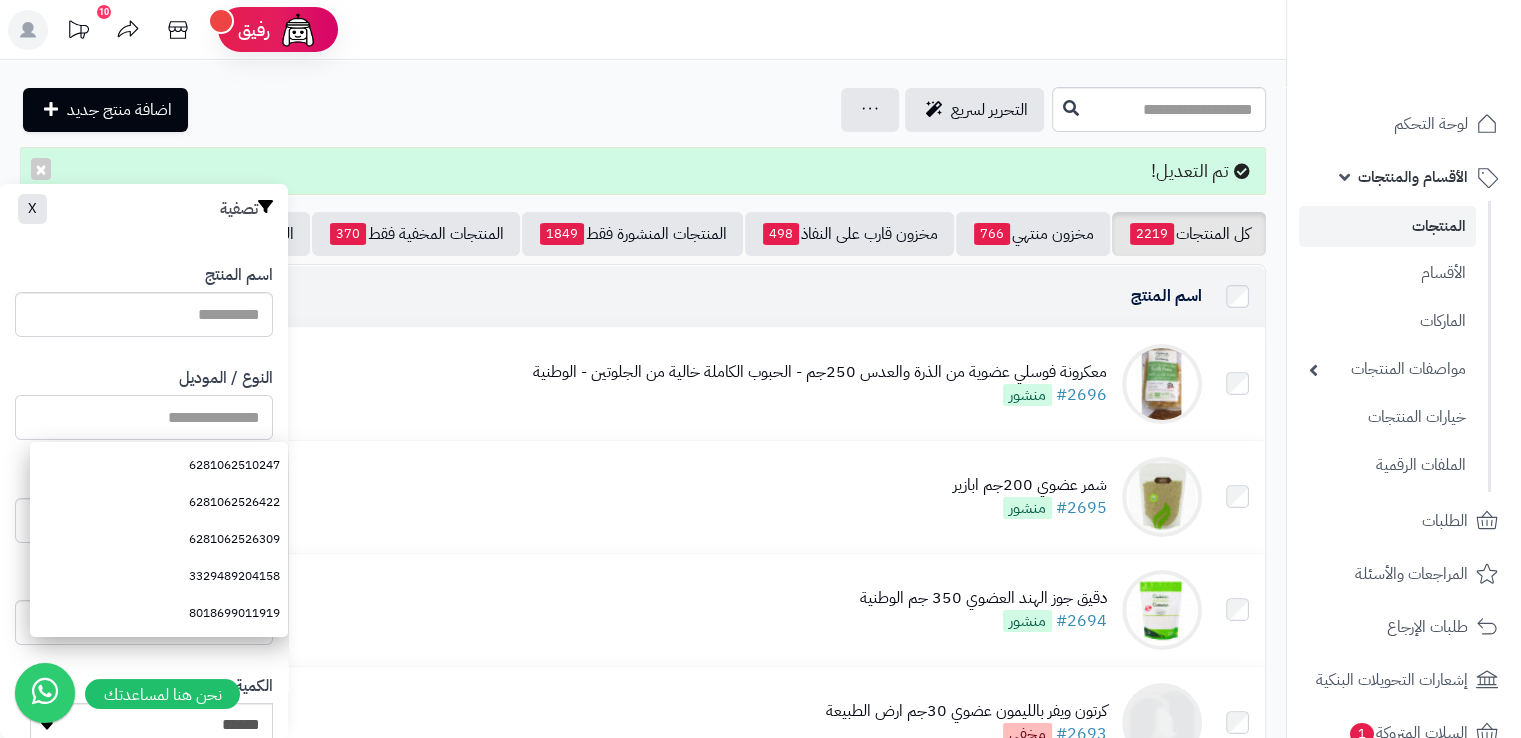 paste on "**********" 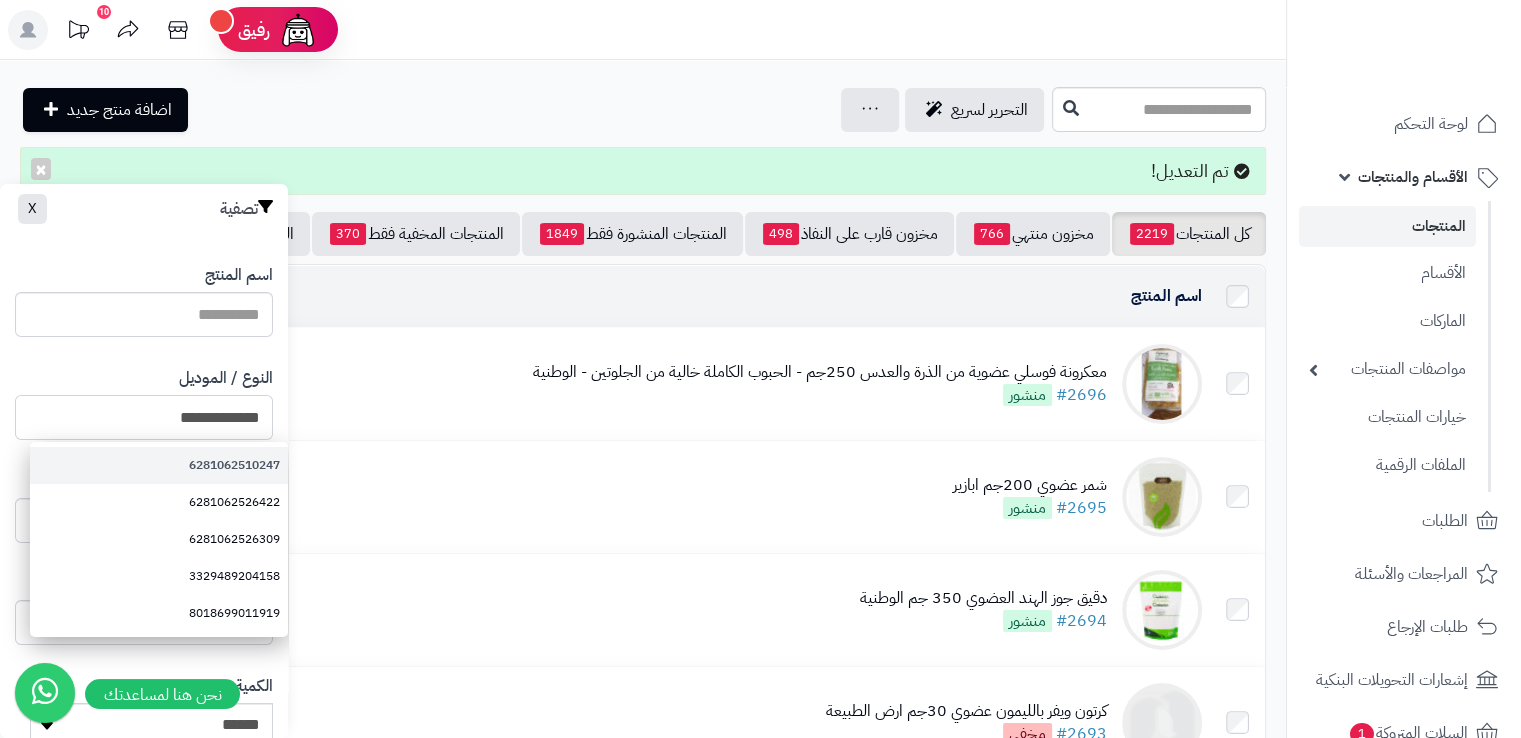 scroll, scrollTop: 485, scrollLeft: 0, axis: vertical 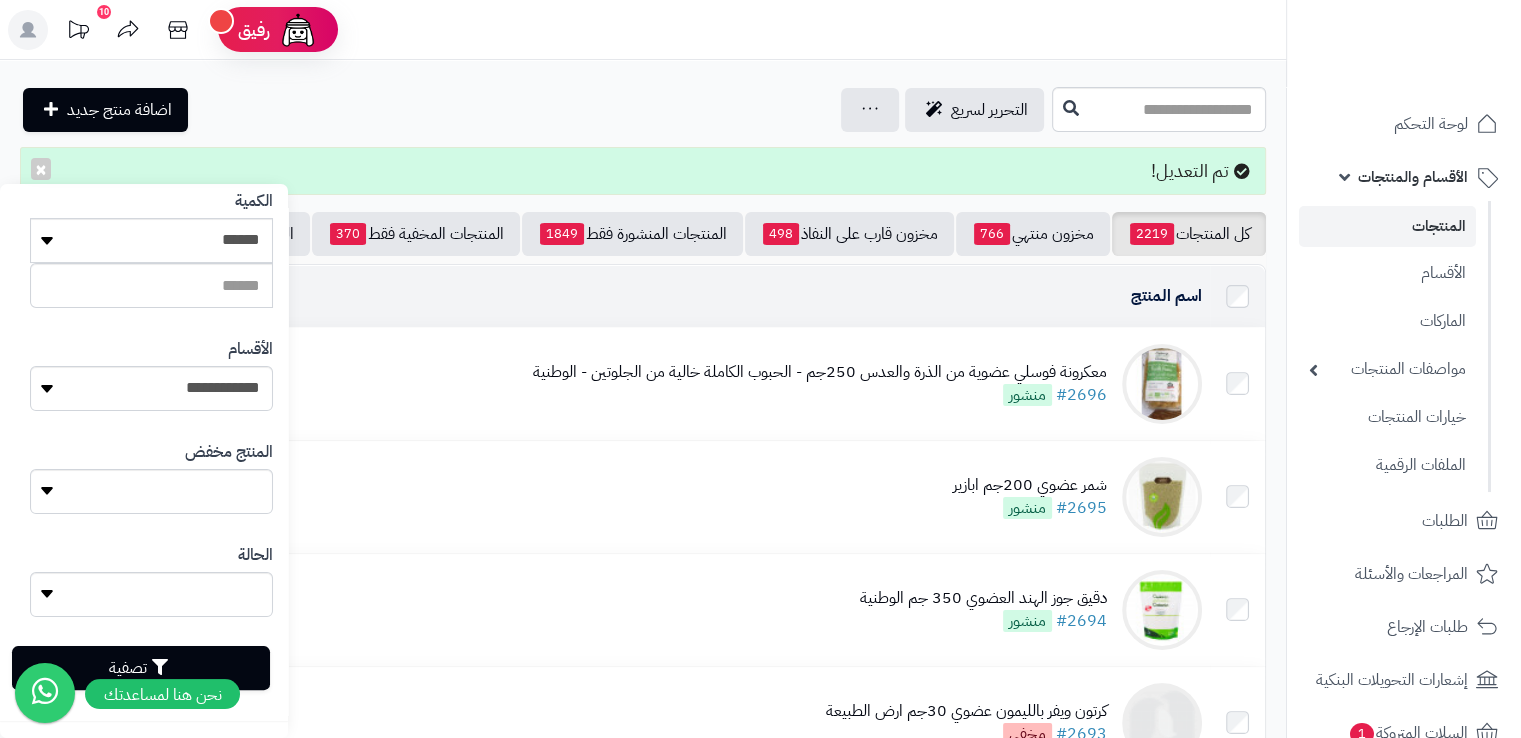 type on "**********" 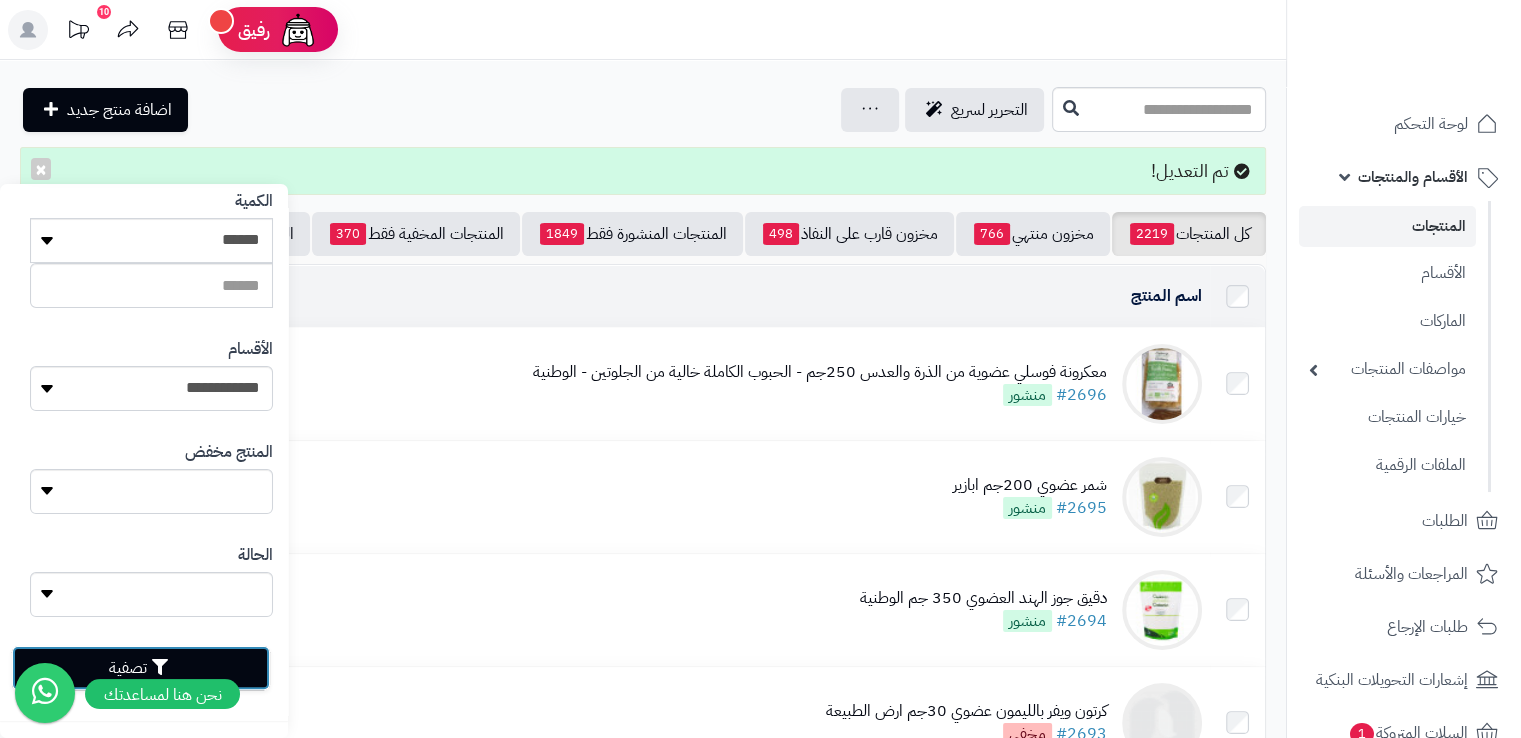 click on "تصفية" at bounding box center (141, 668) 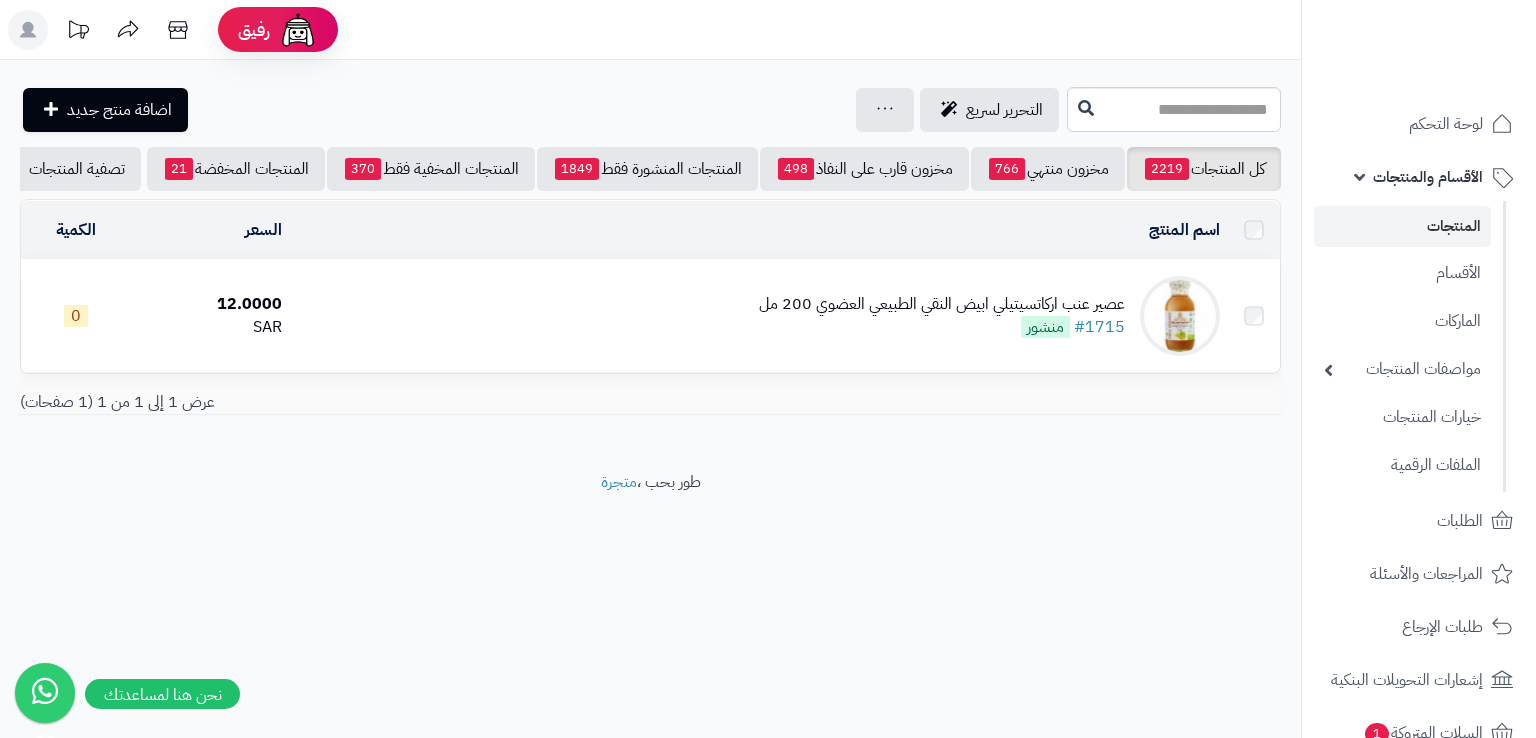 scroll, scrollTop: 0, scrollLeft: 0, axis: both 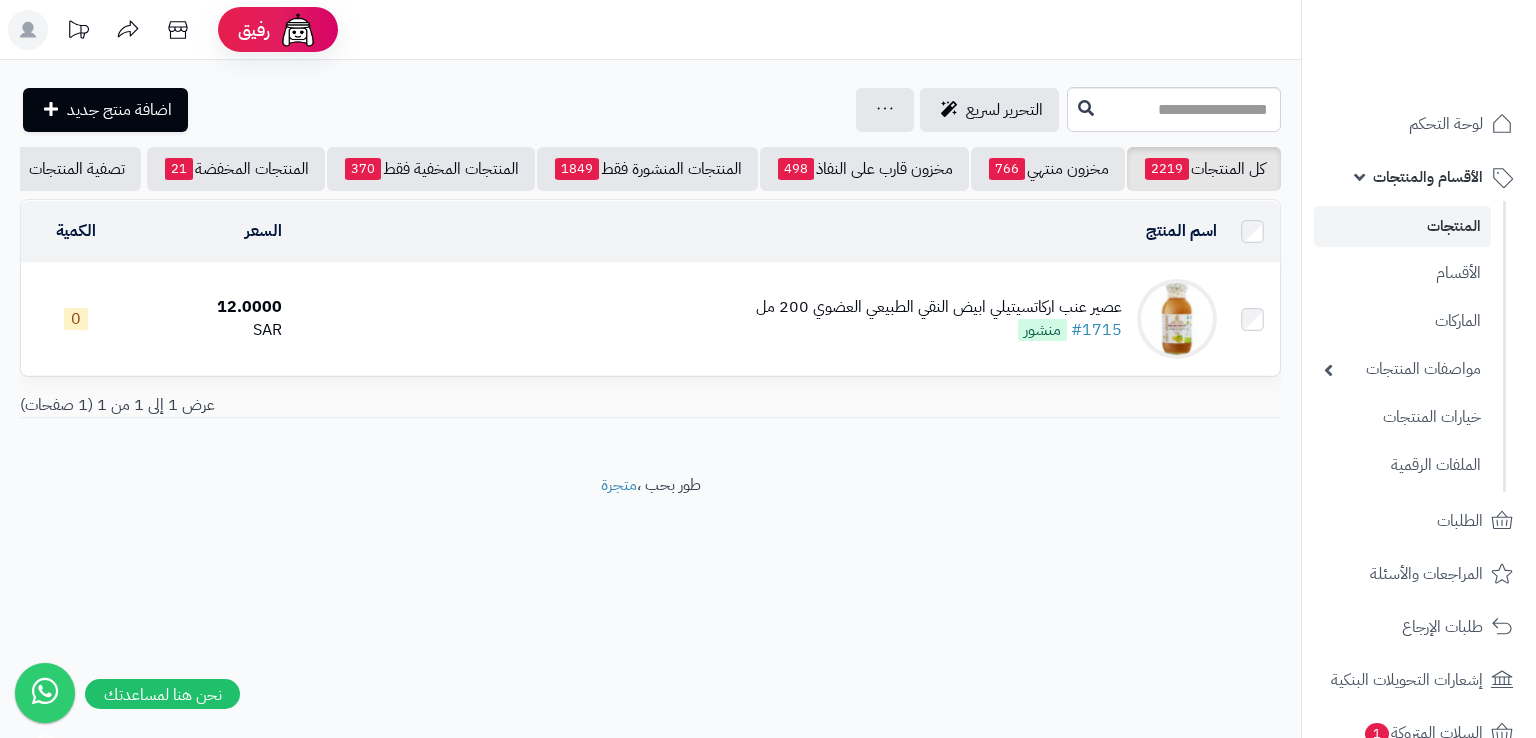 click on "عصير عنب اركاتسيتيلي ابيض النقي الطبيعي العضوي 200 مل" at bounding box center (939, 307) 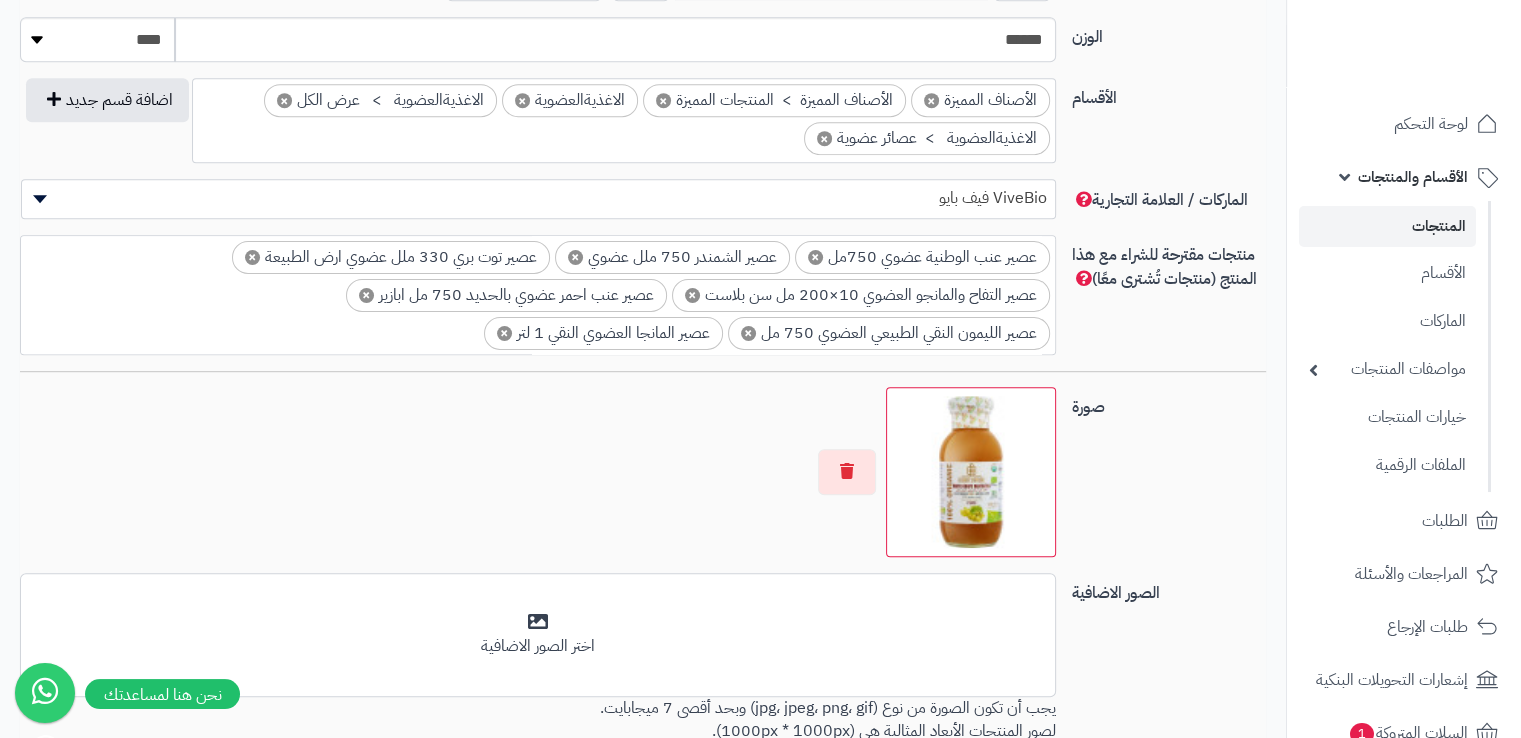 scroll, scrollTop: 1377, scrollLeft: 0, axis: vertical 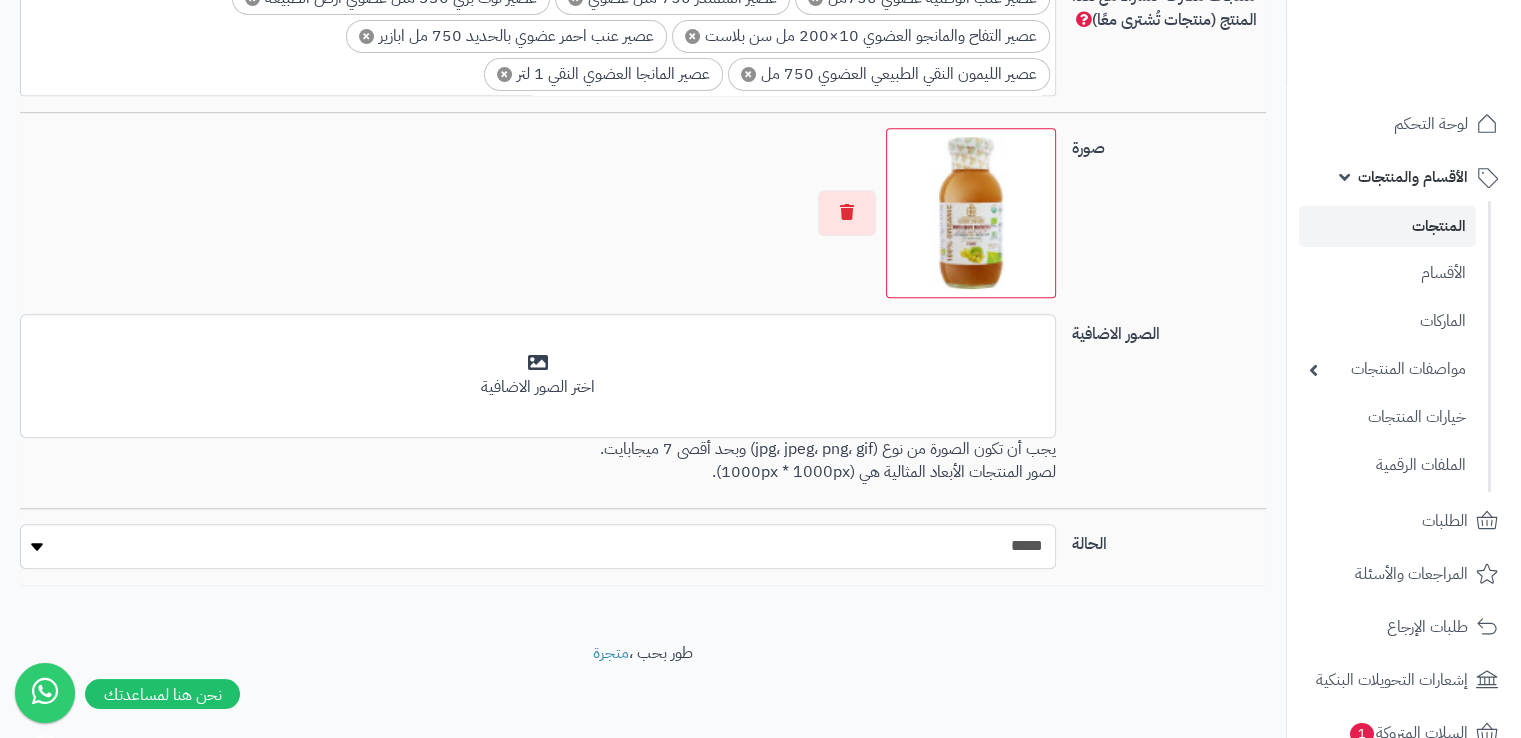 click on "***** ****" at bounding box center [537, 546] 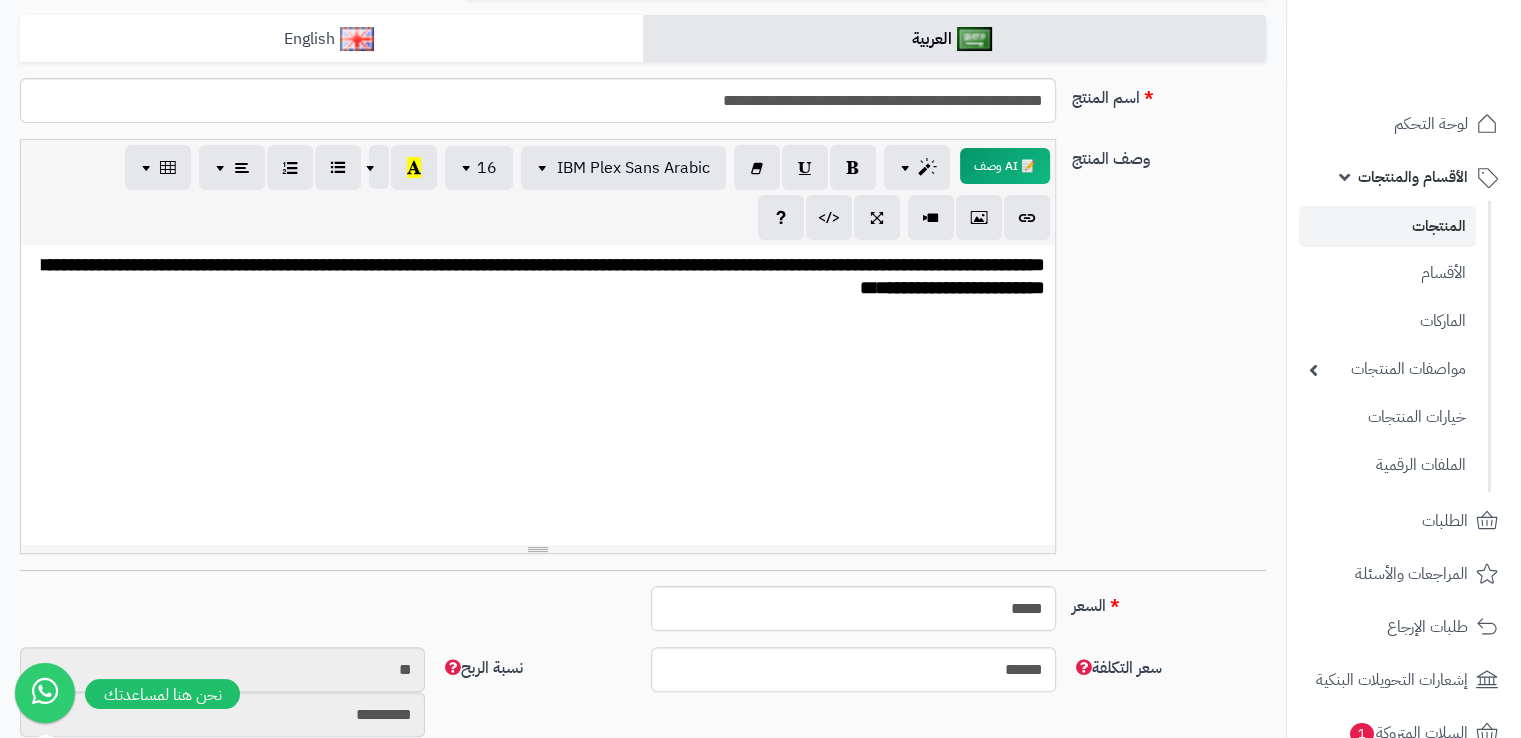 scroll, scrollTop: 177, scrollLeft: 0, axis: vertical 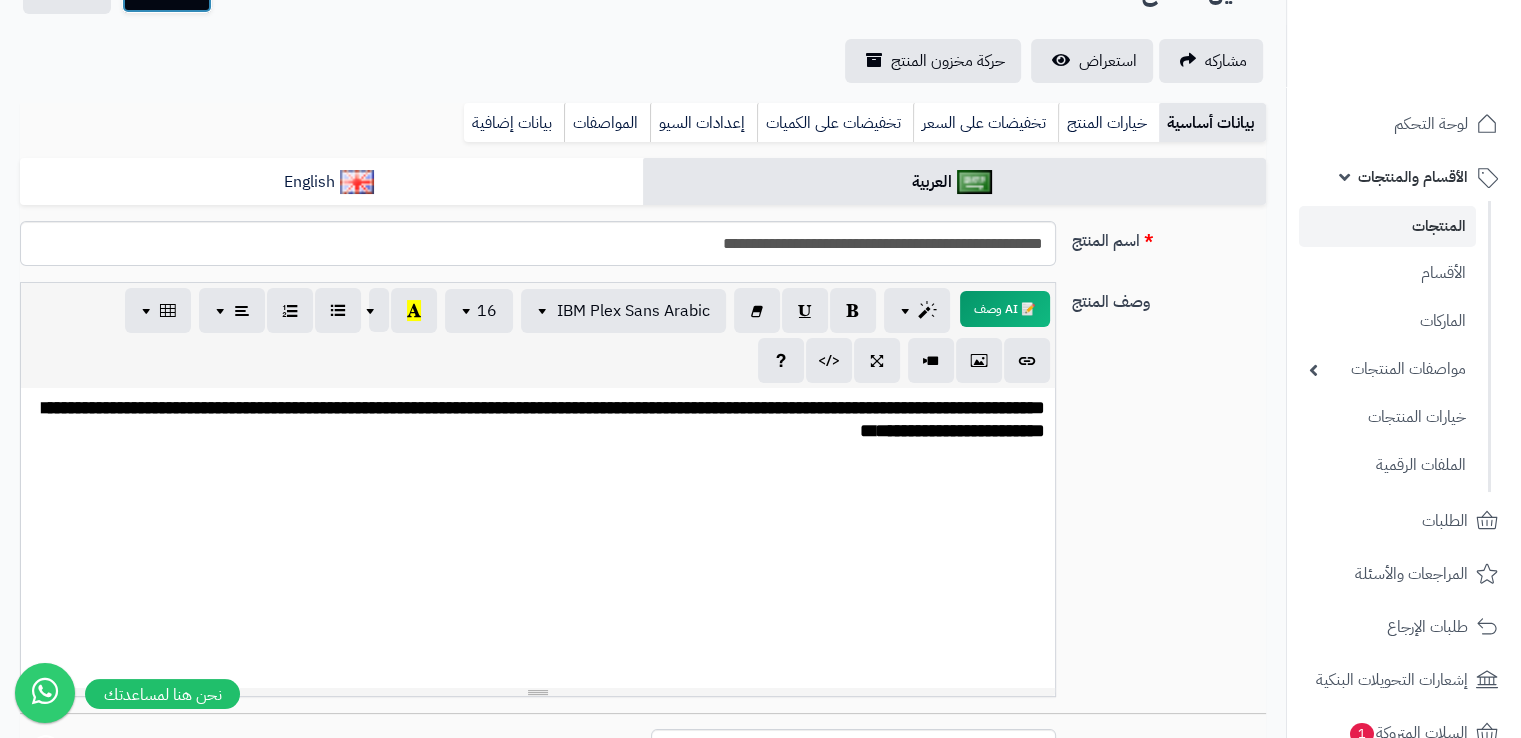 click on "حفظ" at bounding box center [167, -9] 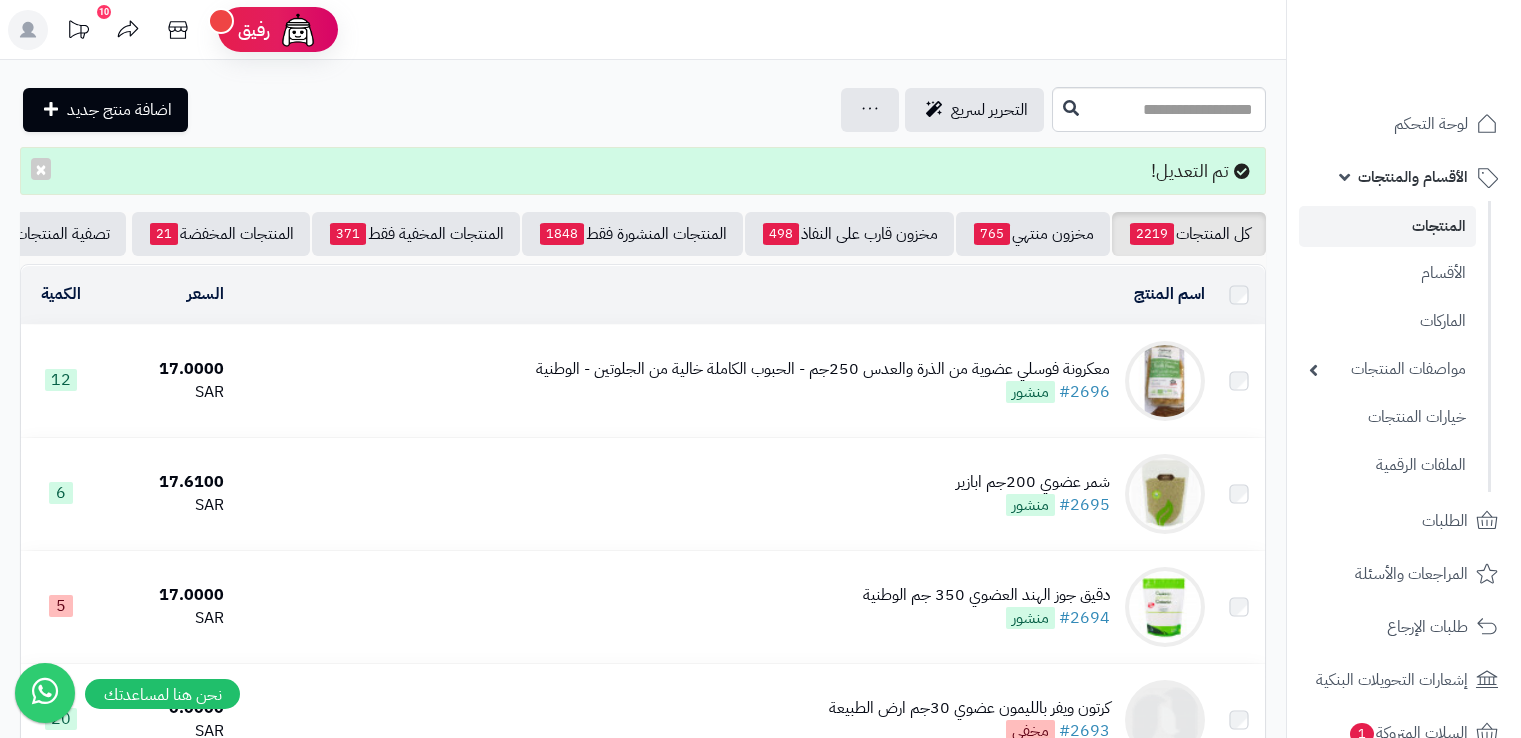 scroll, scrollTop: 0, scrollLeft: 0, axis: both 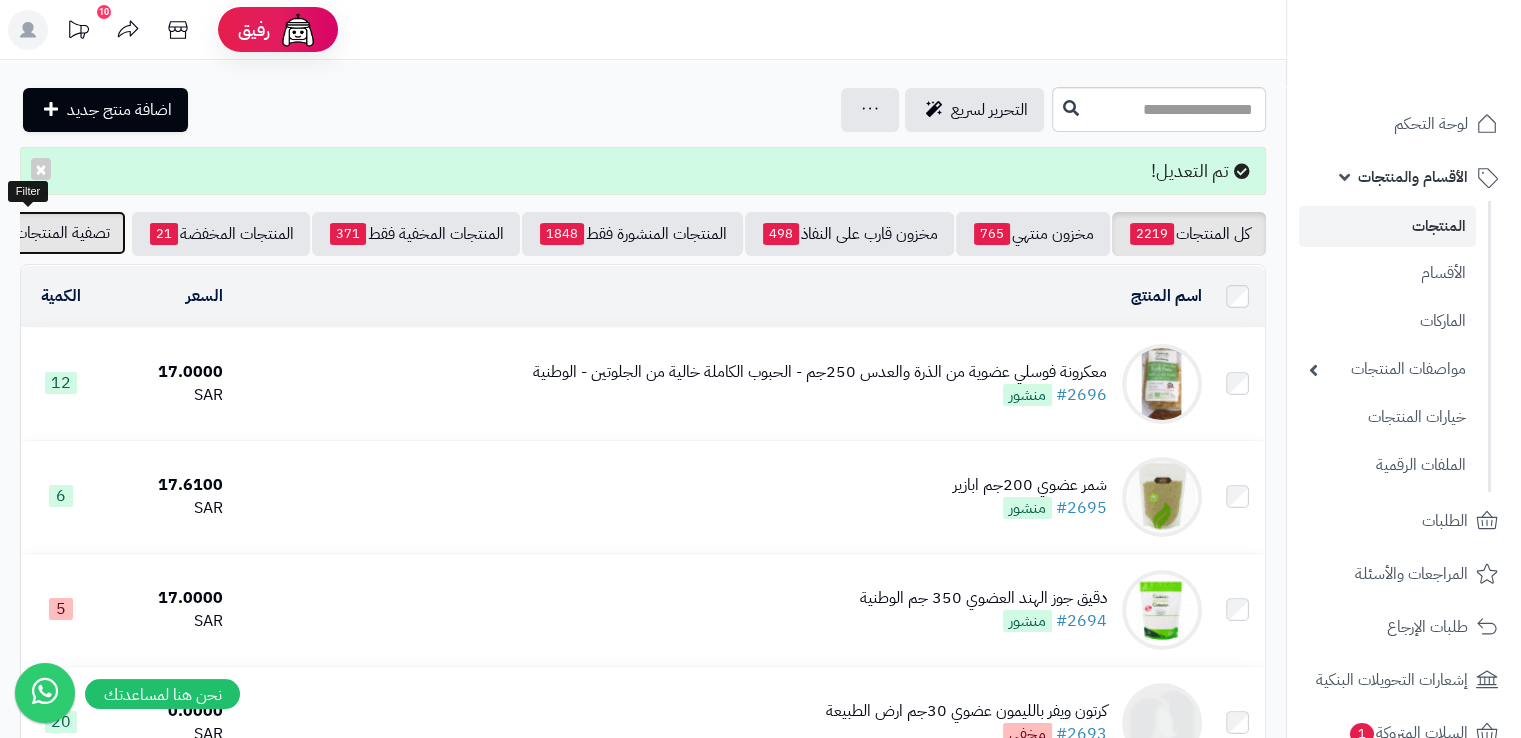 click on "تصفية المنتجات" at bounding box center [62, 233] 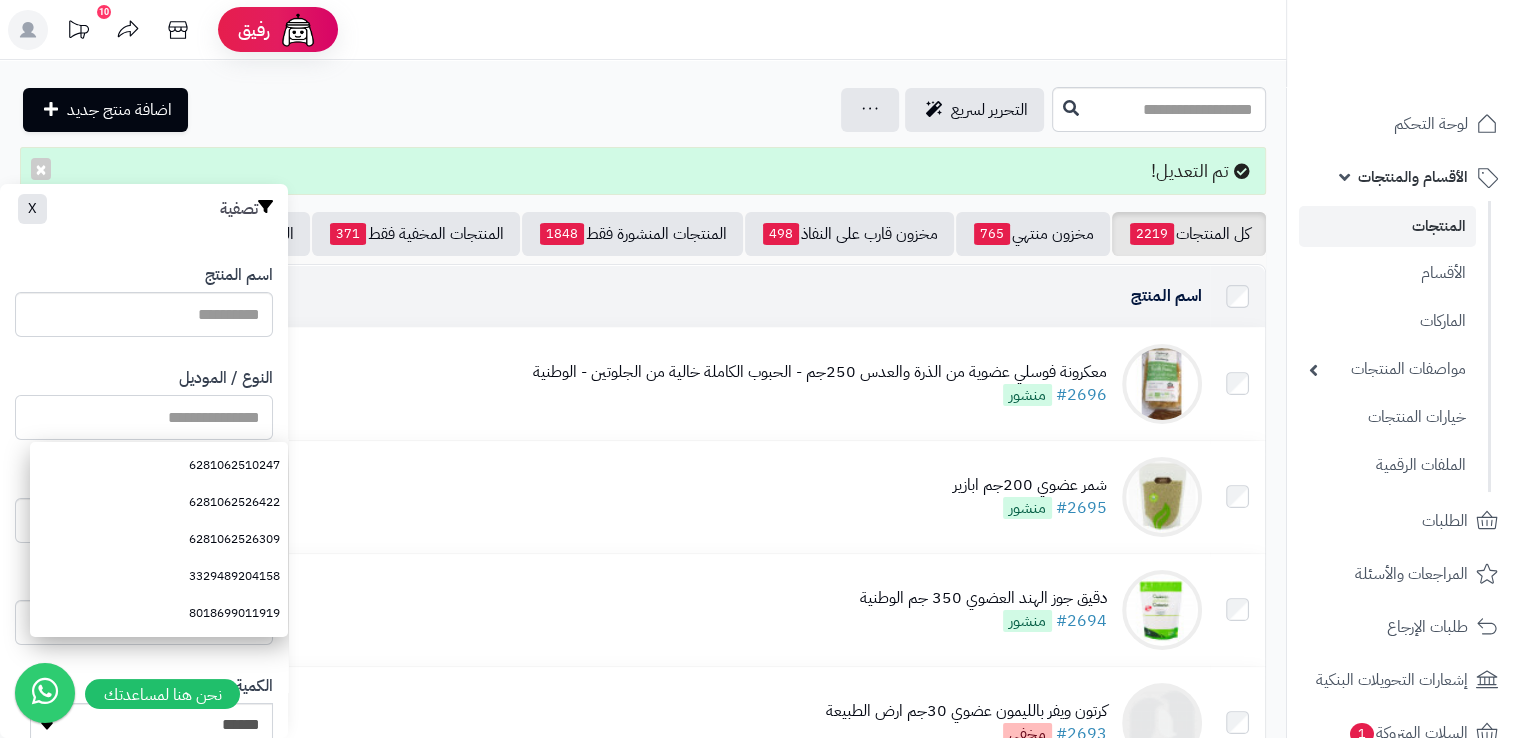 paste on "**********" 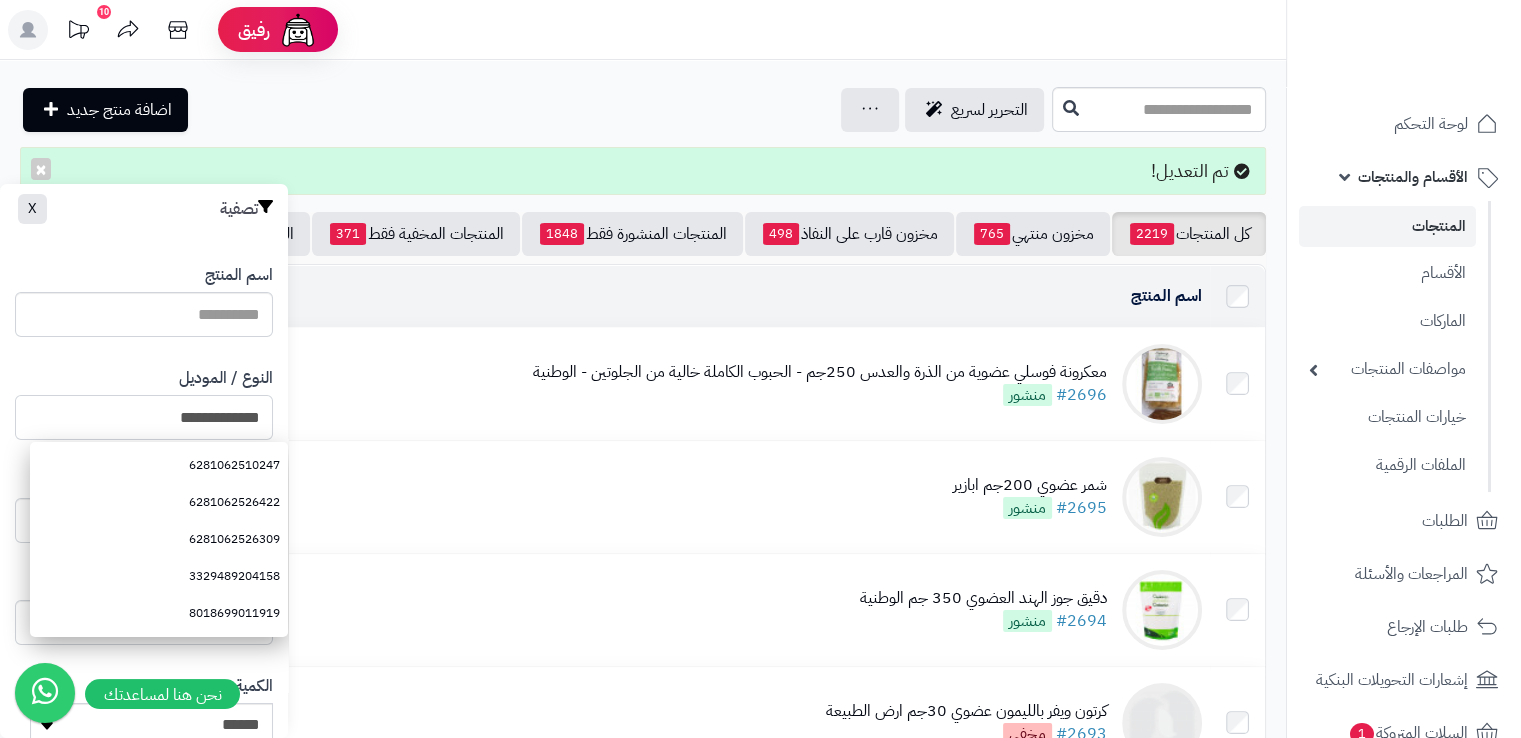 scroll, scrollTop: 485, scrollLeft: 0, axis: vertical 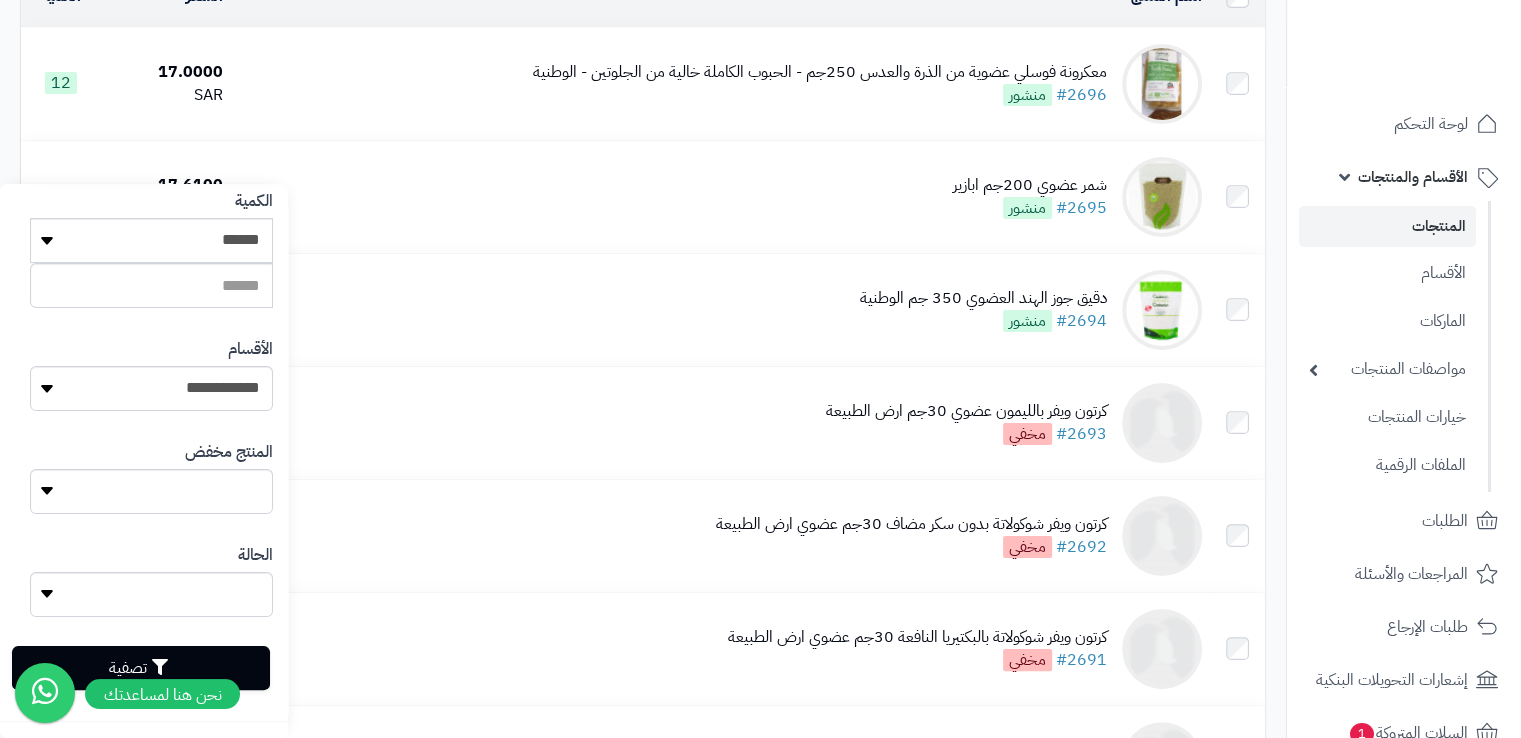 type on "**********" 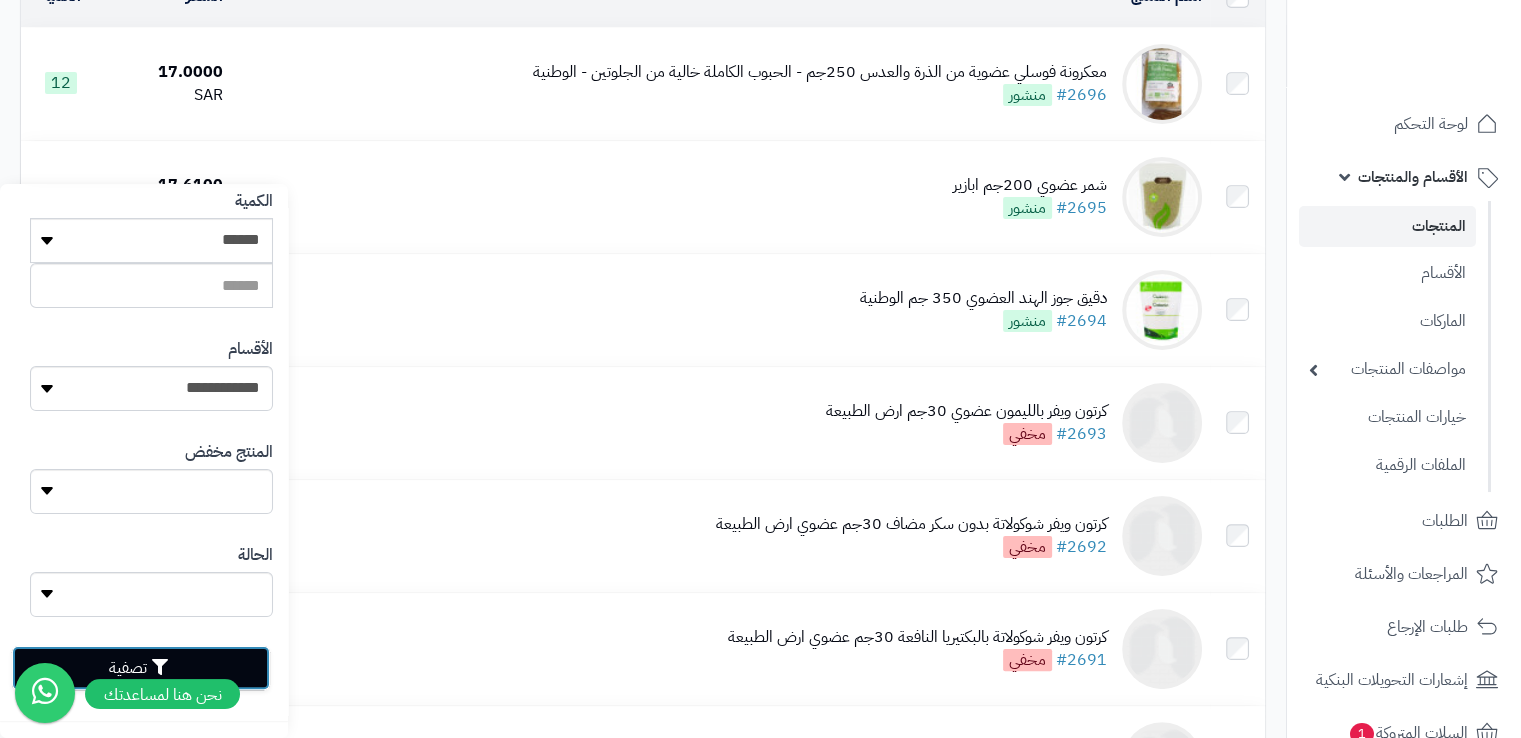 click on "تصفية" at bounding box center (141, 668) 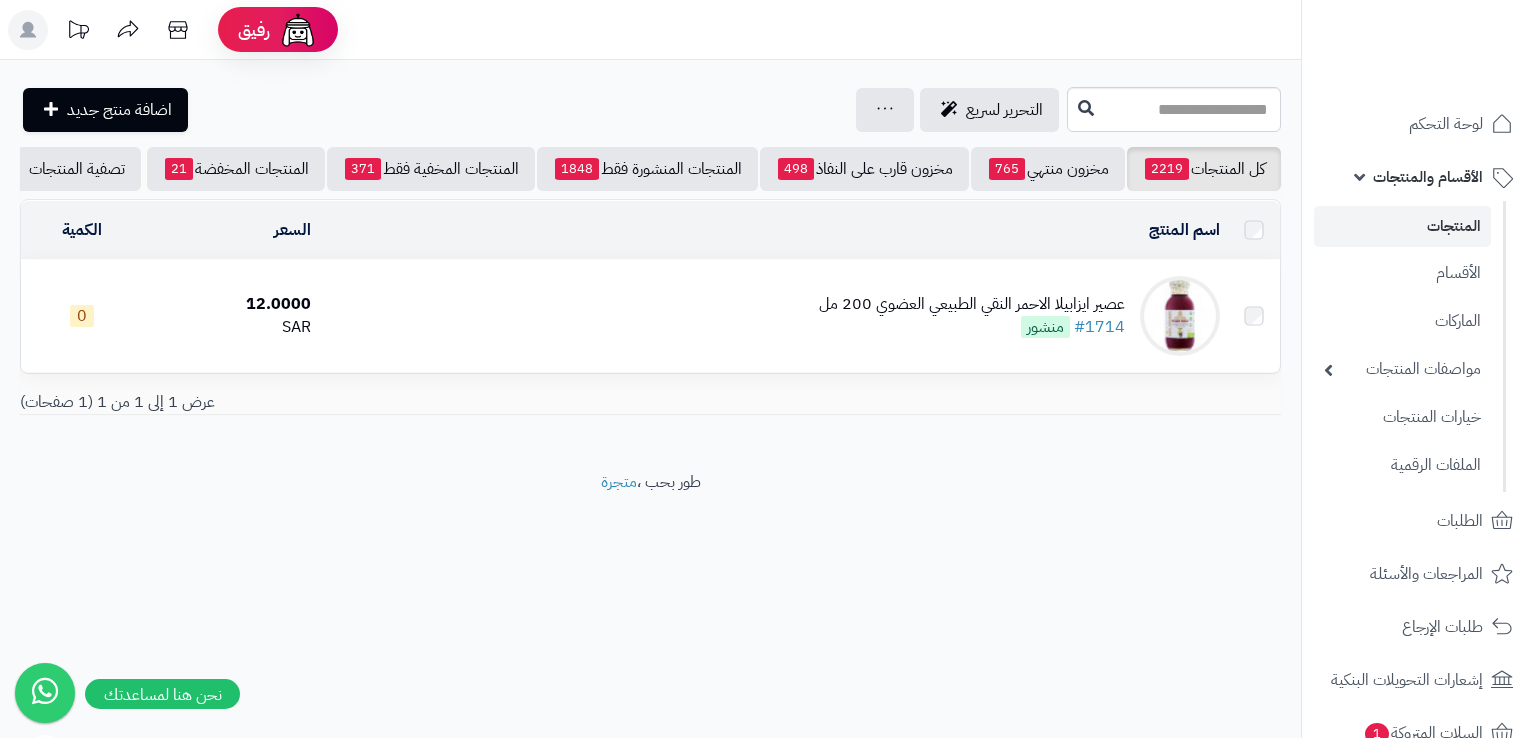 scroll, scrollTop: 0, scrollLeft: 0, axis: both 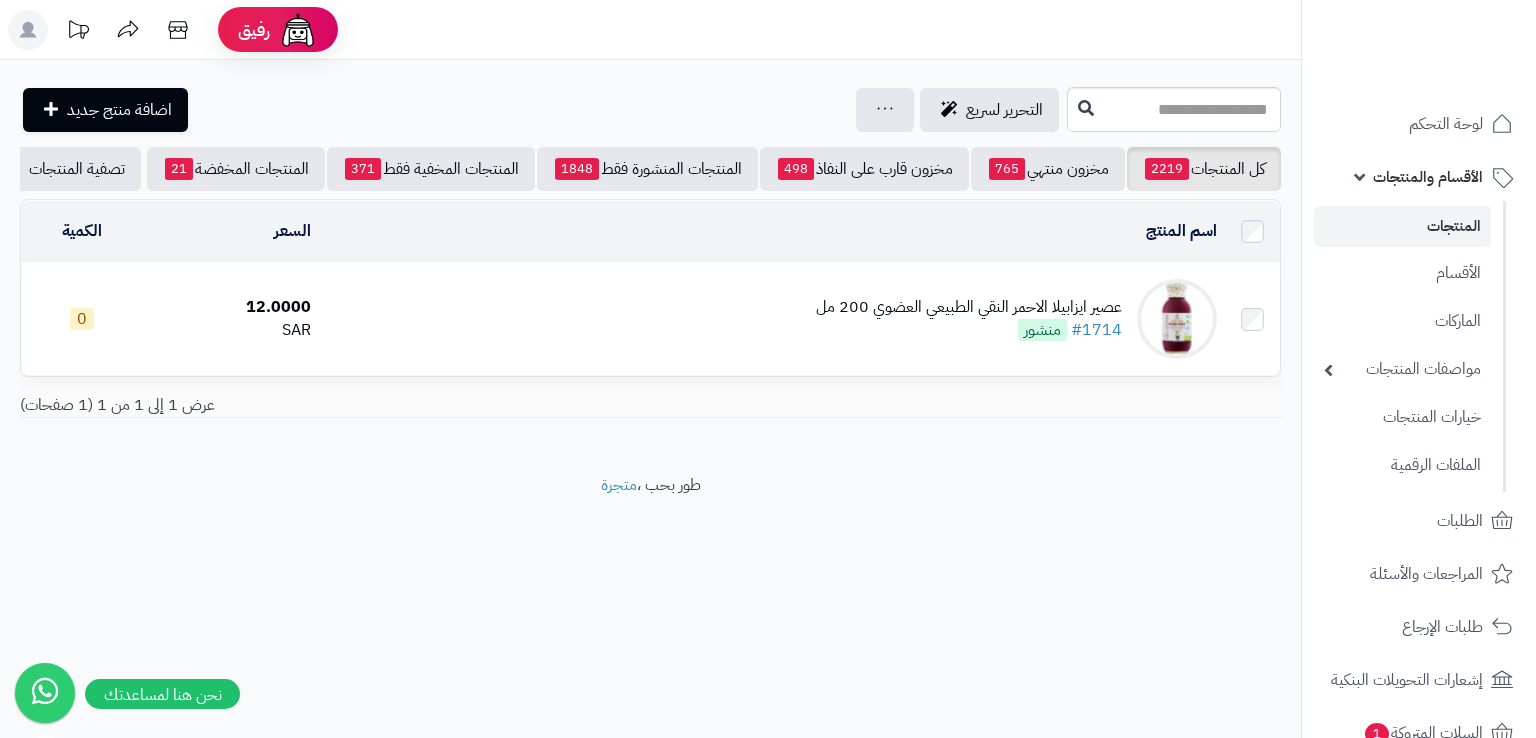 click on "عصير ايزابيلا الاحمر النقي الطبيعي العضوي 200 مل" at bounding box center [969, 307] 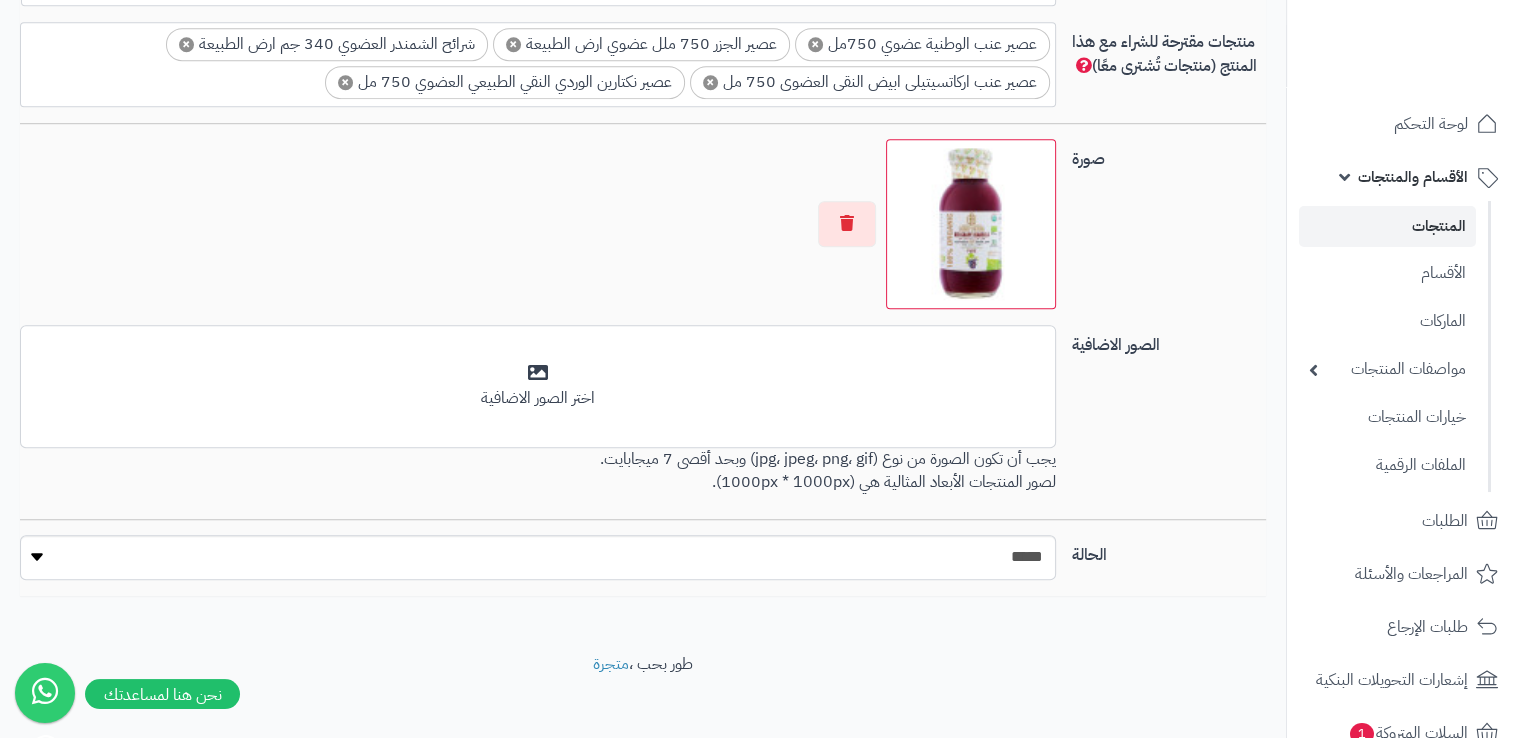 scroll, scrollTop: 1340, scrollLeft: 0, axis: vertical 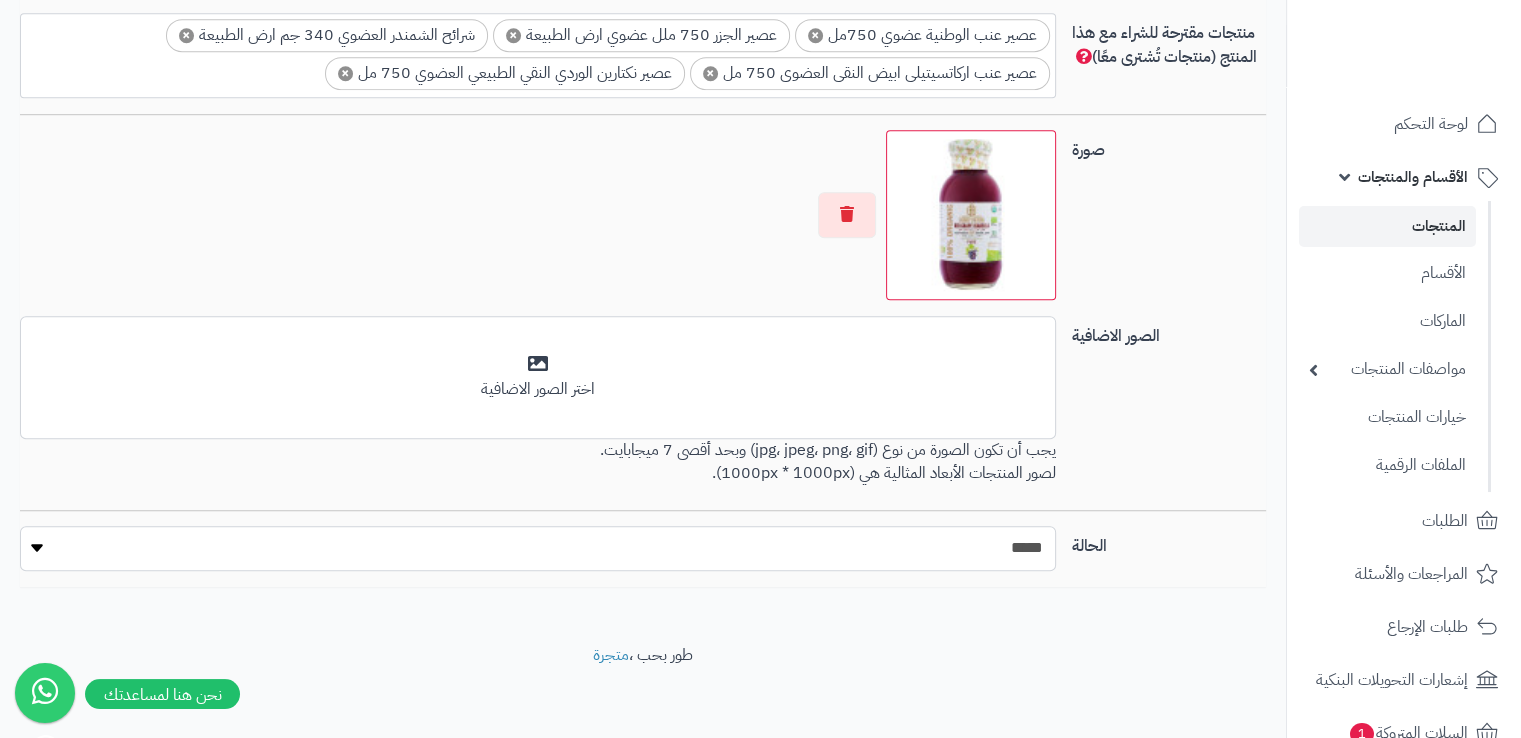 drag, startPoint x: 907, startPoint y: 537, endPoint x: 908, endPoint y: 569, distance: 32.01562 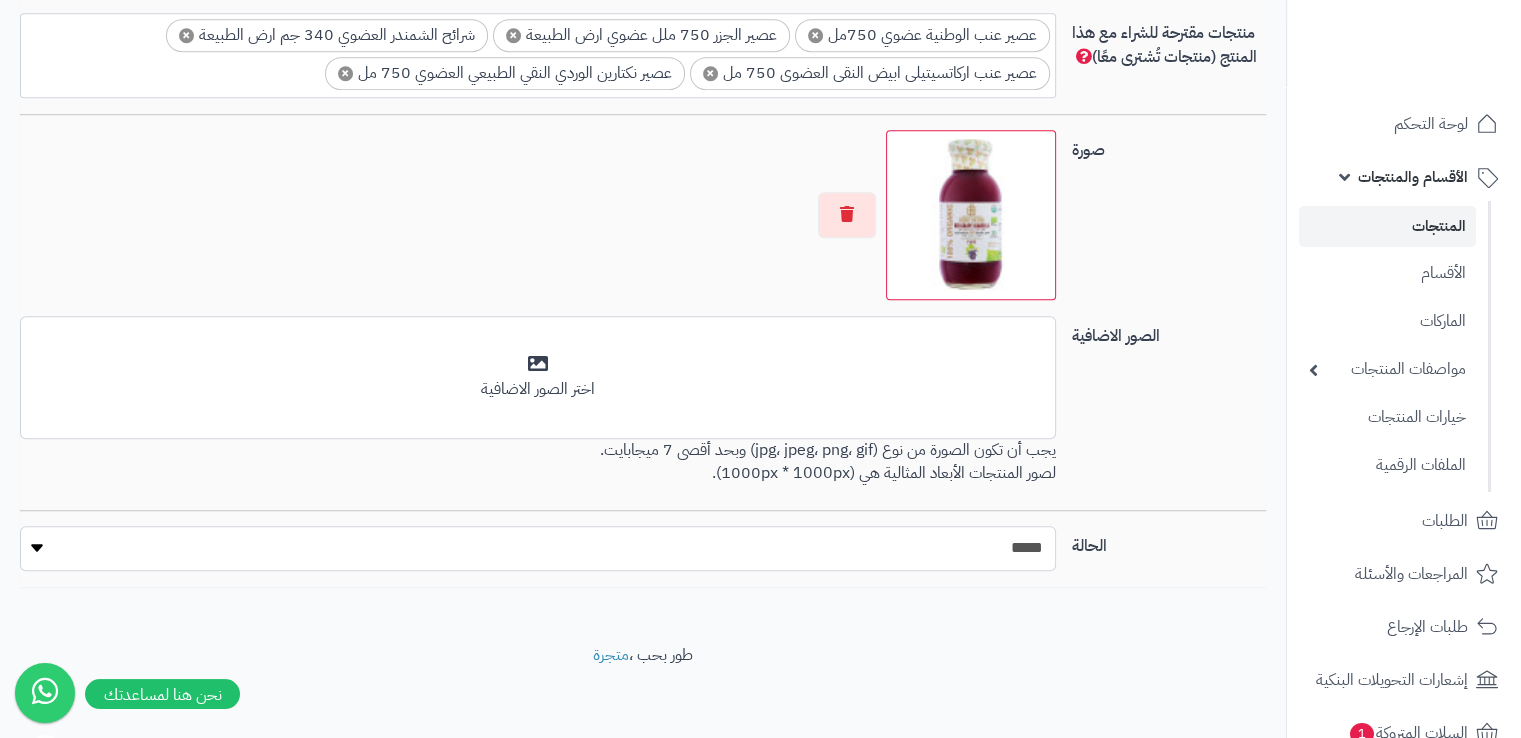 drag, startPoint x: 924, startPoint y: 547, endPoint x: 926, endPoint y: 557, distance: 10.198039 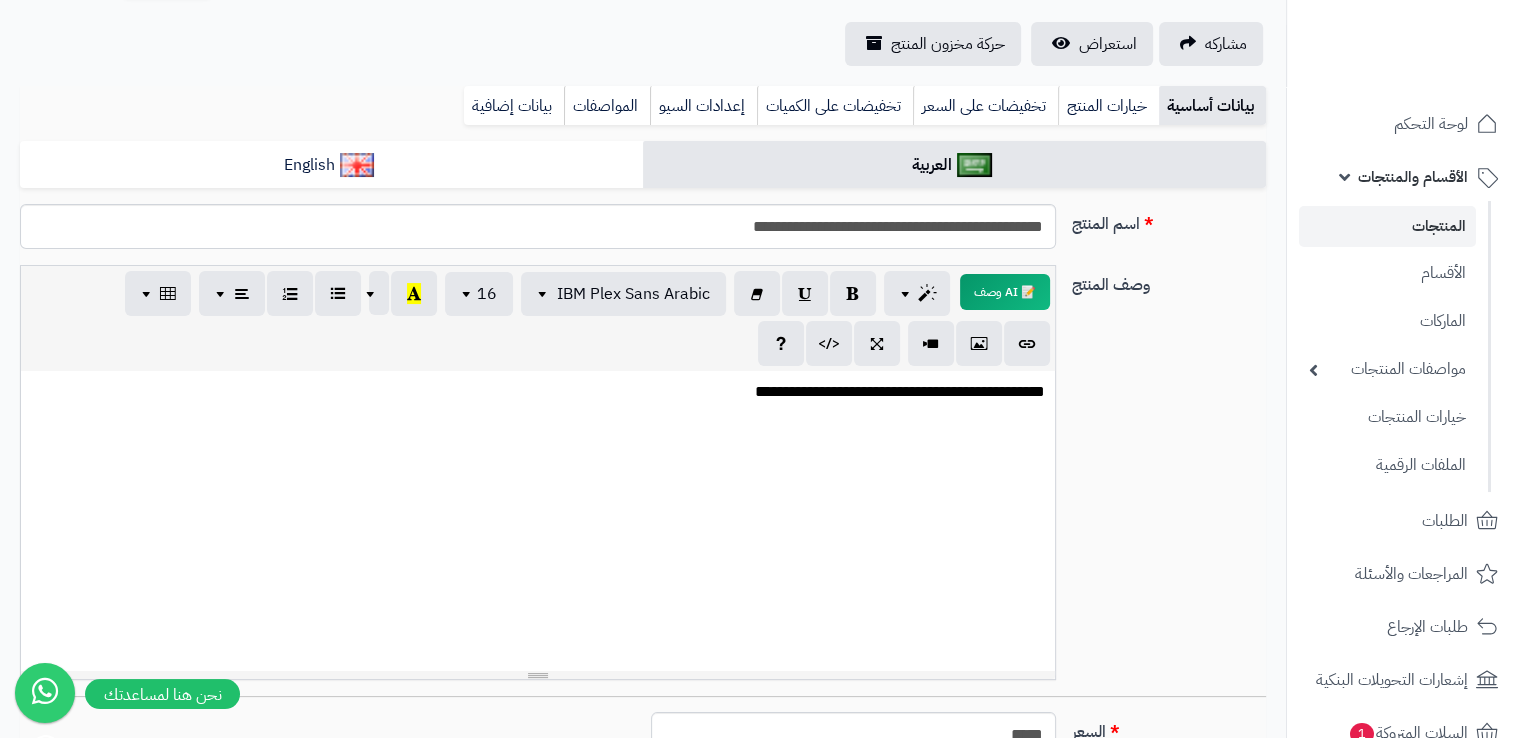 scroll, scrollTop: 40, scrollLeft: 0, axis: vertical 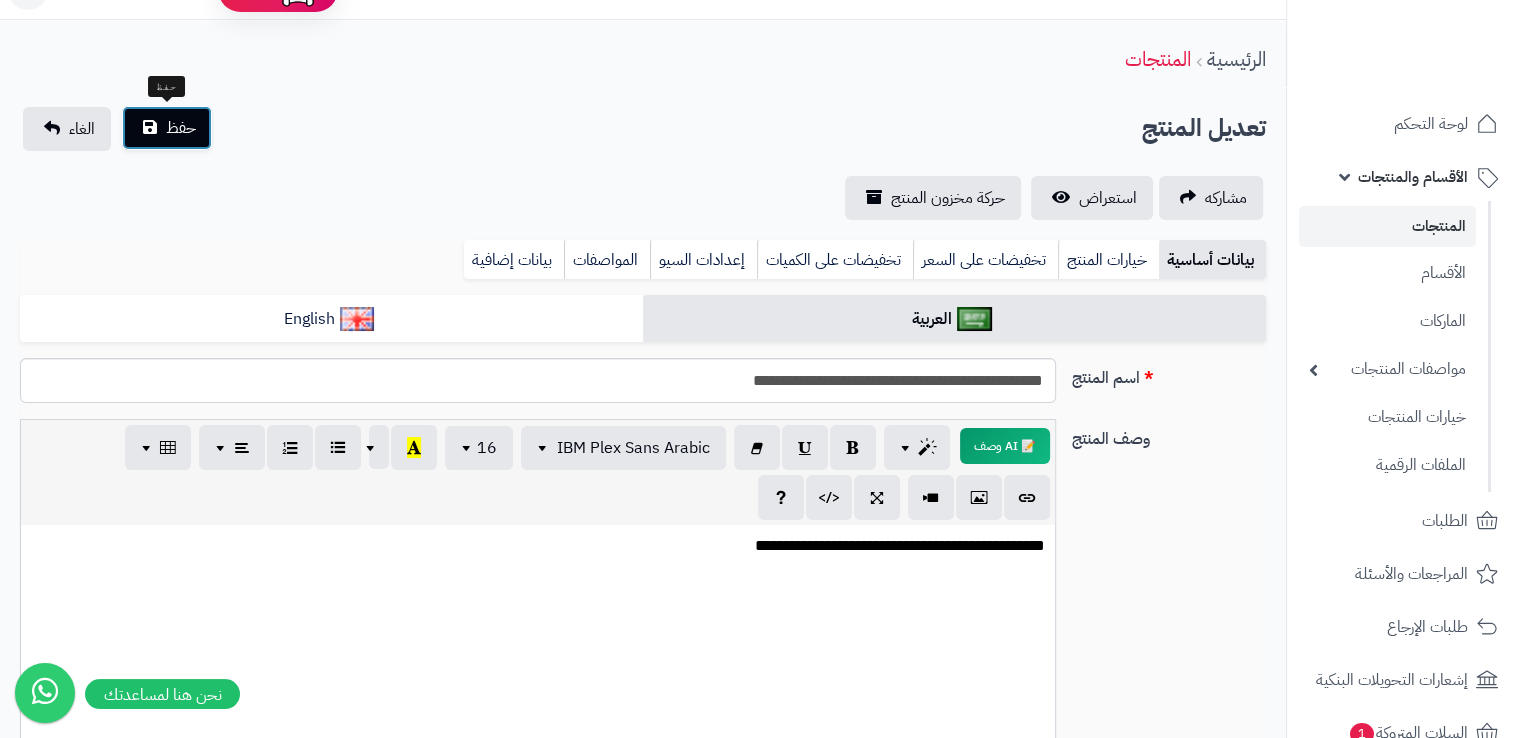 click on "حفظ" at bounding box center [181, 128] 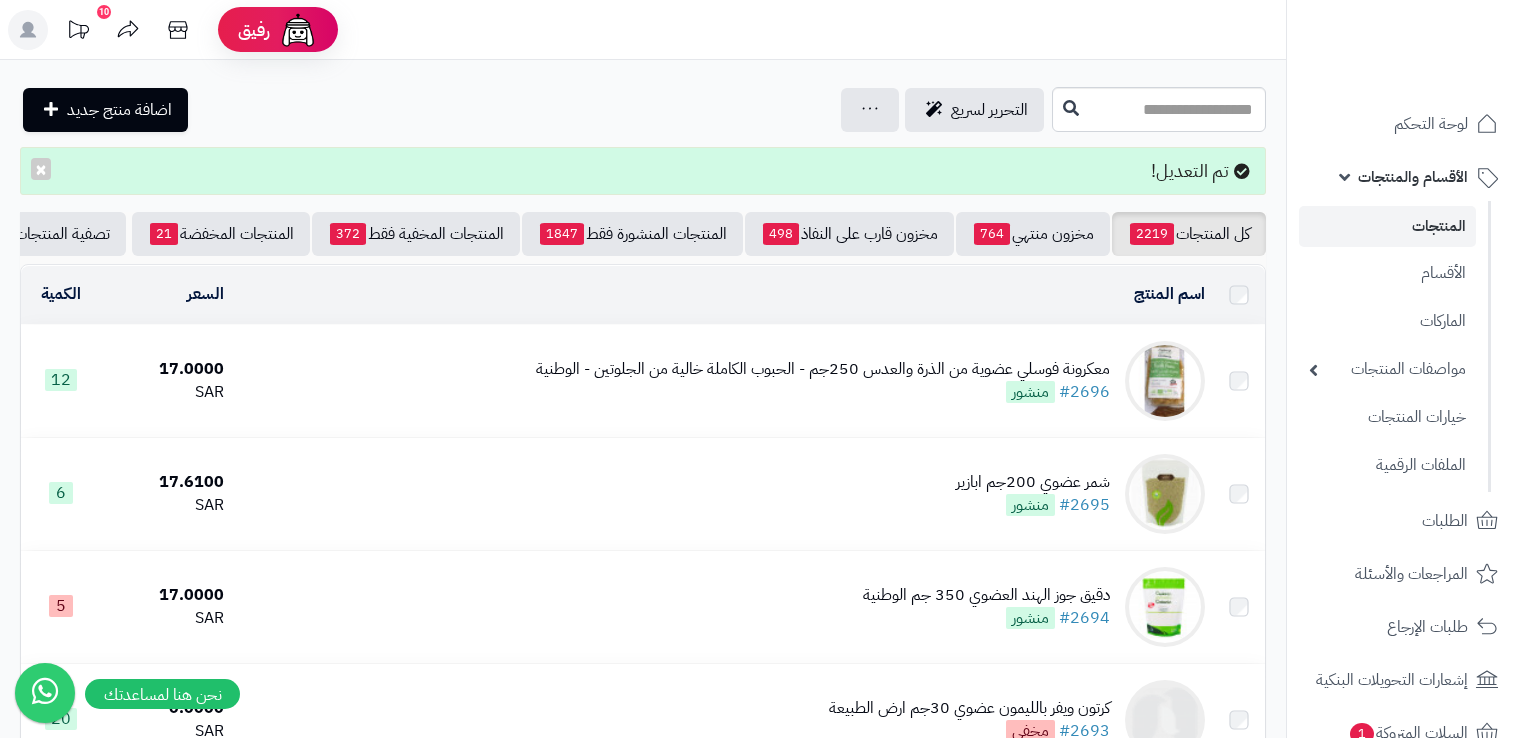scroll, scrollTop: 0, scrollLeft: 0, axis: both 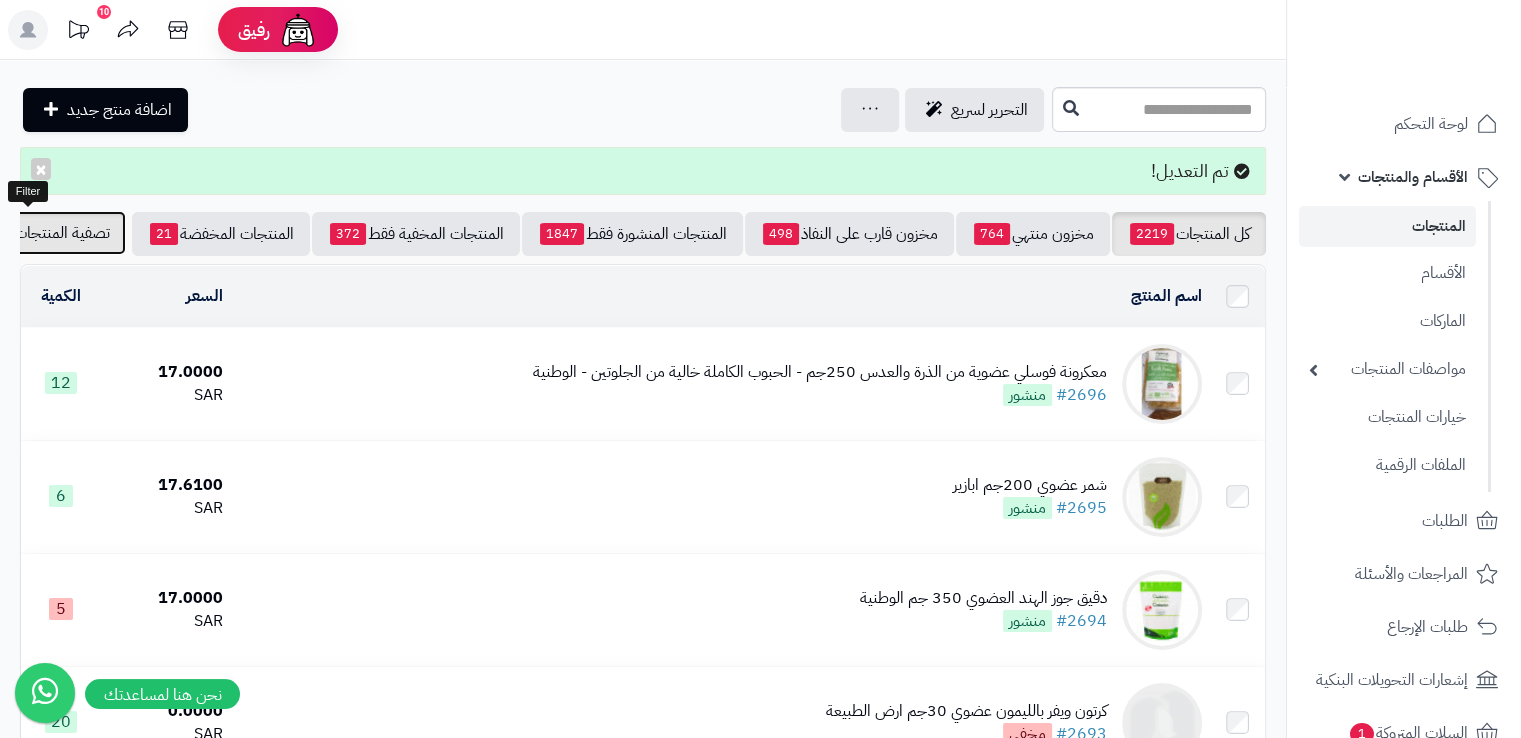 click on "تصفية المنتجات" at bounding box center [62, 233] 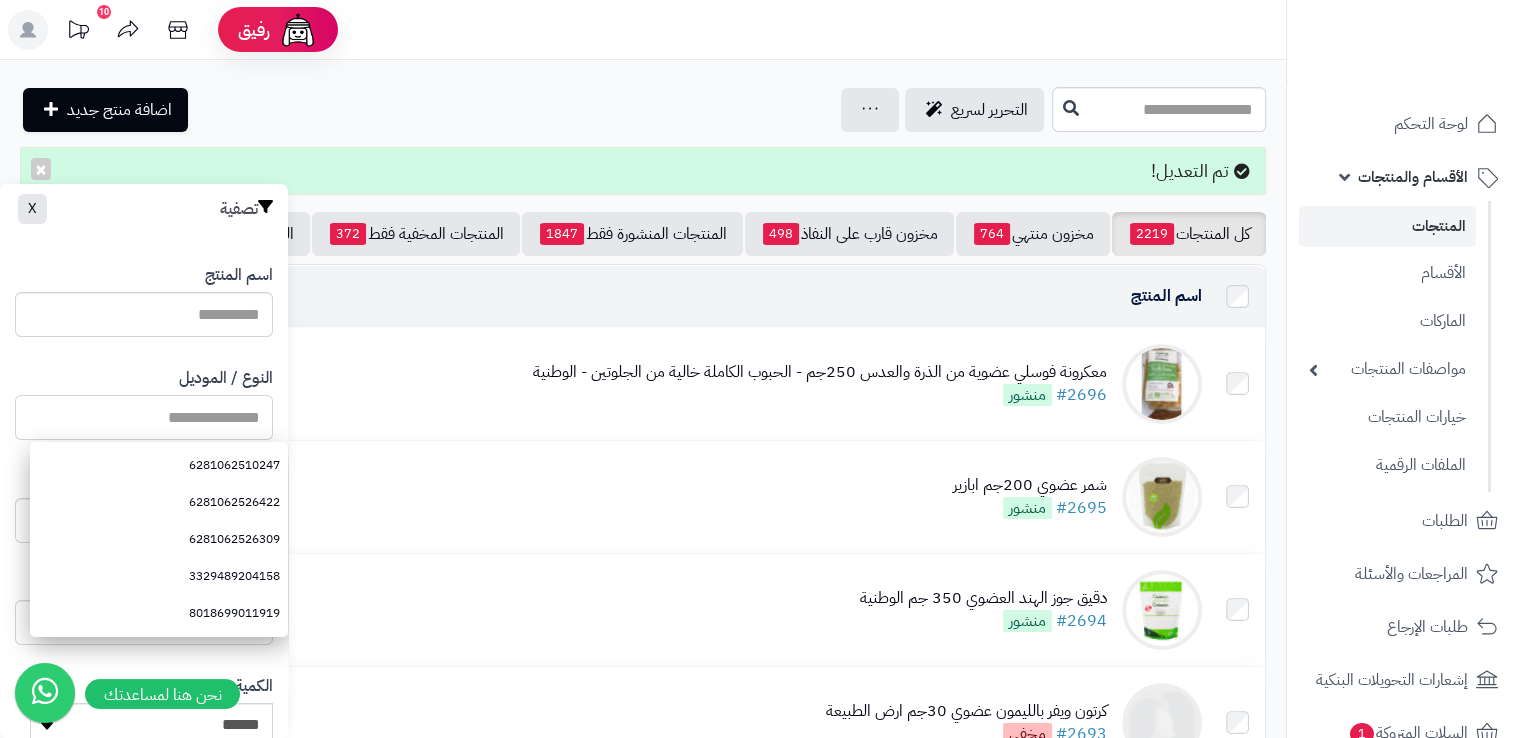 paste on "**********" 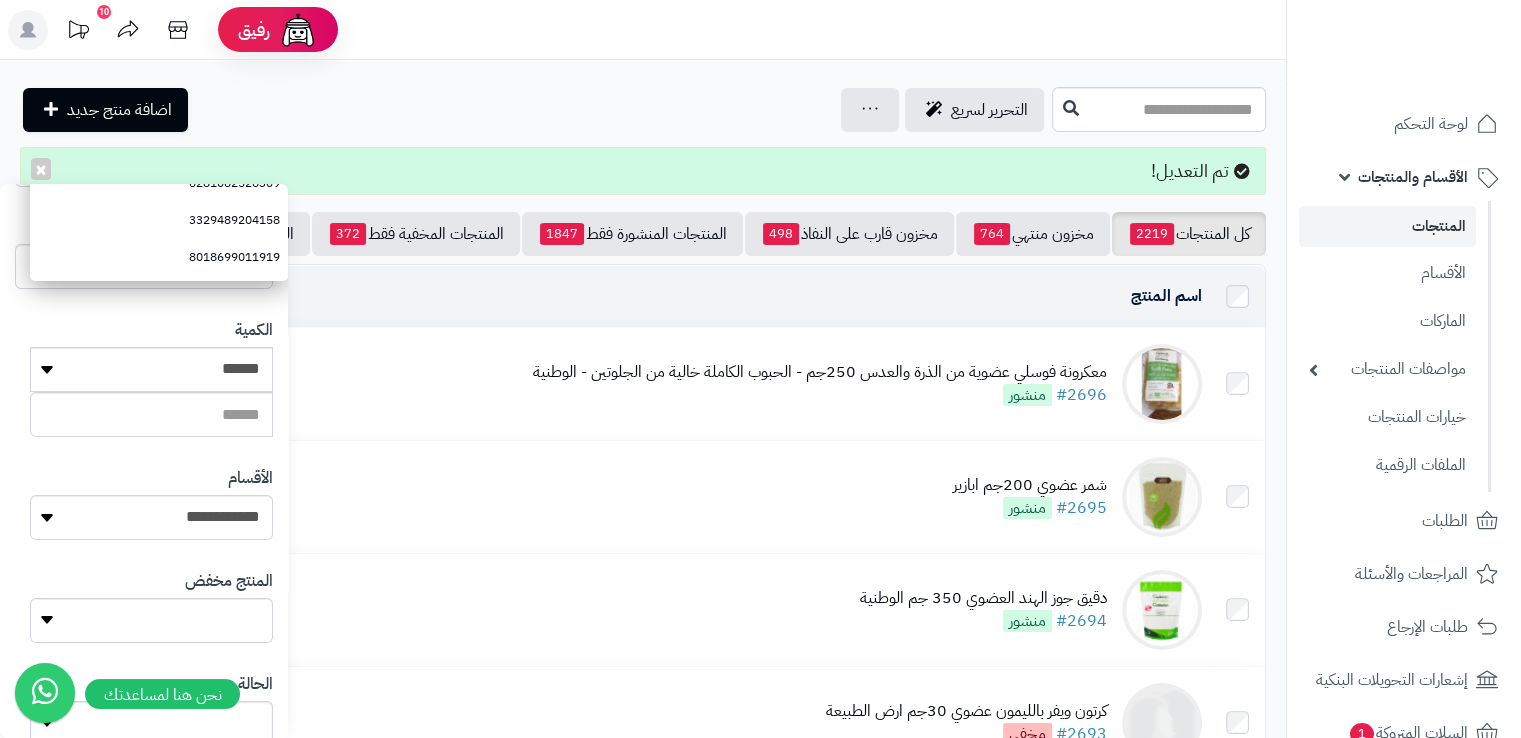 scroll, scrollTop: 485, scrollLeft: 0, axis: vertical 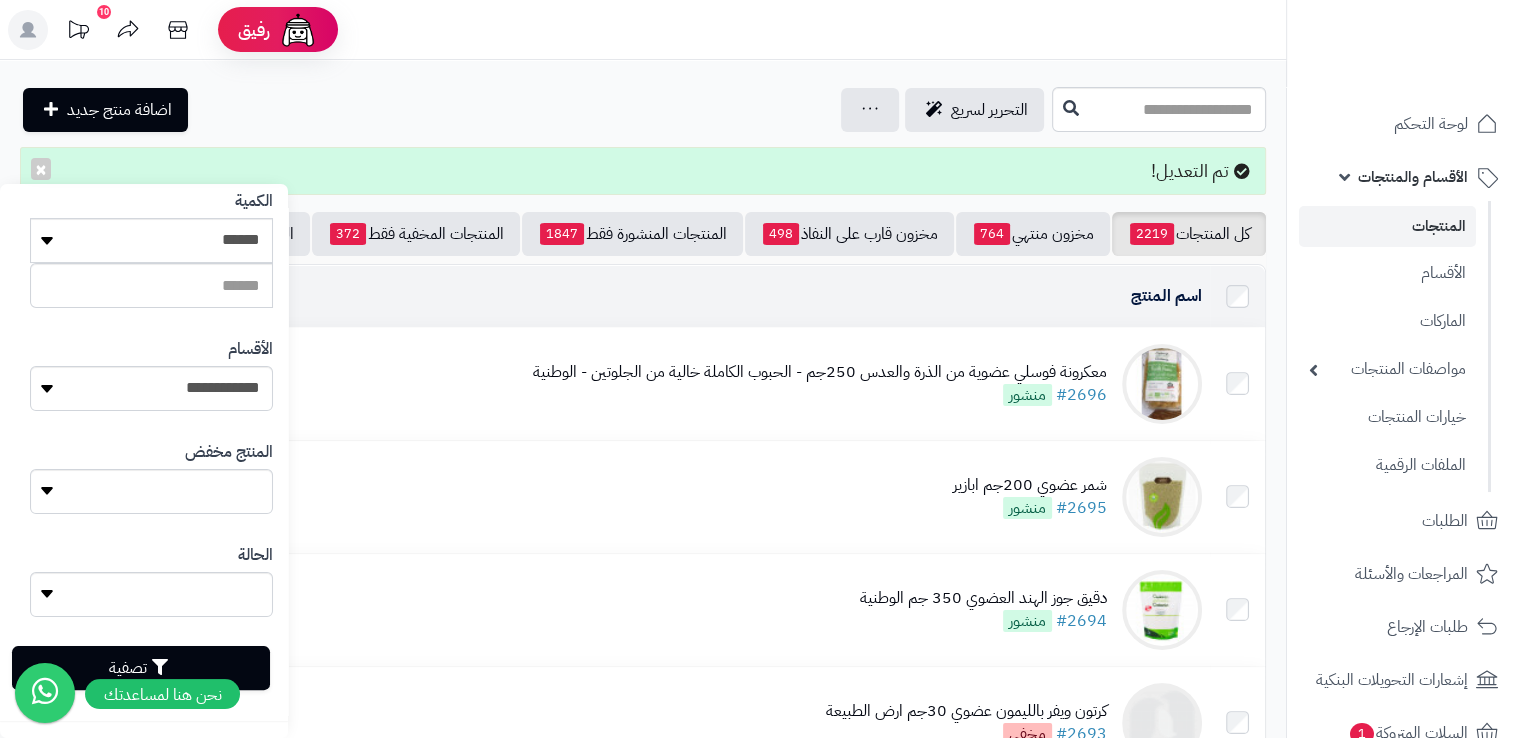 type on "**********" 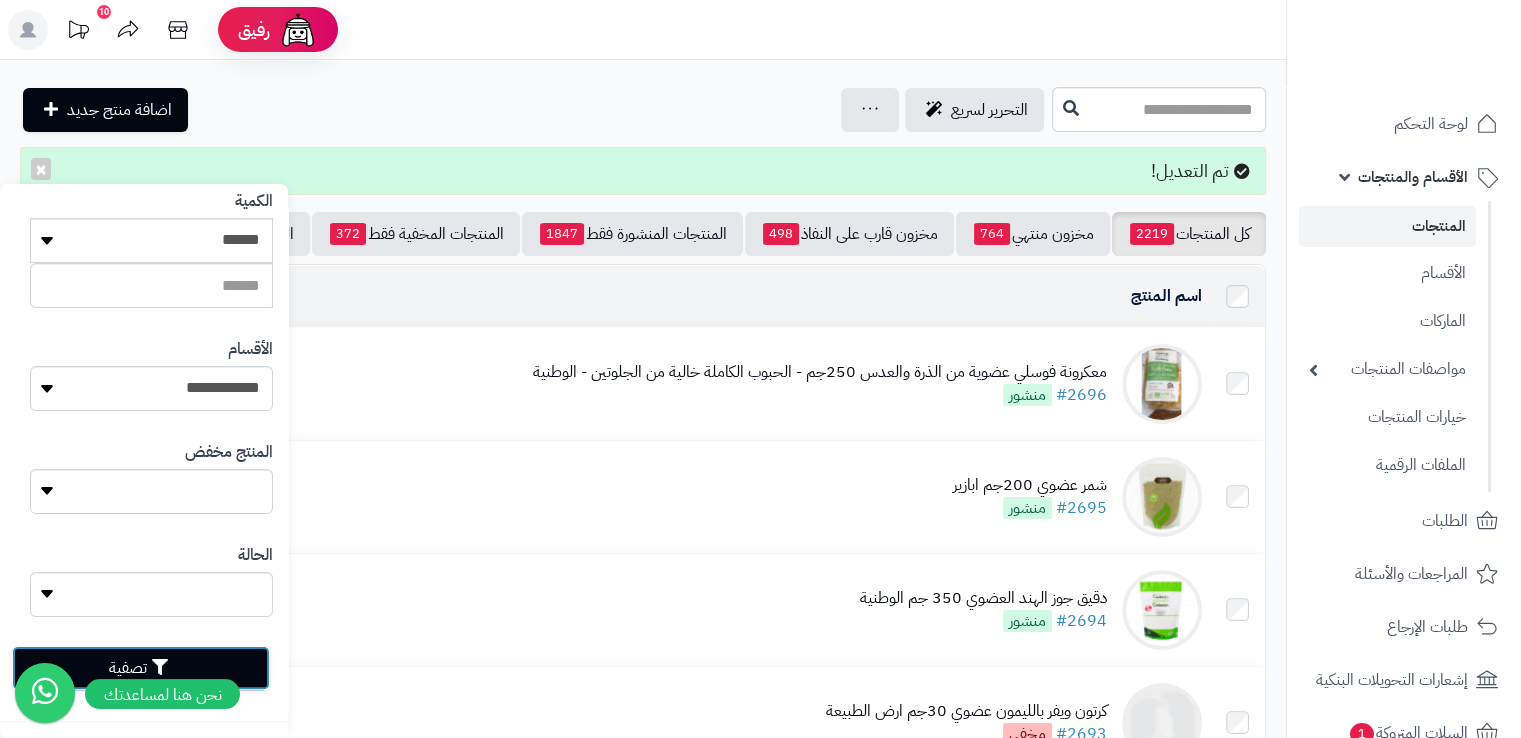 drag, startPoint x: 241, startPoint y: 659, endPoint x: 260, endPoint y: 659, distance: 19 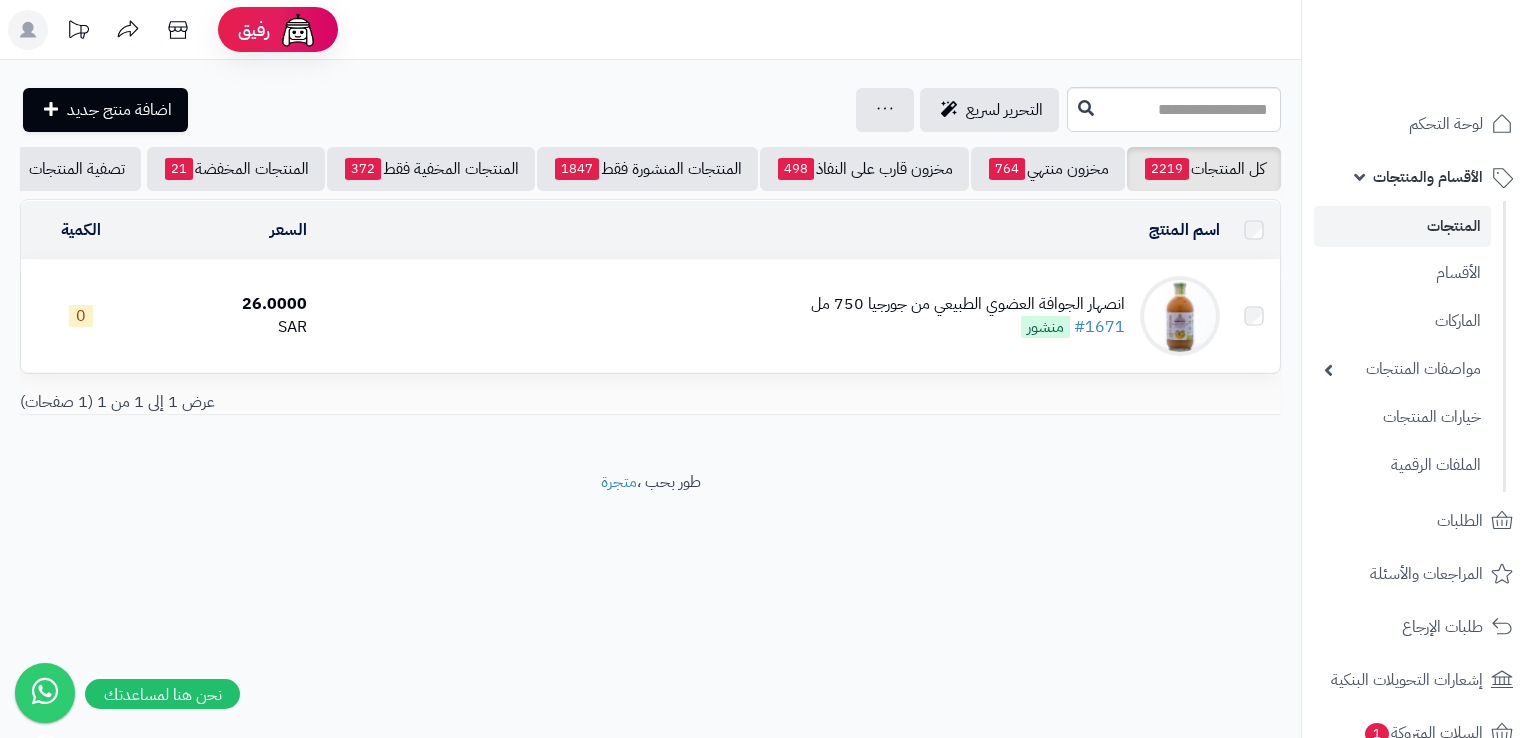 scroll, scrollTop: 0, scrollLeft: 0, axis: both 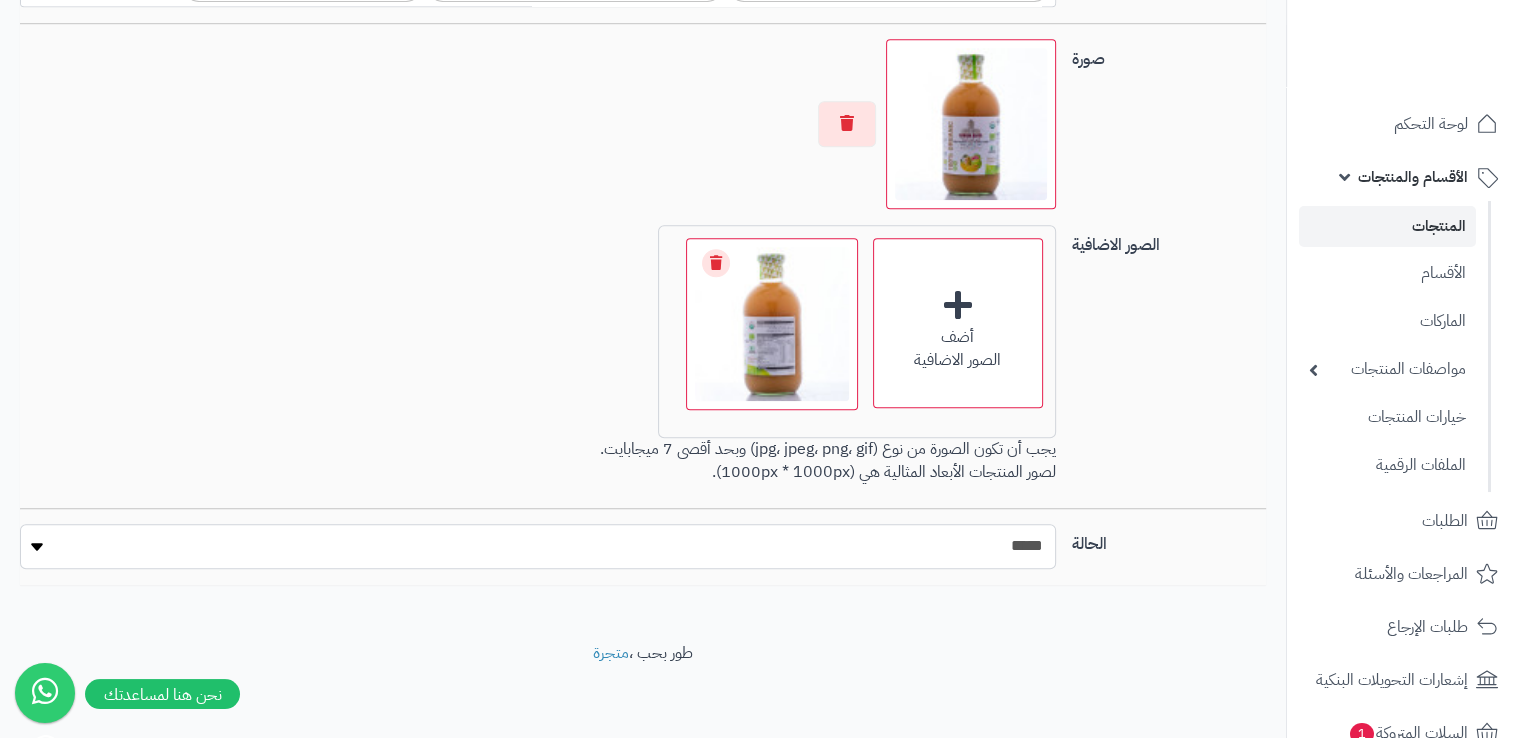 click on "***** ****" at bounding box center [537, 546] 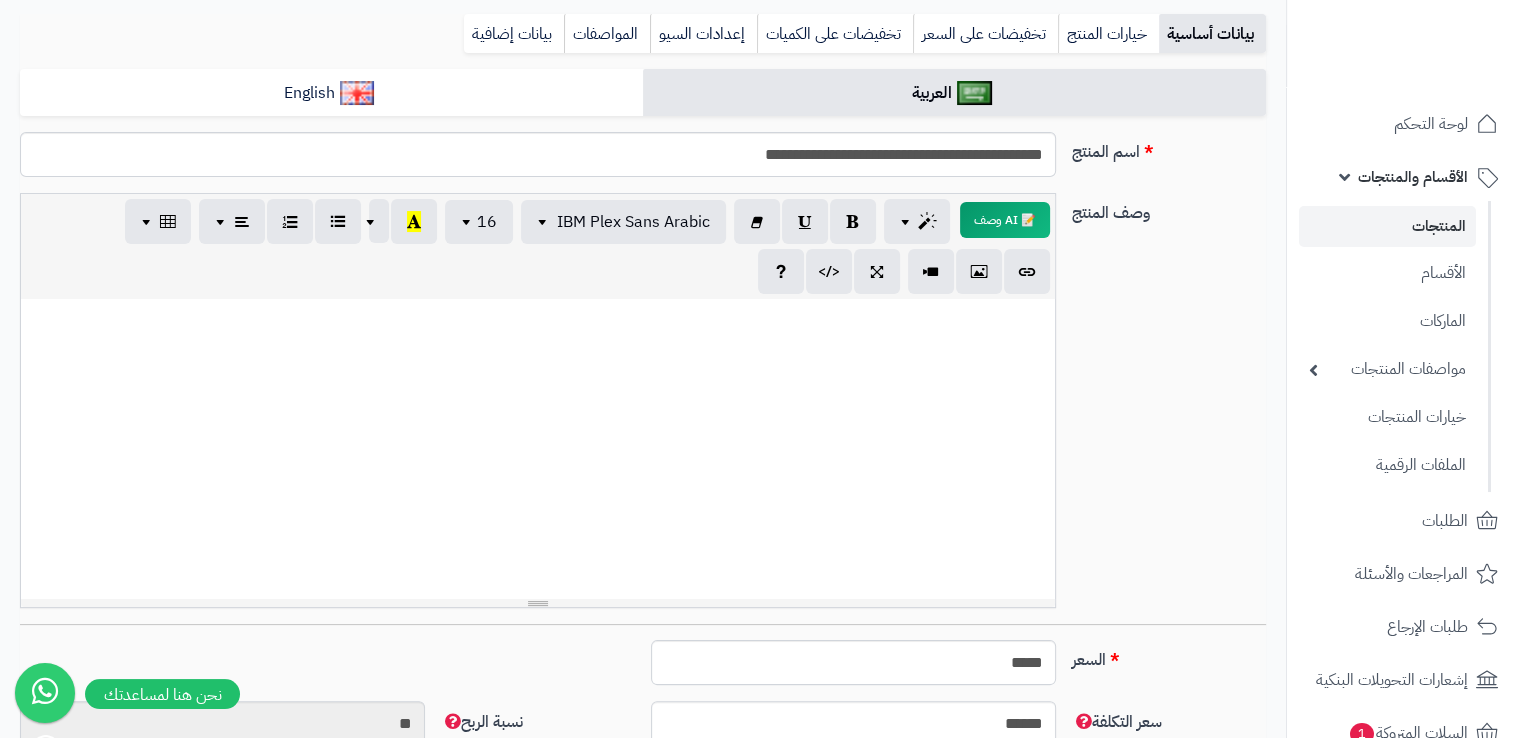 scroll, scrollTop: 0, scrollLeft: 0, axis: both 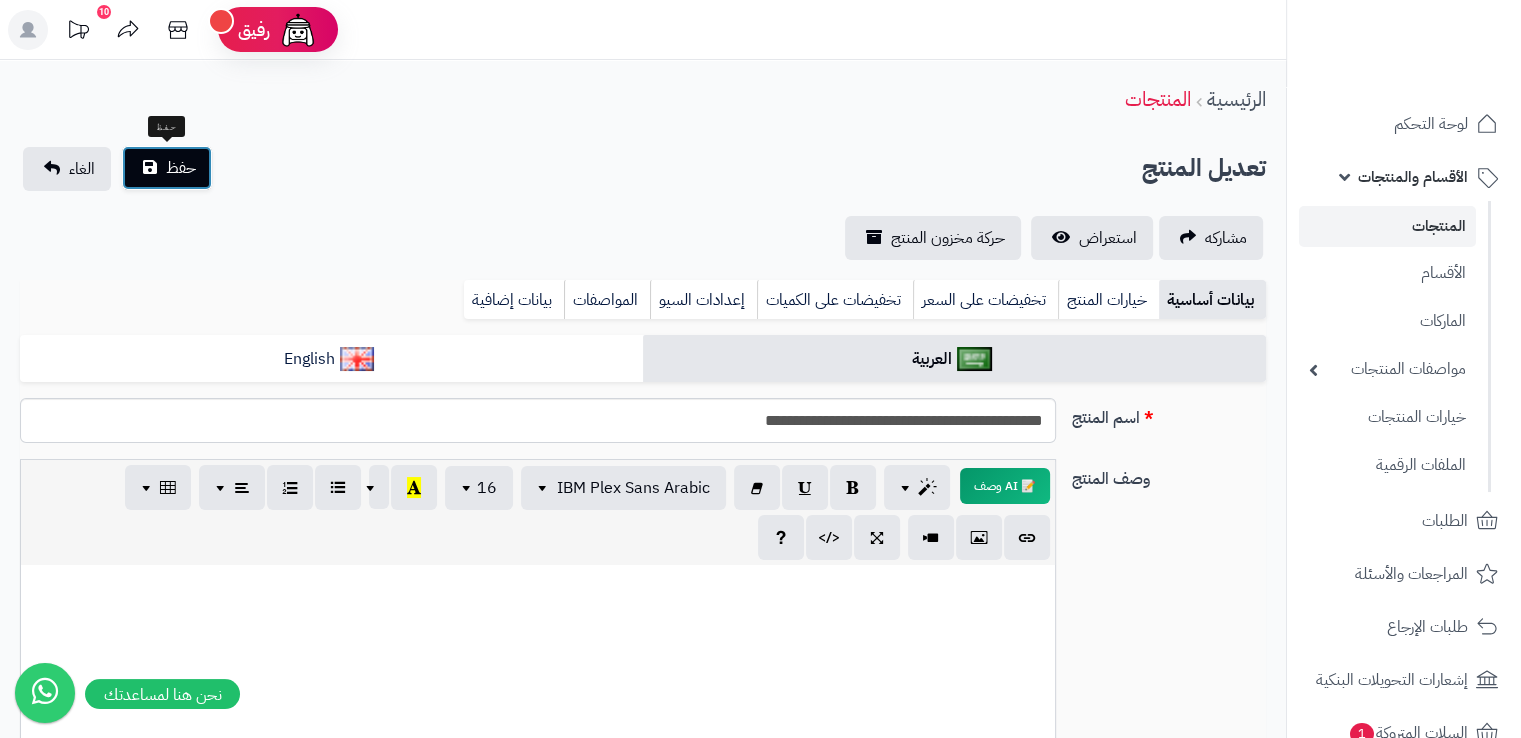 click on "حفظ" at bounding box center (181, 168) 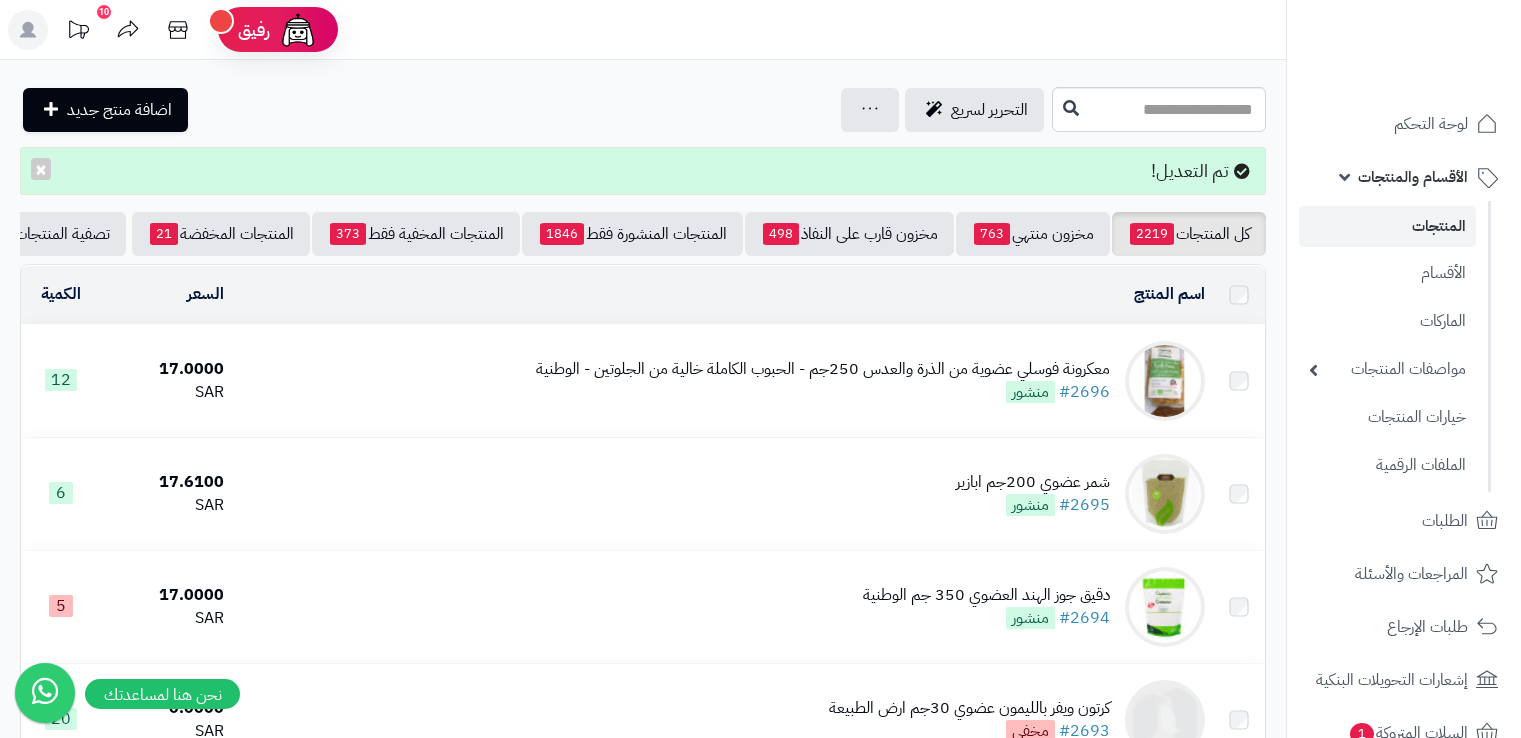 scroll, scrollTop: 0, scrollLeft: 0, axis: both 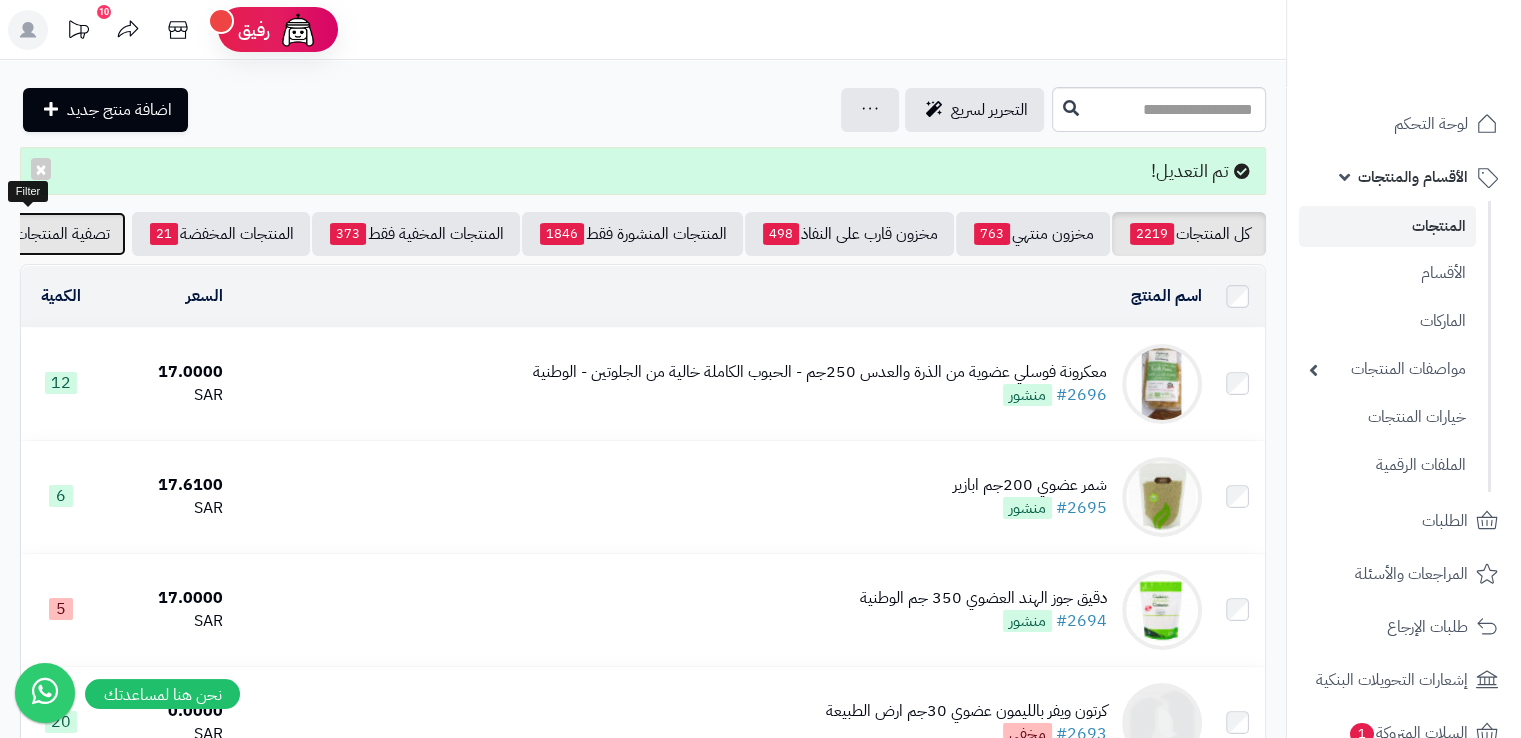 drag, startPoint x: 64, startPoint y: 228, endPoint x: 117, endPoint y: 345, distance: 128.44453 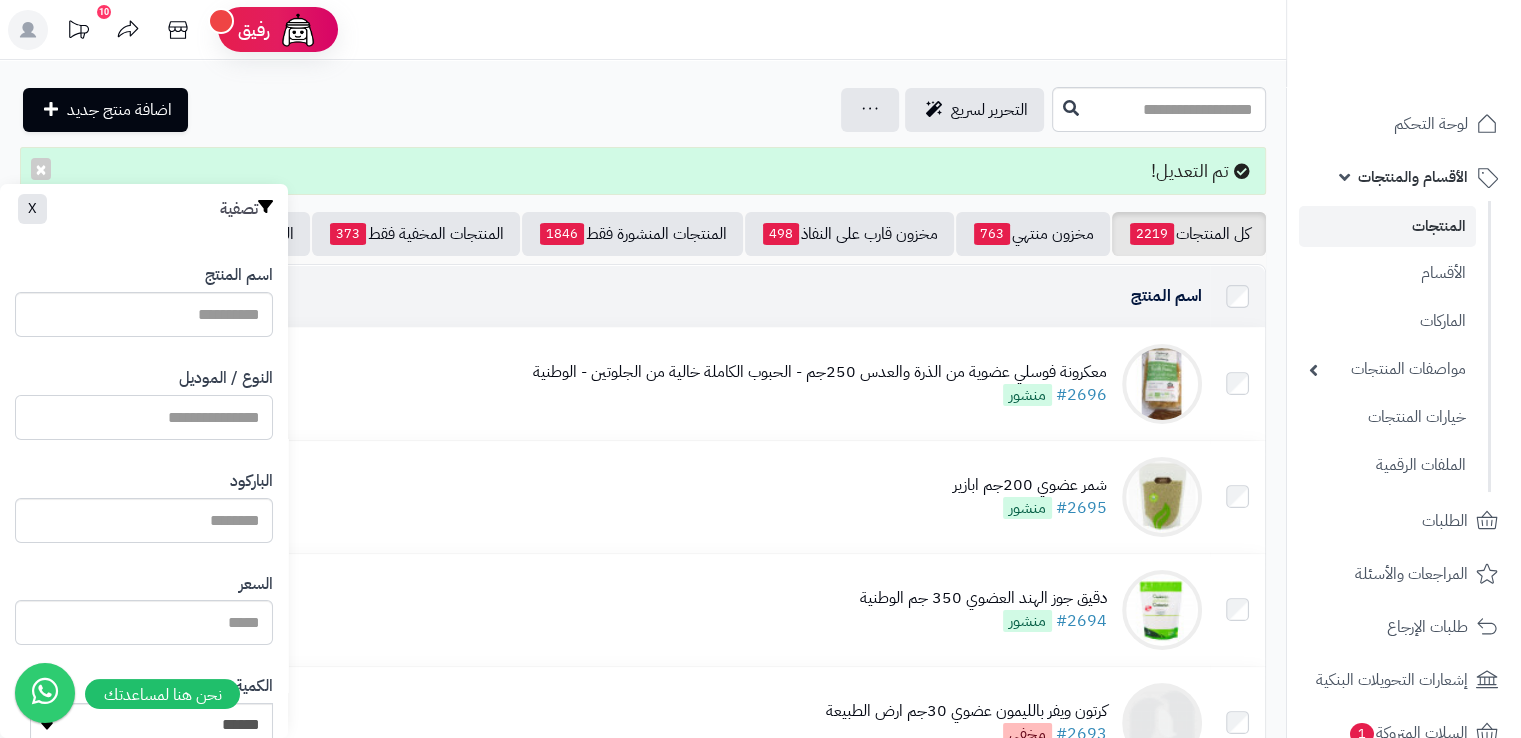paste on "**********" 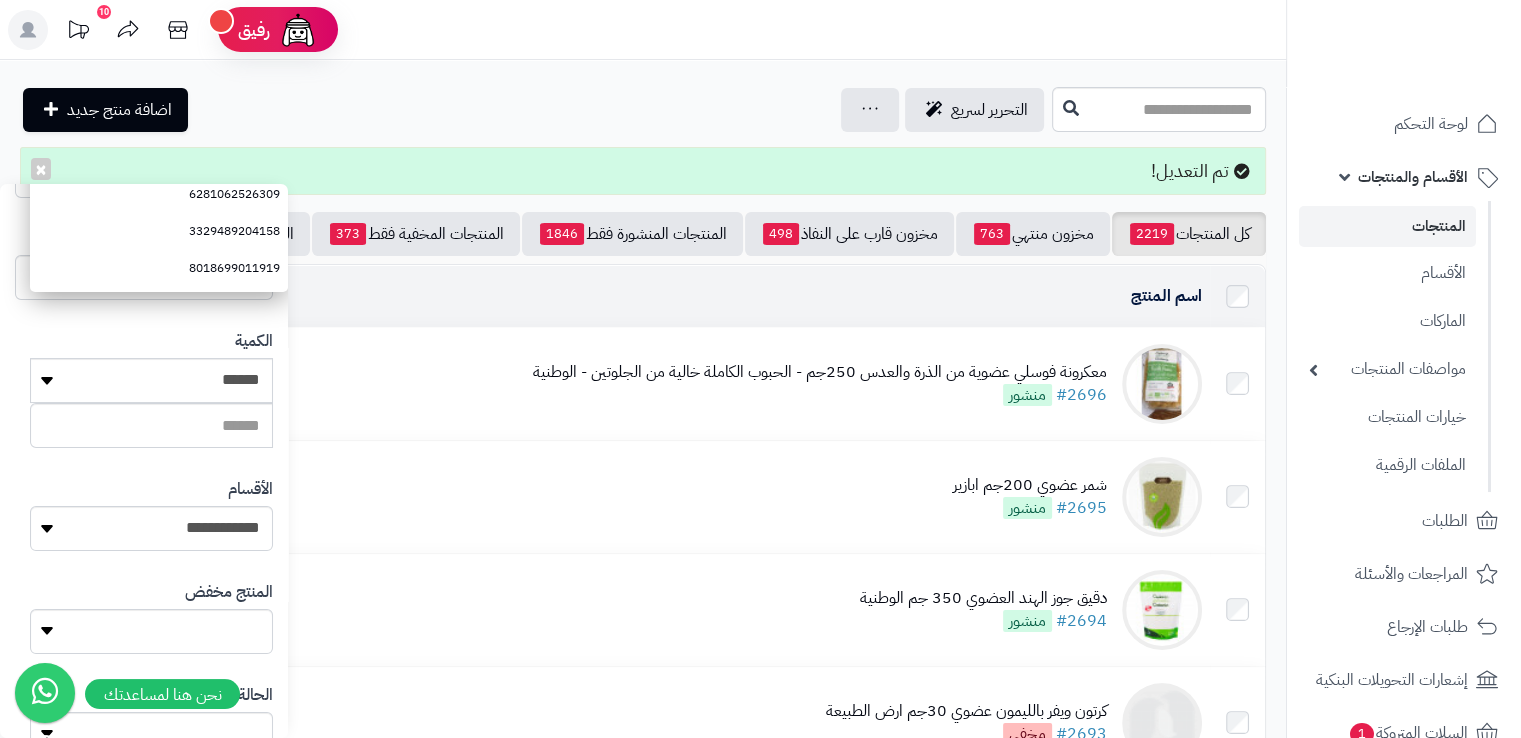 scroll, scrollTop: 485, scrollLeft: 0, axis: vertical 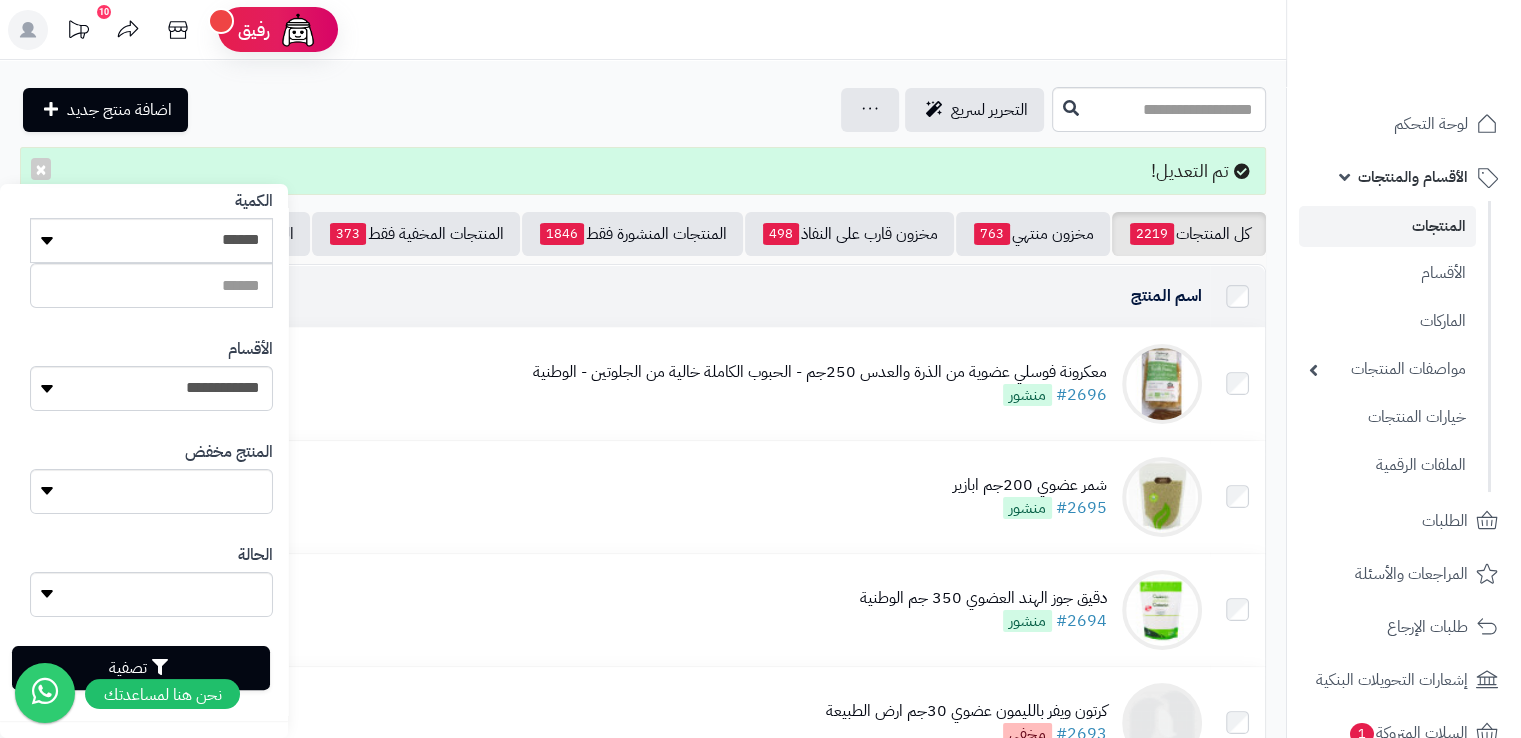type on "**********" 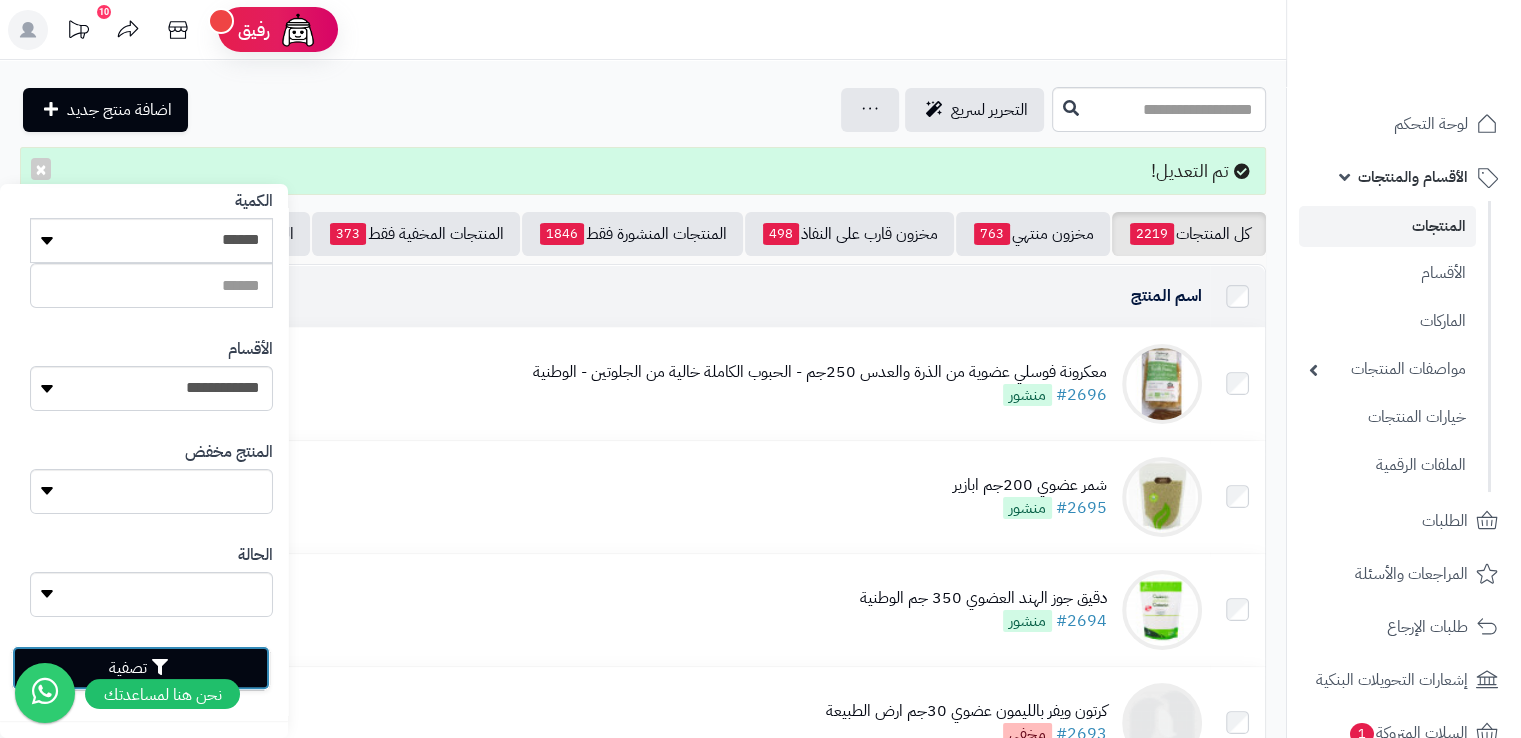 click on "تصفية" at bounding box center (141, 668) 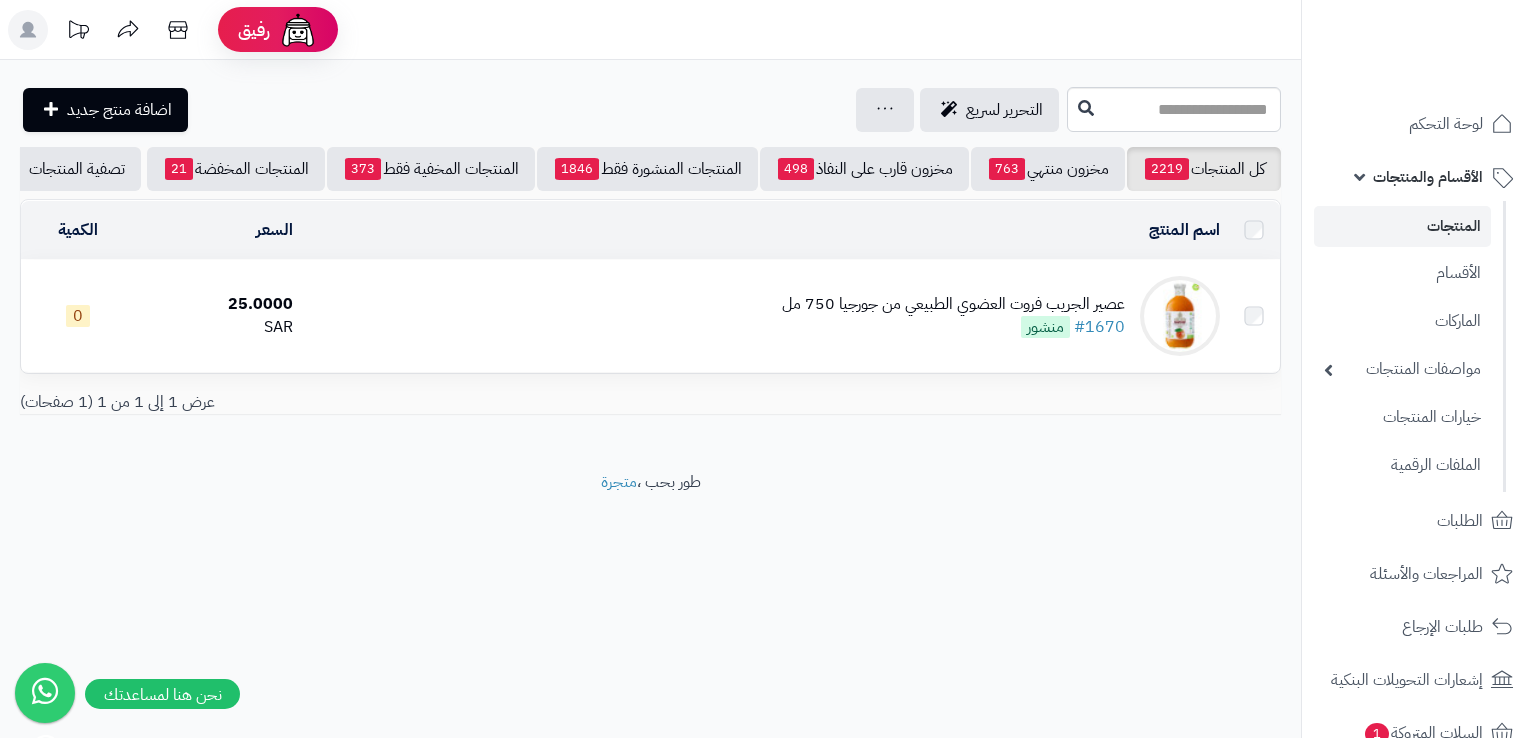 scroll, scrollTop: 0, scrollLeft: 0, axis: both 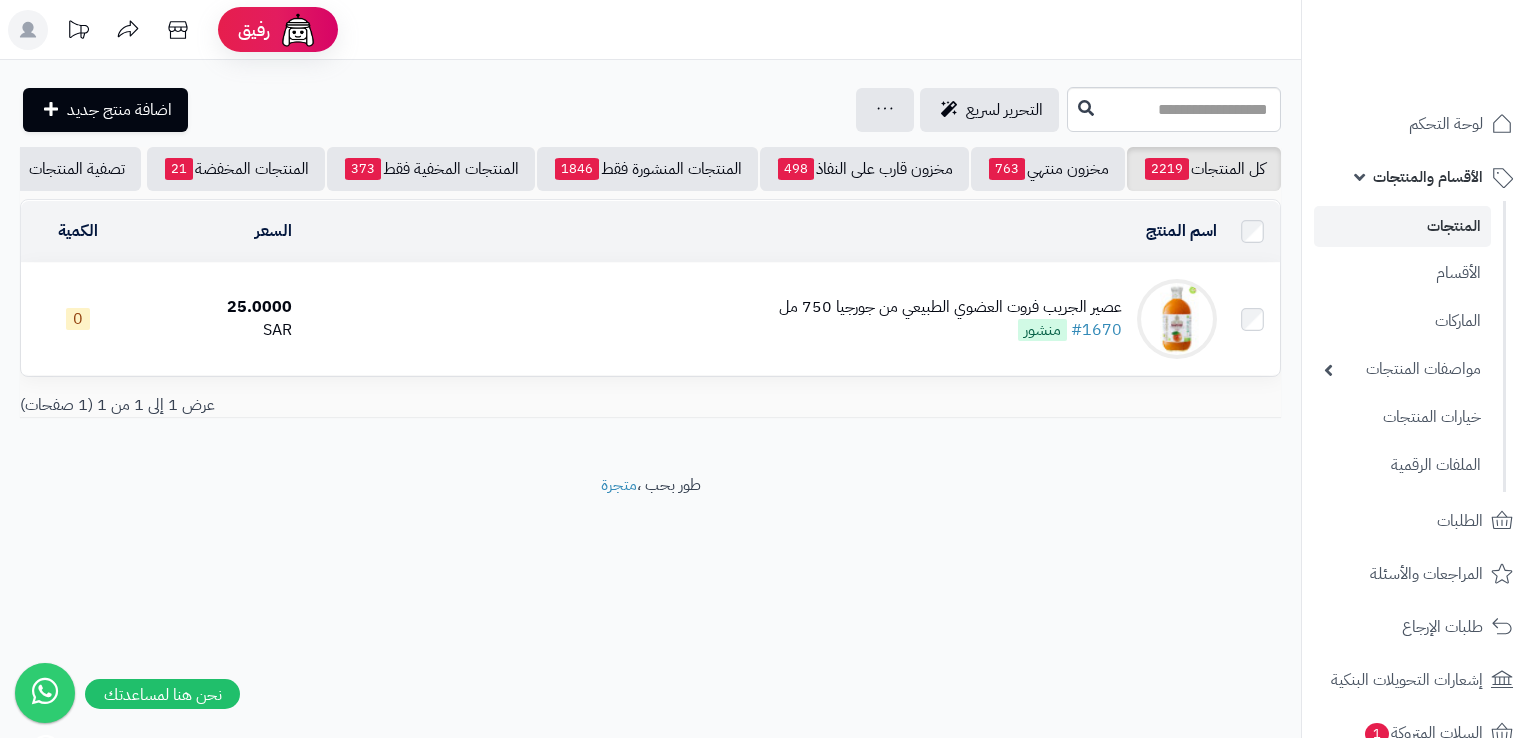 click on "عصير الجريب فروت العضوي الطبيعي من جورجيا 750 مل" at bounding box center [950, 307] 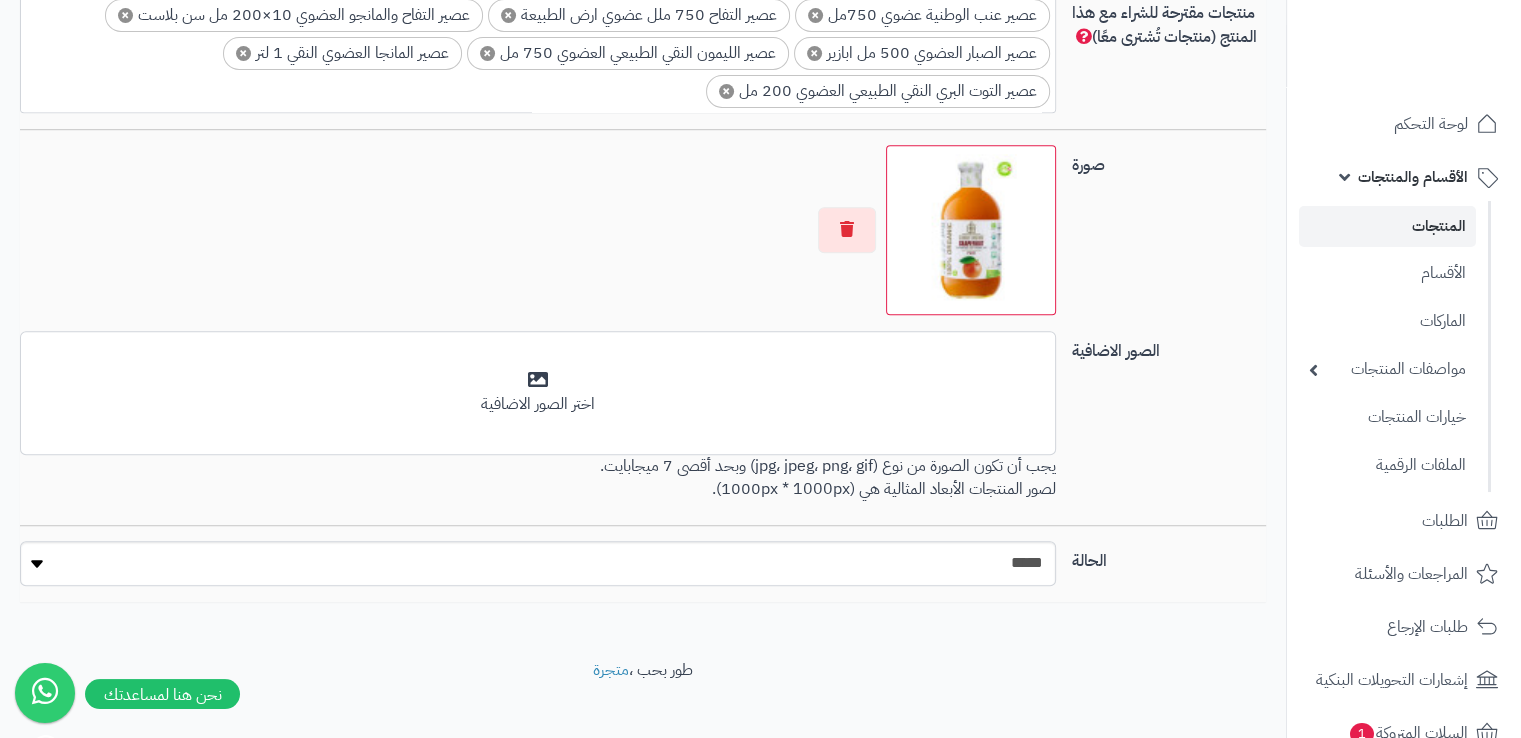 scroll, scrollTop: 1377, scrollLeft: 0, axis: vertical 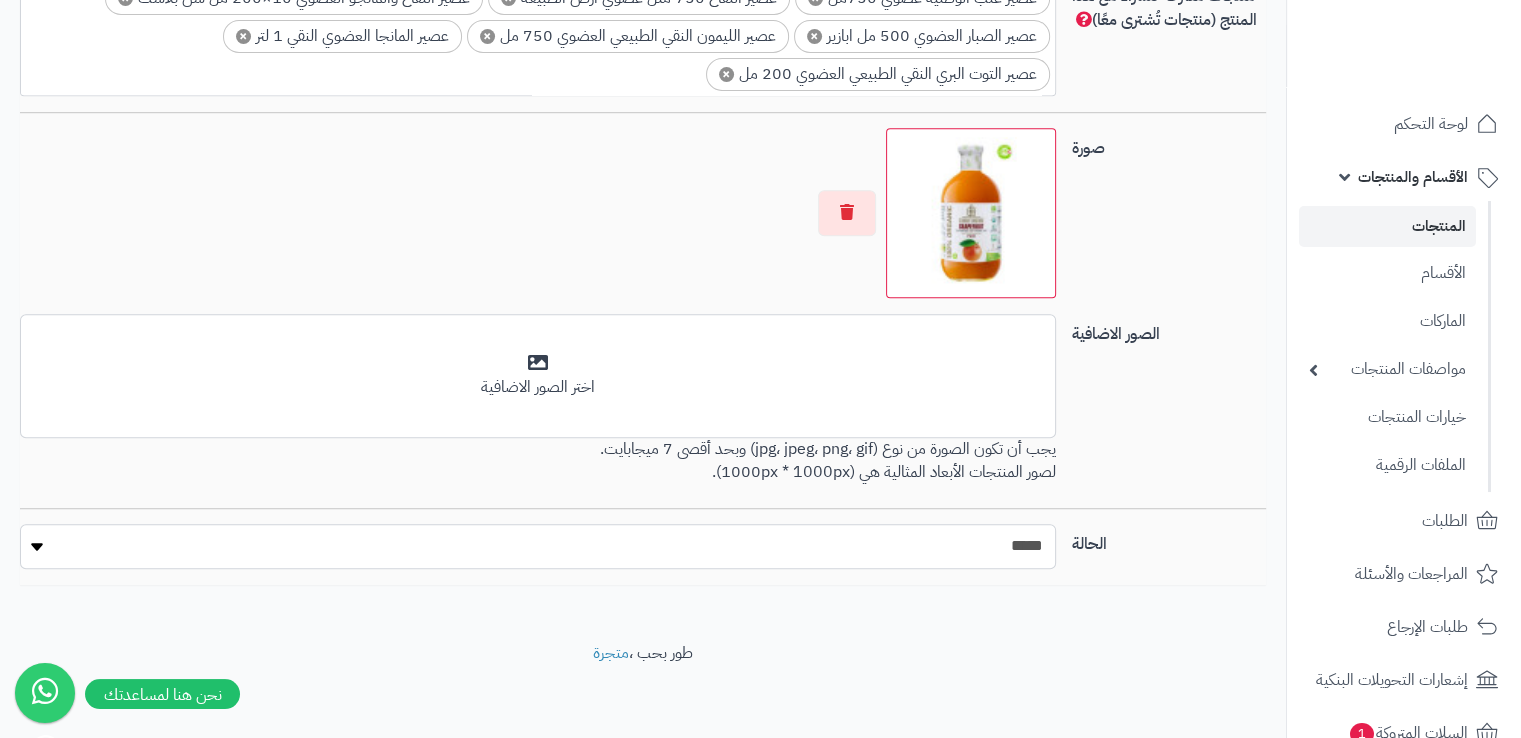 click on "***** ****" at bounding box center (537, 546) 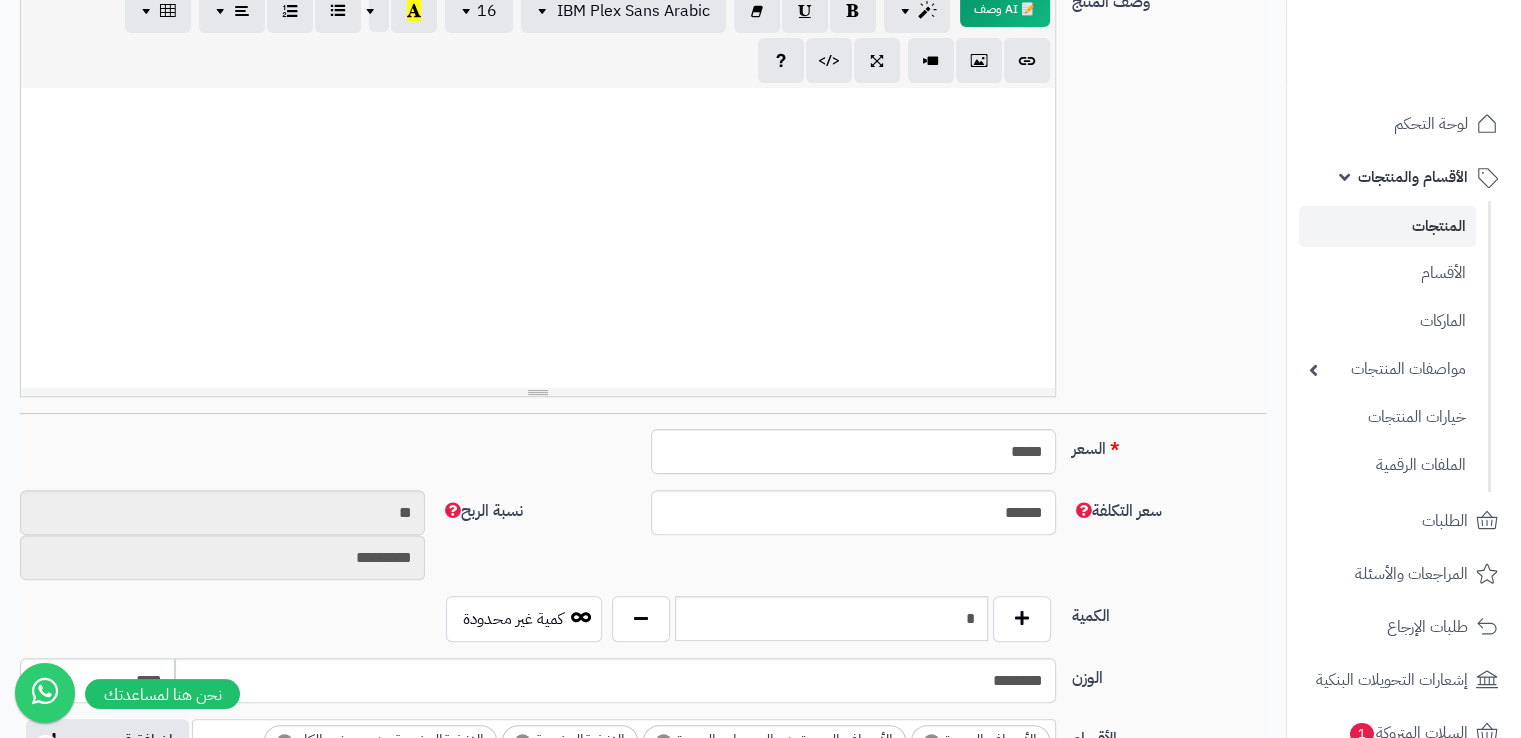 scroll, scrollTop: 77, scrollLeft: 0, axis: vertical 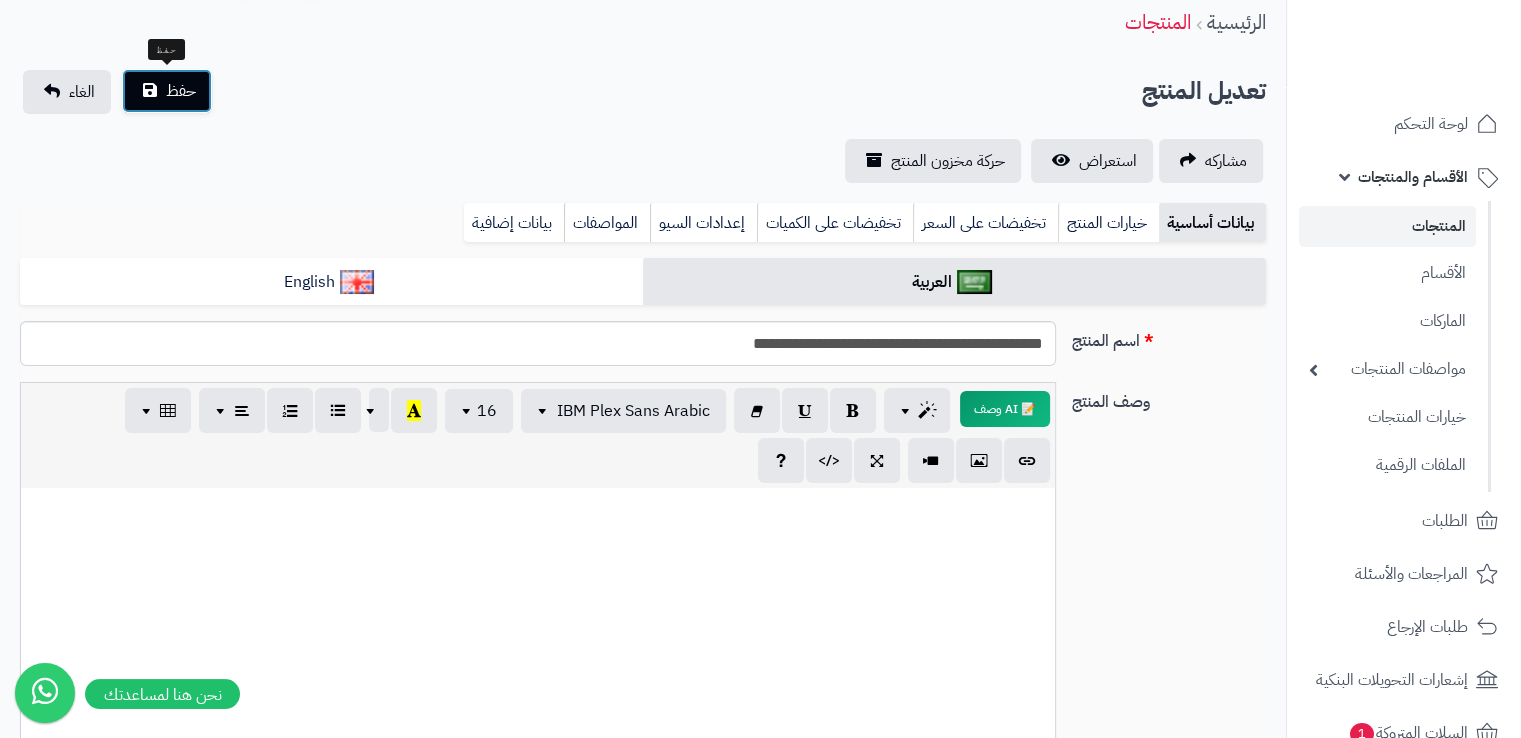 click on "حفظ" at bounding box center (181, 91) 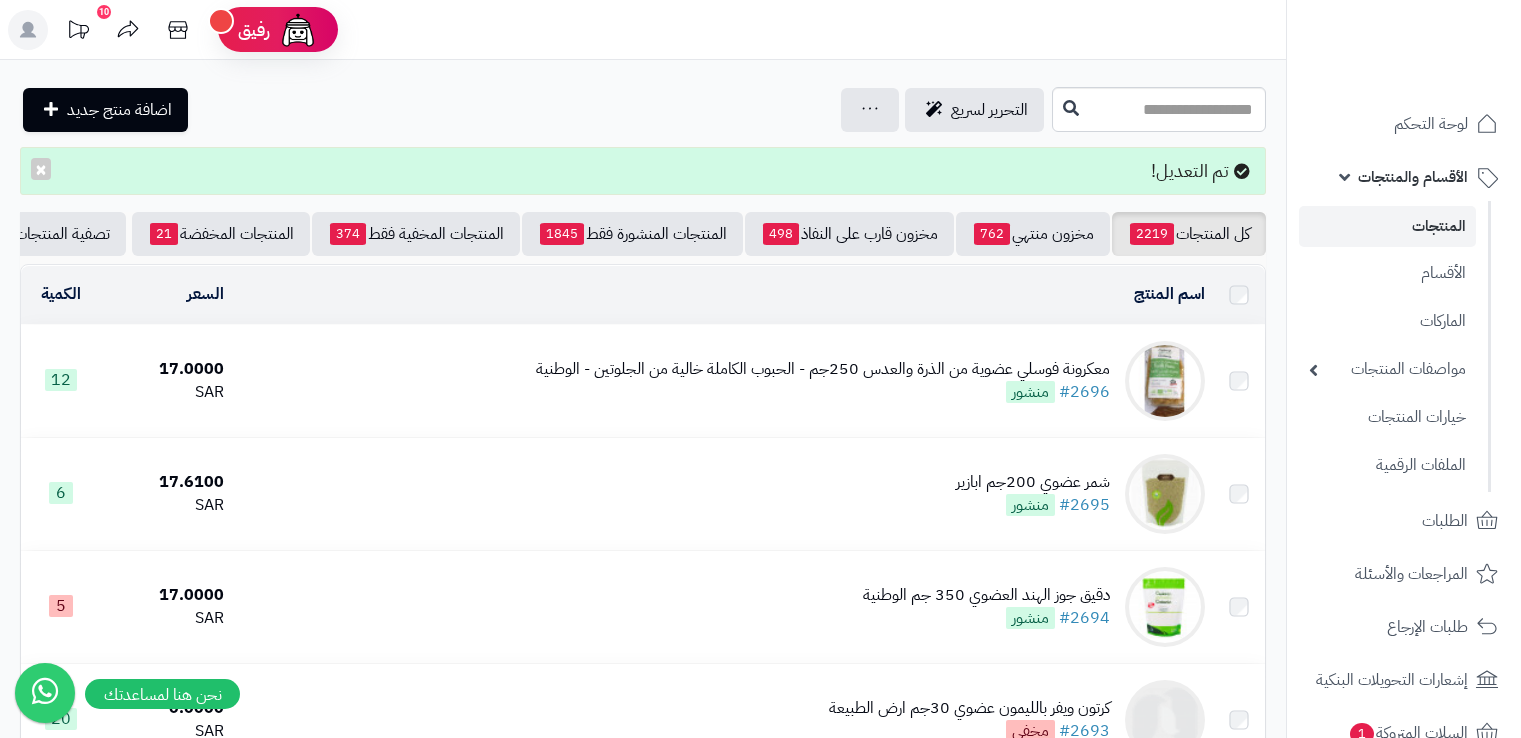 scroll, scrollTop: 0, scrollLeft: 0, axis: both 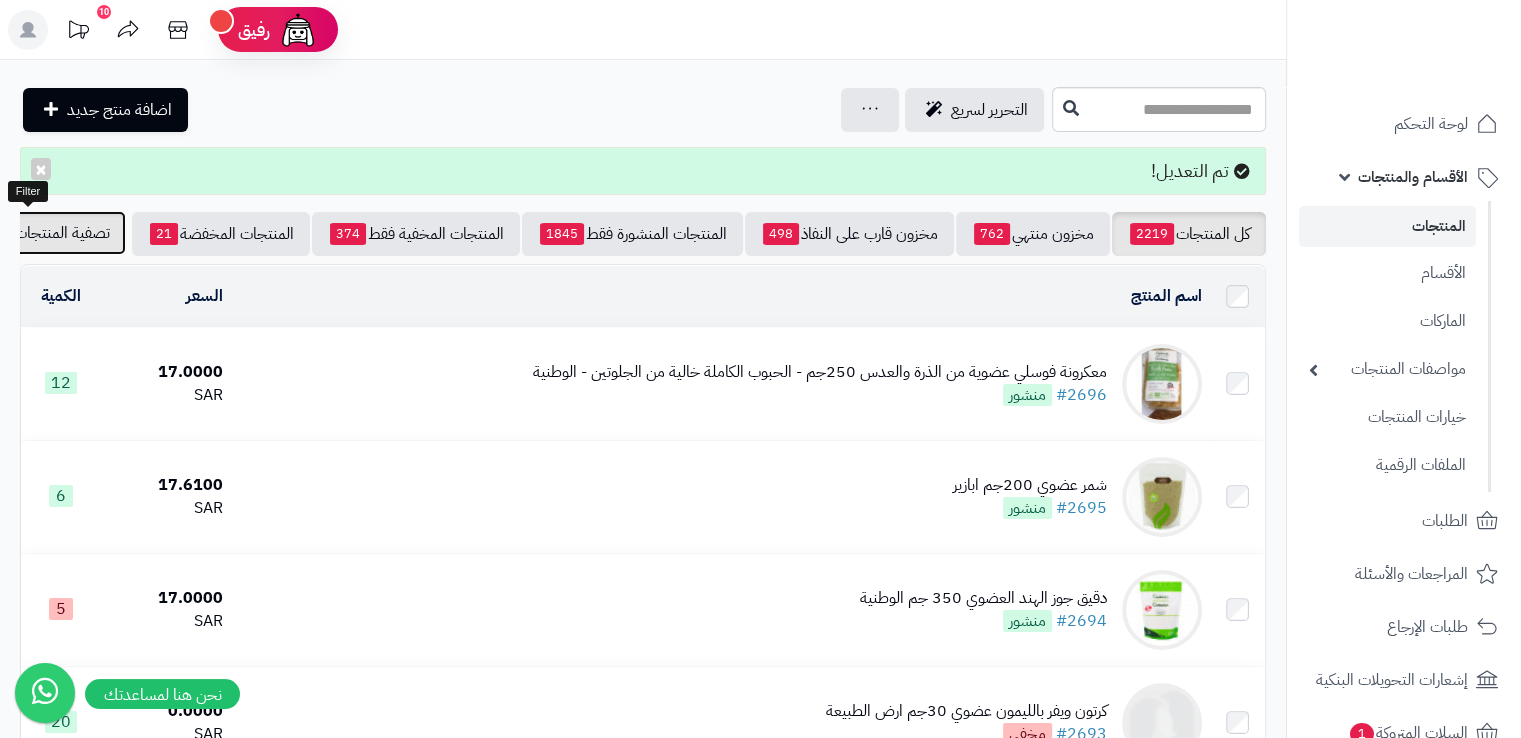 click on "تصفية المنتجات" at bounding box center (62, 233) 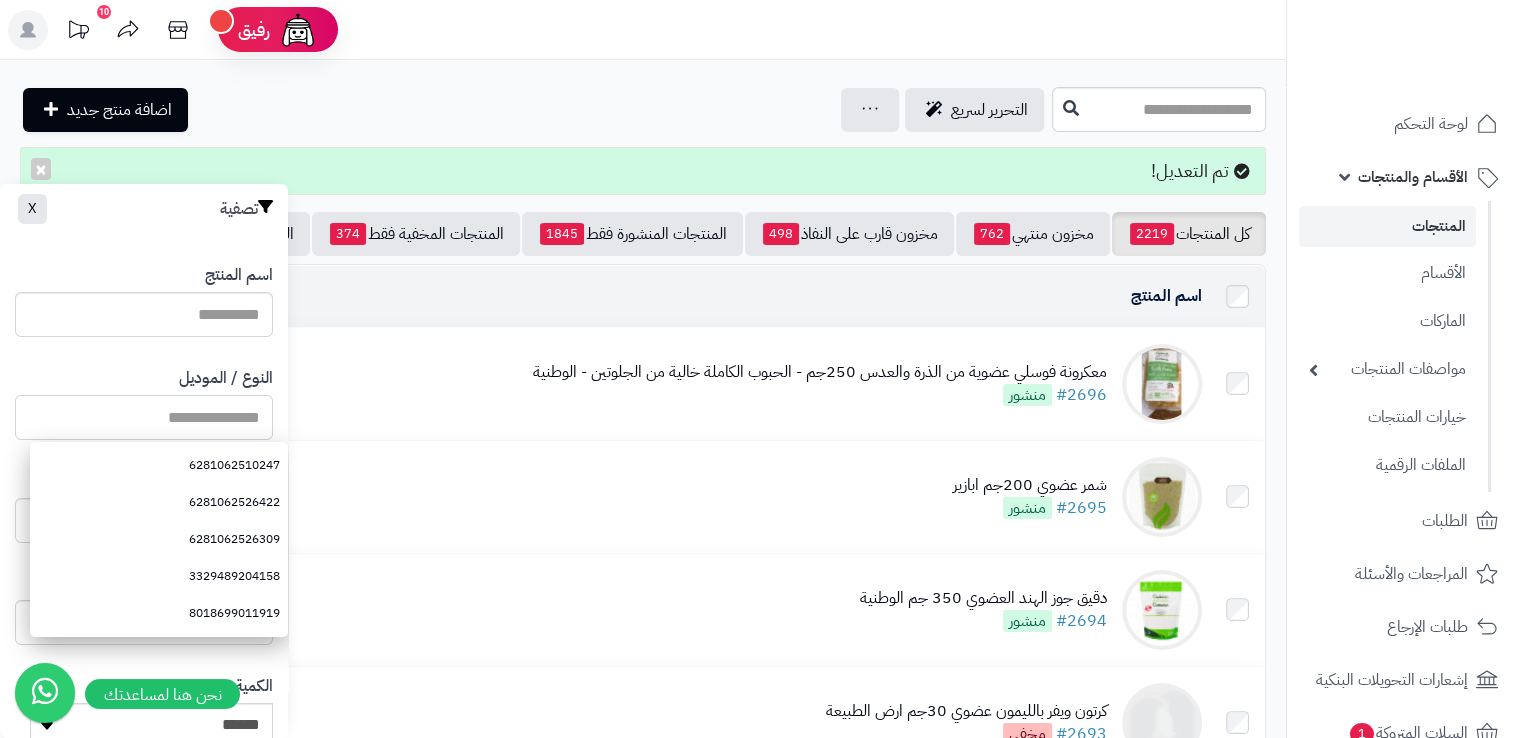 paste on "**********" 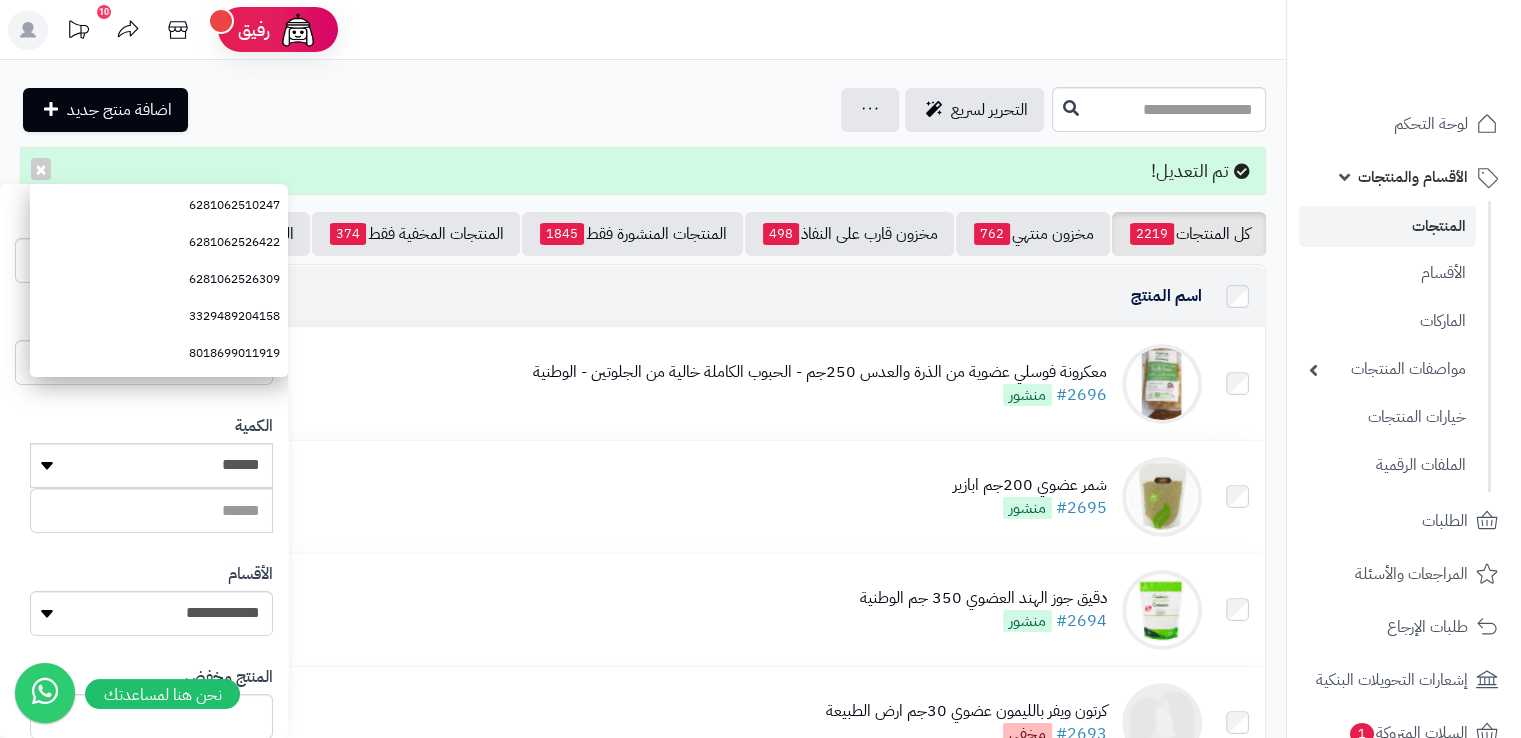 scroll, scrollTop: 485, scrollLeft: 0, axis: vertical 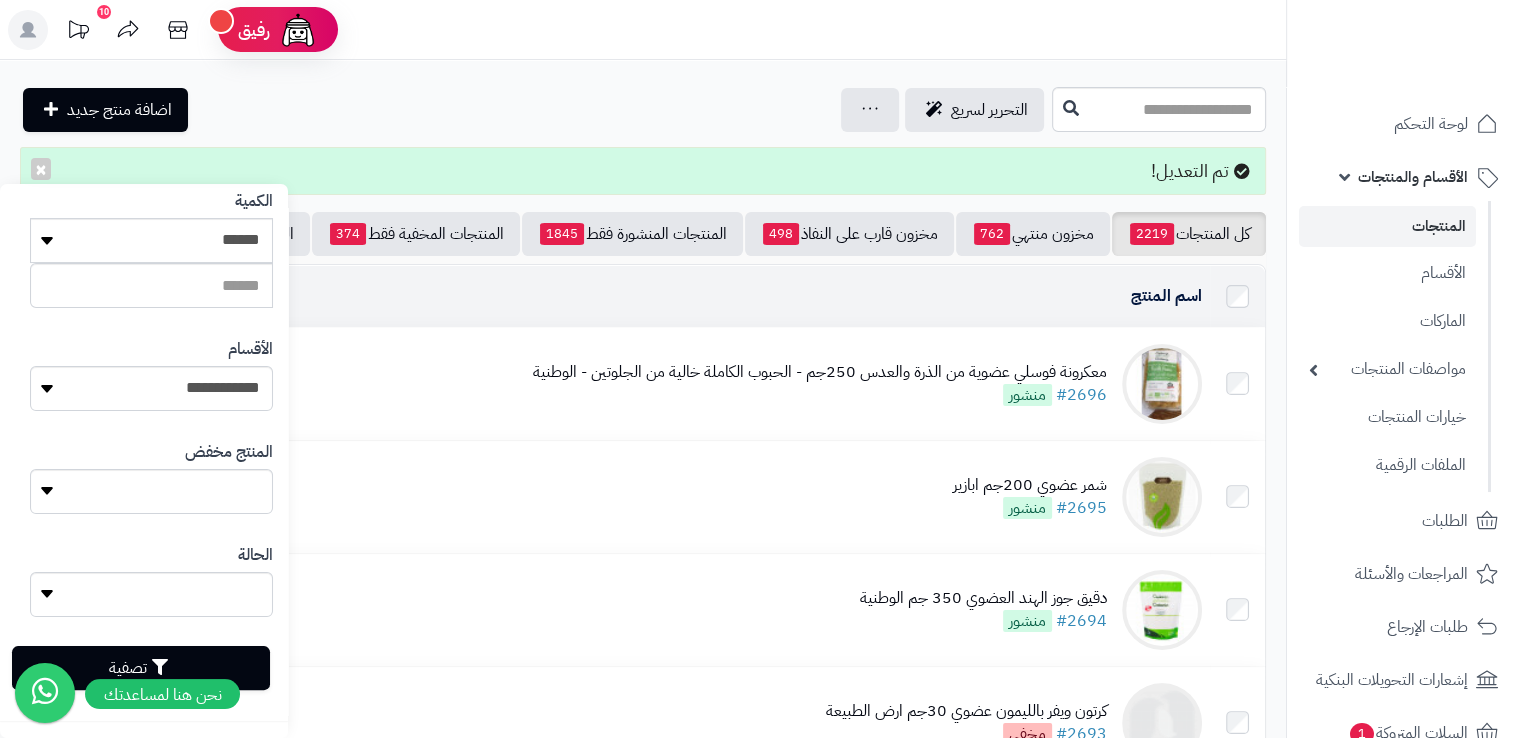 type on "**********" 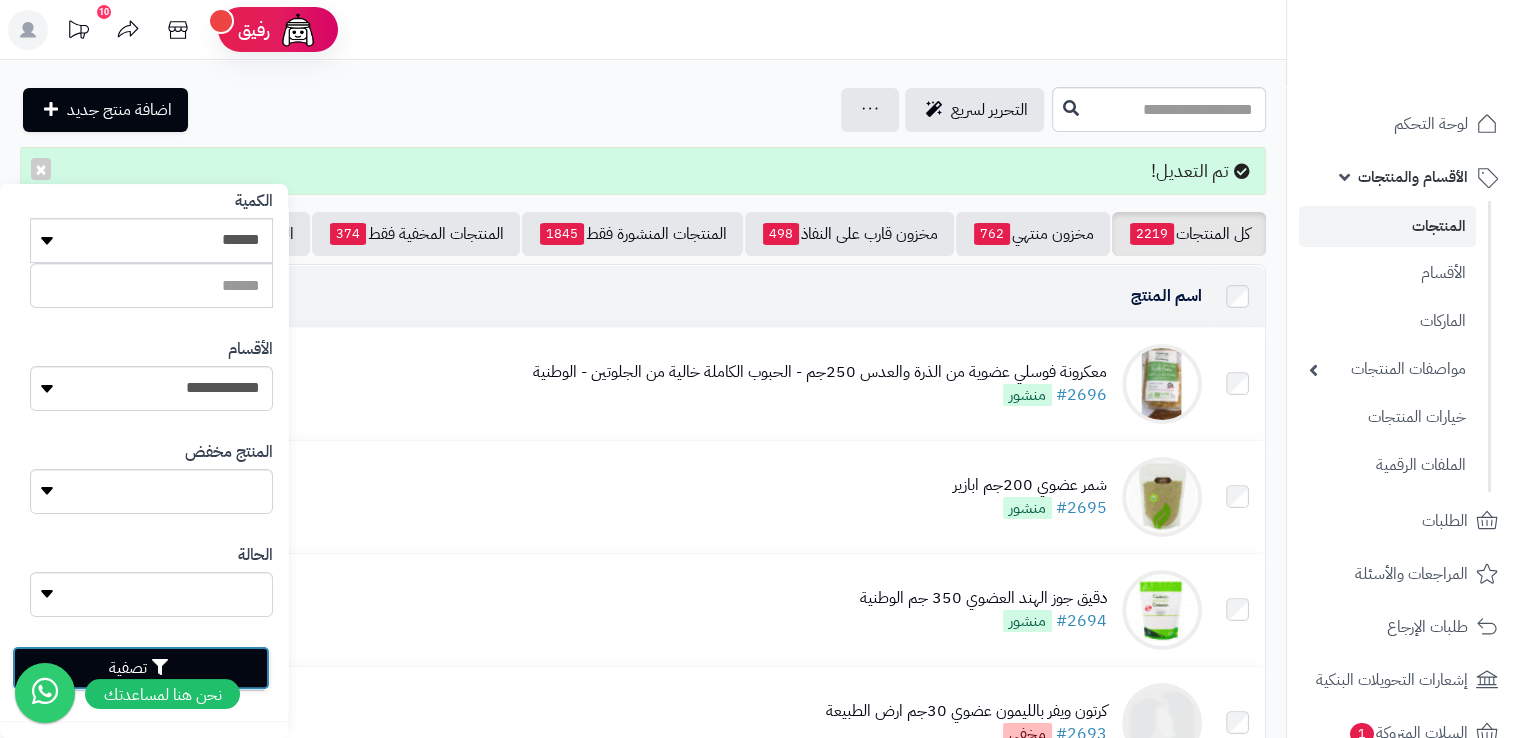 click on "تصفية" at bounding box center (141, 668) 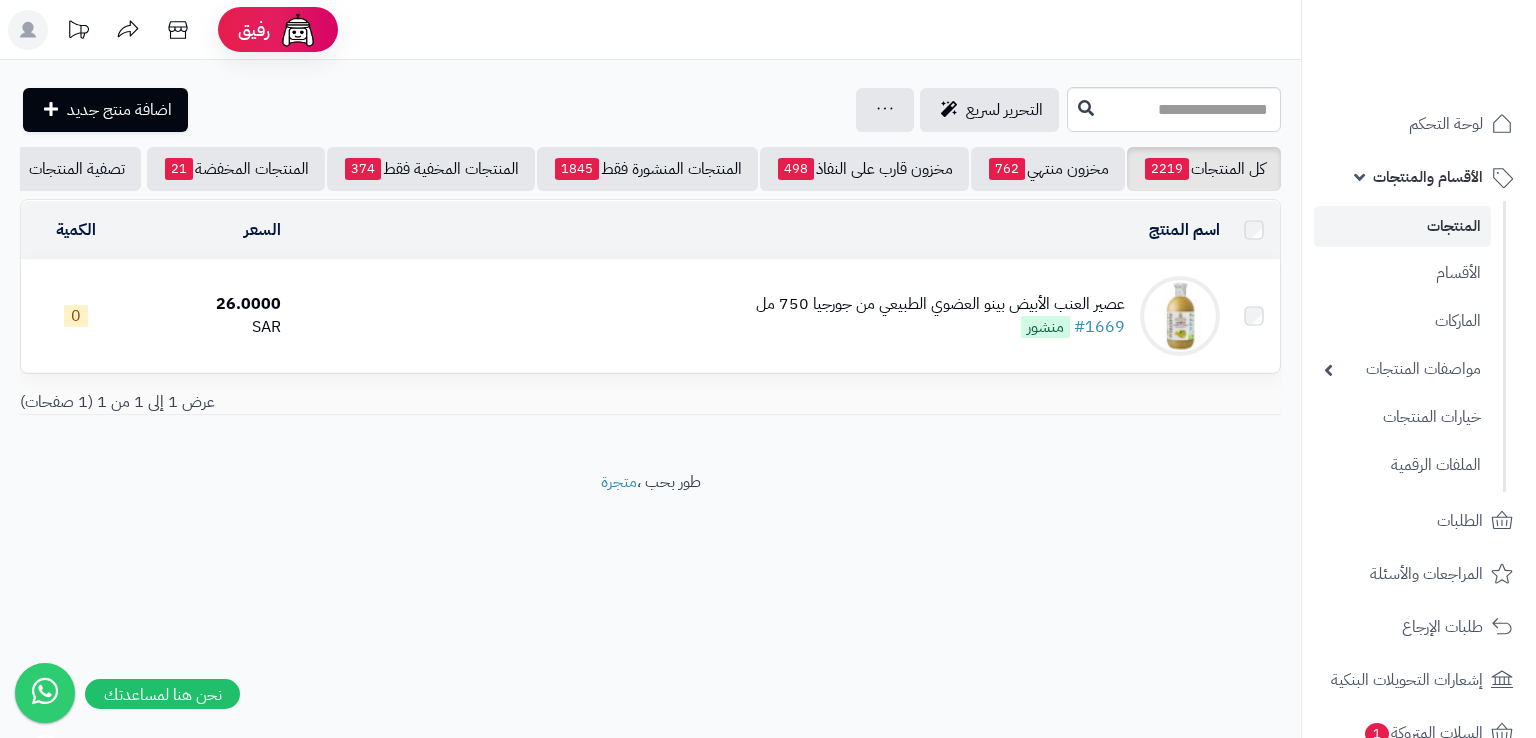 scroll, scrollTop: 0, scrollLeft: 0, axis: both 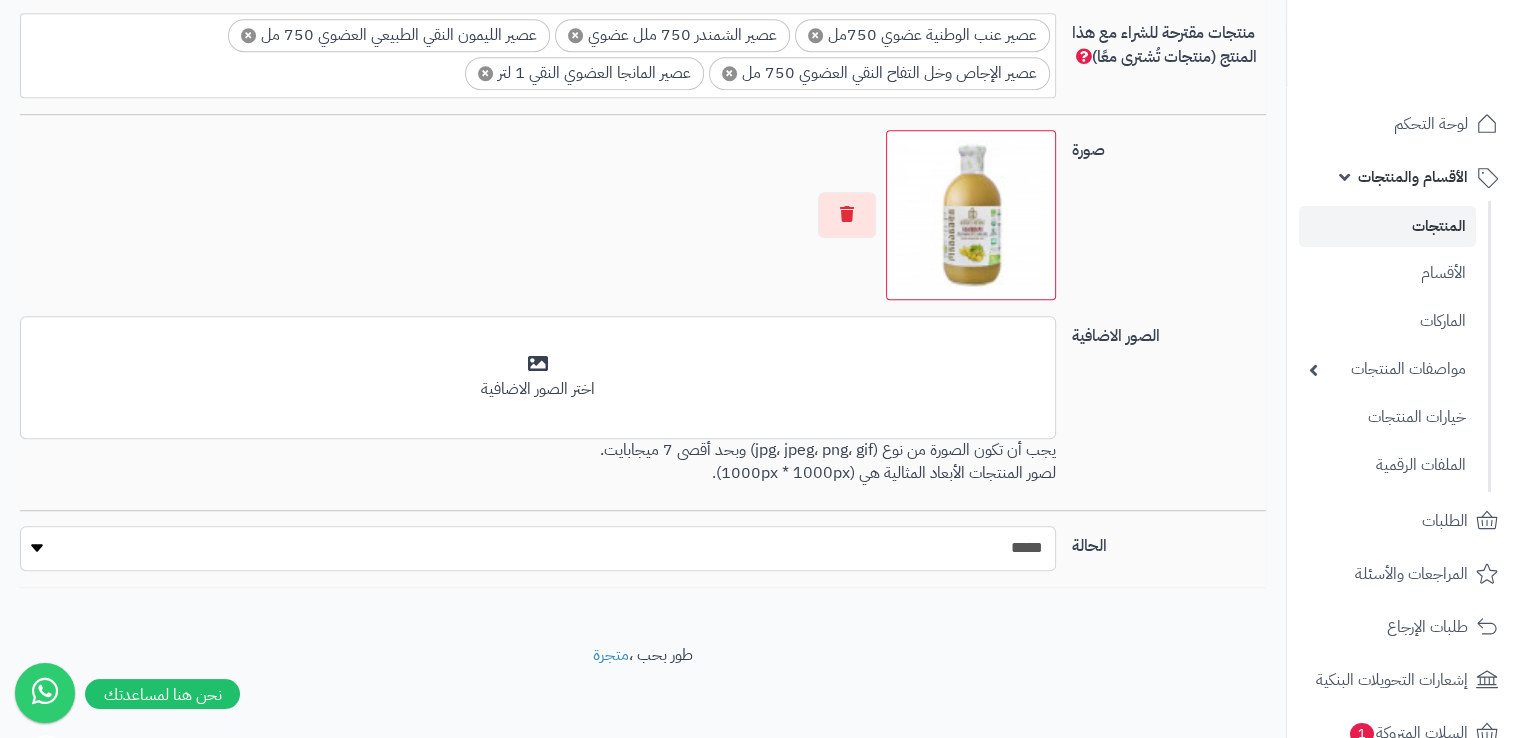 drag, startPoint x: 1009, startPoint y: 541, endPoint x: 1008, endPoint y: 559, distance: 18.027756 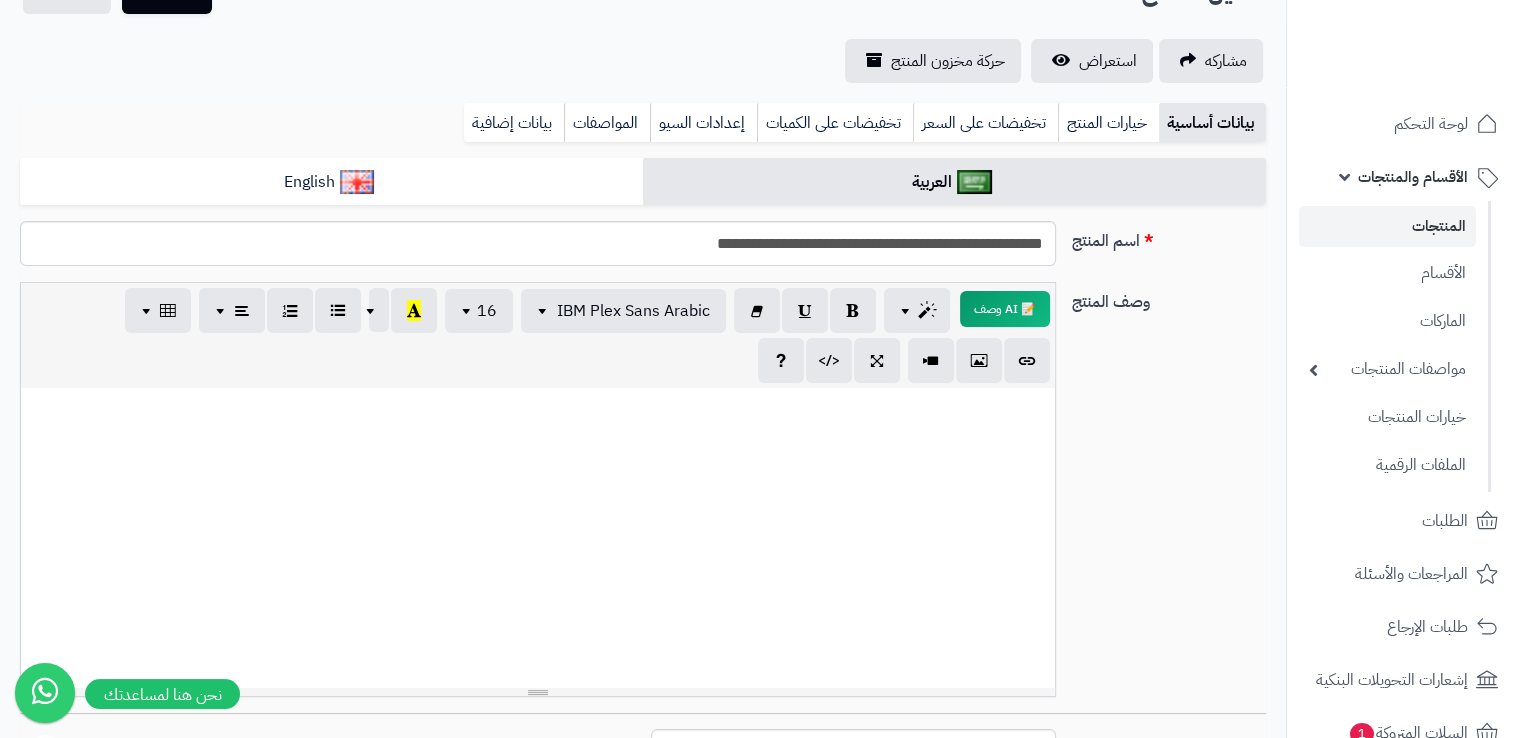 scroll, scrollTop: 40, scrollLeft: 0, axis: vertical 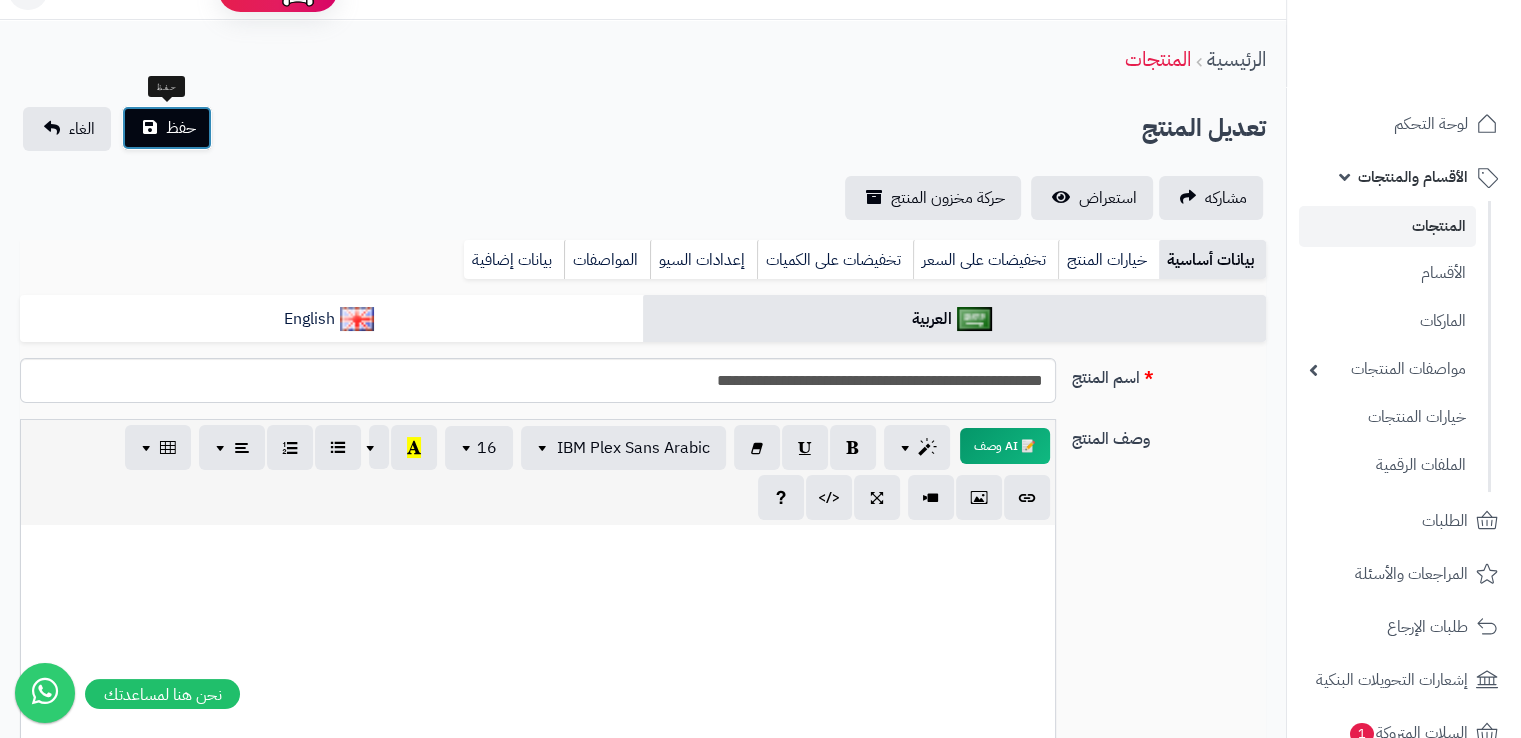 click on "حفظ" at bounding box center (167, 128) 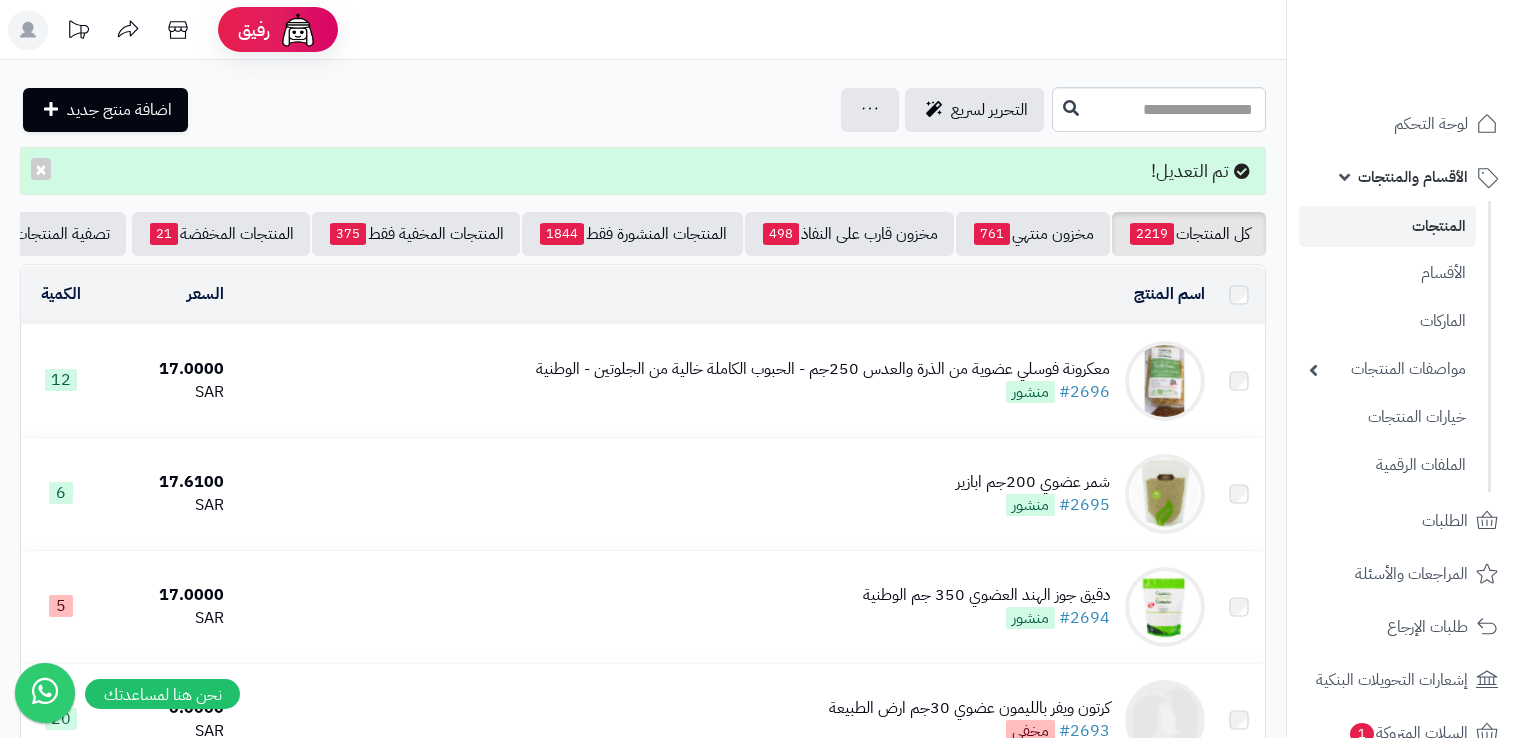 scroll, scrollTop: 0, scrollLeft: 0, axis: both 